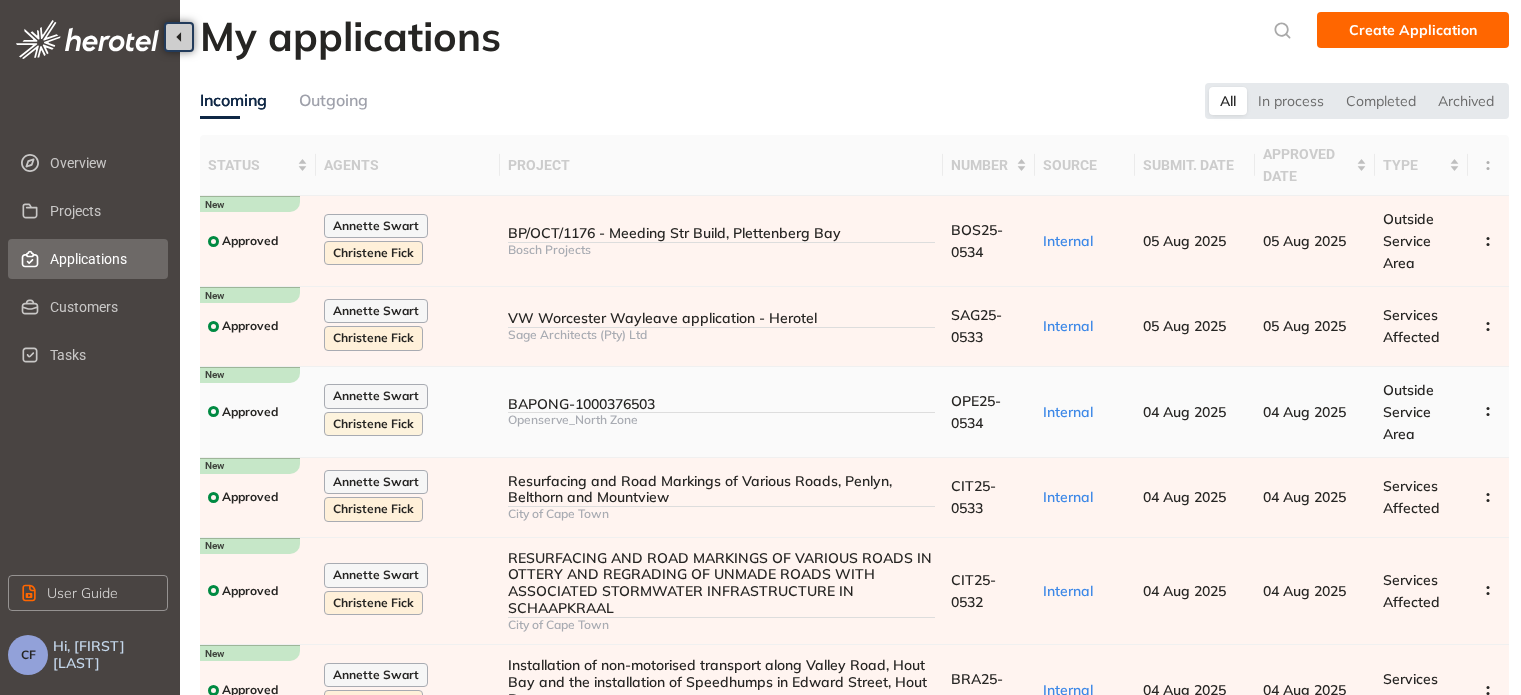 scroll, scrollTop: 0, scrollLeft: 0, axis: both 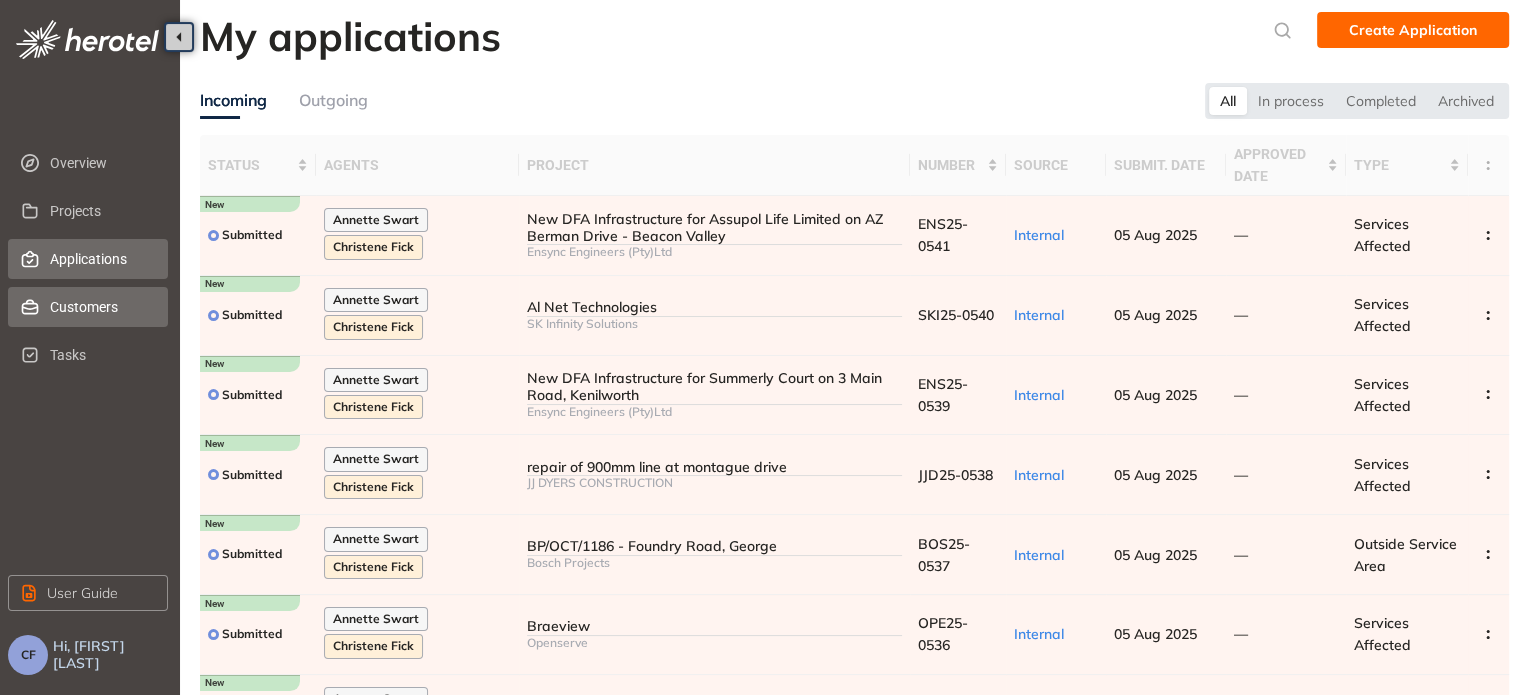 click on "Customers" at bounding box center [101, 307] 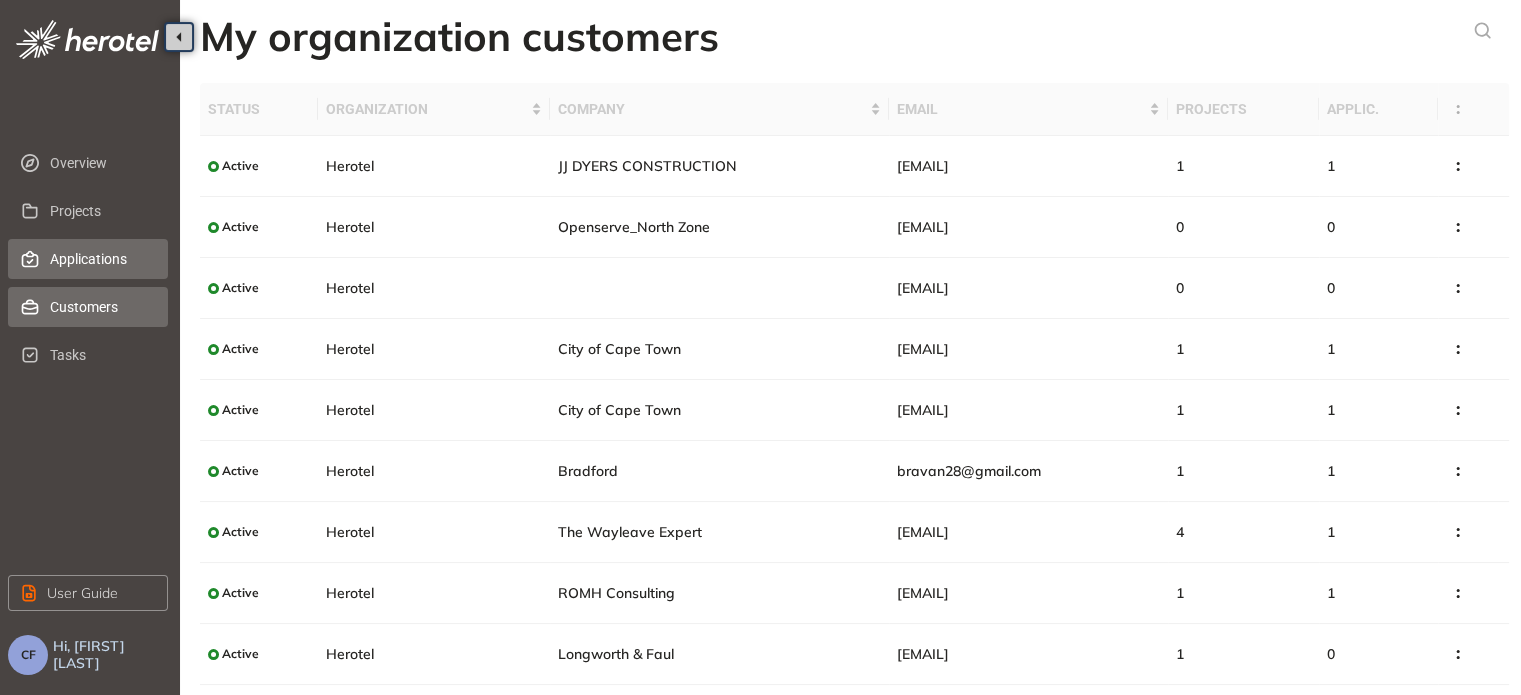 click on "Applications" at bounding box center (101, 259) 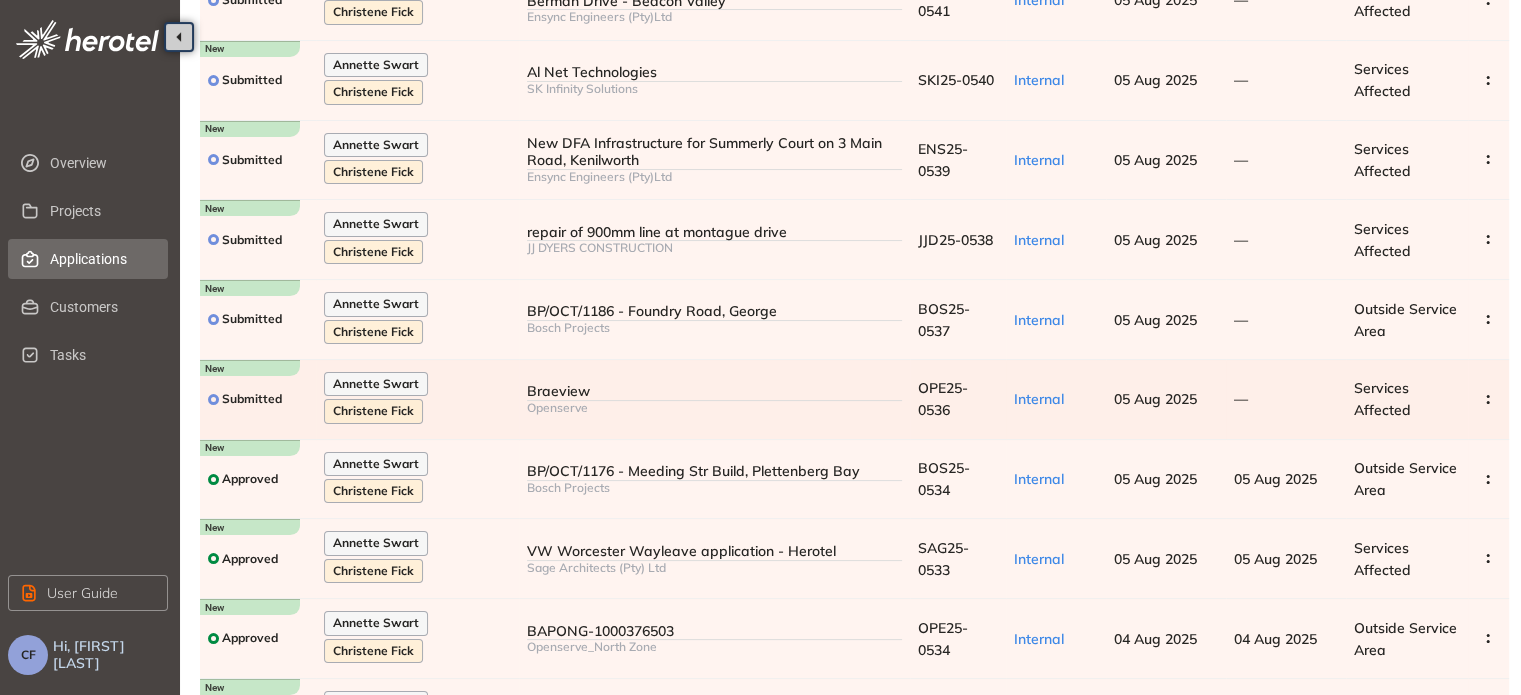 scroll, scrollTop: 200, scrollLeft: 0, axis: vertical 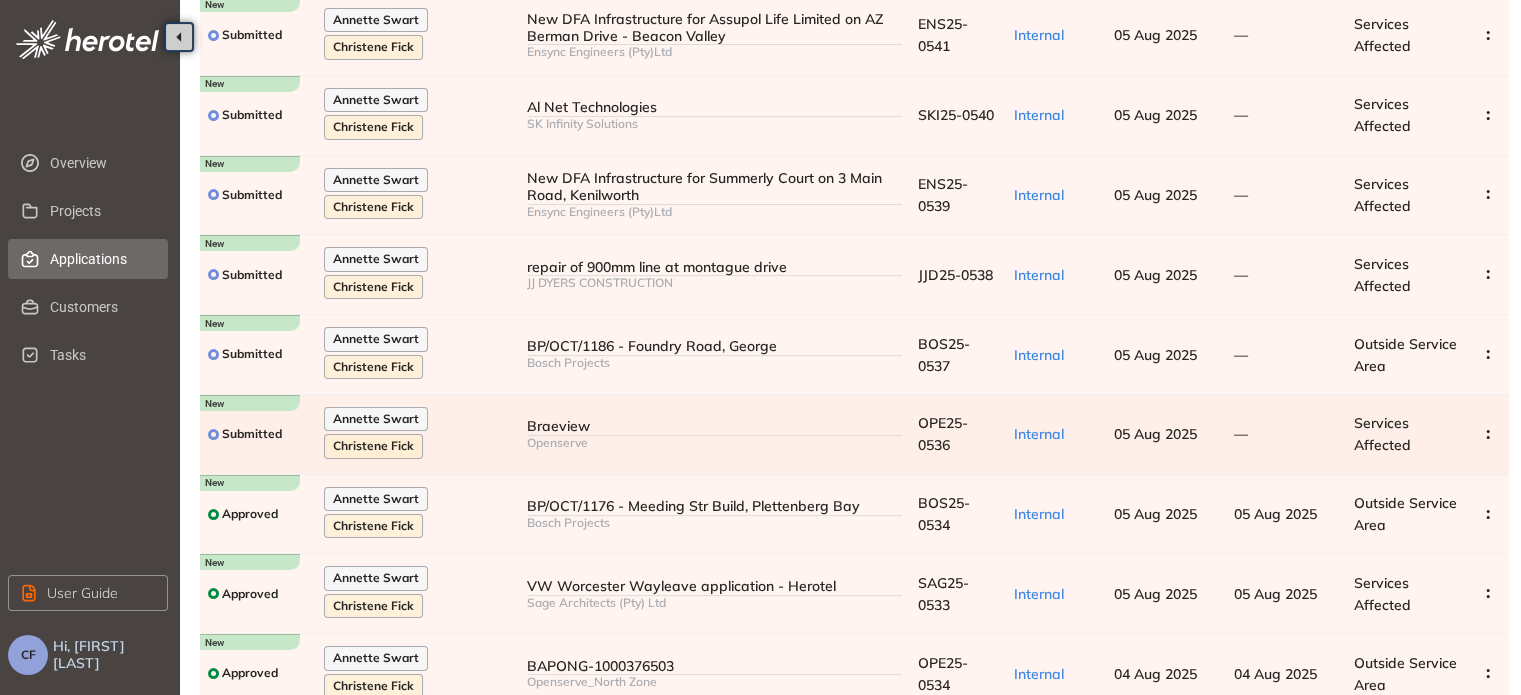 click on "Openserve" at bounding box center (714, 443) 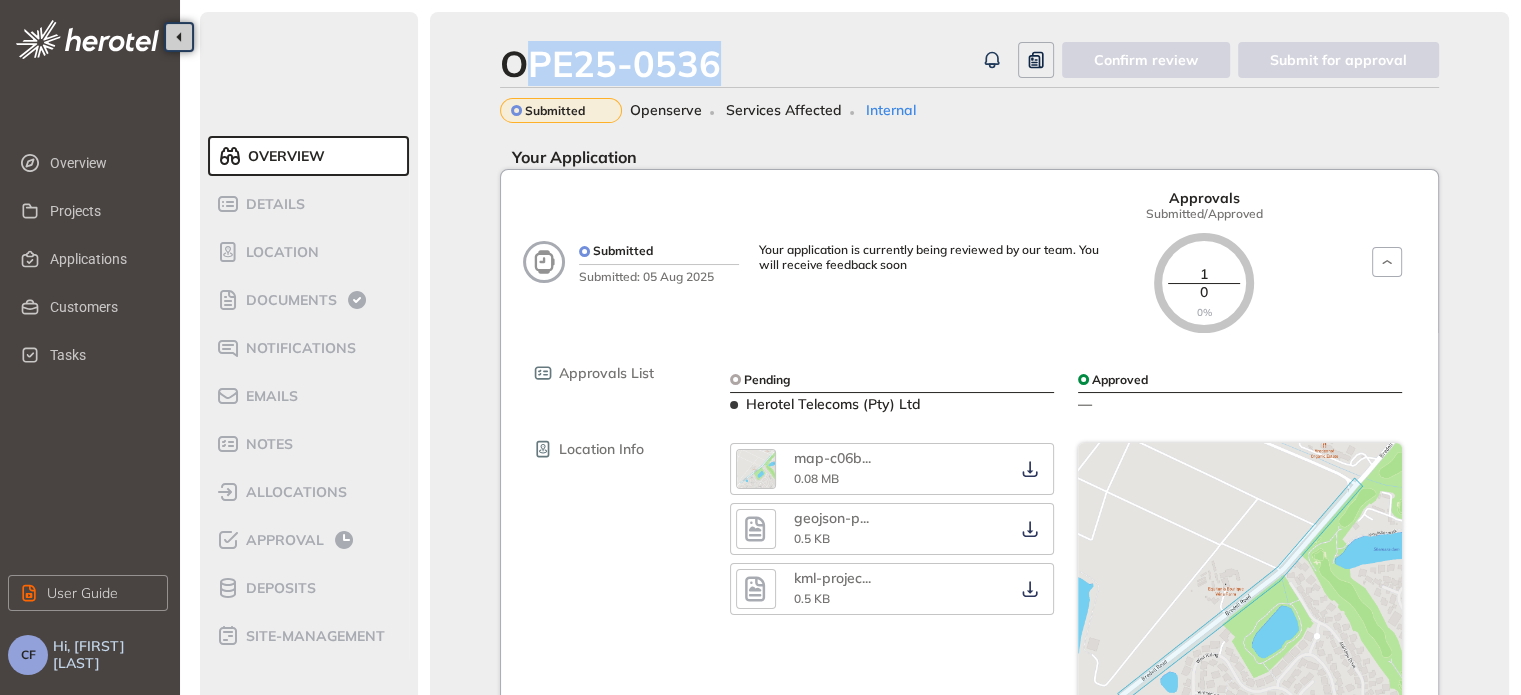 drag, startPoint x: 732, startPoint y: 60, endPoint x: 522, endPoint y: 59, distance: 210.00238 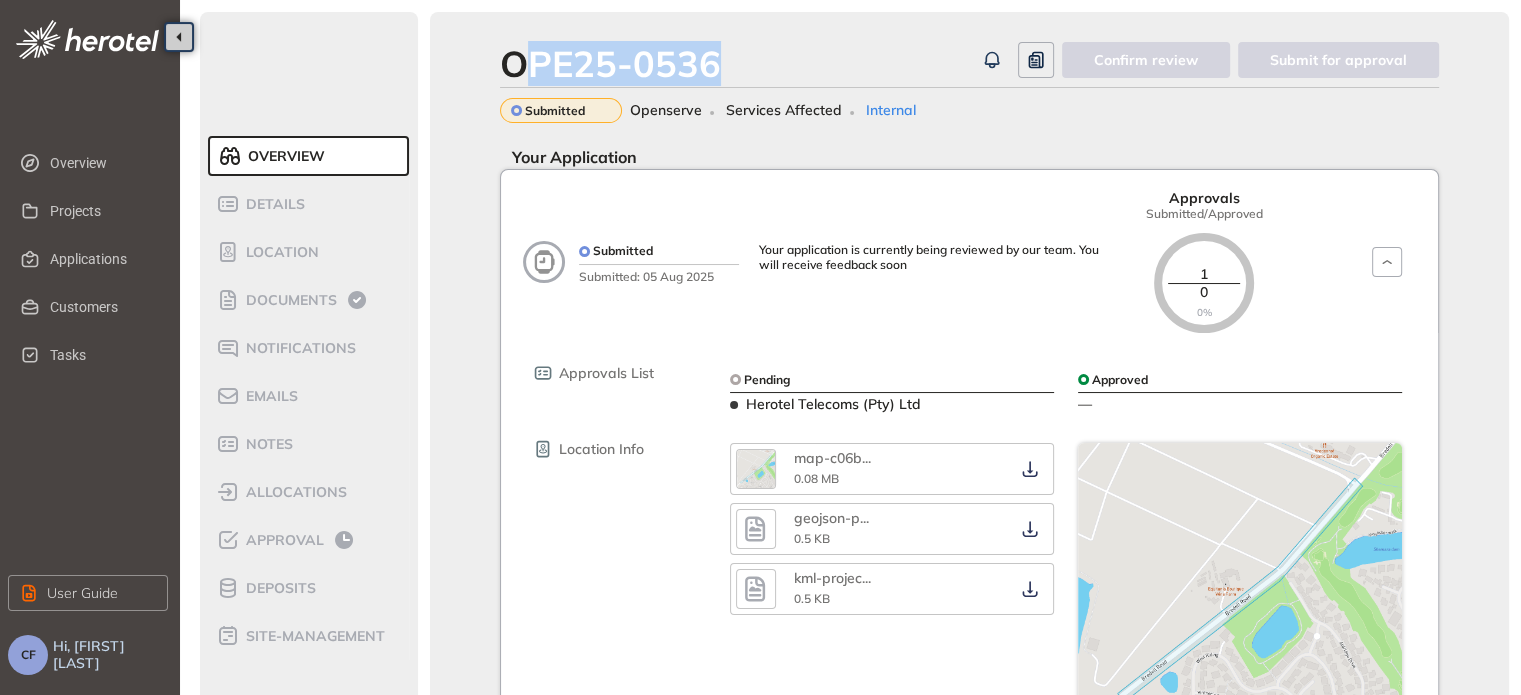 click on "OPE25-0536" at bounding box center [610, 63] 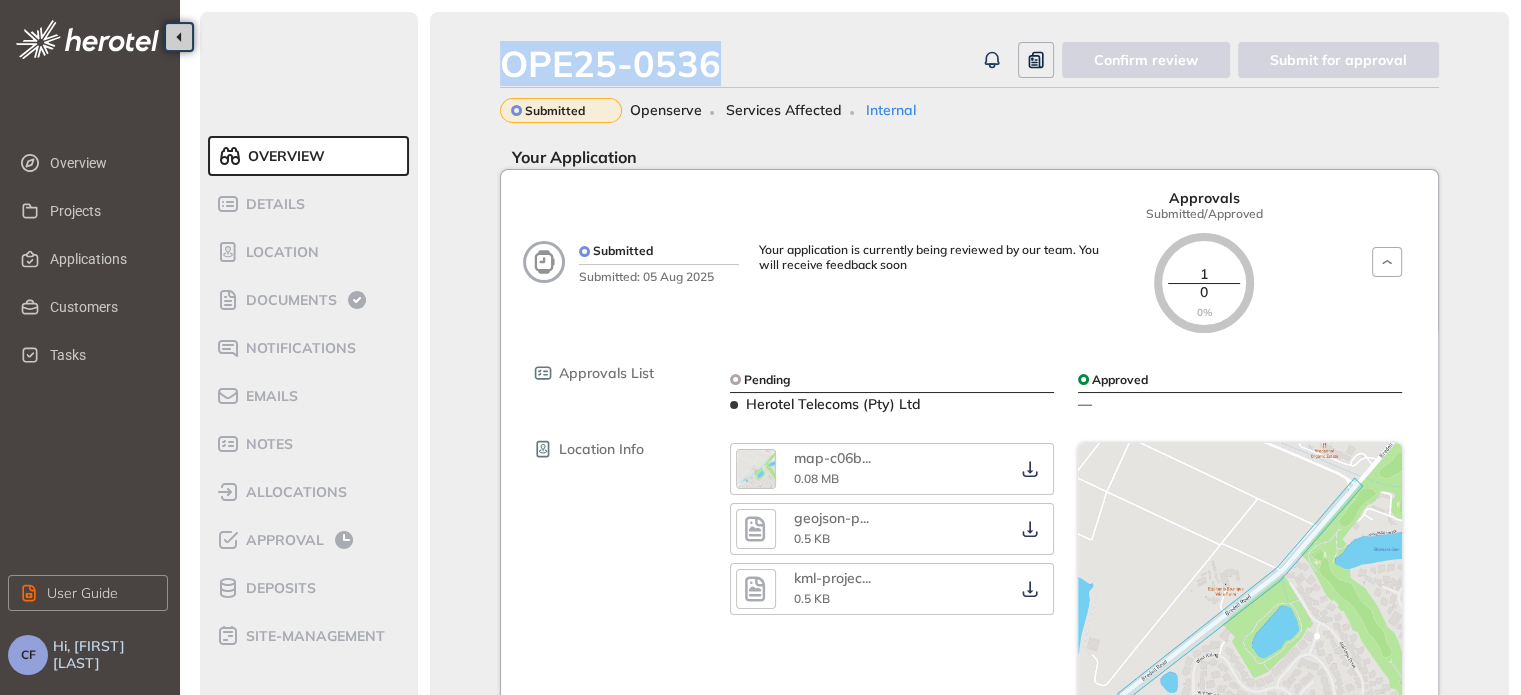 drag, startPoint x: 716, startPoint y: 63, endPoint x: 481, endPoint y: 63, distance: 235 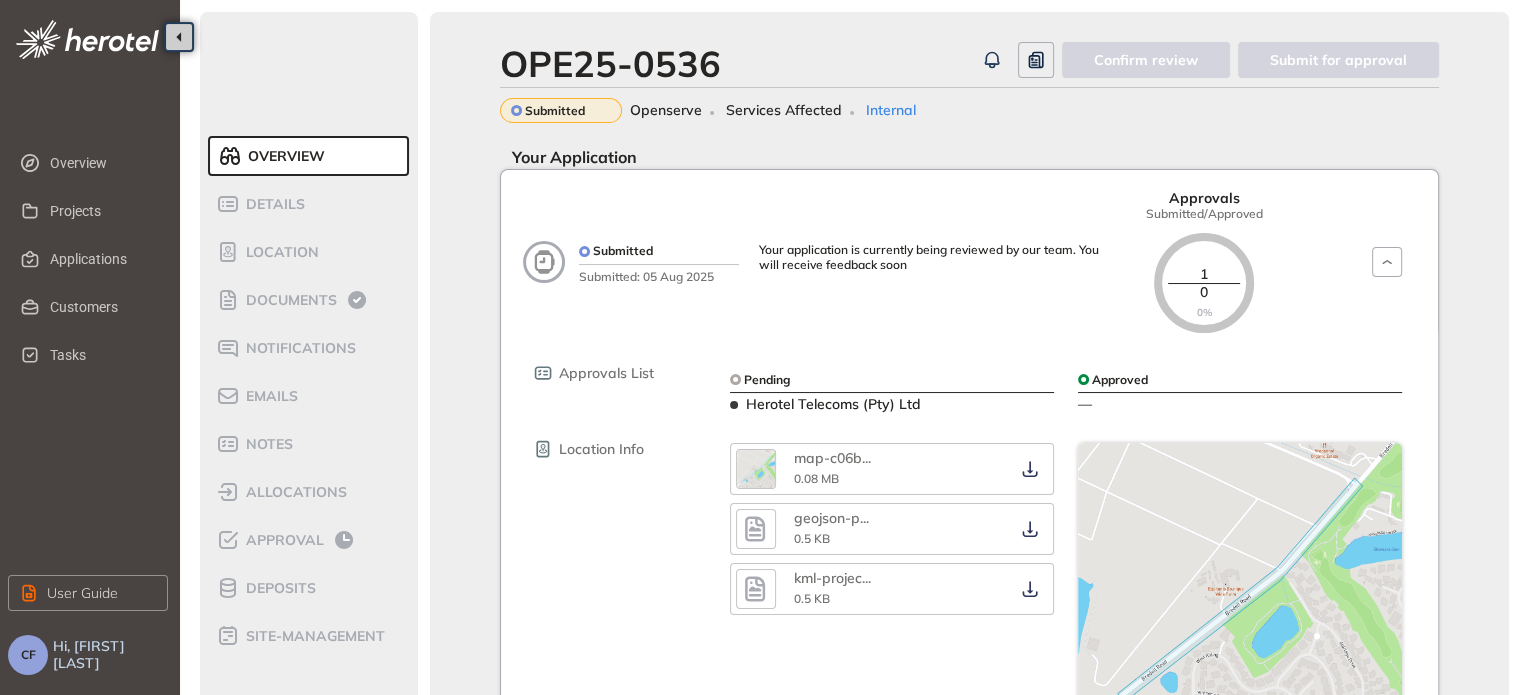 click on "Overview Details Location Documents Notifications Emails Notes allocations Approval Deposits site-management" at bounding box center (309, 396) 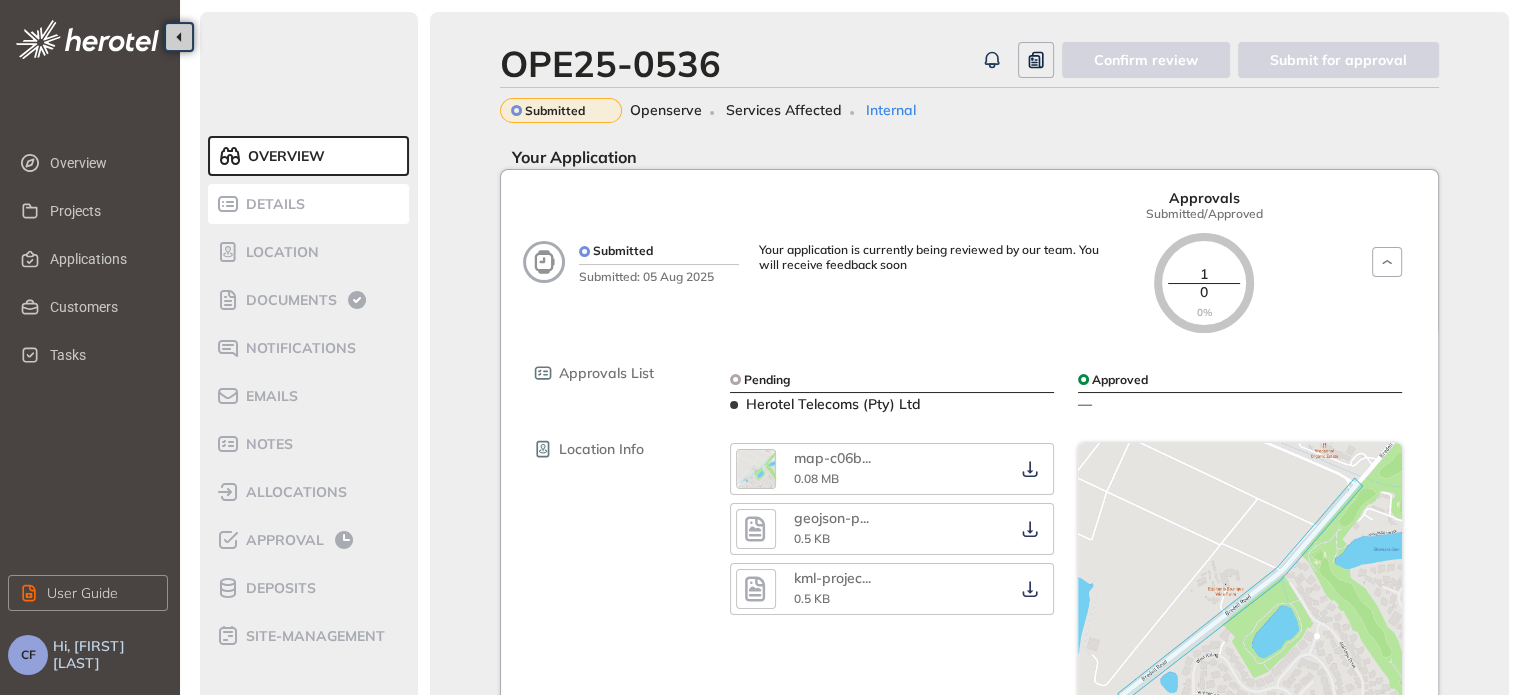 click on "Details" at bounding box center [272, 204] 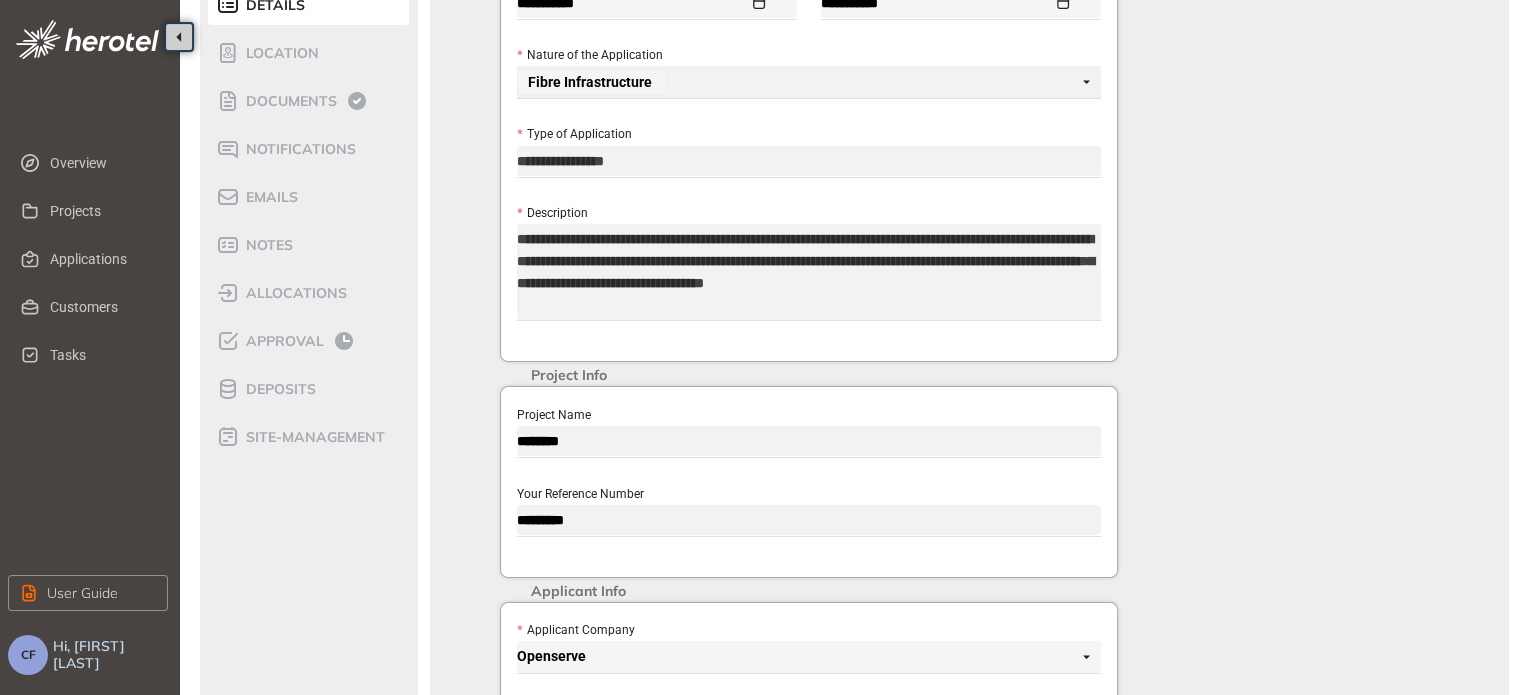scroll, scrollTop: 200, scrollLeft: 0, axis: vertical 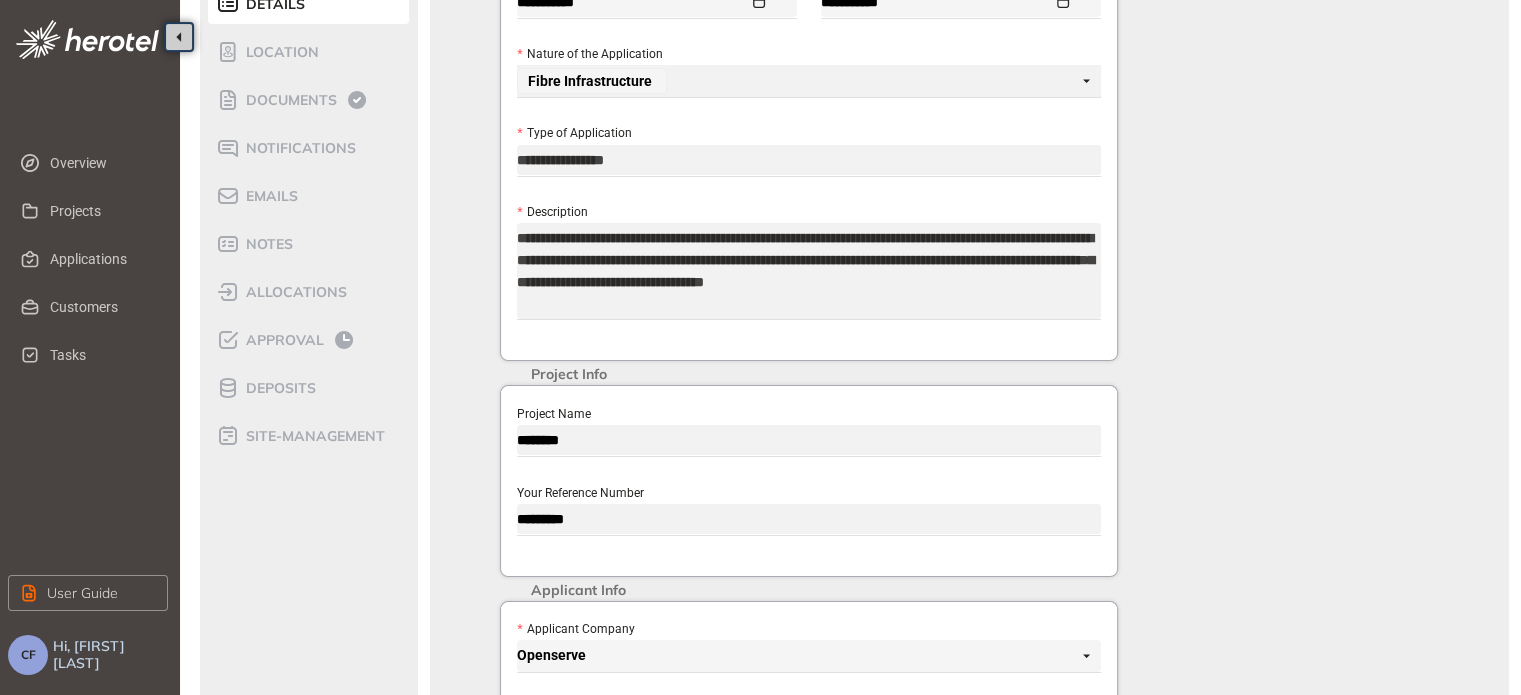 click on "Project Info Project Name ******** Your Reference Number *********" at bounding box center (809, 481) 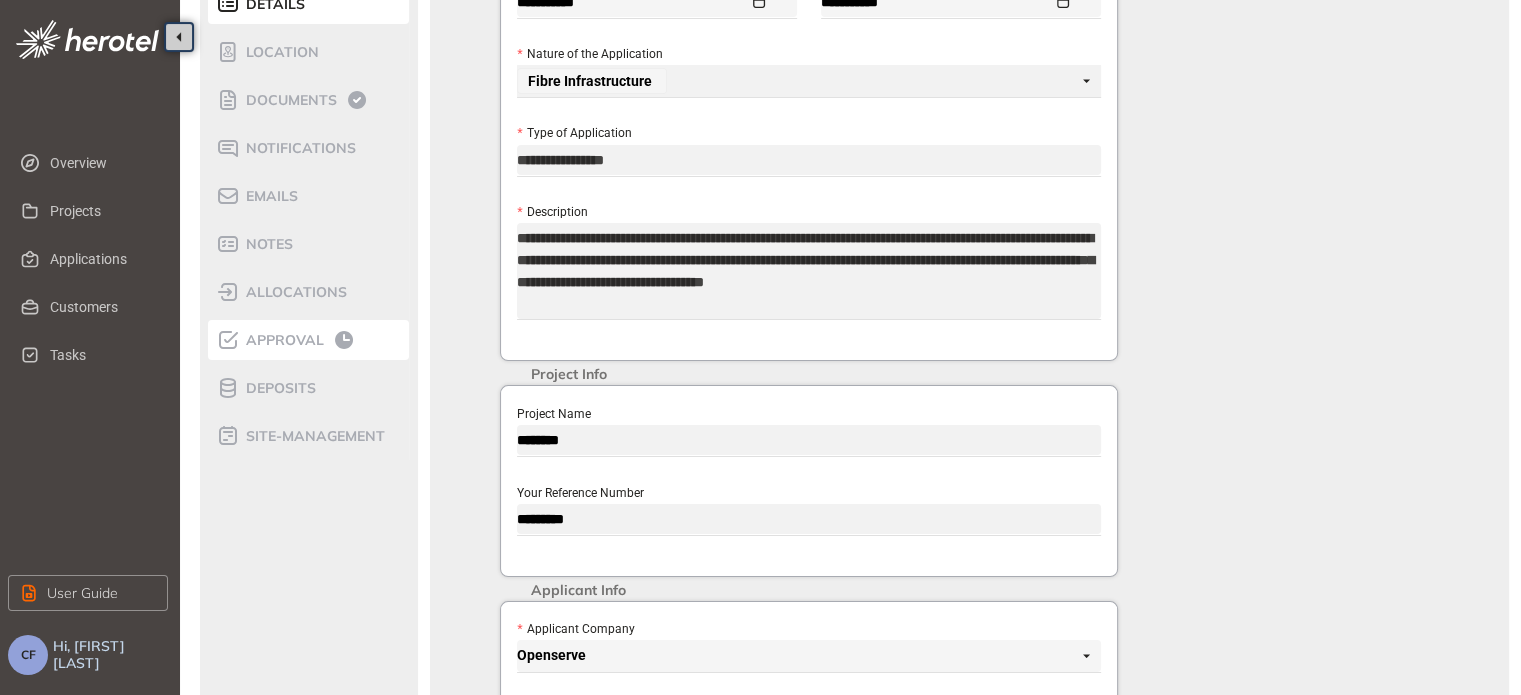 click on "Approval" at bounding box center (282, 340) 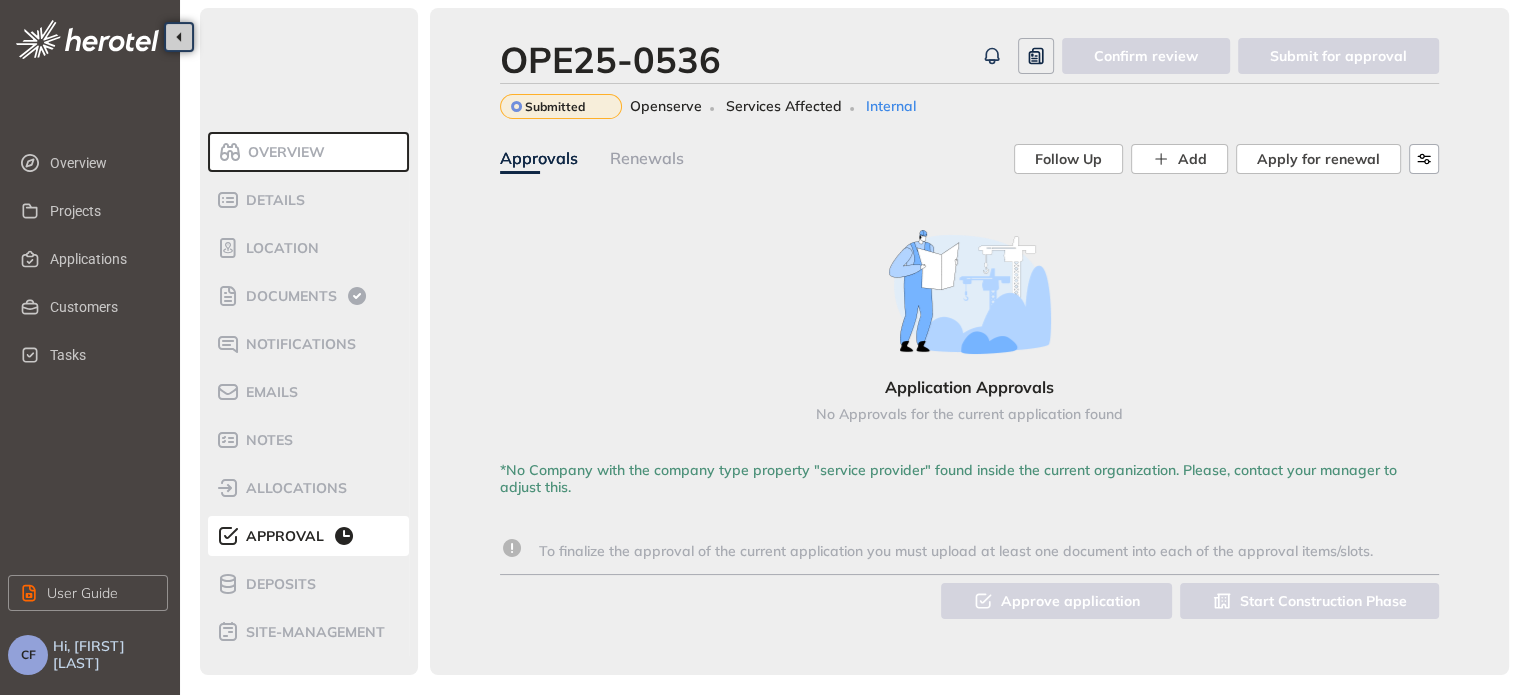 scroll, scrollTop: 4, scrollLeft: 0, axis: vertical 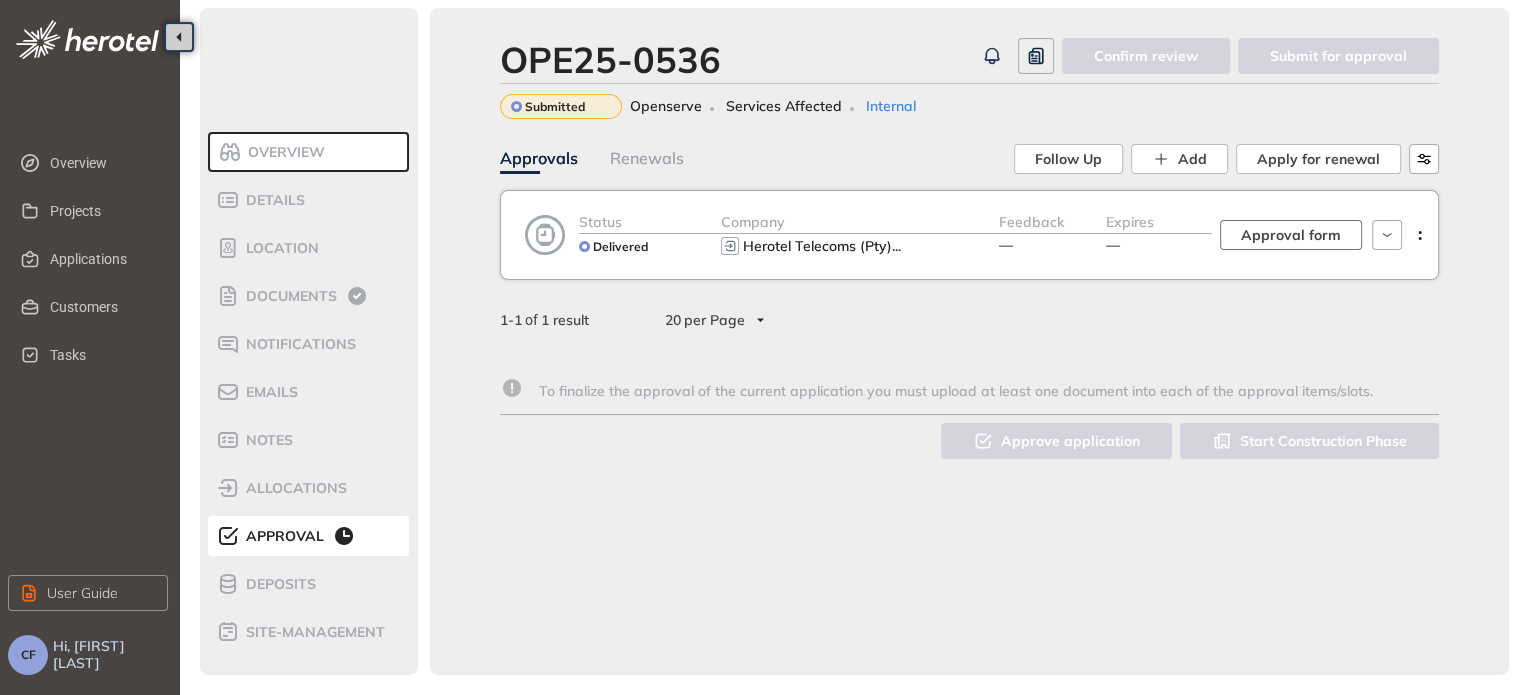 click on "Approval form" at bounding box center [1291, 235] 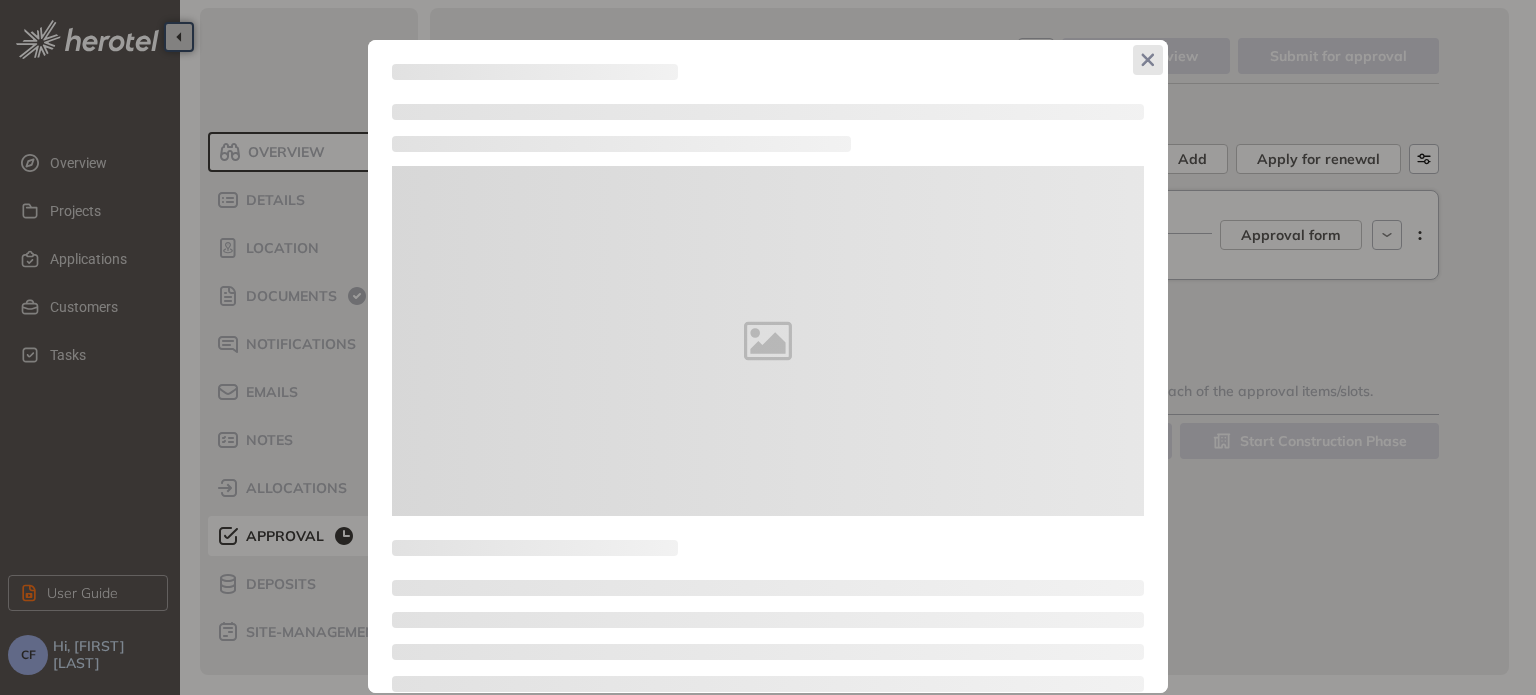 click at bounding box center [1148, 60] 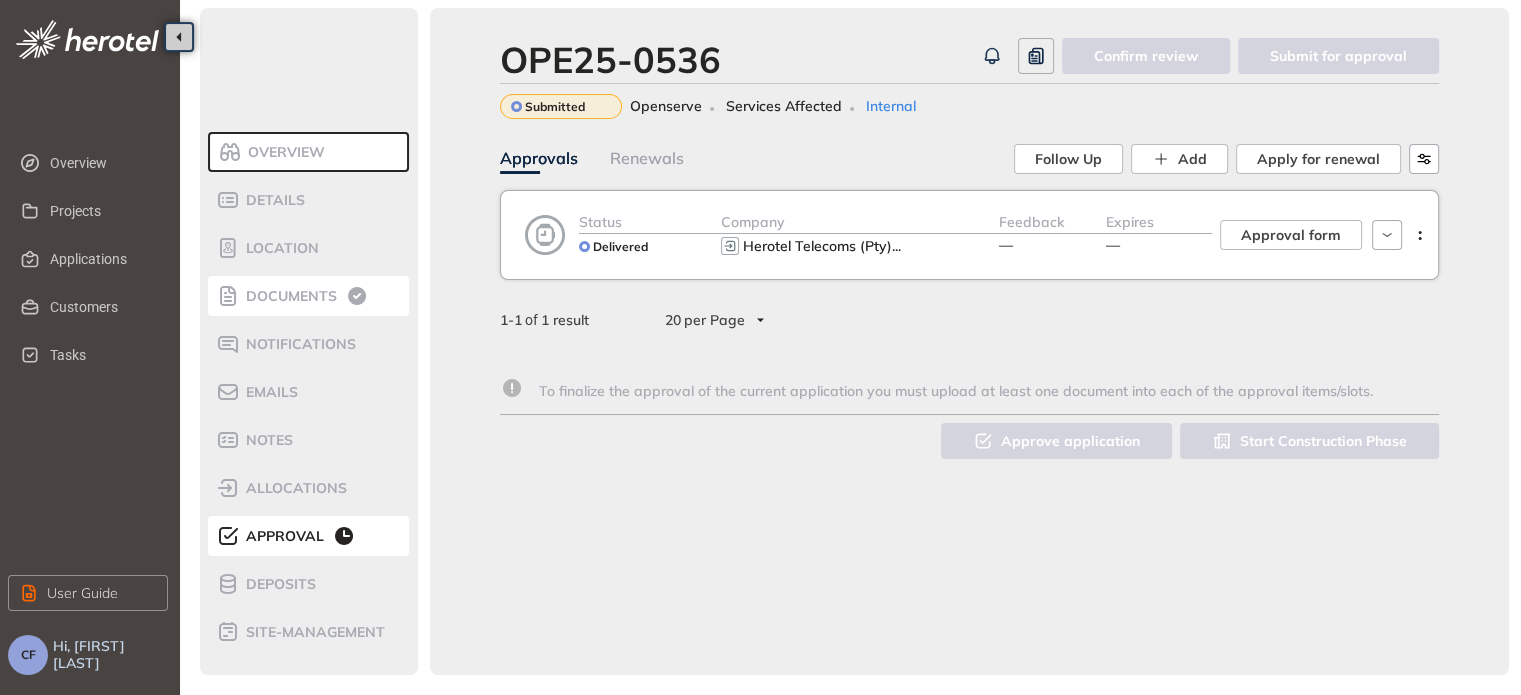click on "Documents" at bounding box center (288, 296) 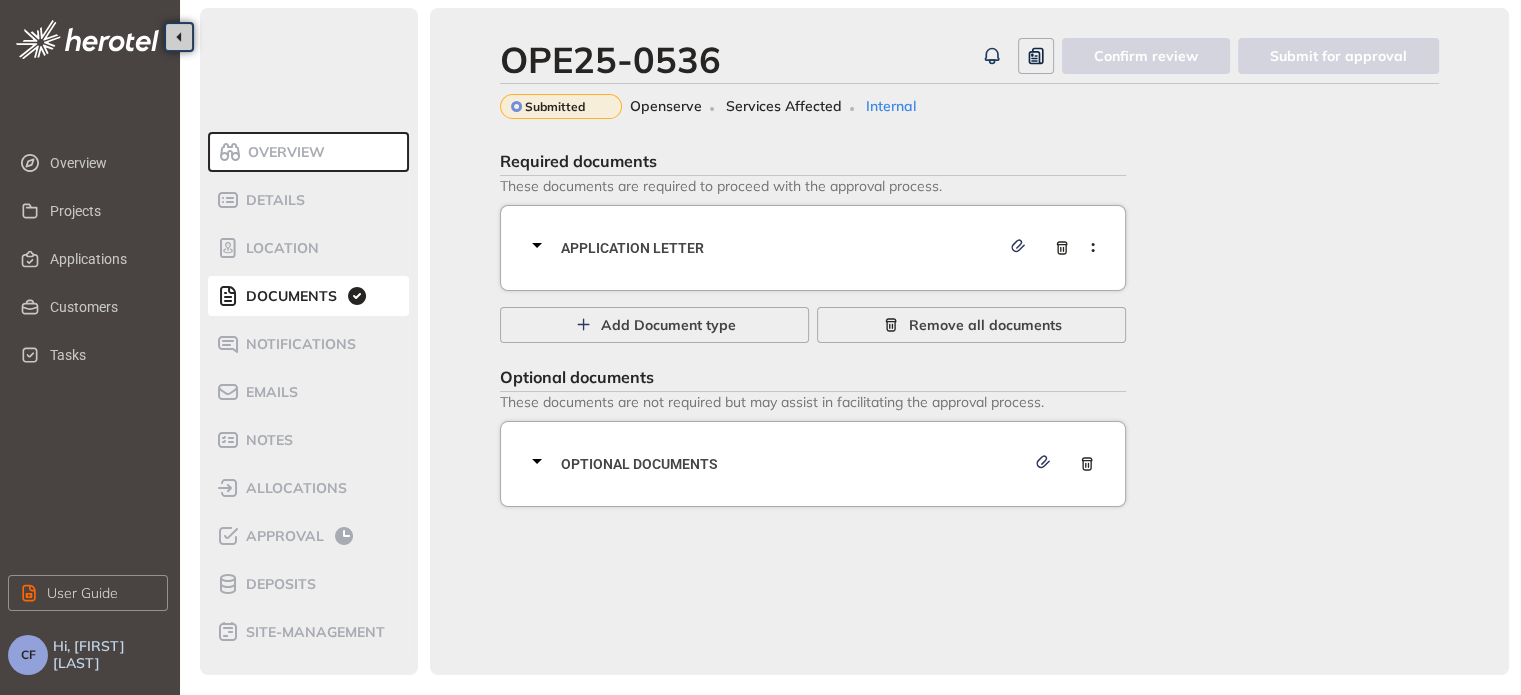 click on "Application letter" at bounding box center [819, 248] 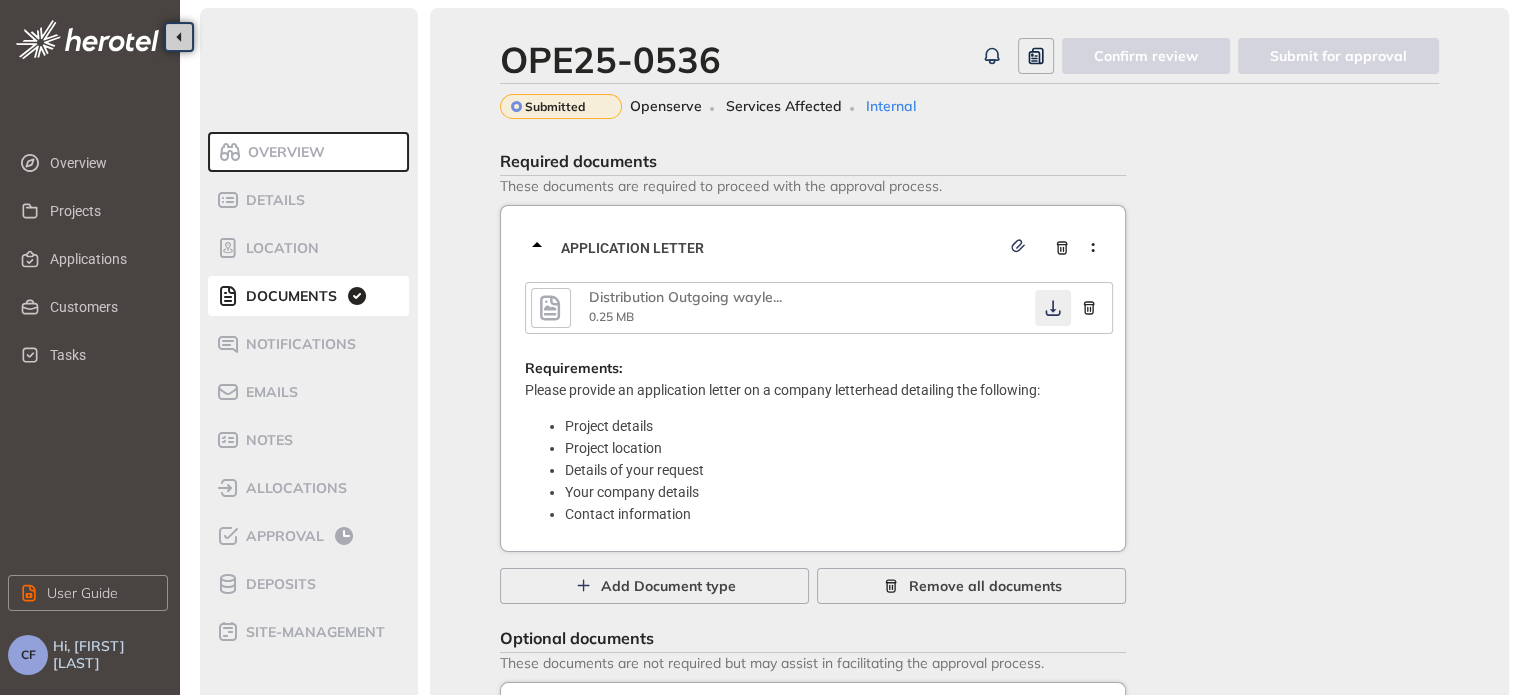click 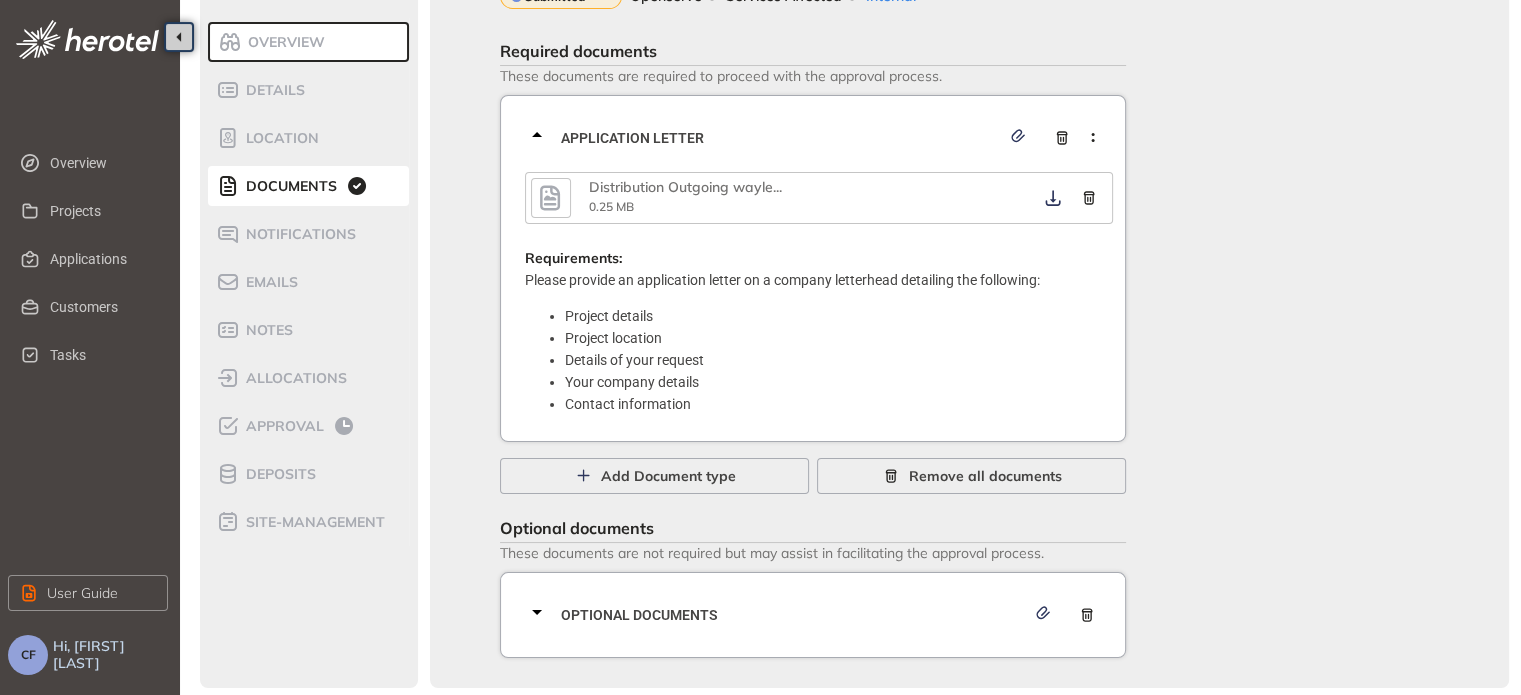 scroll, scrollTop: 124, scrollLeft: 0, axis: vertical 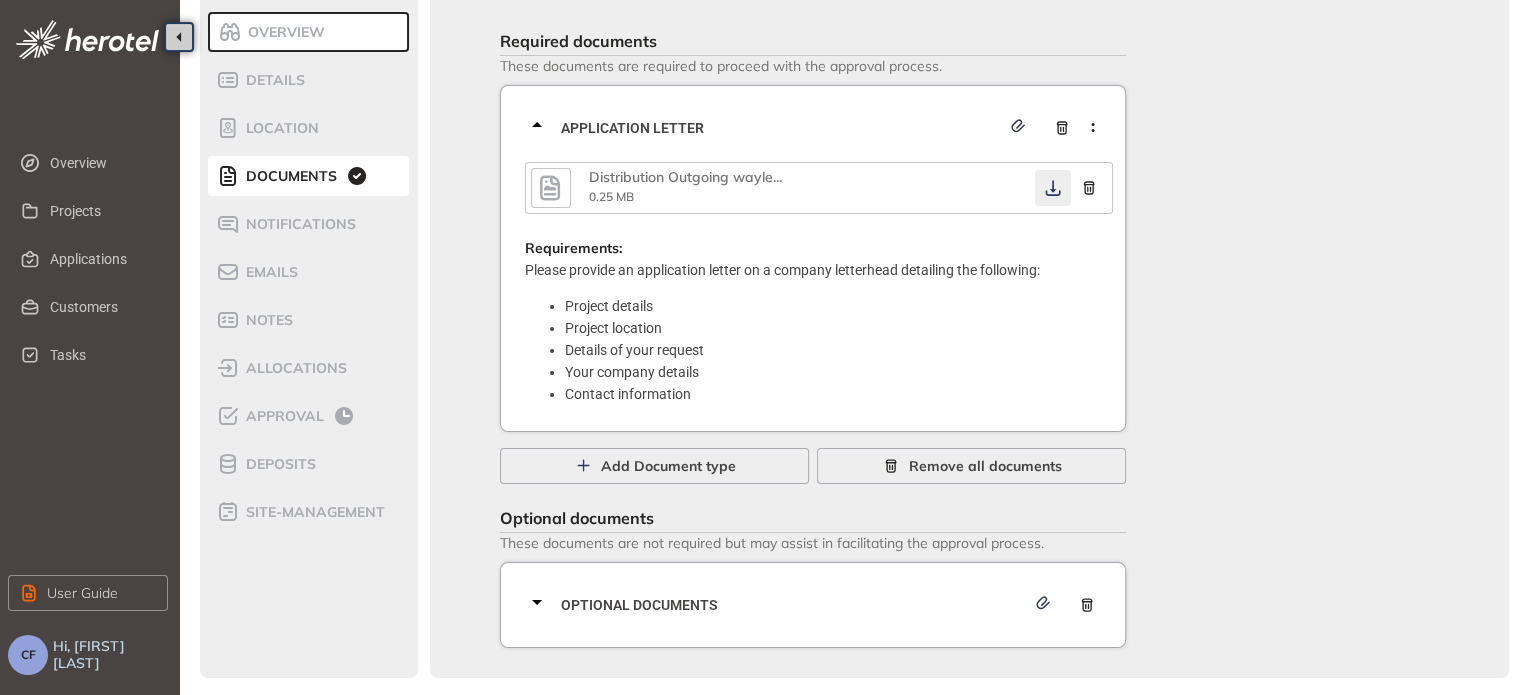 click 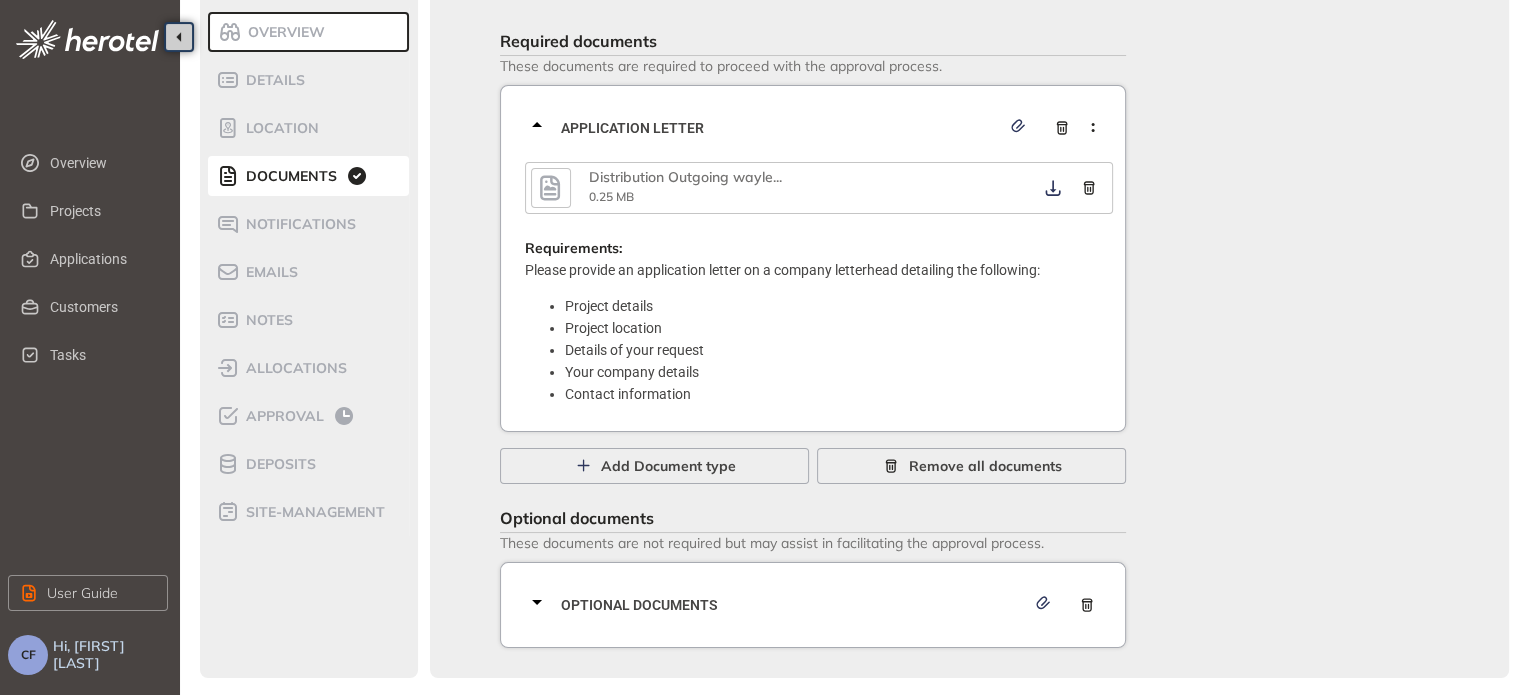 click on "Optional documents" at bounding box center (793, 605) 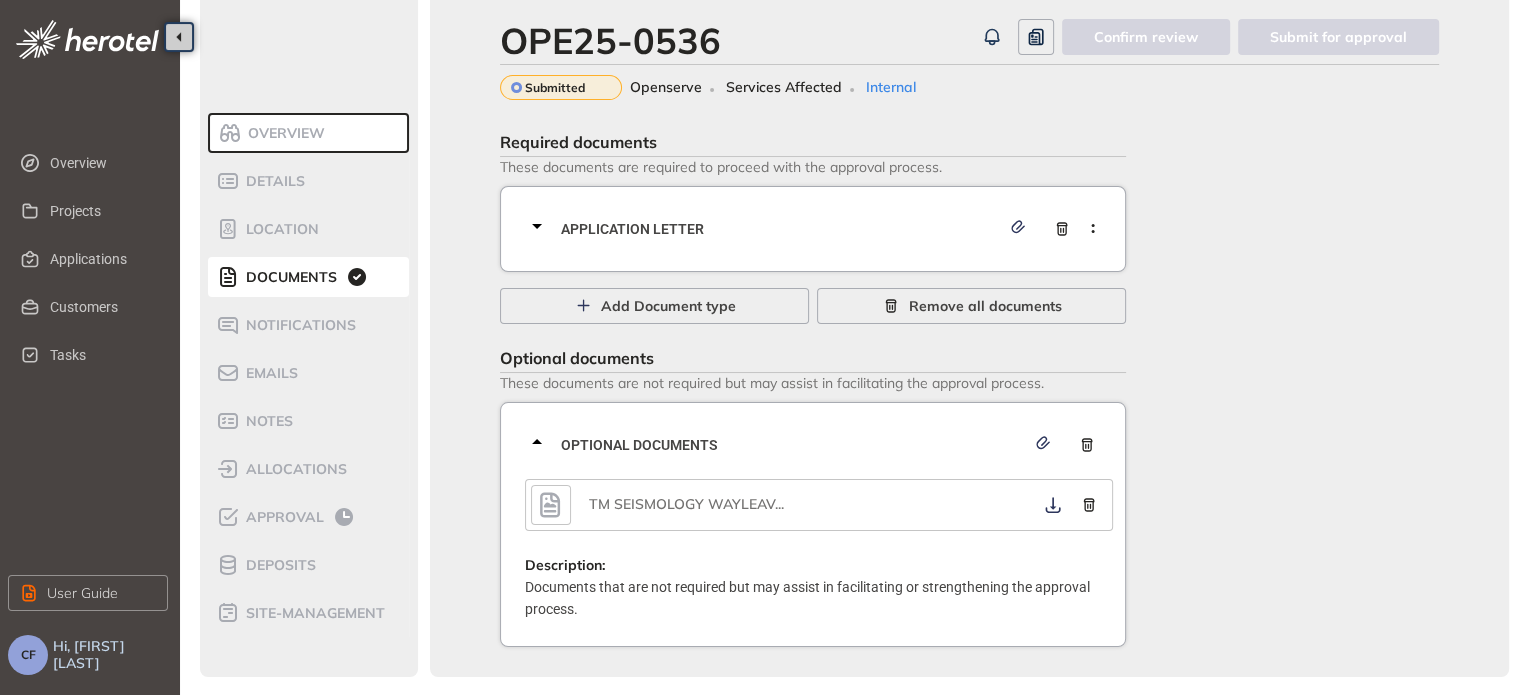 scroll, scrollTop: 22, scrollLeft: 0, axis: vertical 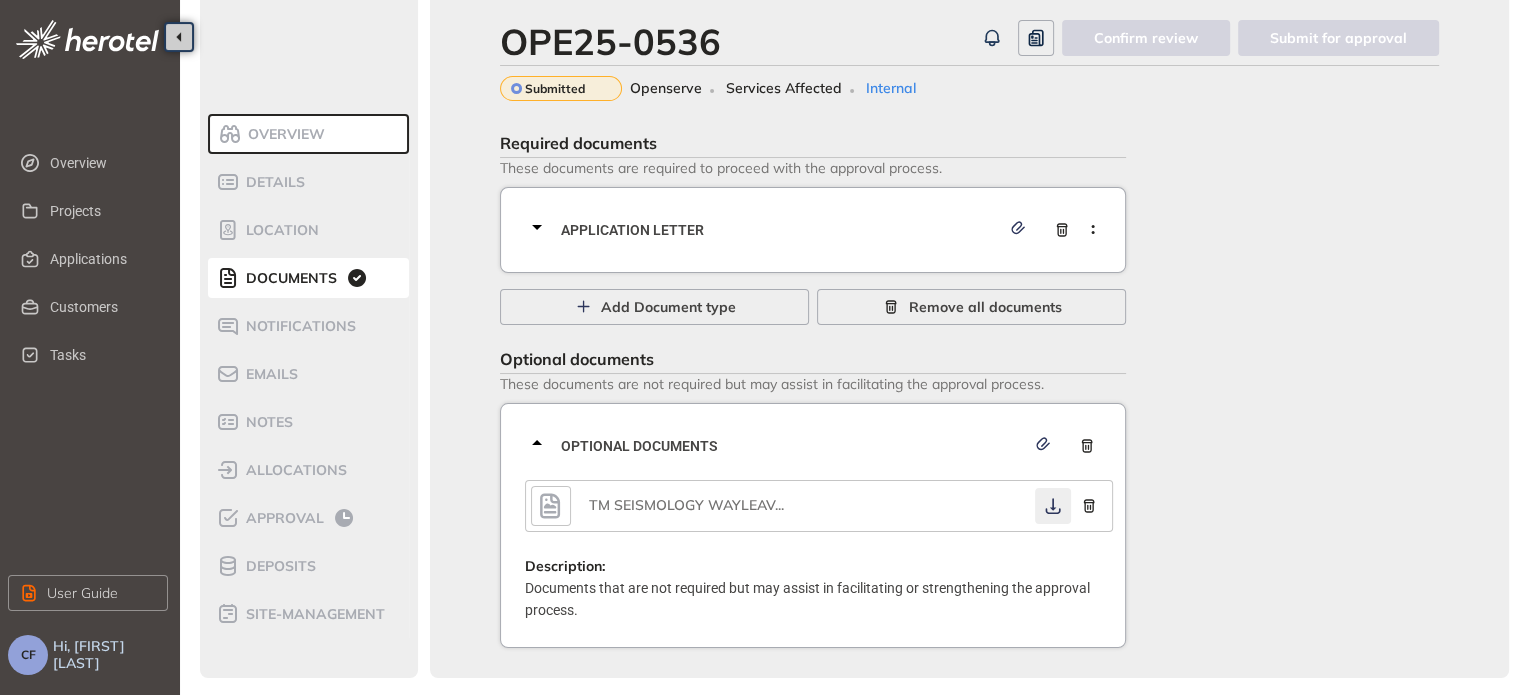 click 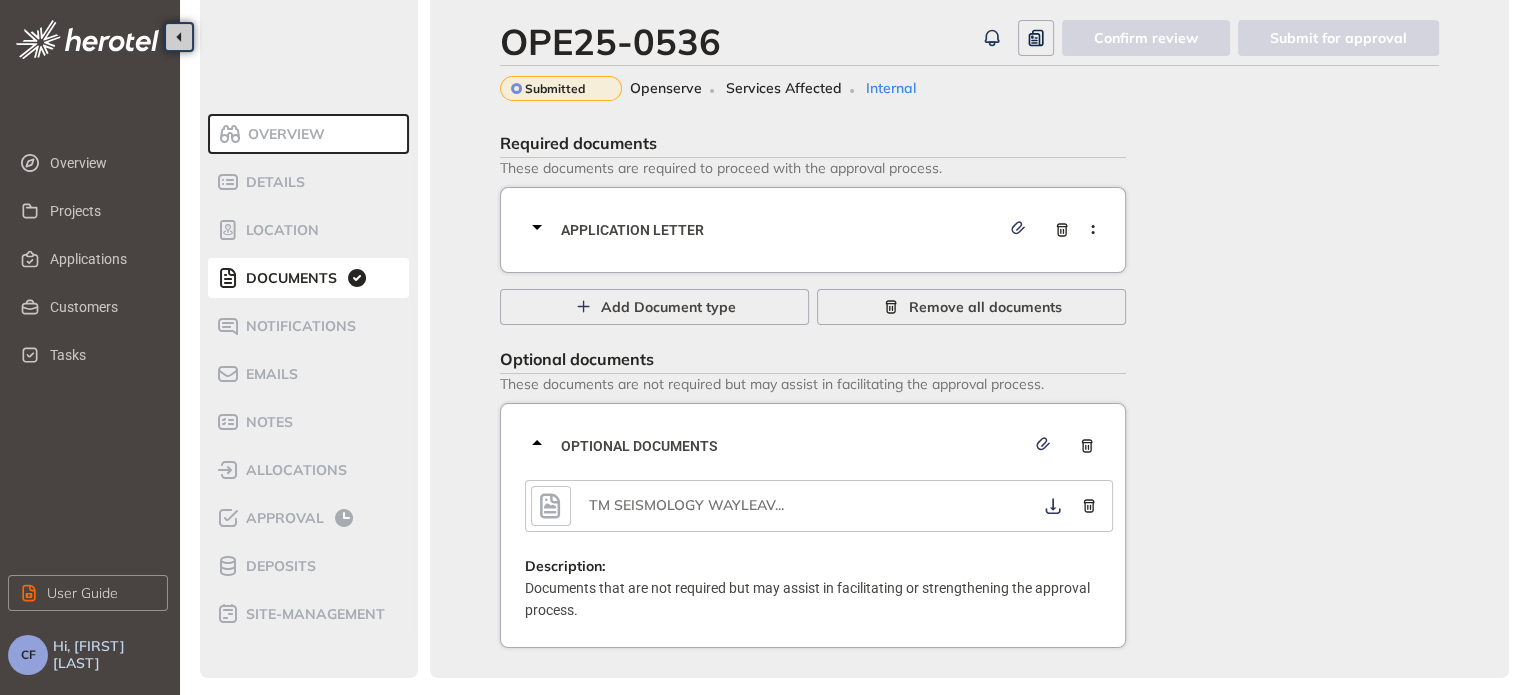 click on "Application letter" at bounding box center [780, 230] 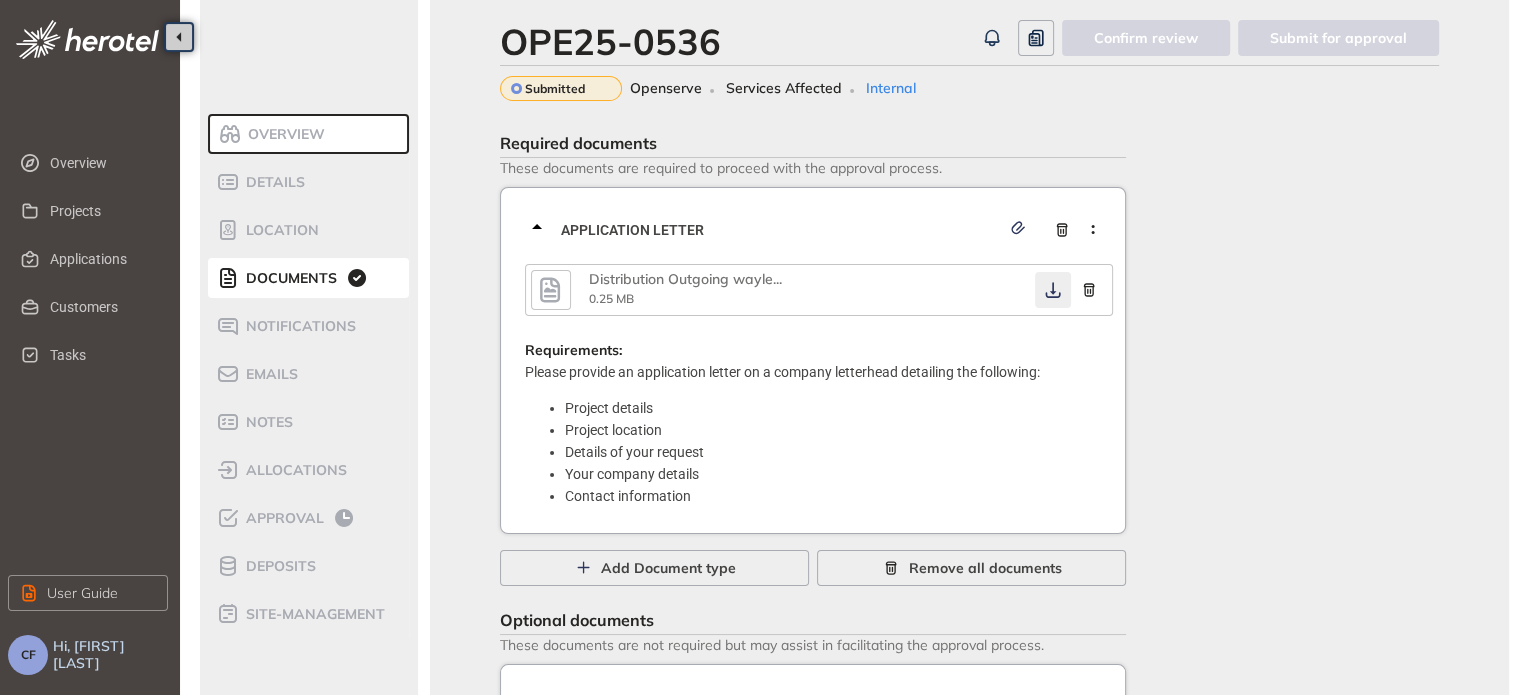click 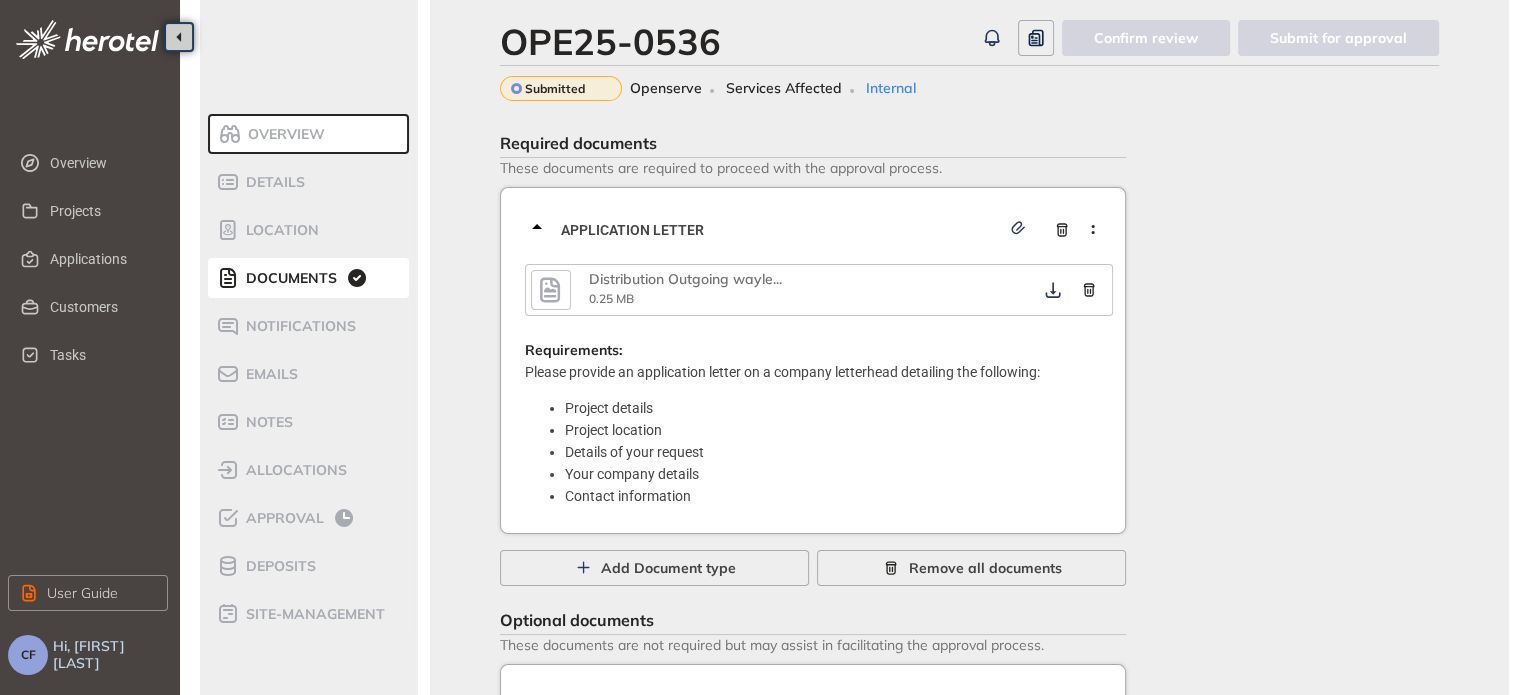 click 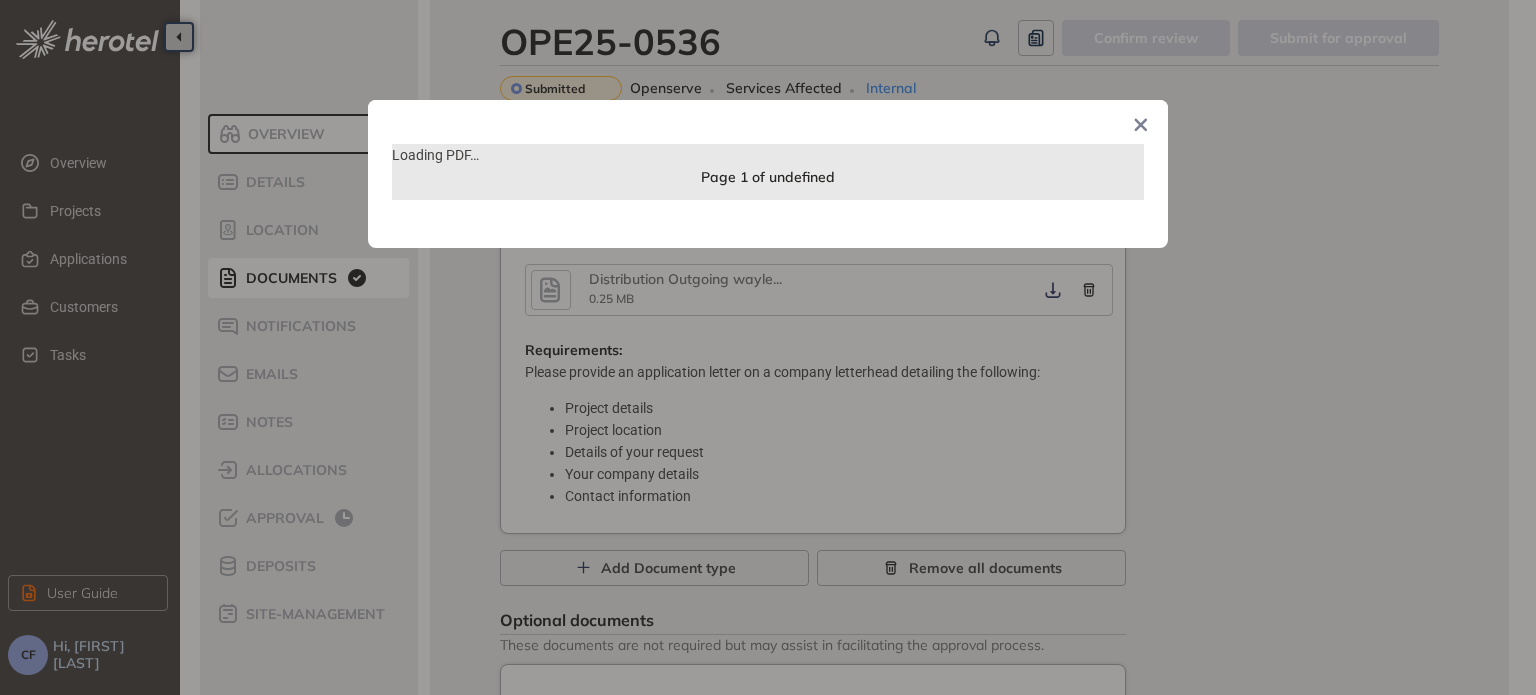 click 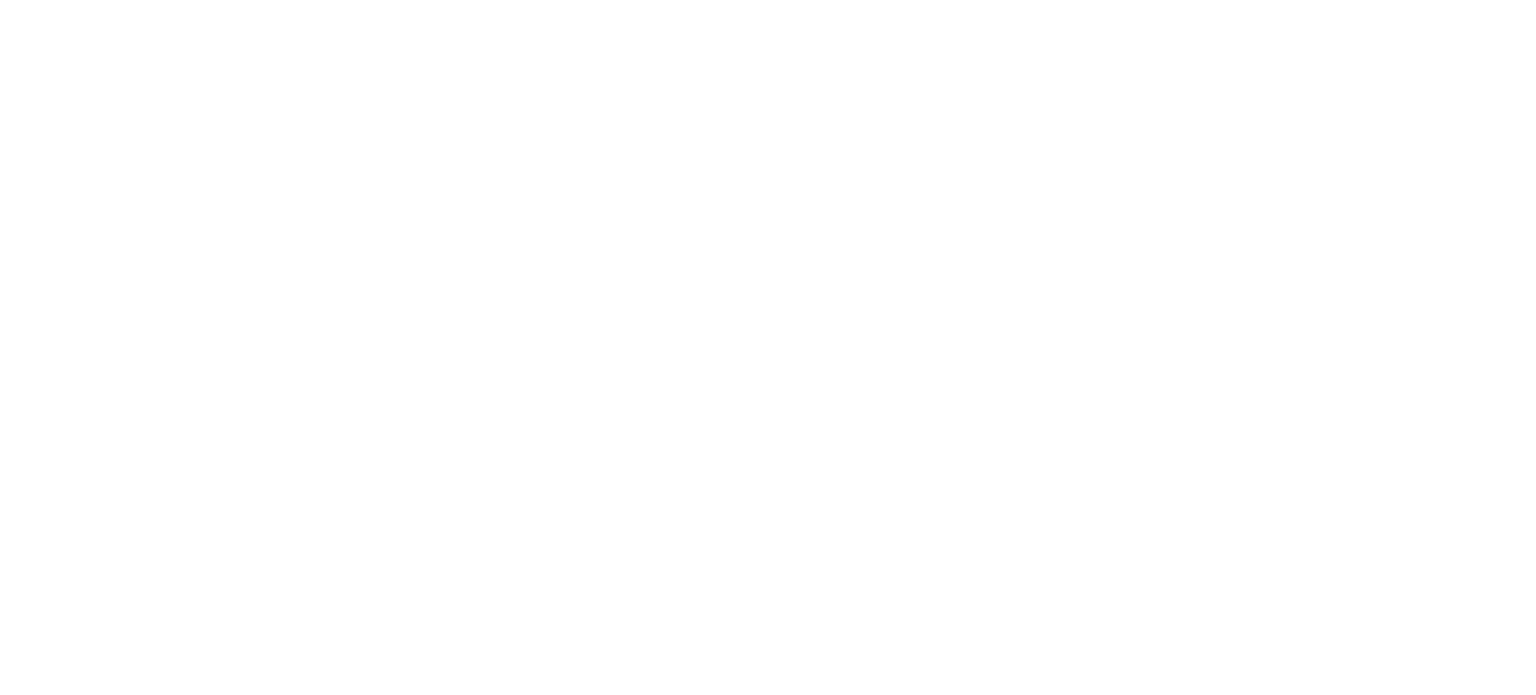 scroll, scrollTop: 0, scrollLeft: 0, axis: both 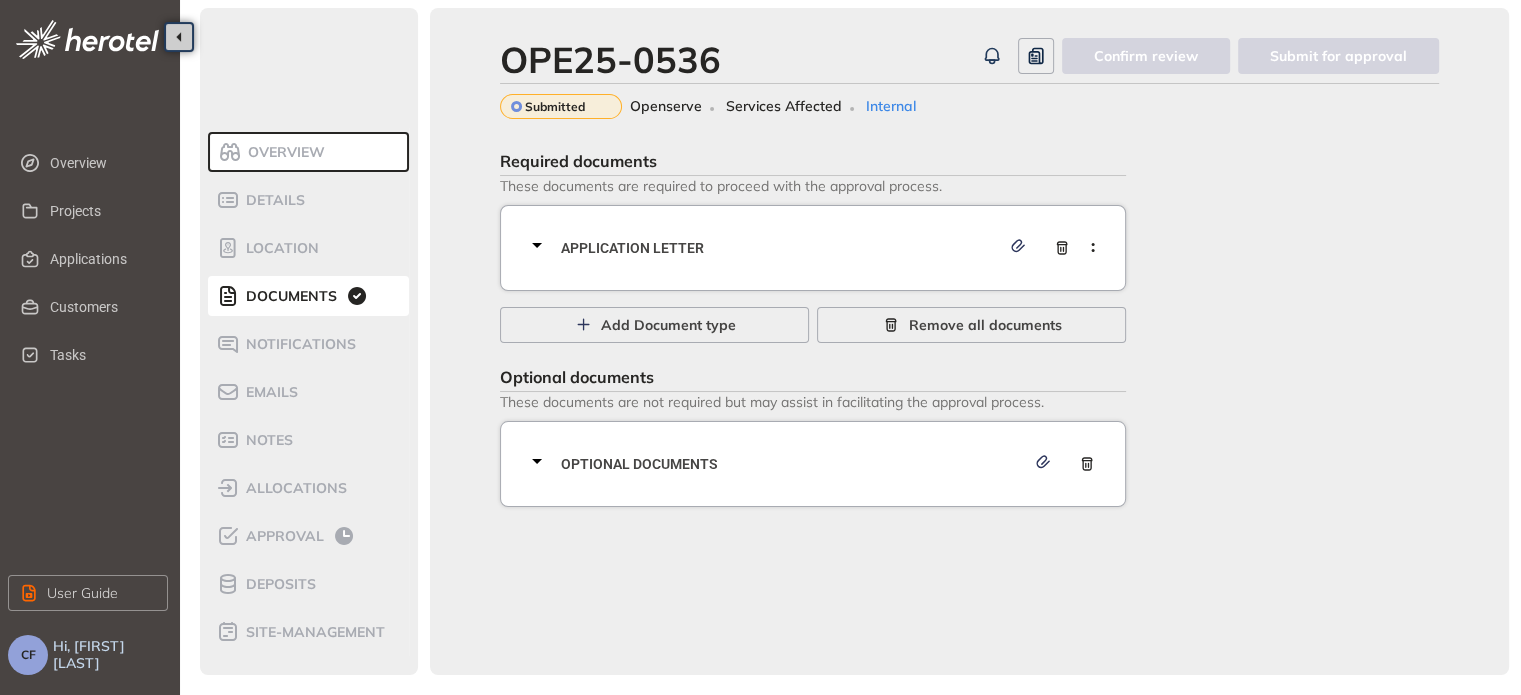 click on "Application letter" at bounding box center [819, 248] 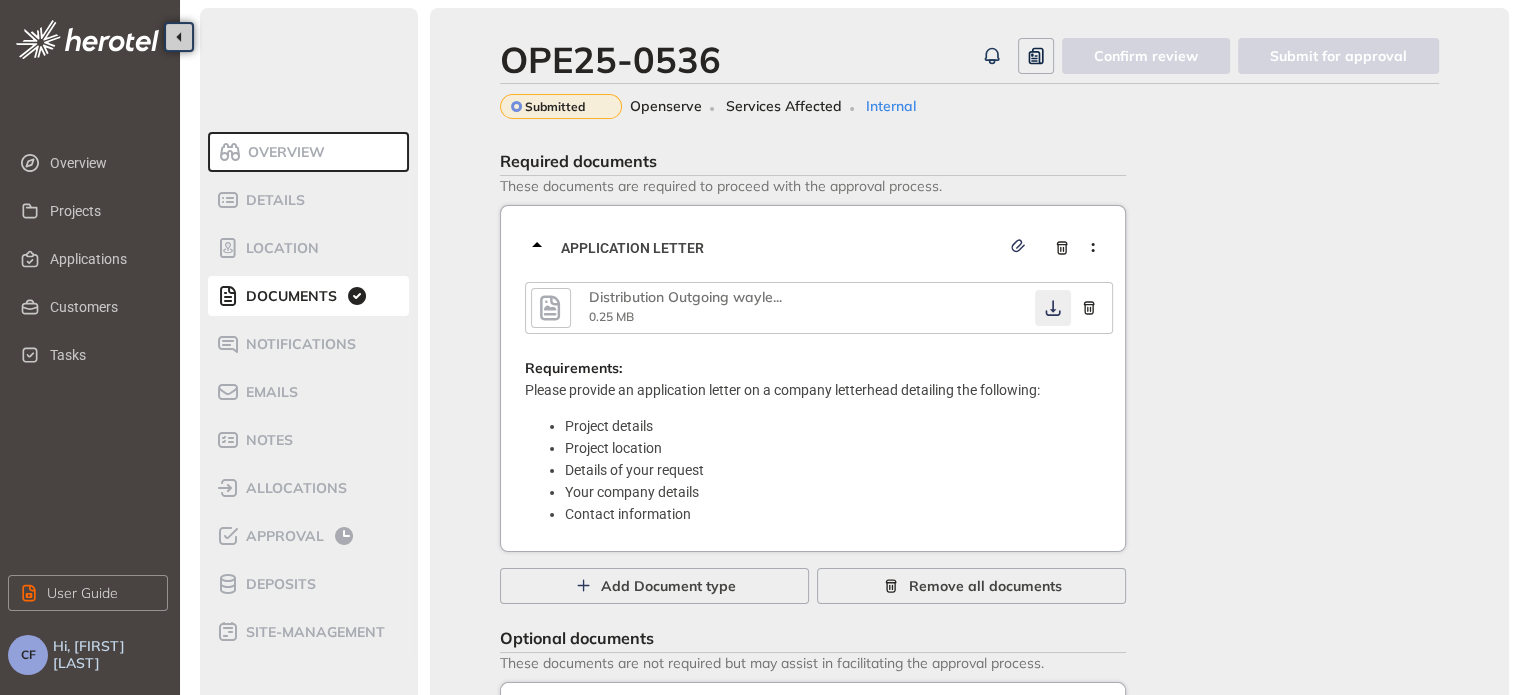 click 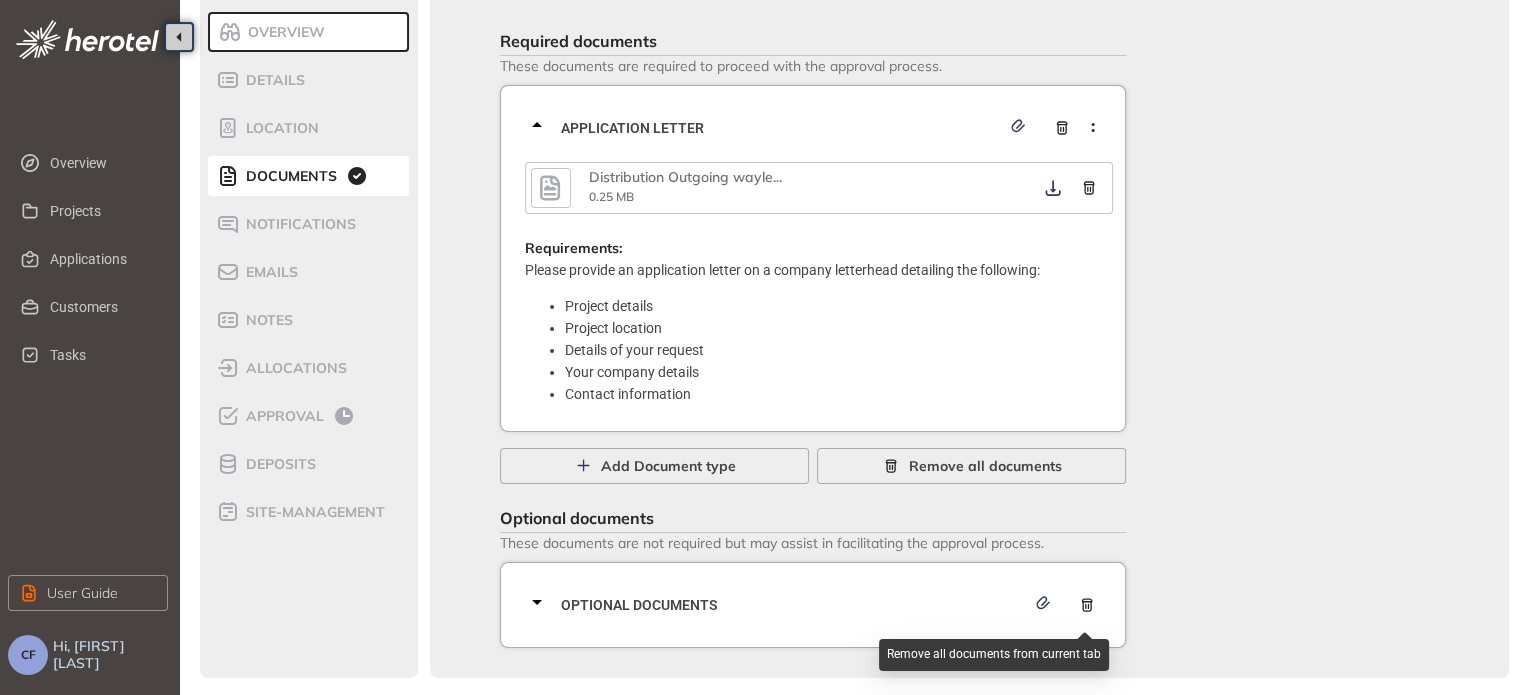click on "Optional documents" at bounding box center (793, 605) 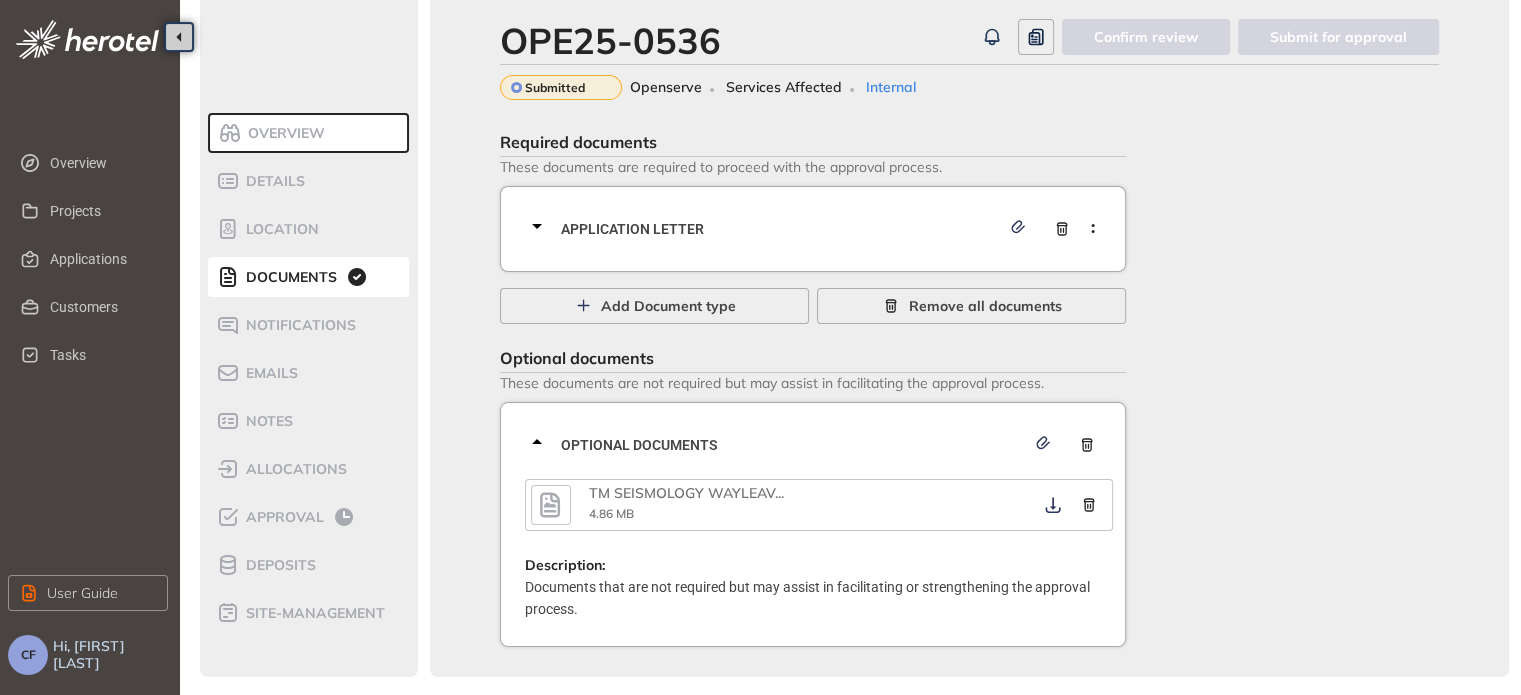 scroll, scrollTop: 22, scrollLeft: 0, axis: vertical 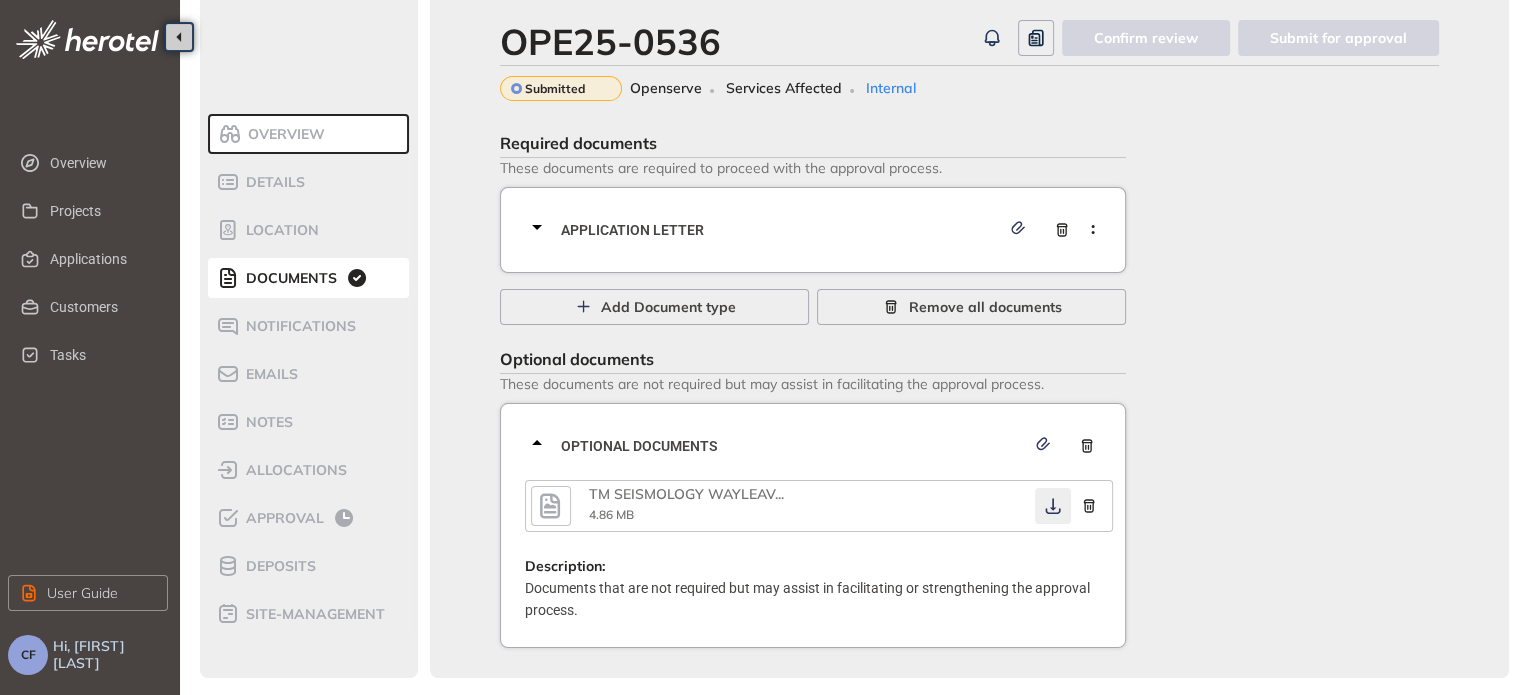 click at bounding box center [1053, 506] 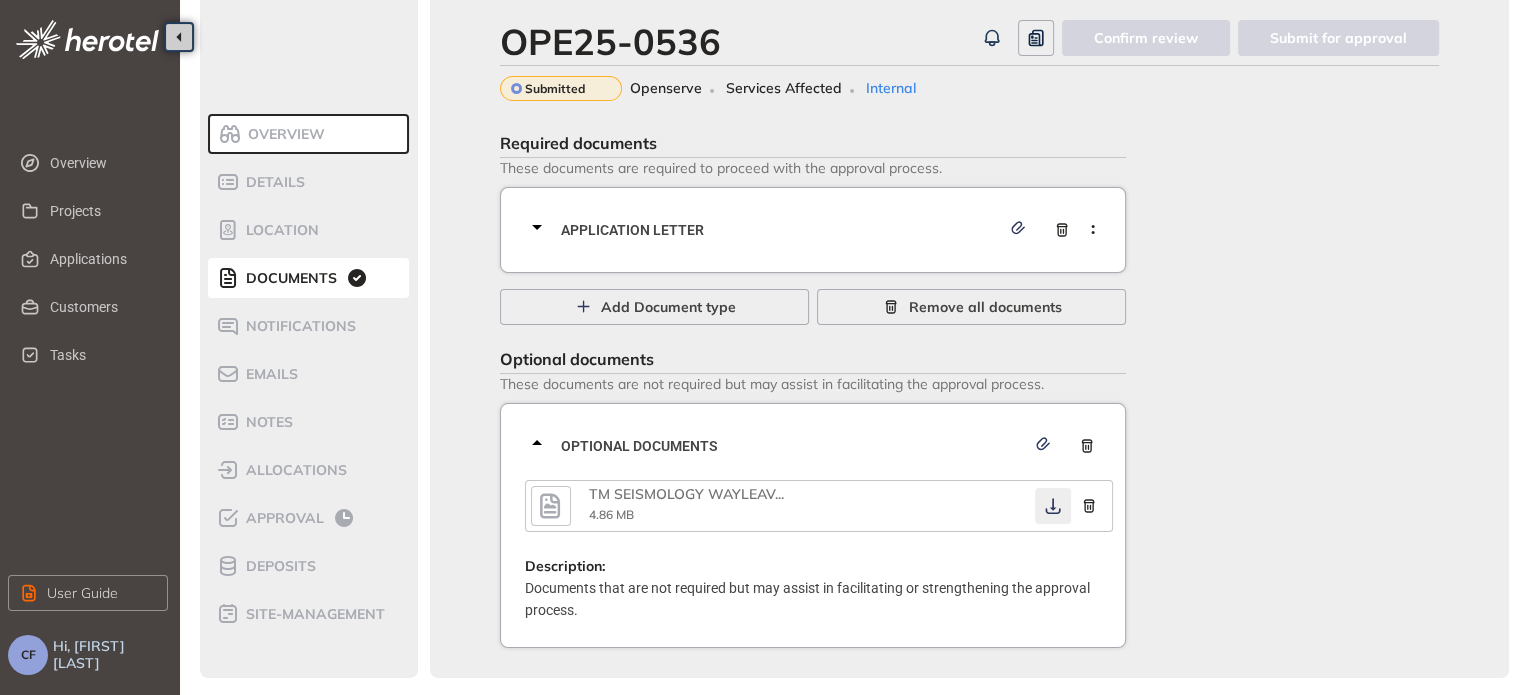 click 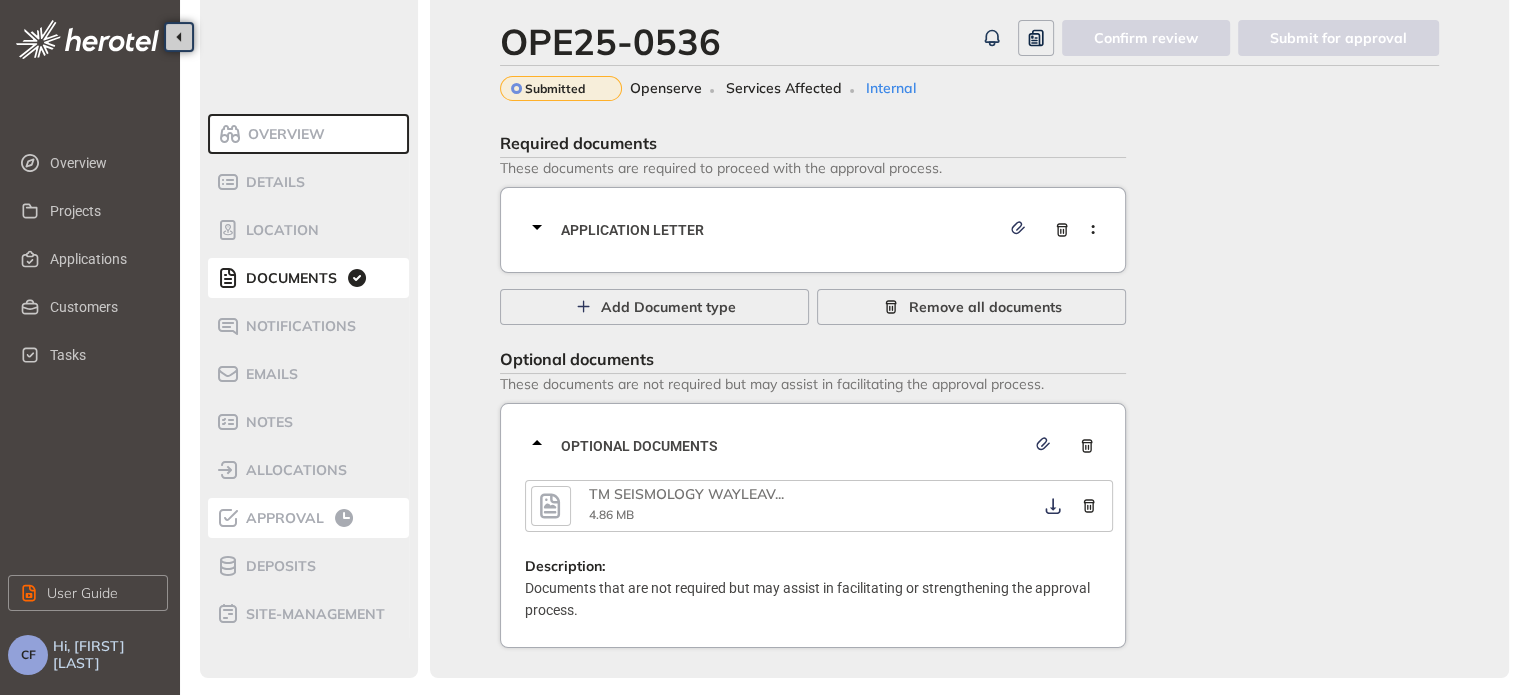 click on "Approval" at bounding box center [282, 518] 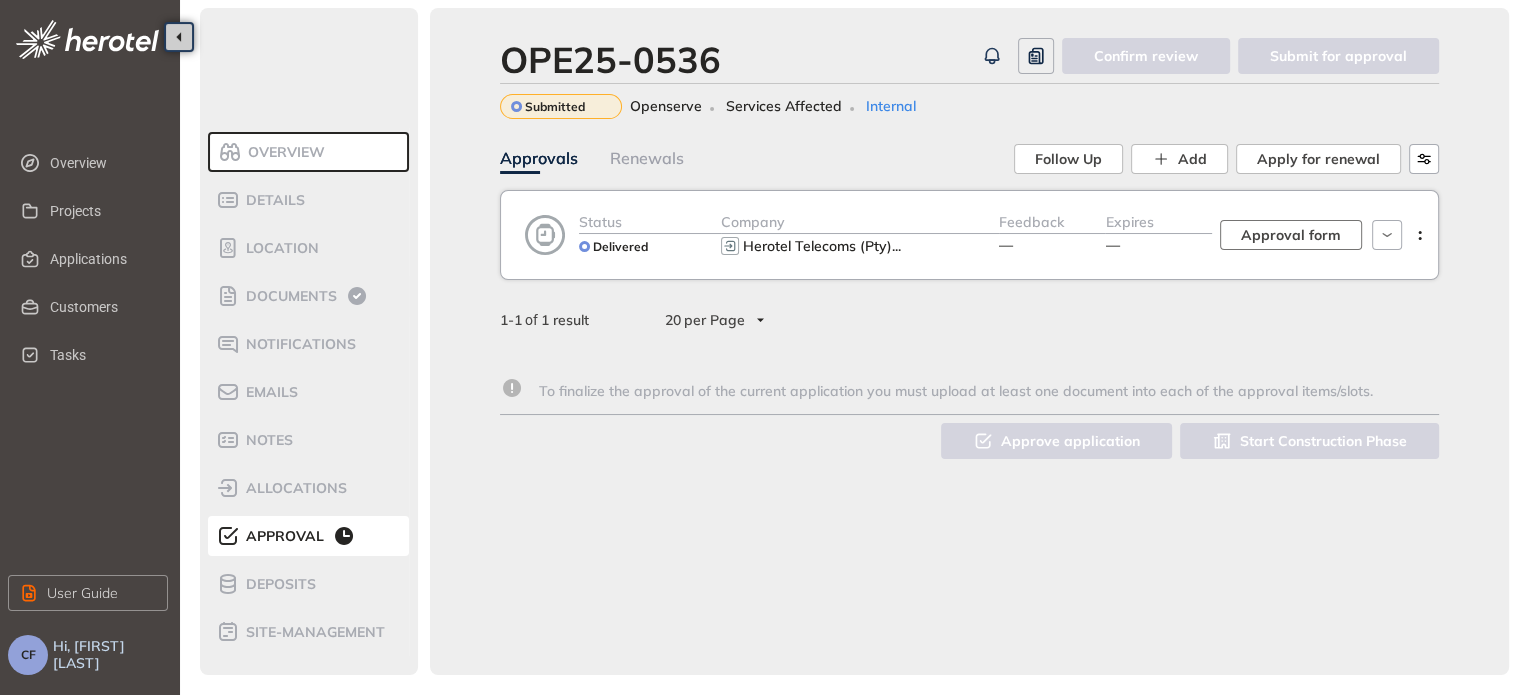 click on "Approval form" at bounding box center [1291, 235] 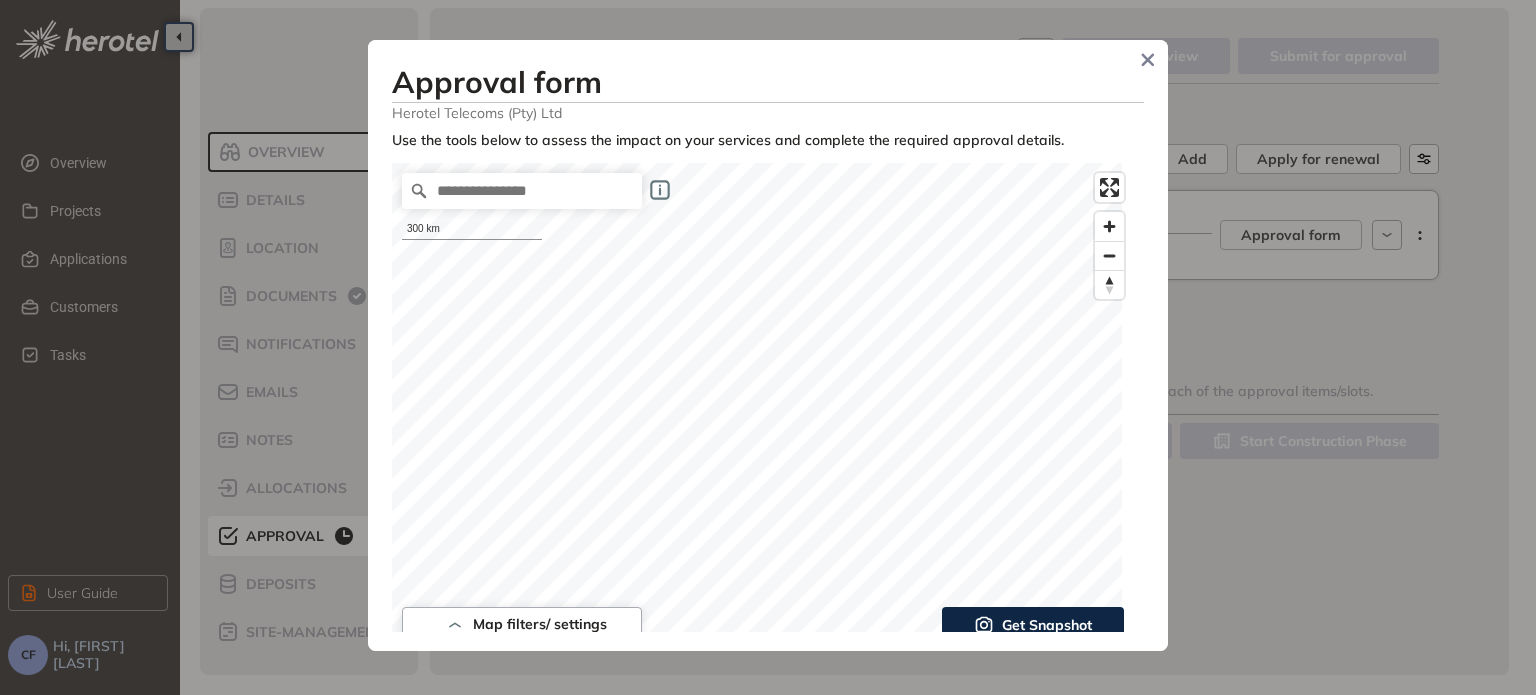 type on "**" 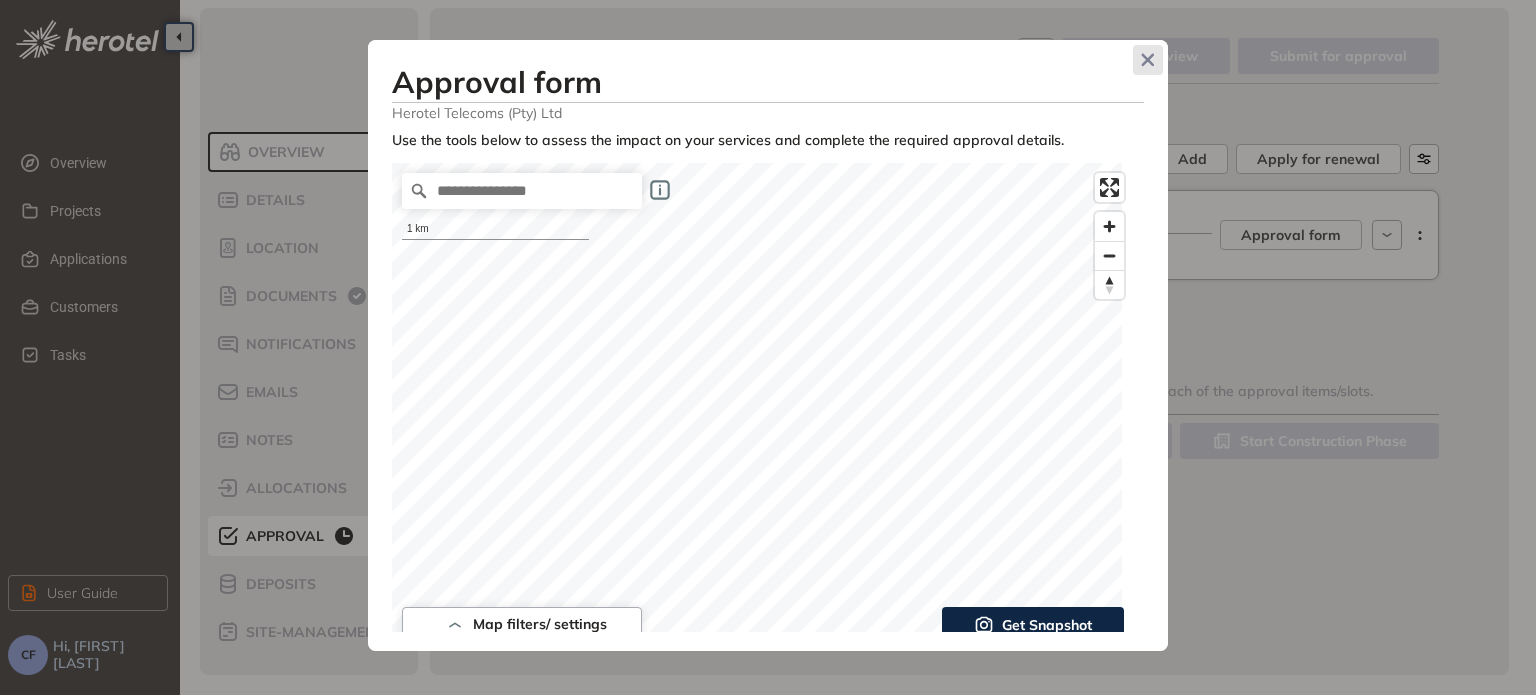 click at bounding box center (1148, 60) 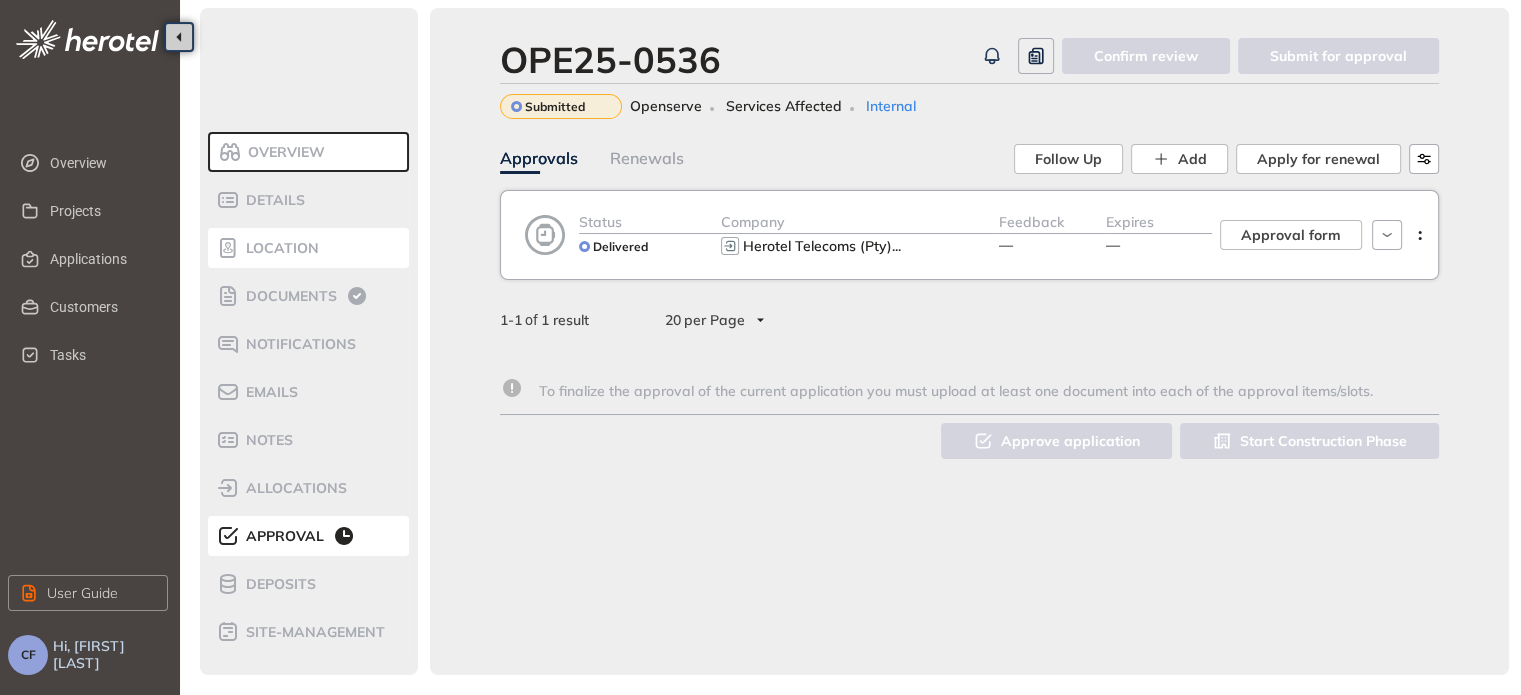 click on "Location" at bounding box center [279, 248] 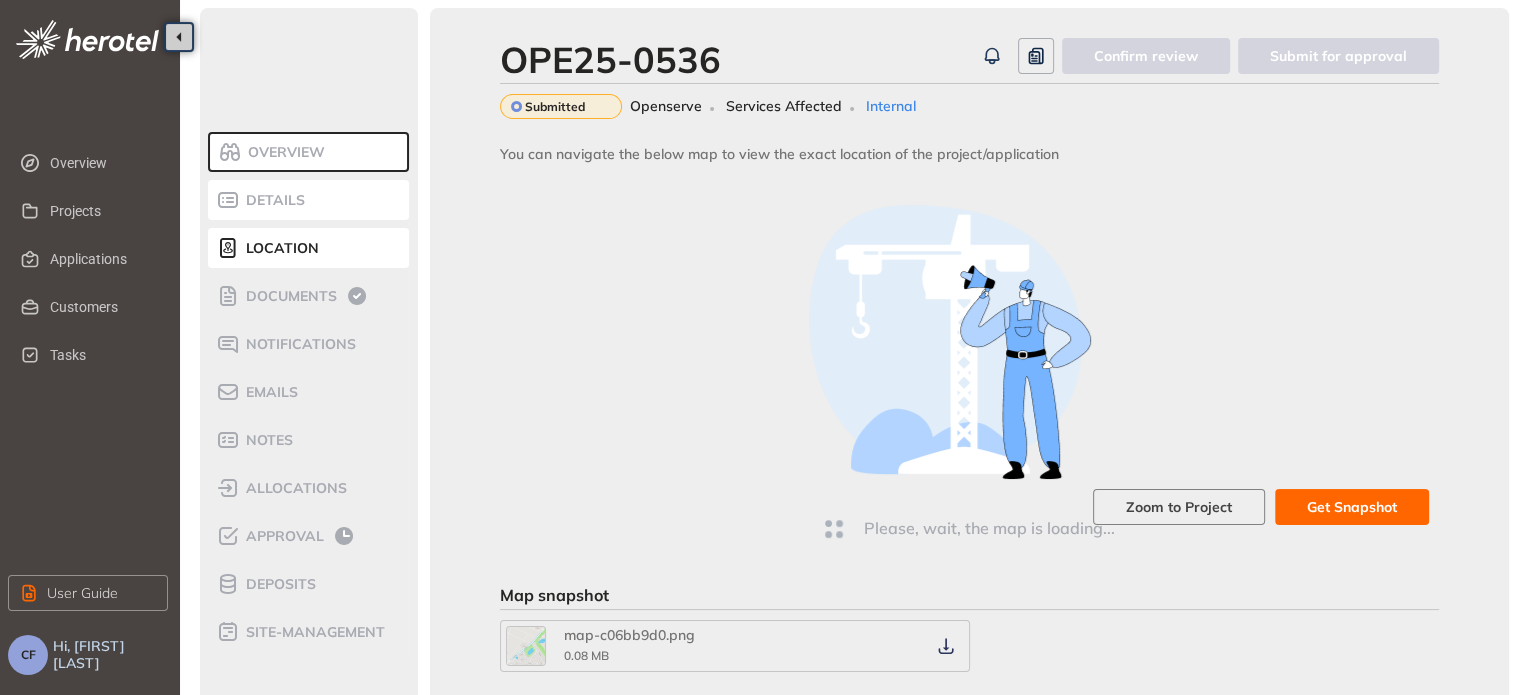 click on "Details" at bounding box center [272, 200] 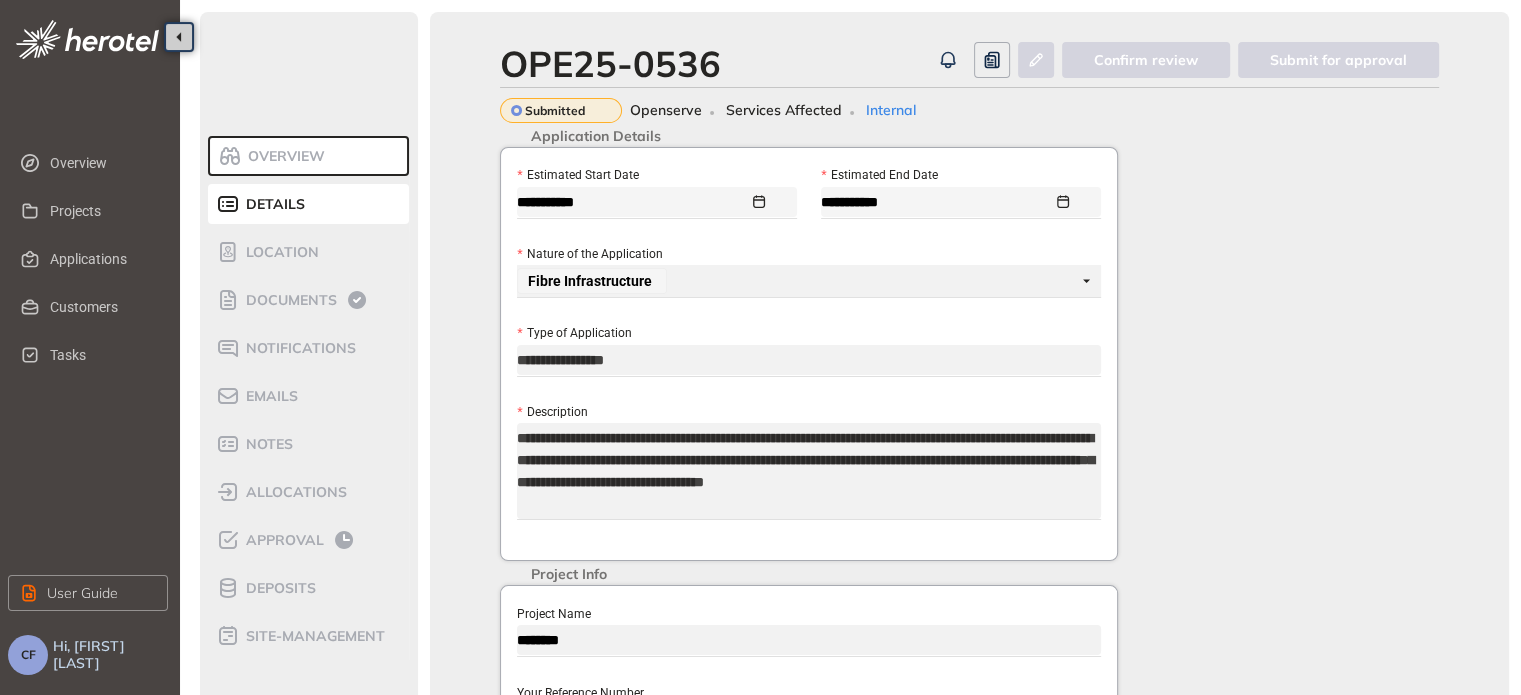 scroll, scrollTop: 0, scrollLeft: 0, axis: both 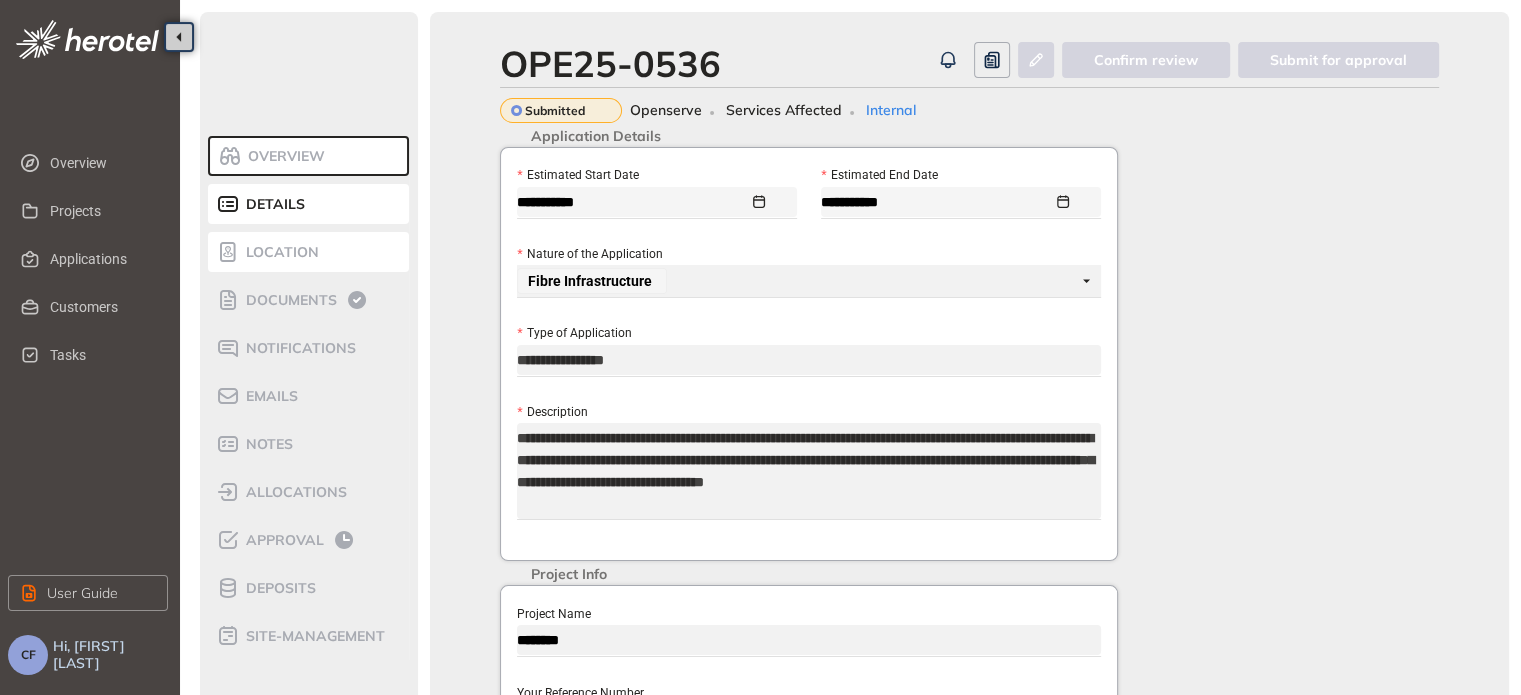 click on "Location" at bounding box center [279, 252] 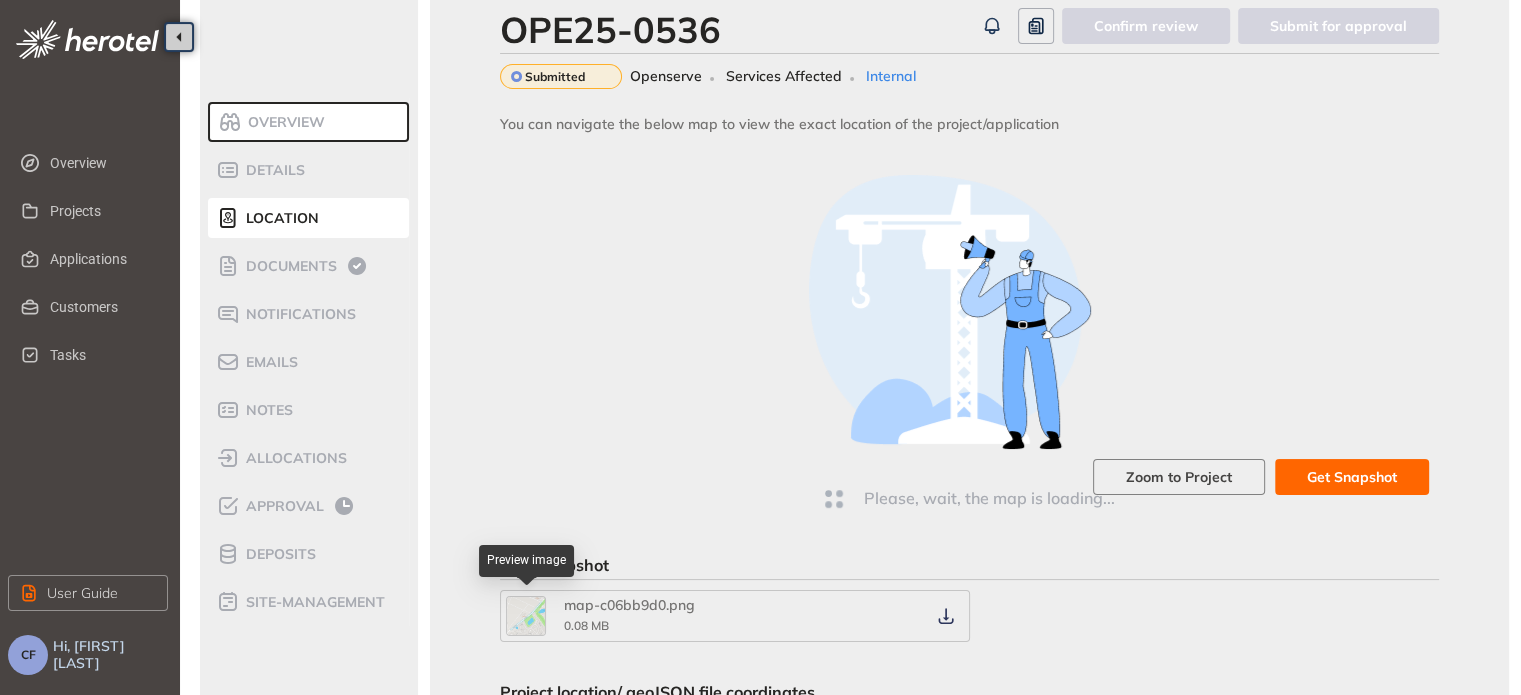scroll, scrollTop: 2, scrollLeft: 0, axis: vertical 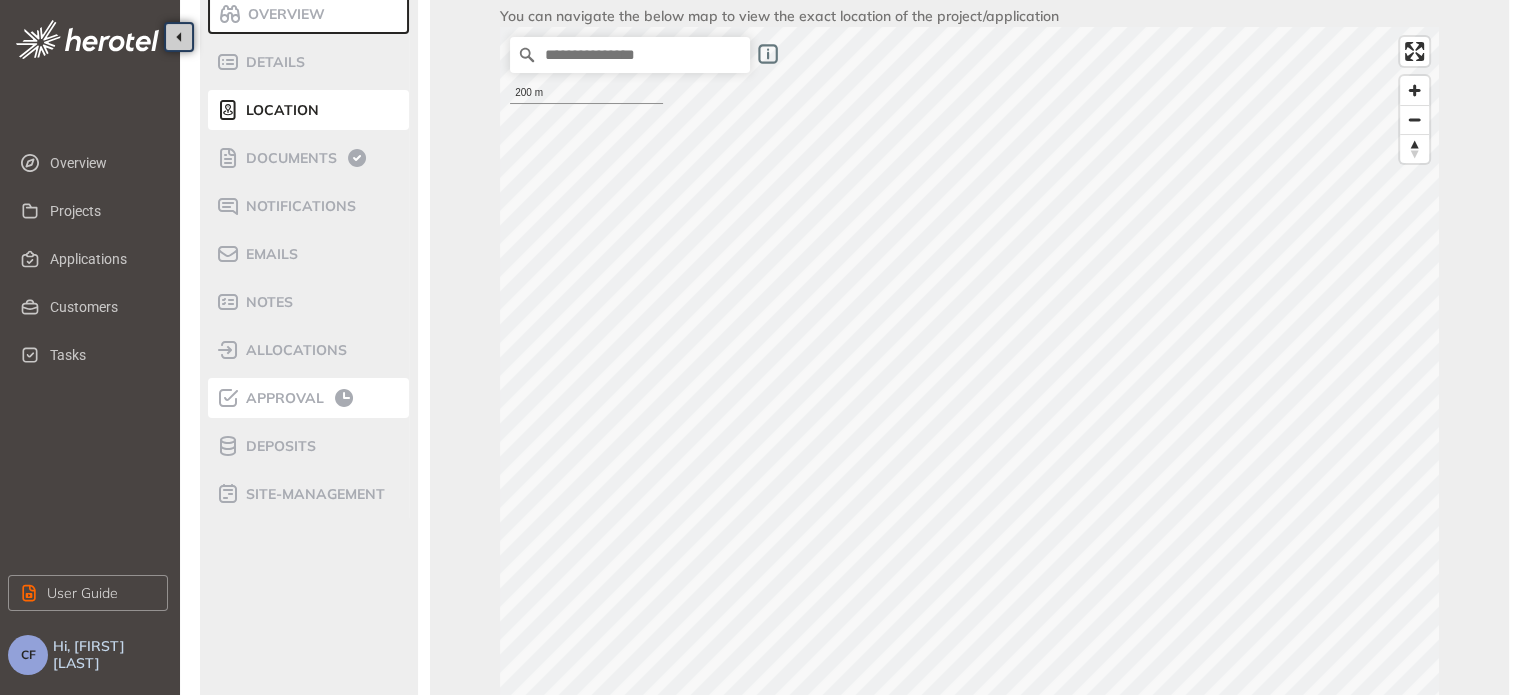 click on "Approval" at bounding box center [282, 398] 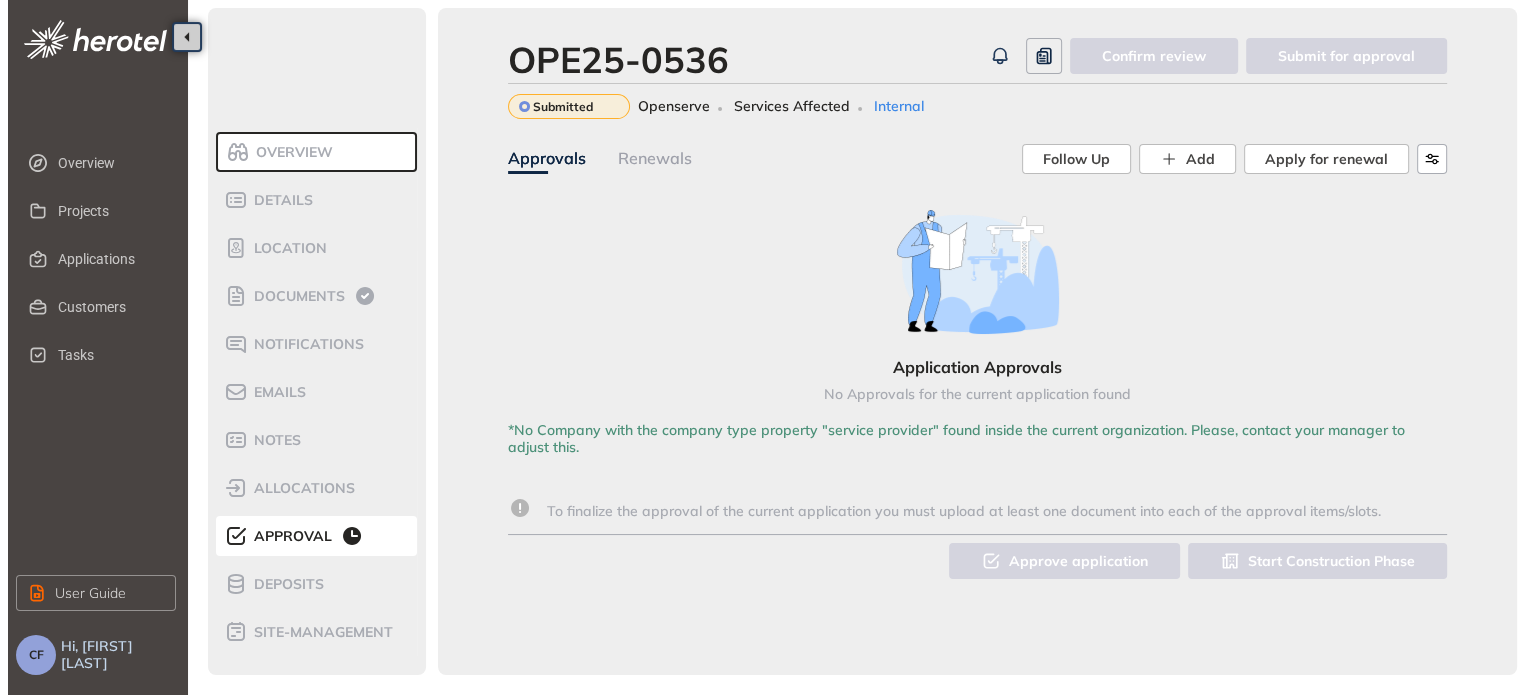 scroll, scrollTop: 4, scrollLeft: 0, axis: vertical 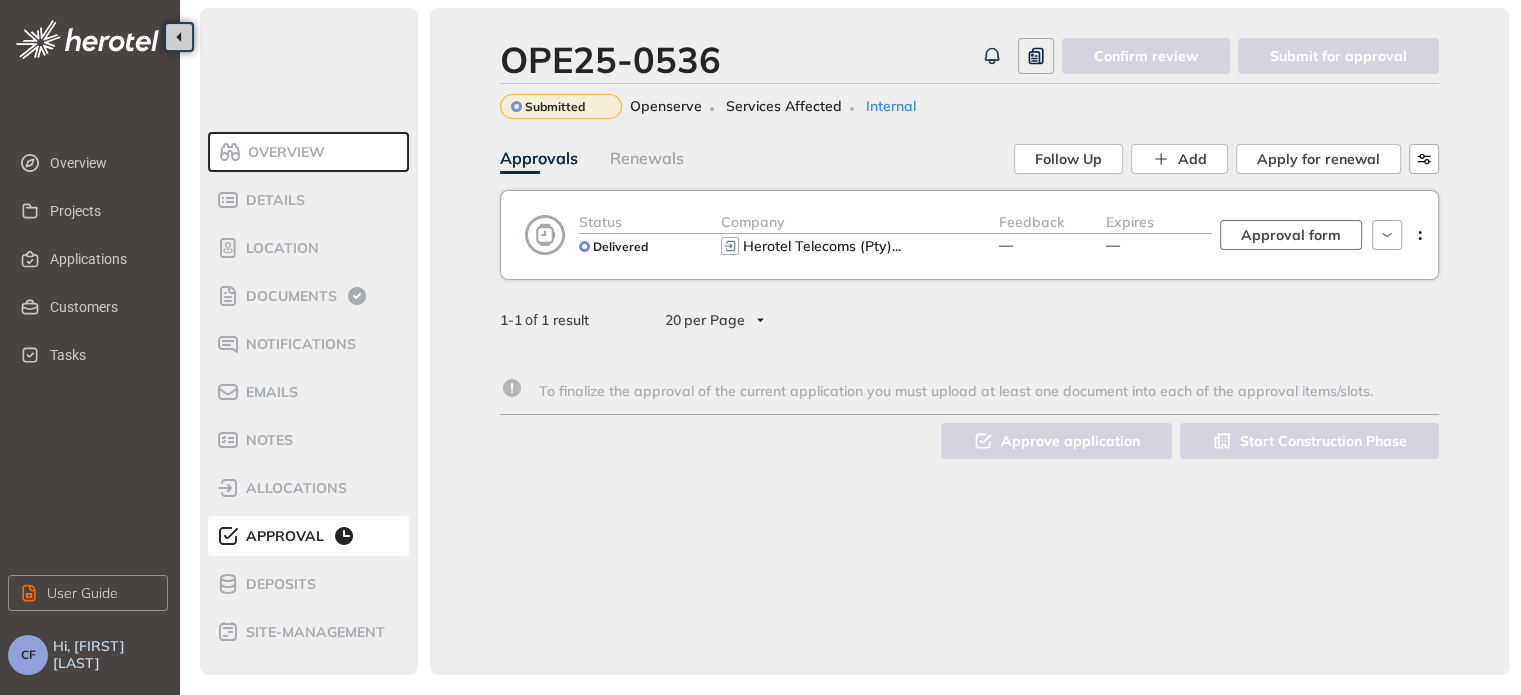click on "Approval form" at bounding box center [1291, 235] 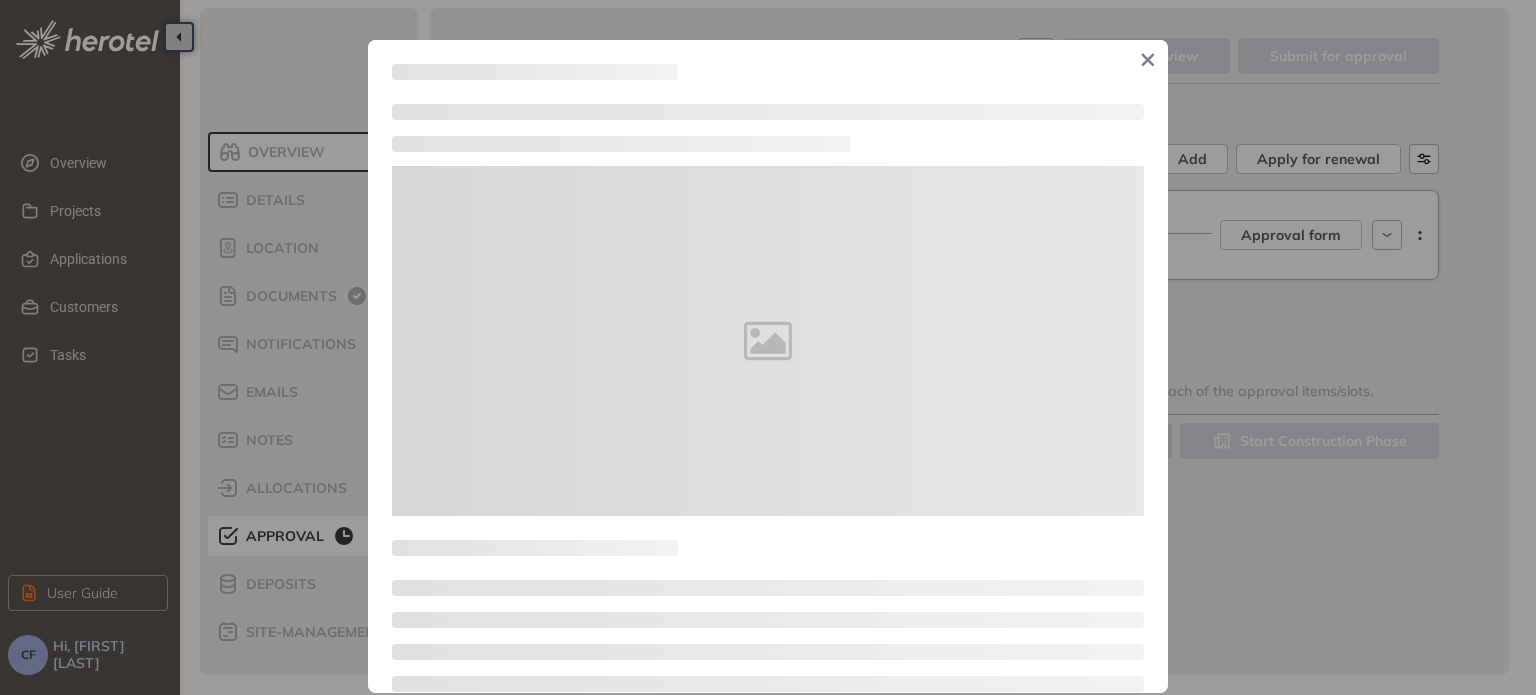 type on "**********" 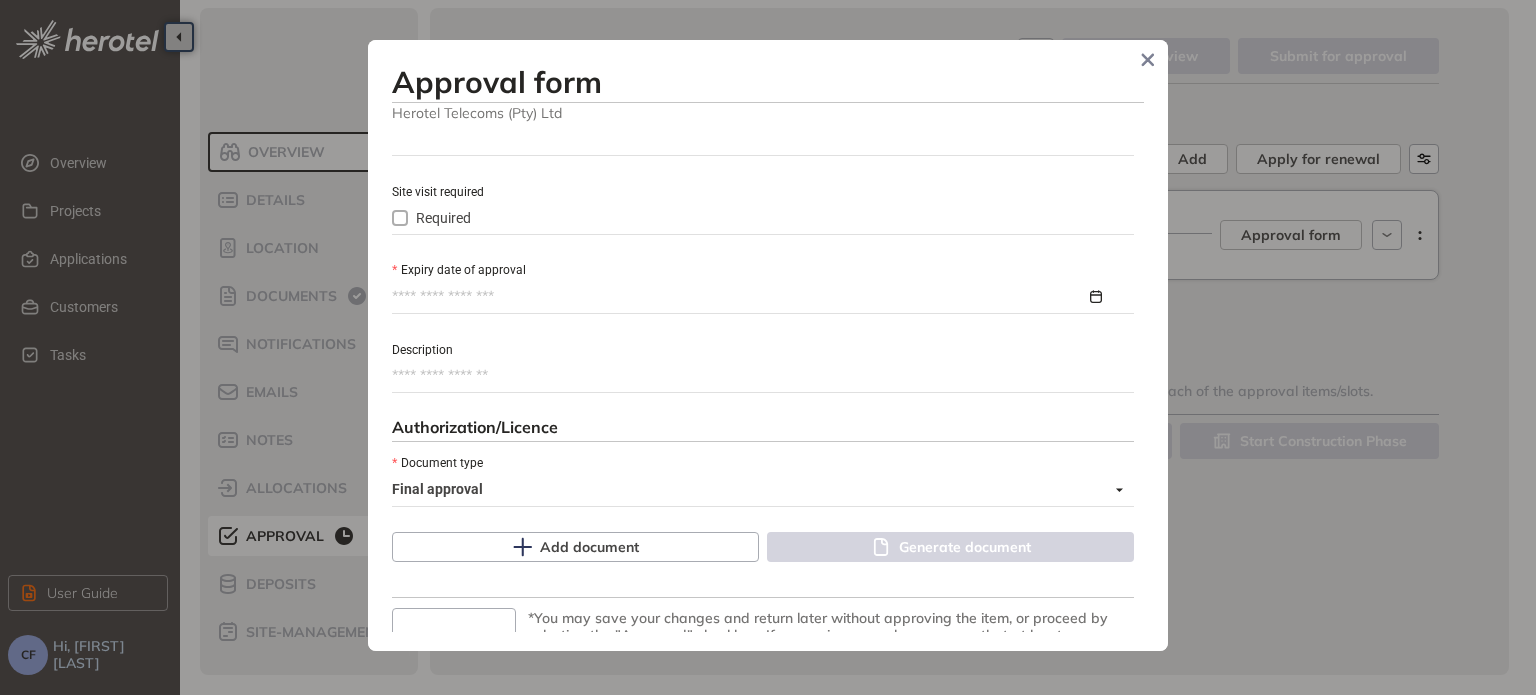 scroll, scrollTop: 870, scrollLeft: 0, axis: vertical 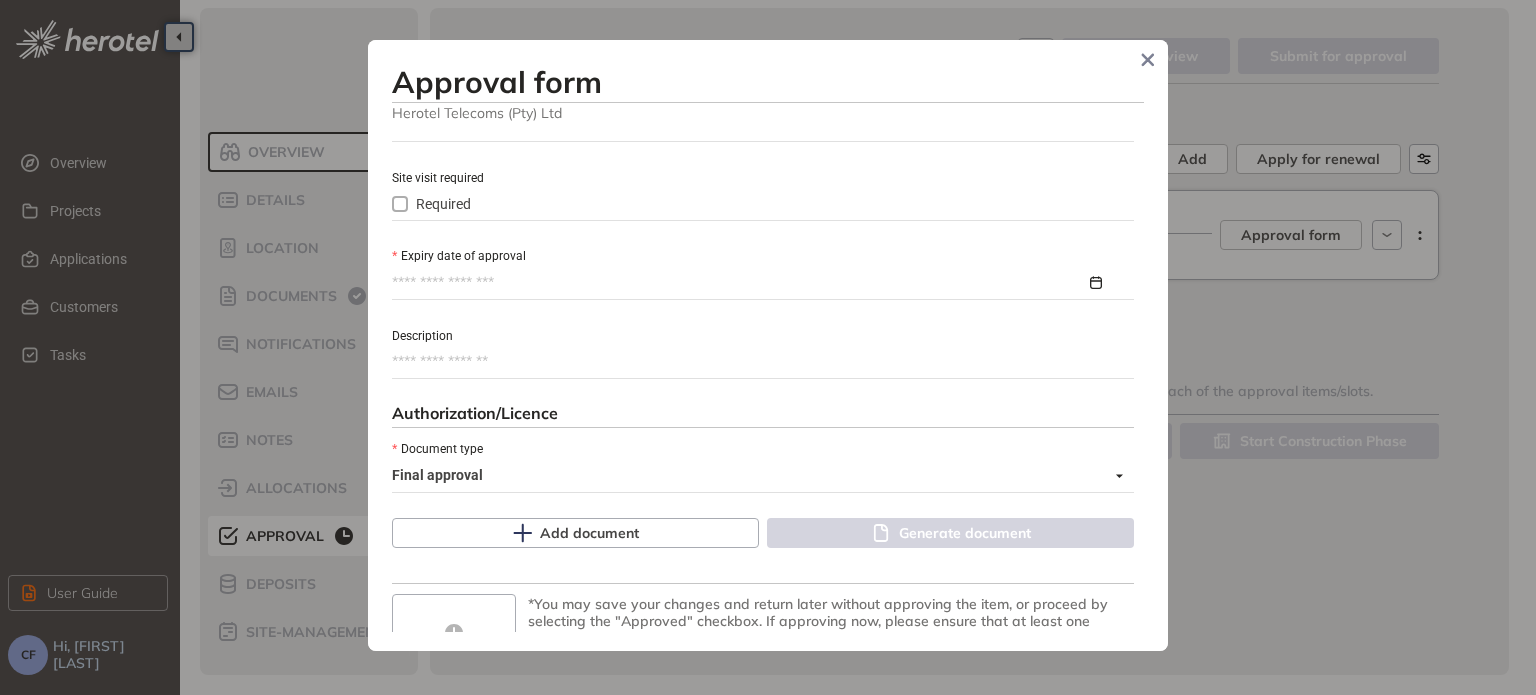 click on "Expiry date of approval" at bounding box center [739, 283] 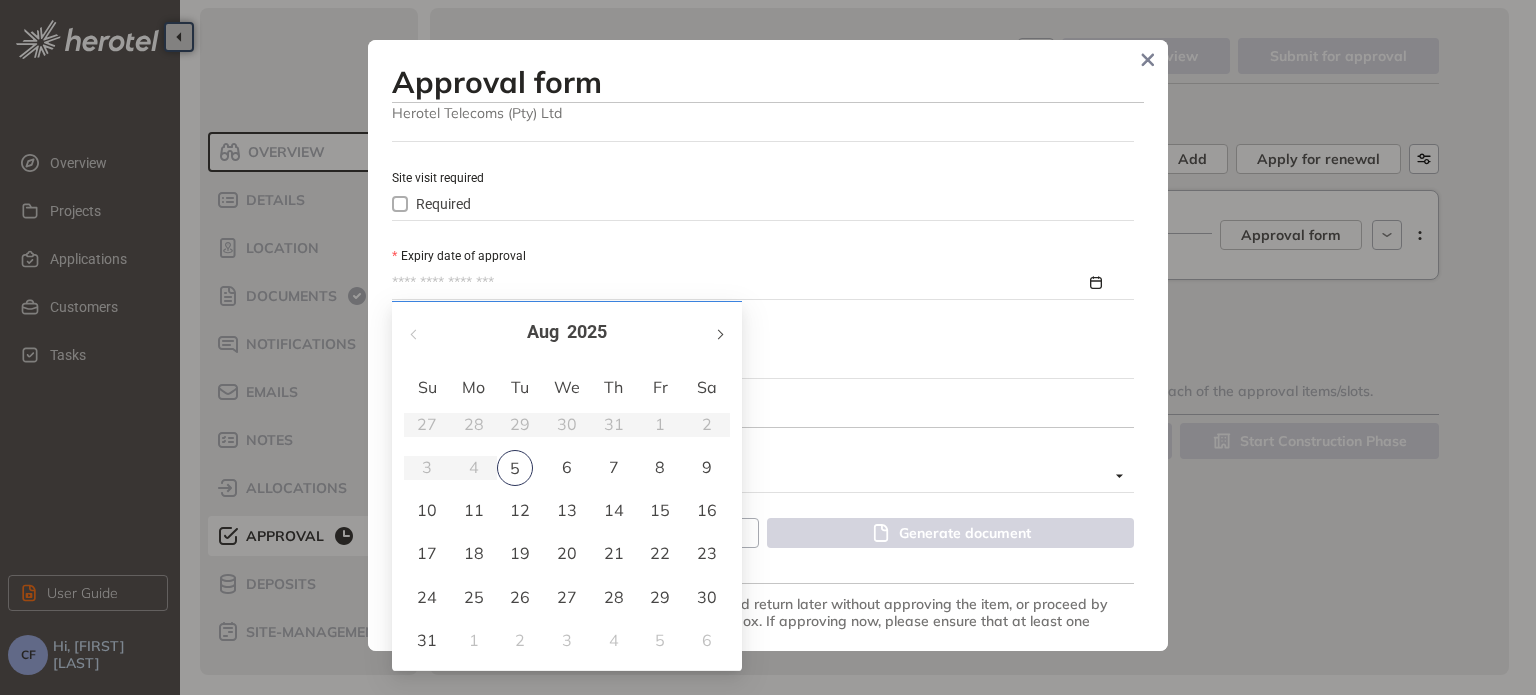 click at bounding box center [719, 332] 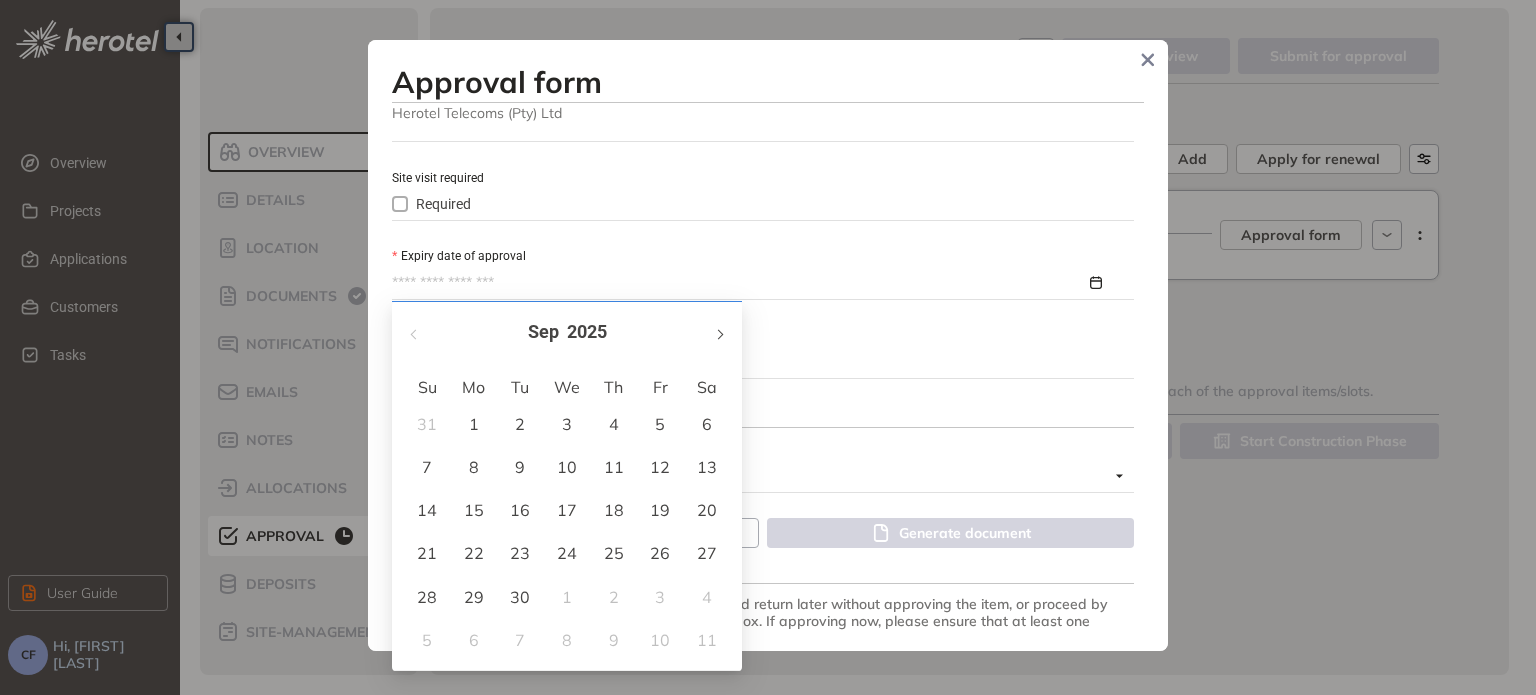 click at bounding box center [719, 332] 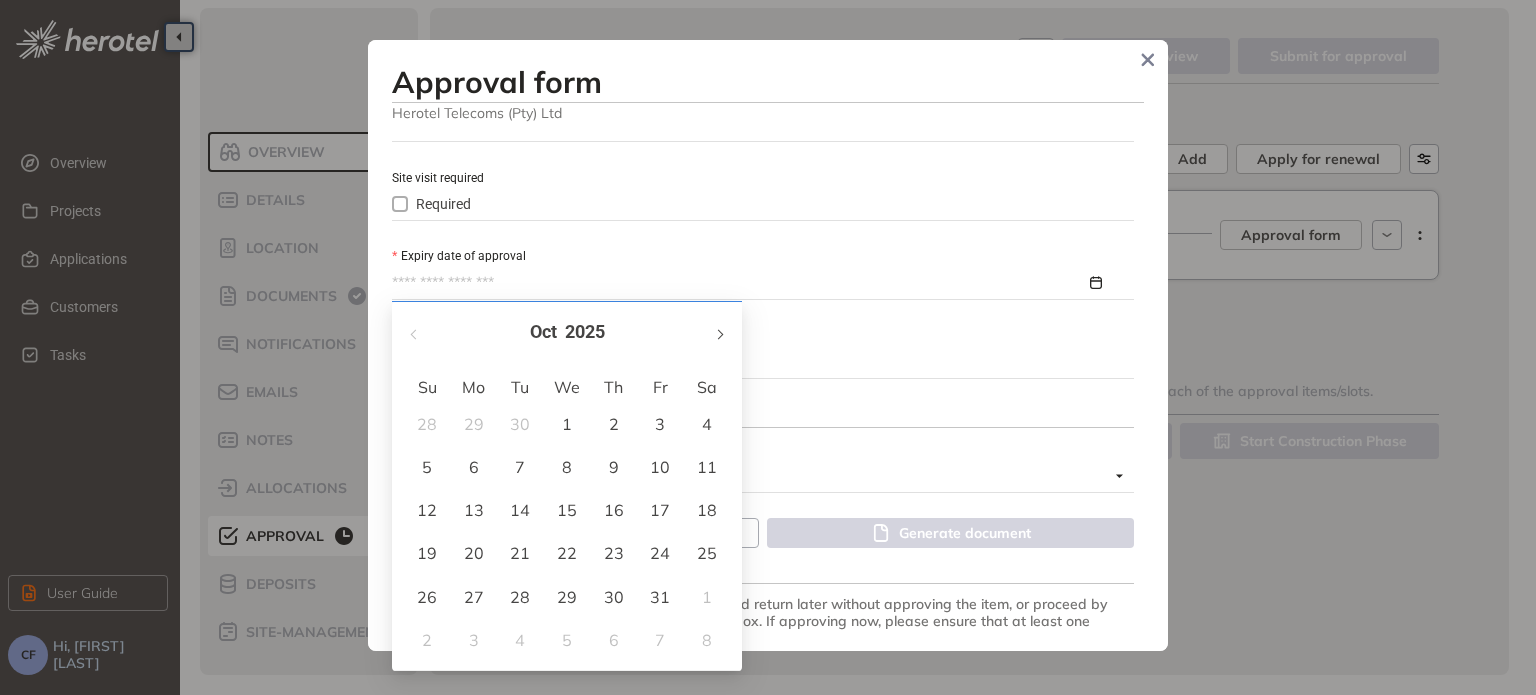 click at bounding box center (719, 332) 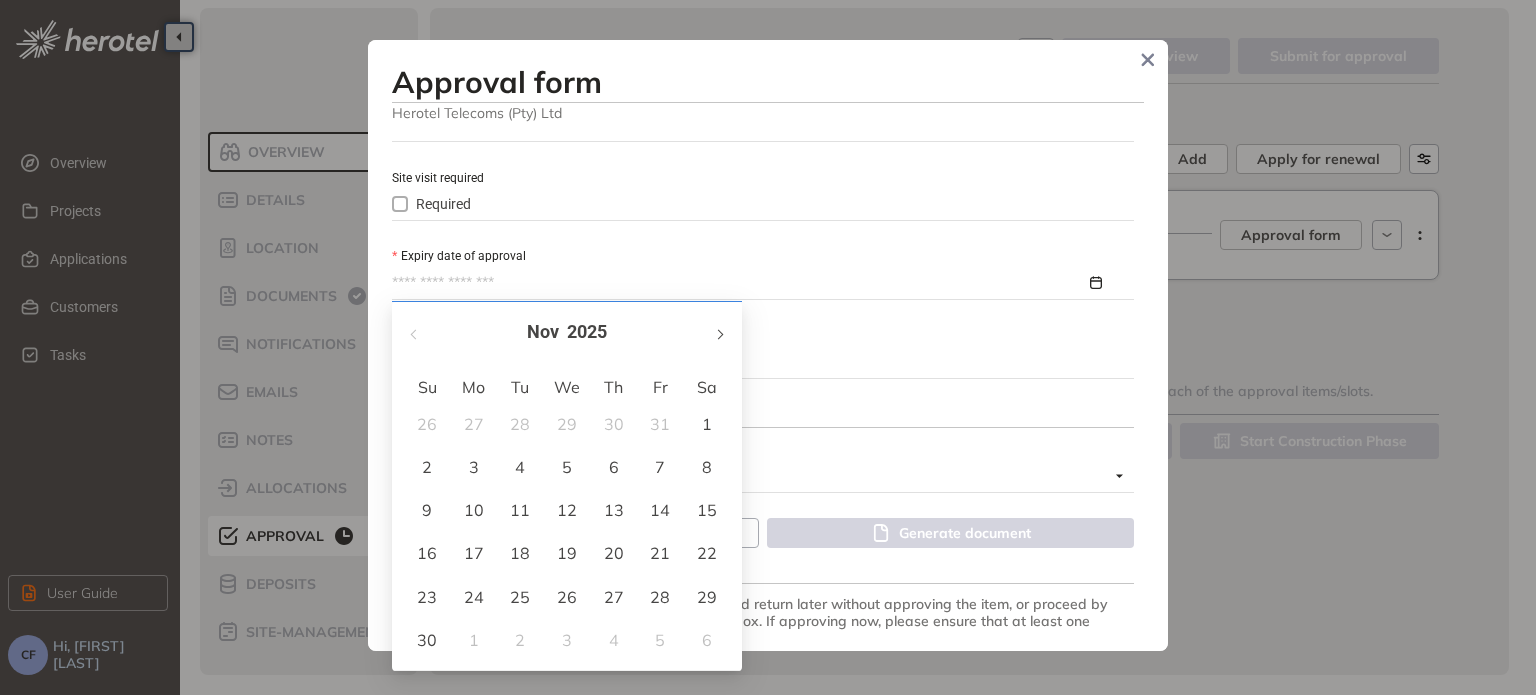 click at bounding box center [719, 332] 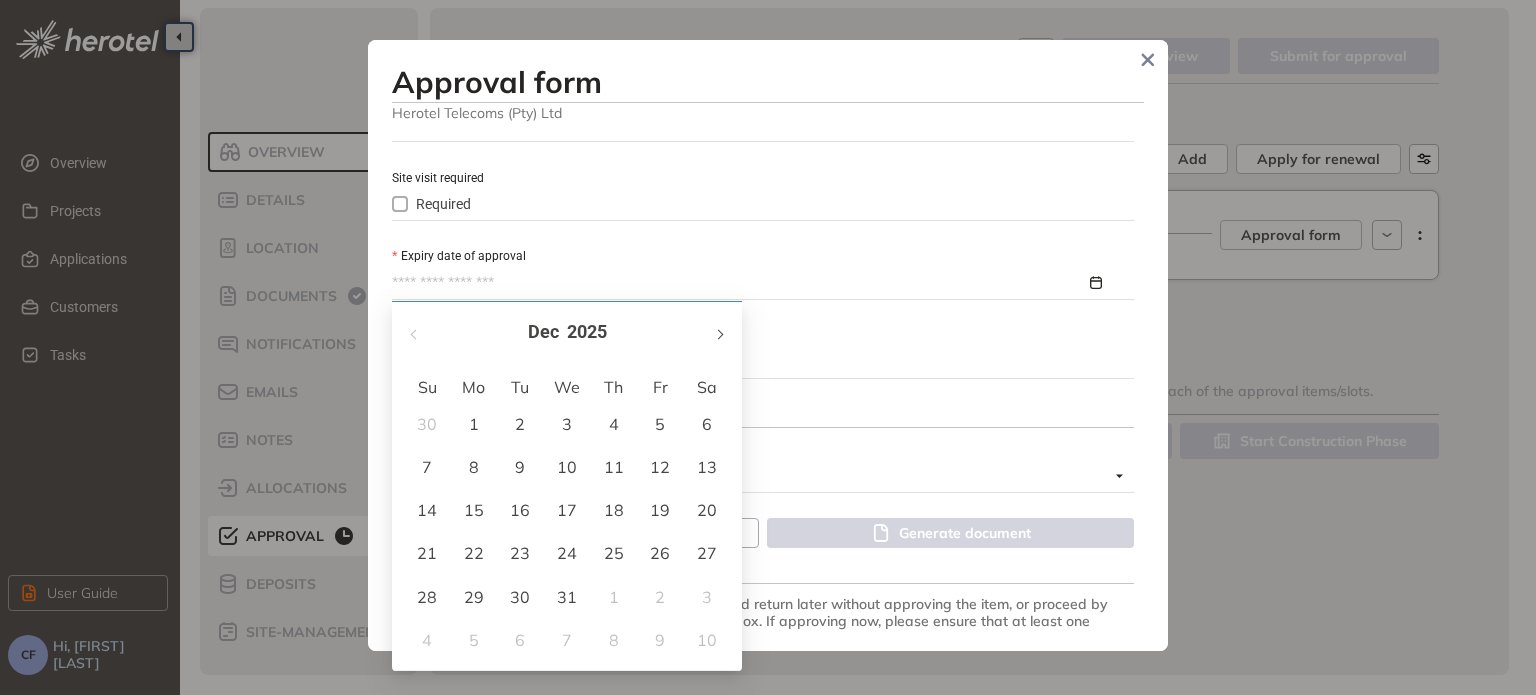 click at bounding box center (719, 332) 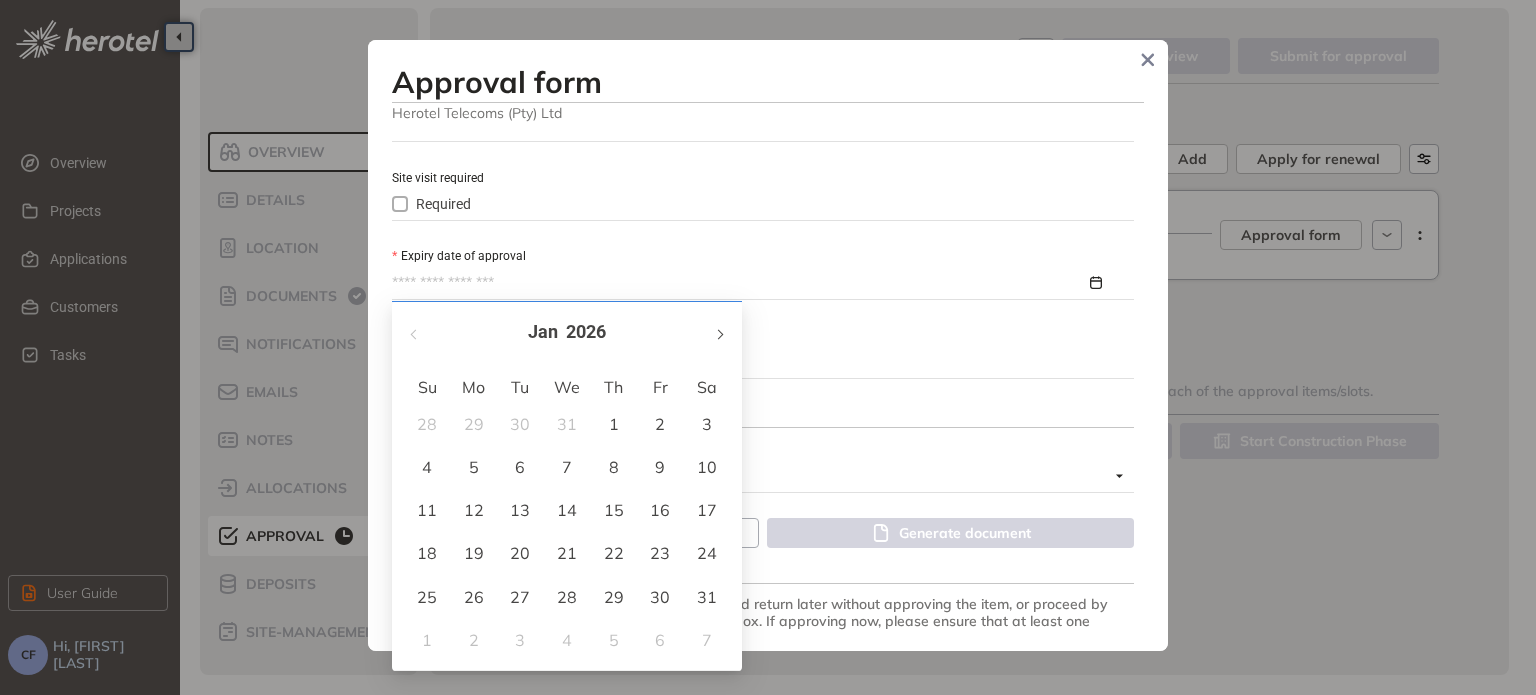 click at bounding box center [719, 332] 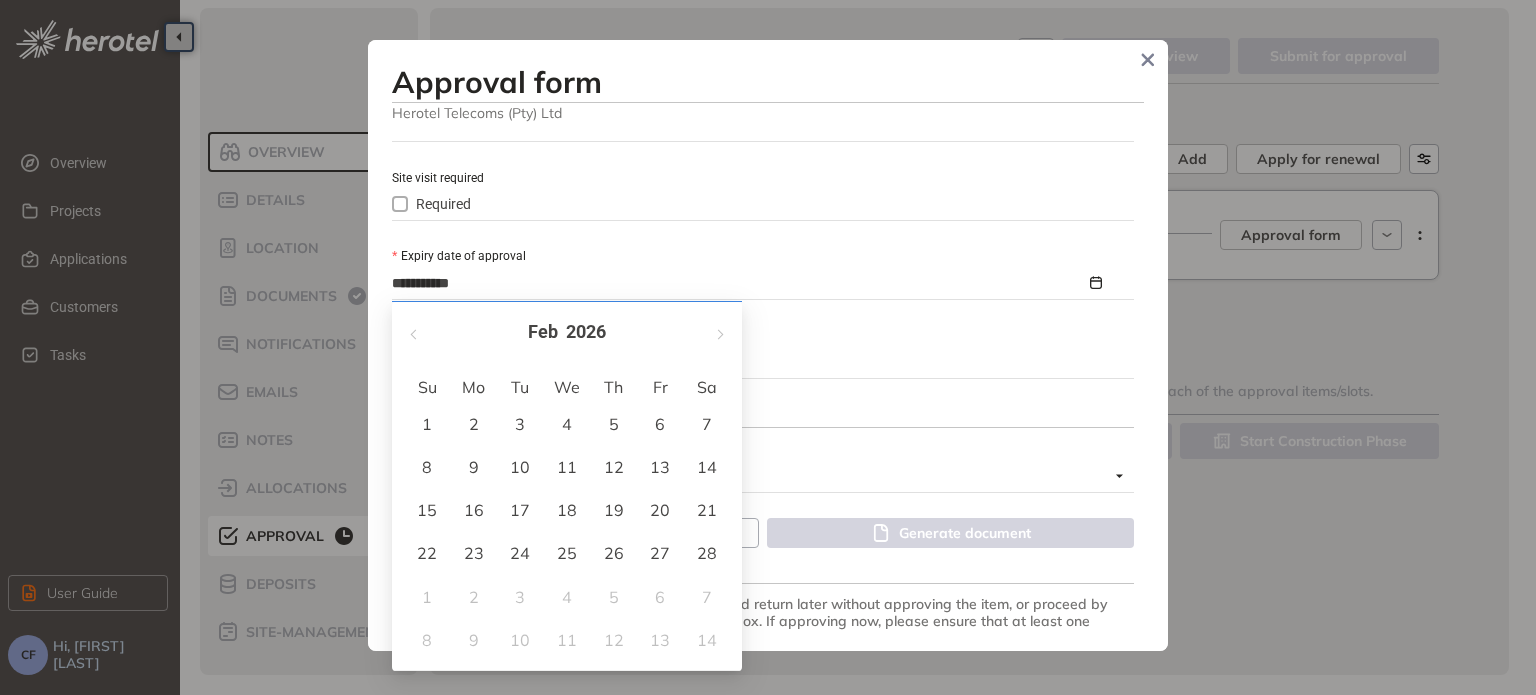 type on "**********" 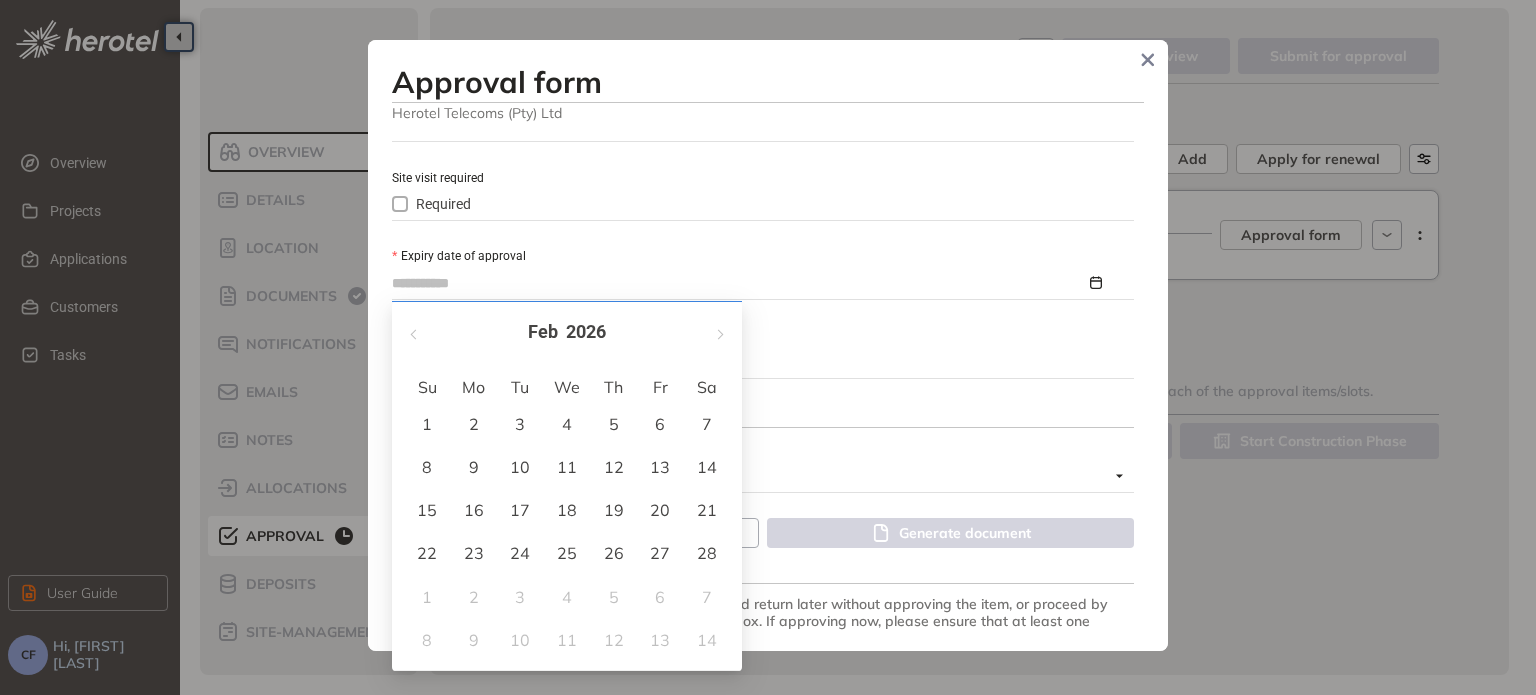 click on "5" at bounding box center (614, 424) 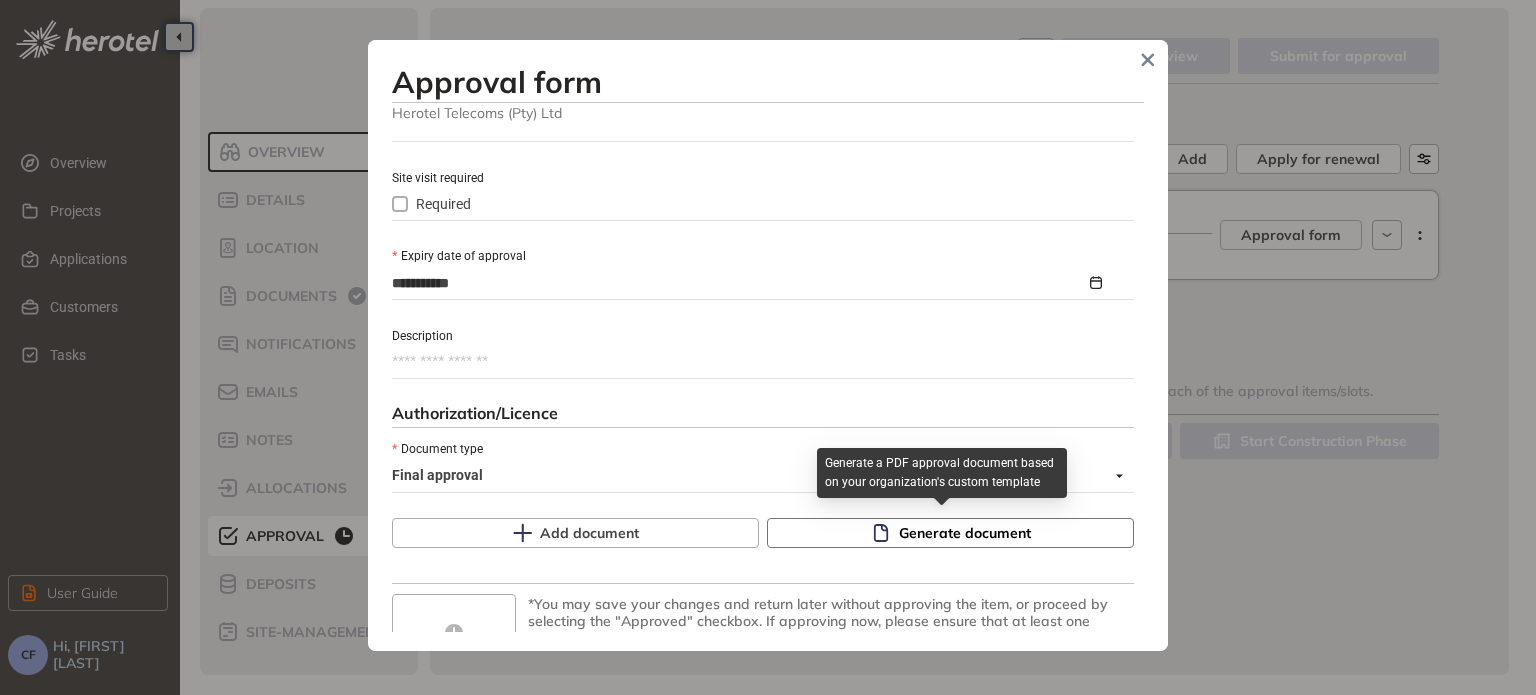 click 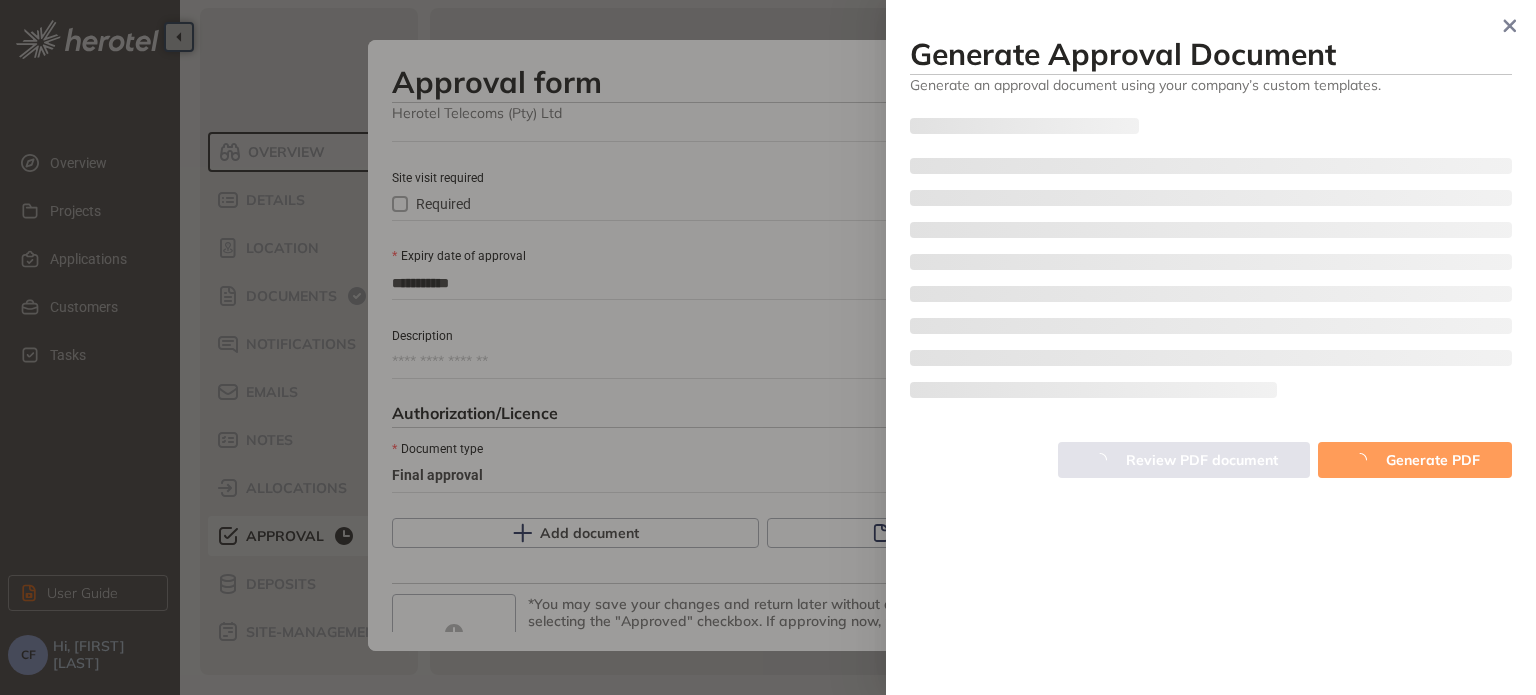 type on "**********" 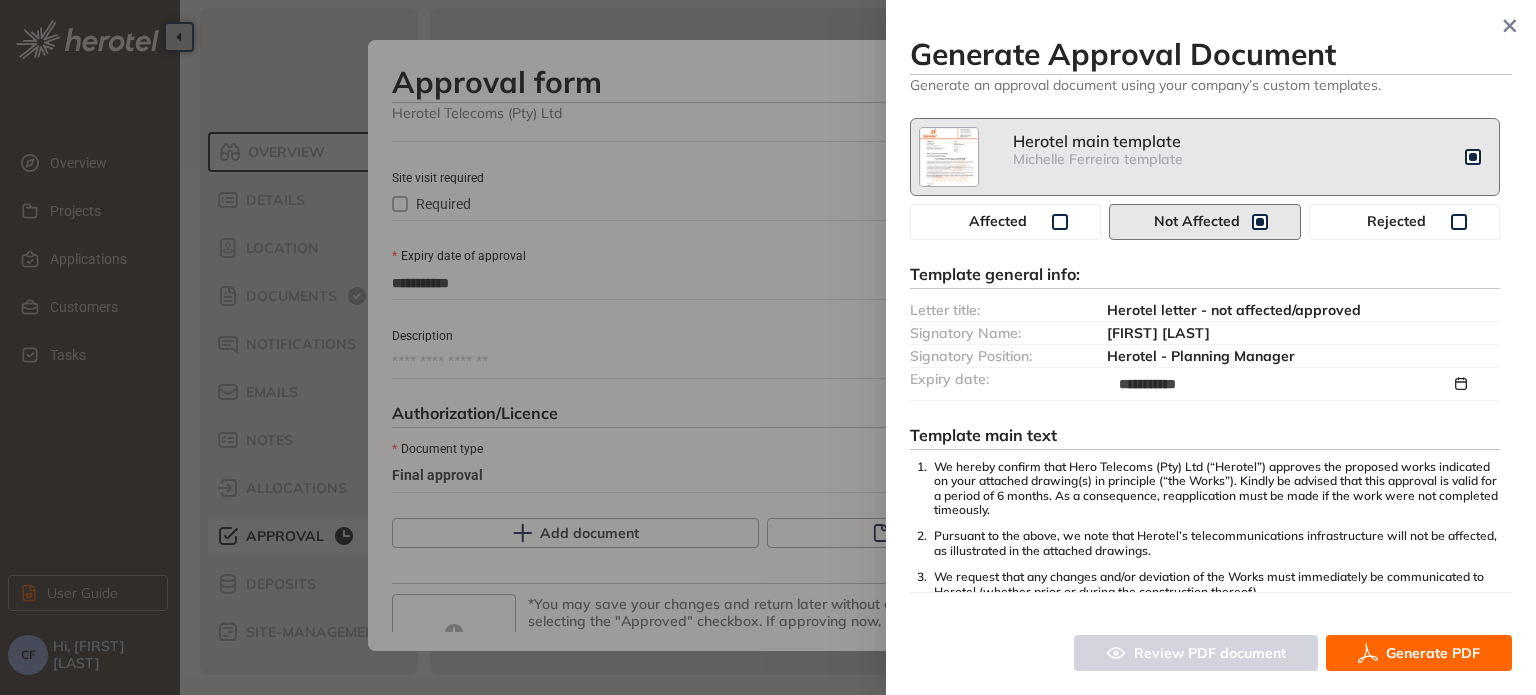 click on "Generate PDF" at bounding box center [1433, 653] 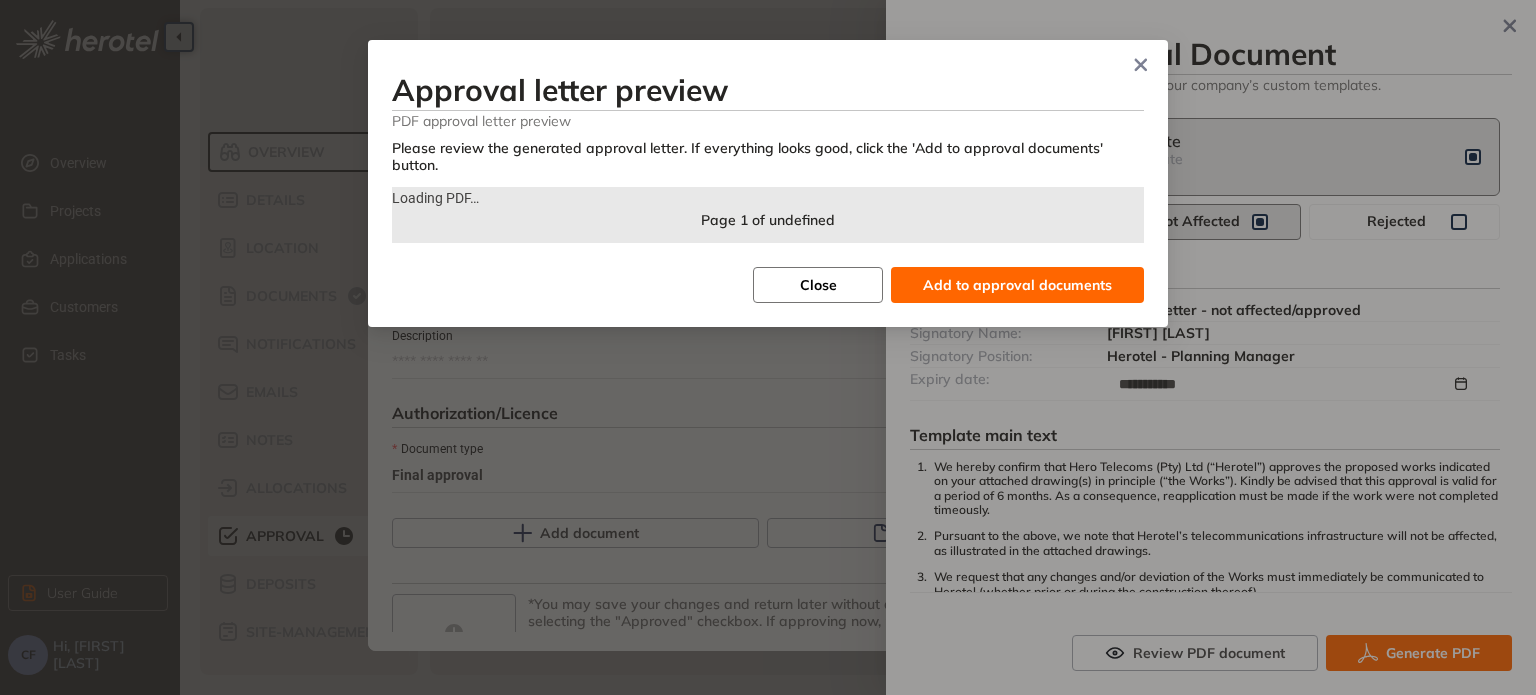 click on "Close" at bounding box center (818, 285) 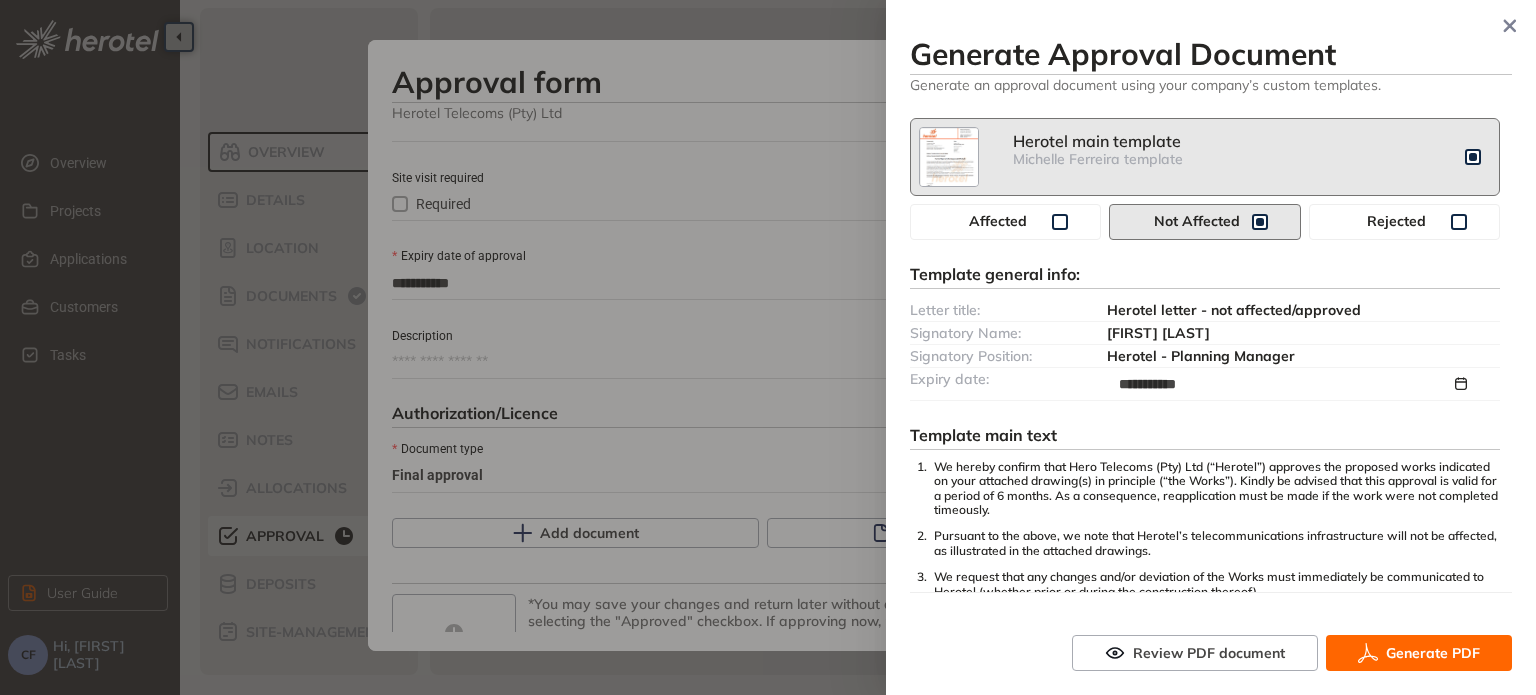 click on "Generate PDF" at bounding box center (1433, 653) 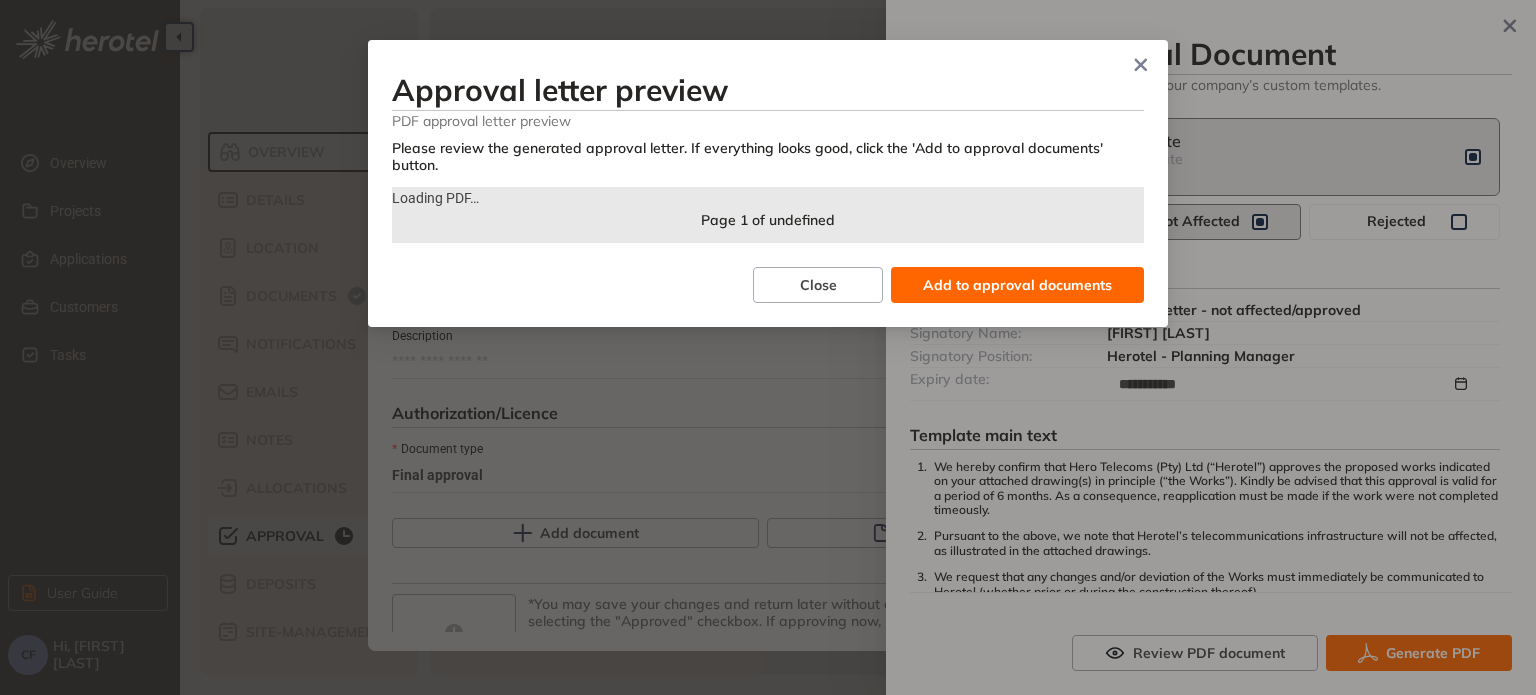 click on "Add to approval documents" at bounding box center [1017, 285] 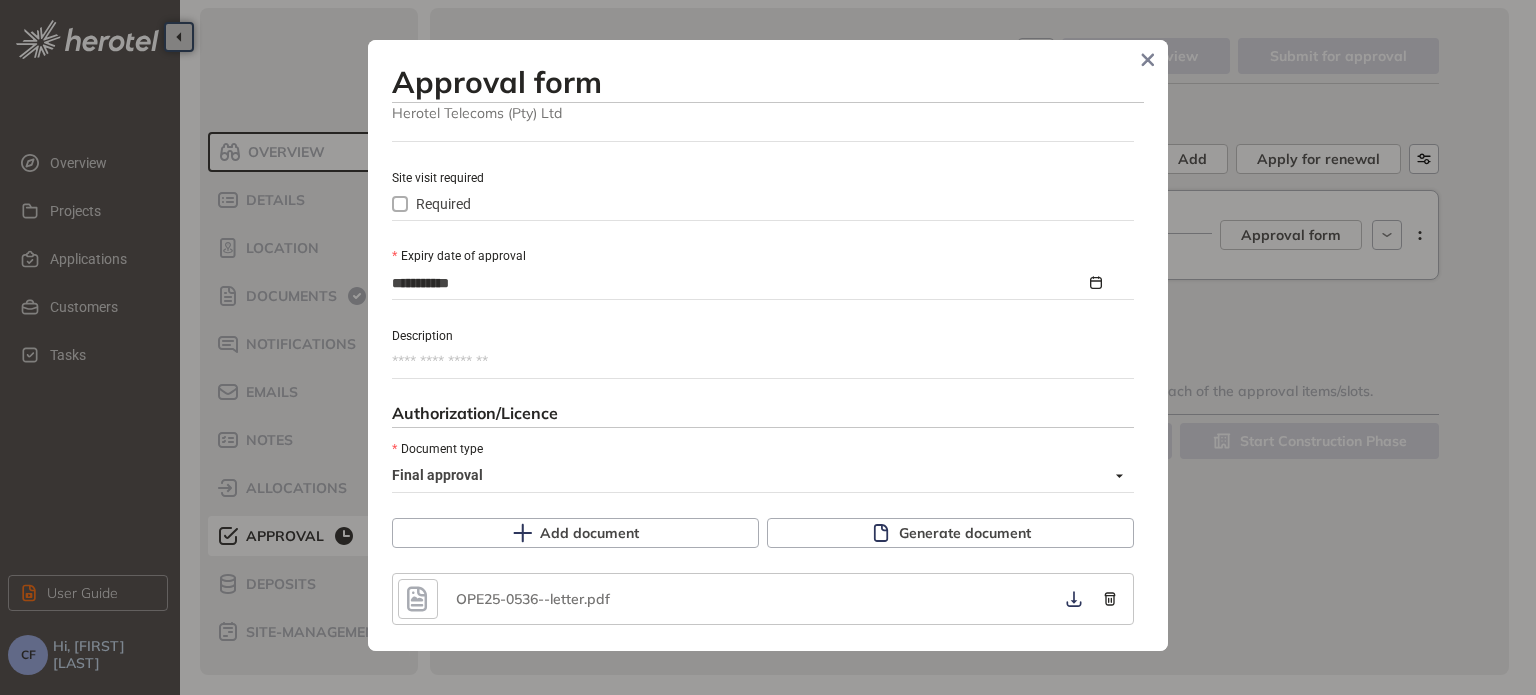 click 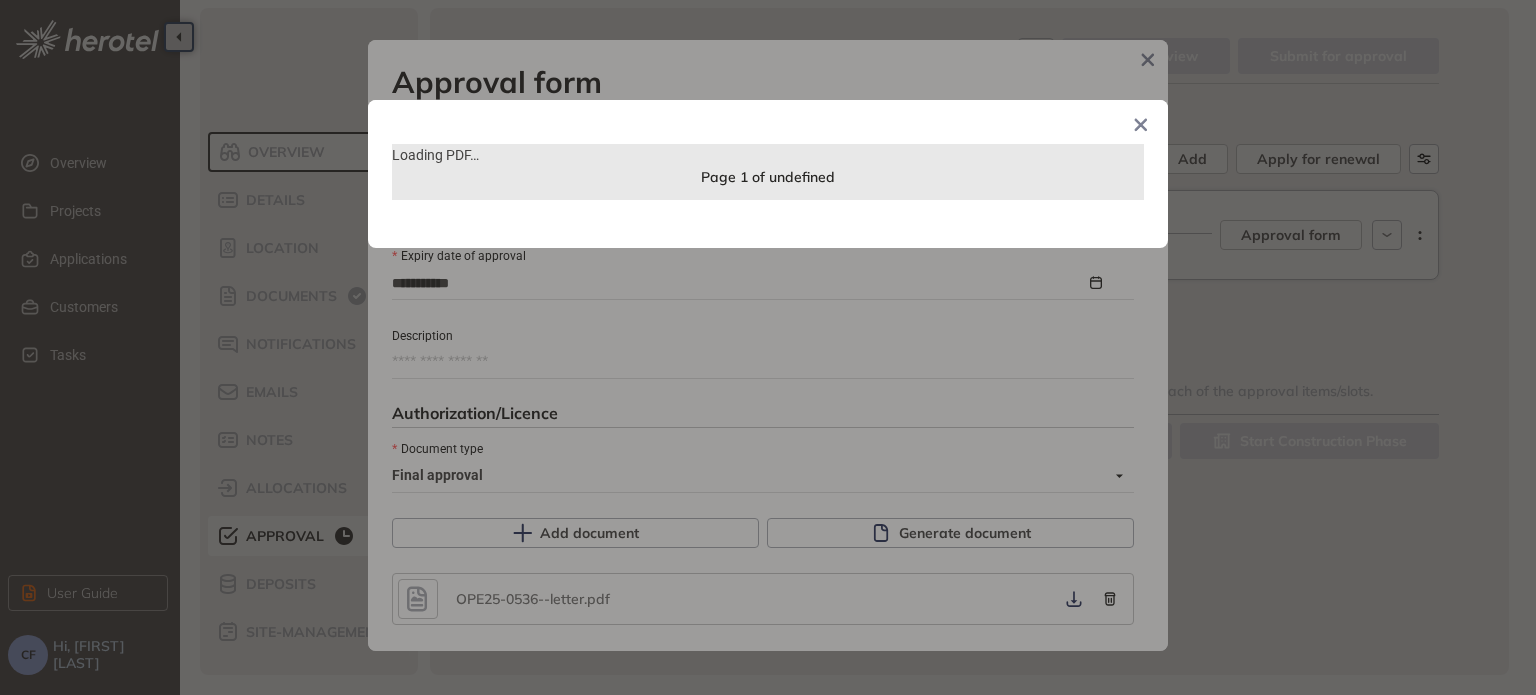 click 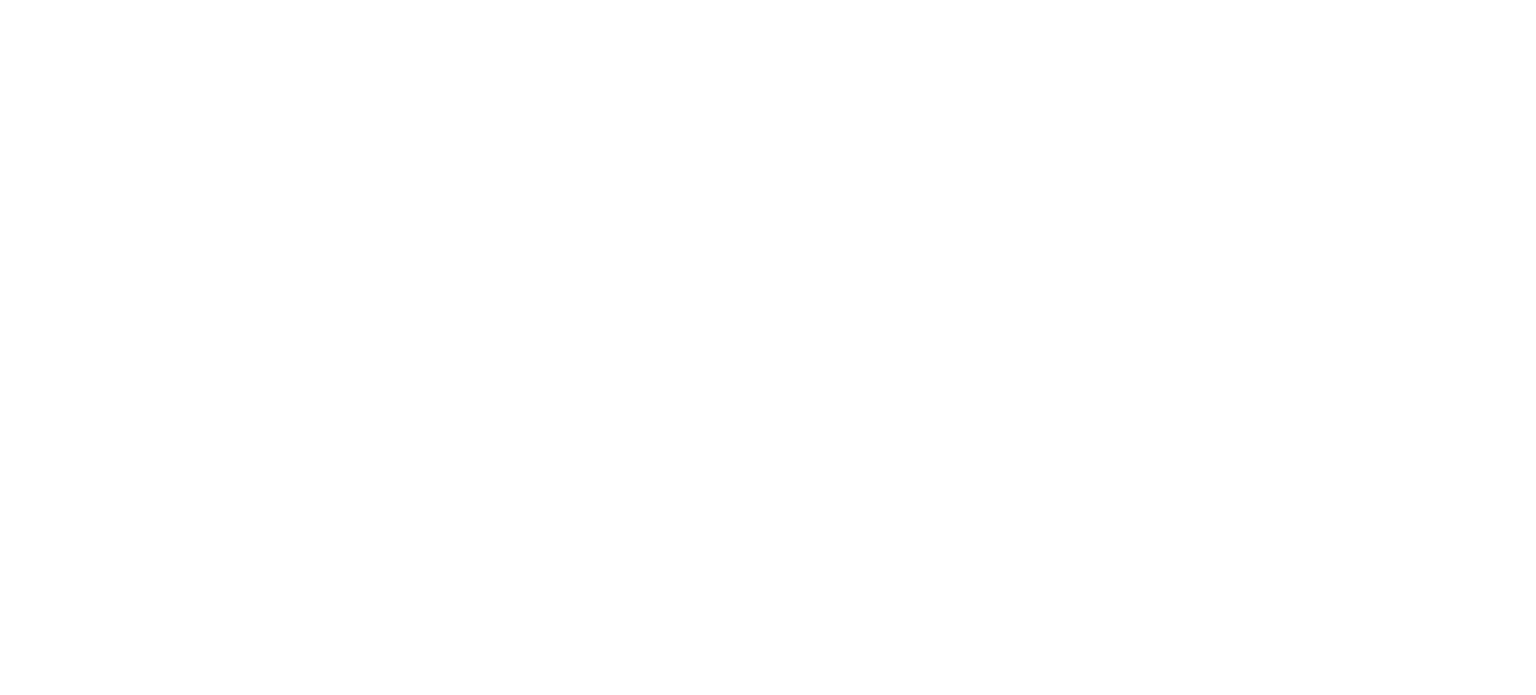 scroll, scrollTop: 0, scrollLeft: 0, axis: both 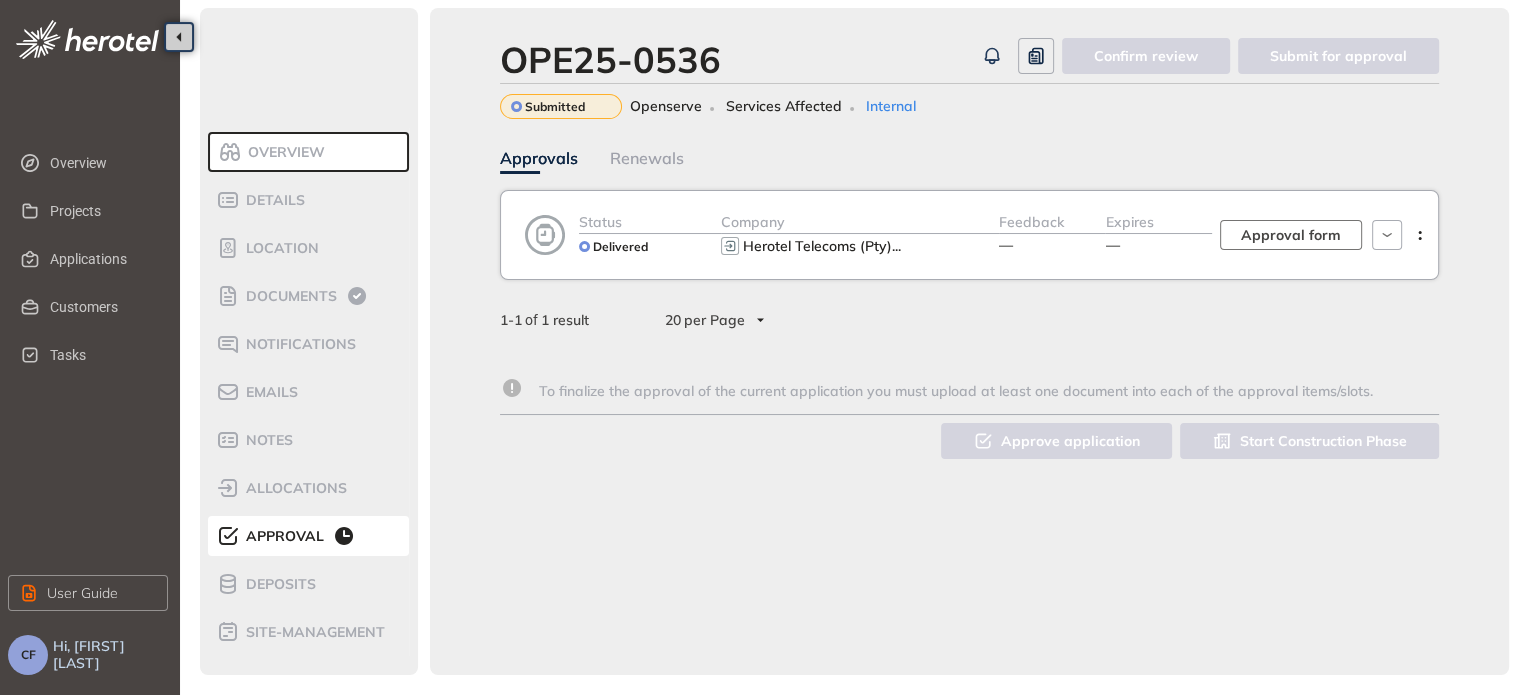 click on "Approval form" at bounding box center [1291, 235] 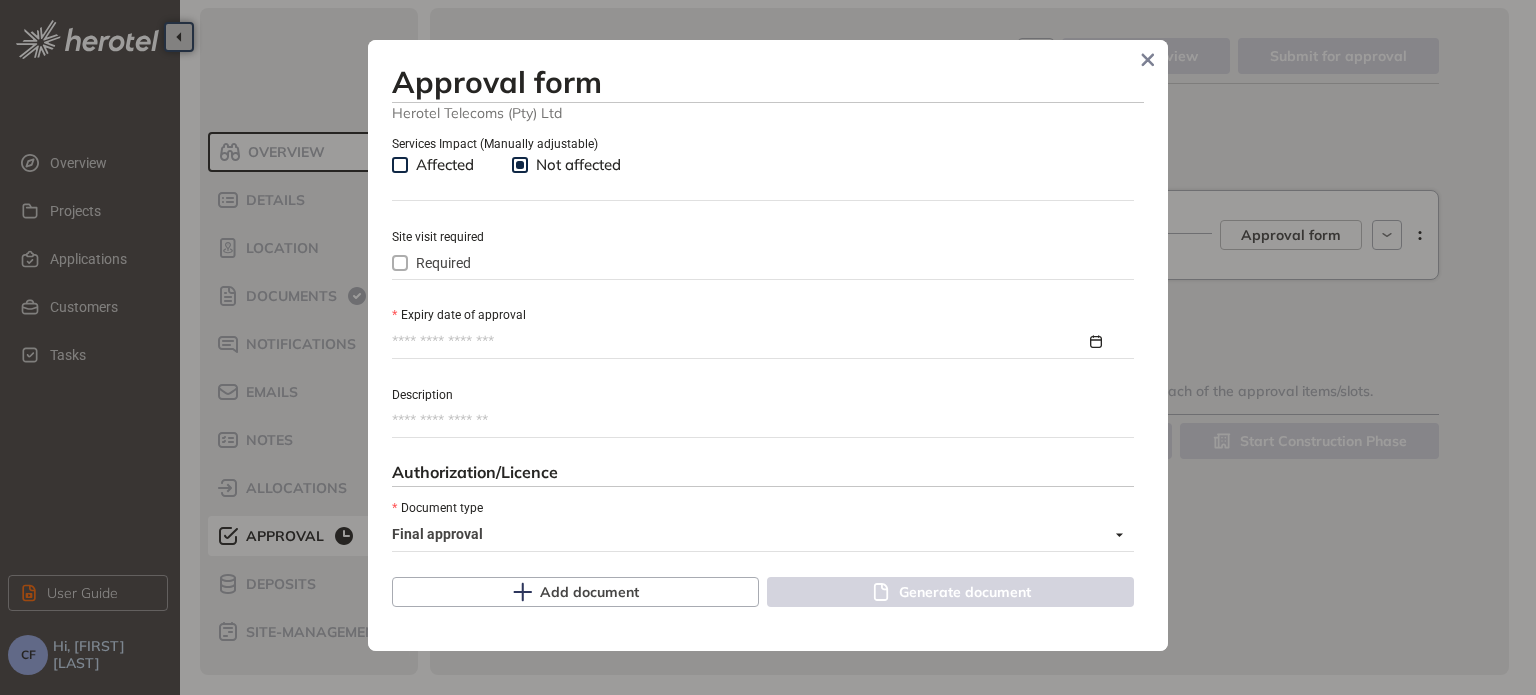 scroll, scrollTop: 843, scrollLeft: 0, axis: vertical 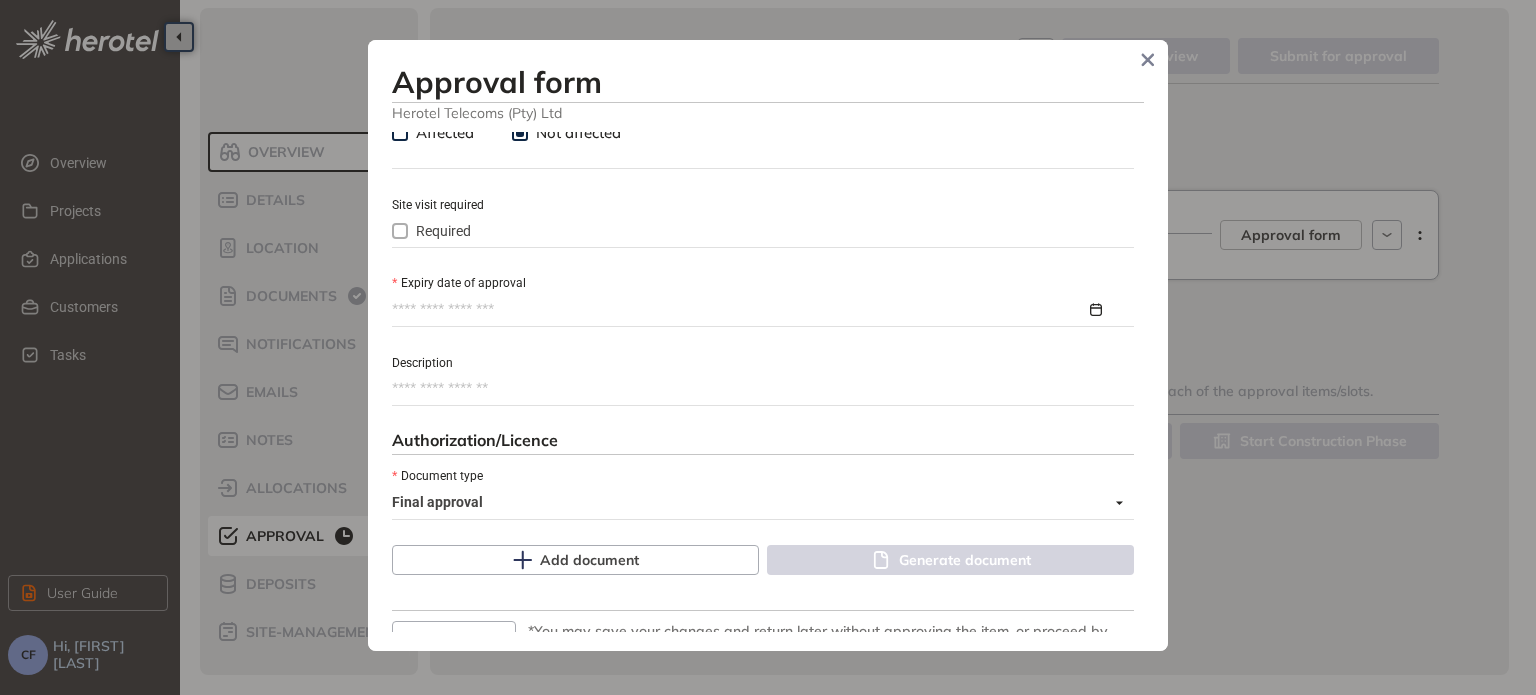 click on "Overview Projects Applications Customers Tasks User Guide CF Hi, [FIRST] [LAST] Overview Details Location Documents Notifications Emails Notes allocations Approval Deposits site-management OPE25-0536 Confirm review Submit for approval Submitted Openserve Services Affected Internal Approvals Renewals Status Delivered Company Herotel Telecoms (Pty) ... Feedback — Expires — Approval form 1 - 1 of 1 result 20 per Page To finalize the approval of the current application you must upload at least one document into each of the approval items/slots. Approve application Start Construction Phase
Approval form Herotel Telecoms (Pty) Ltd Use the tools below to assess the impact on your services and complete the required approval details. Map filters/ settings 300 m © Mapbox © OpenStreetMap Improve this map Get Snapshot Use the Get Snapshot tool to generate a map approval document. You can include up to four snapshots per document. Create PDF map documents type show actions buffer" at bounding box center [760, 343] 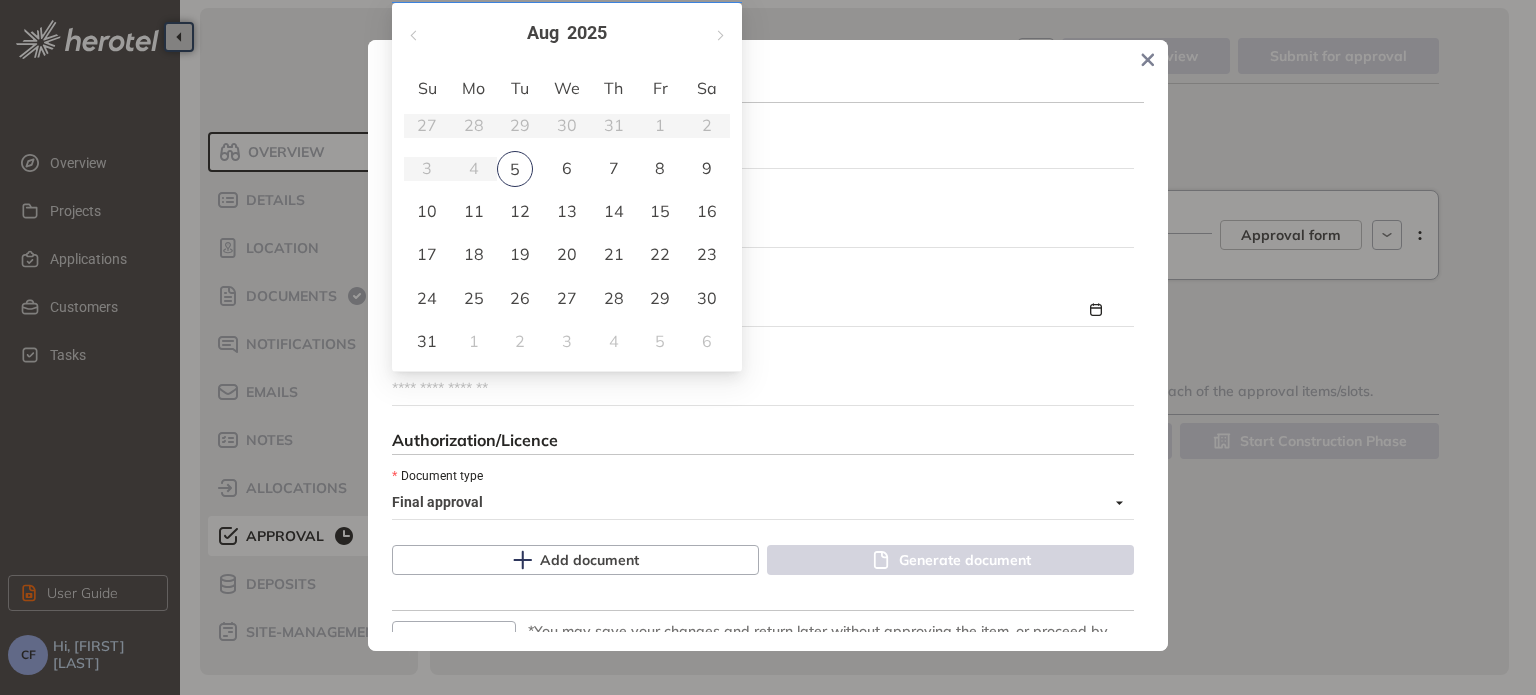 type on "**********" 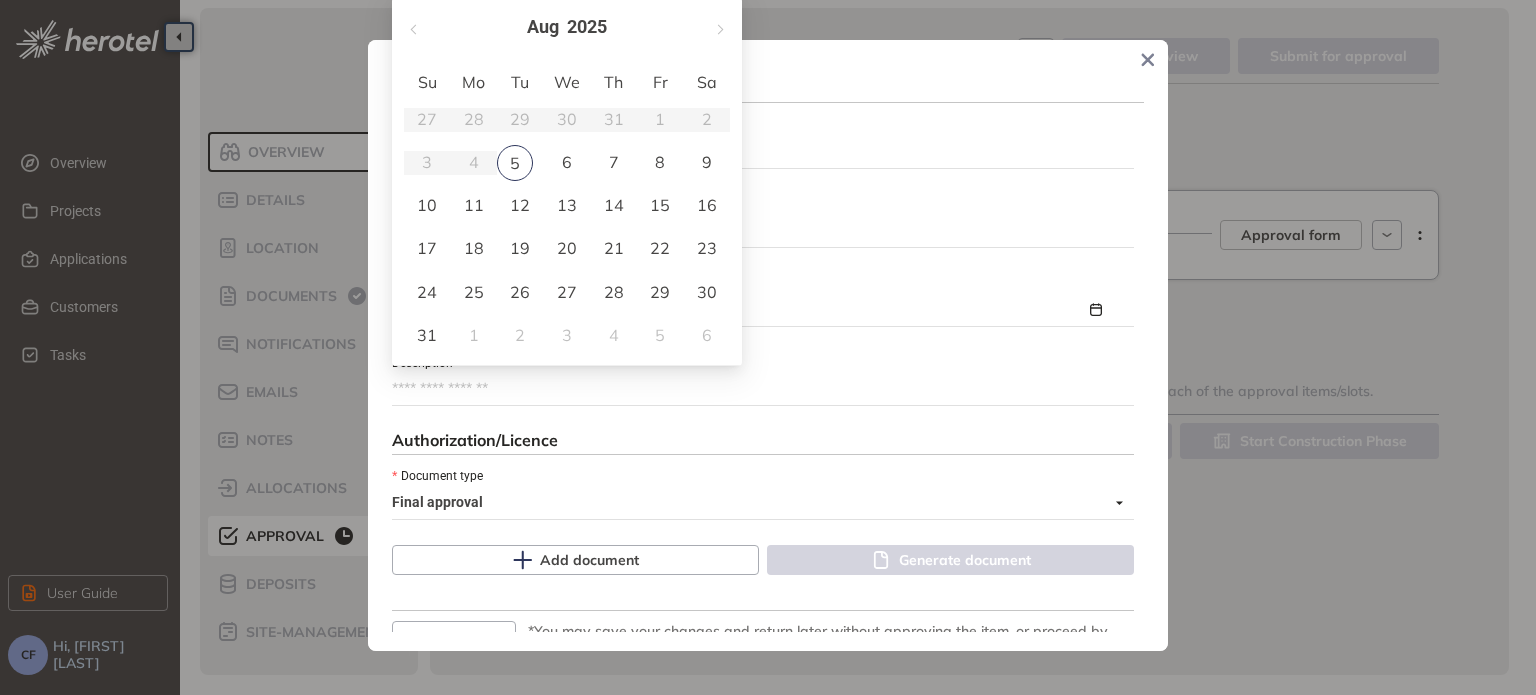 type on "**********" 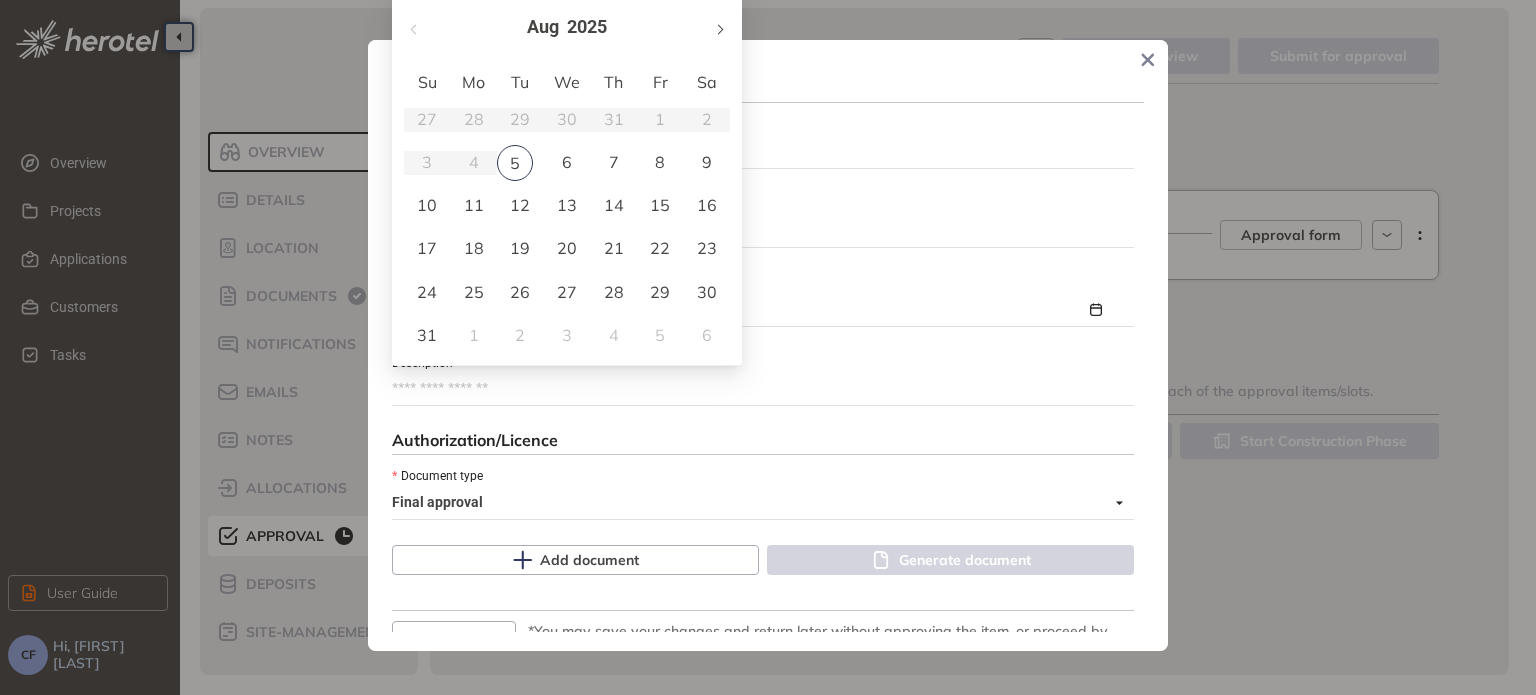 click at bounding box center [719, 27] 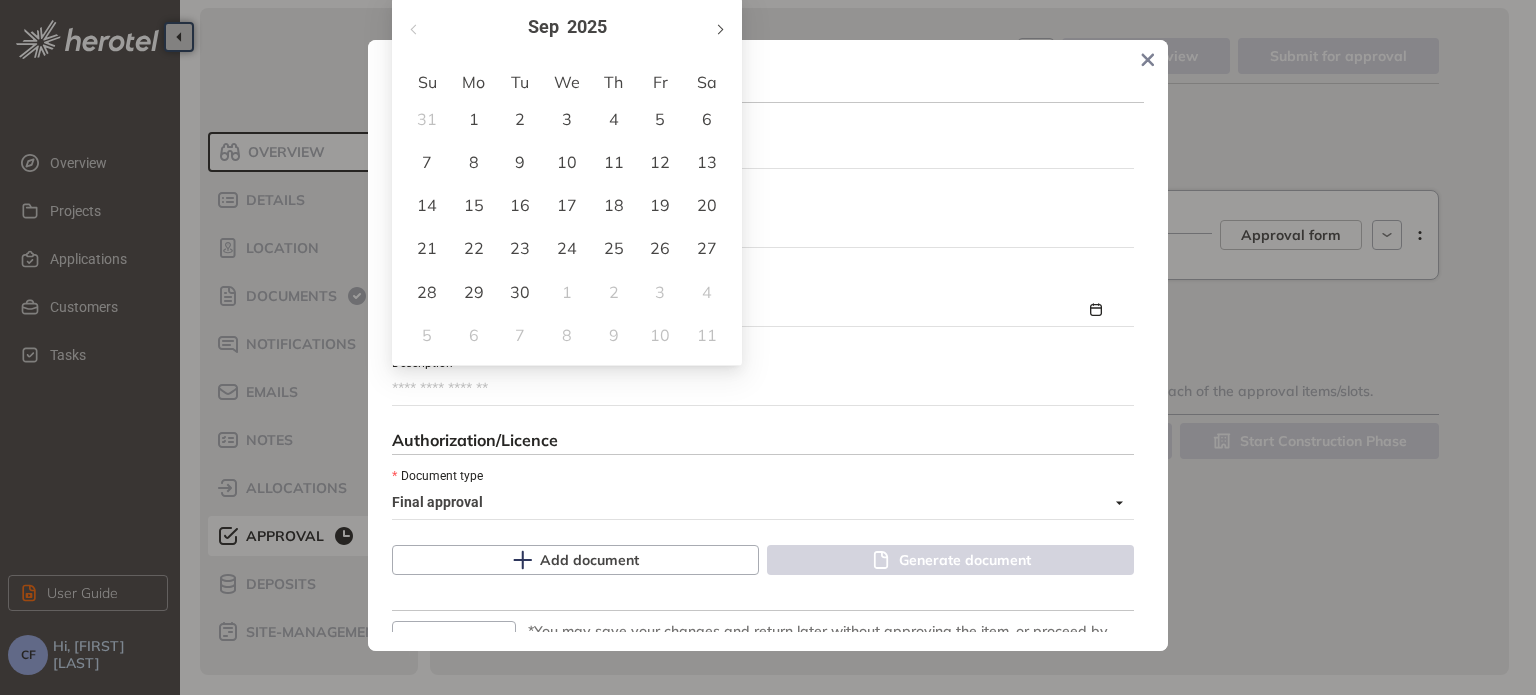 click at bounding box center [719, 27] 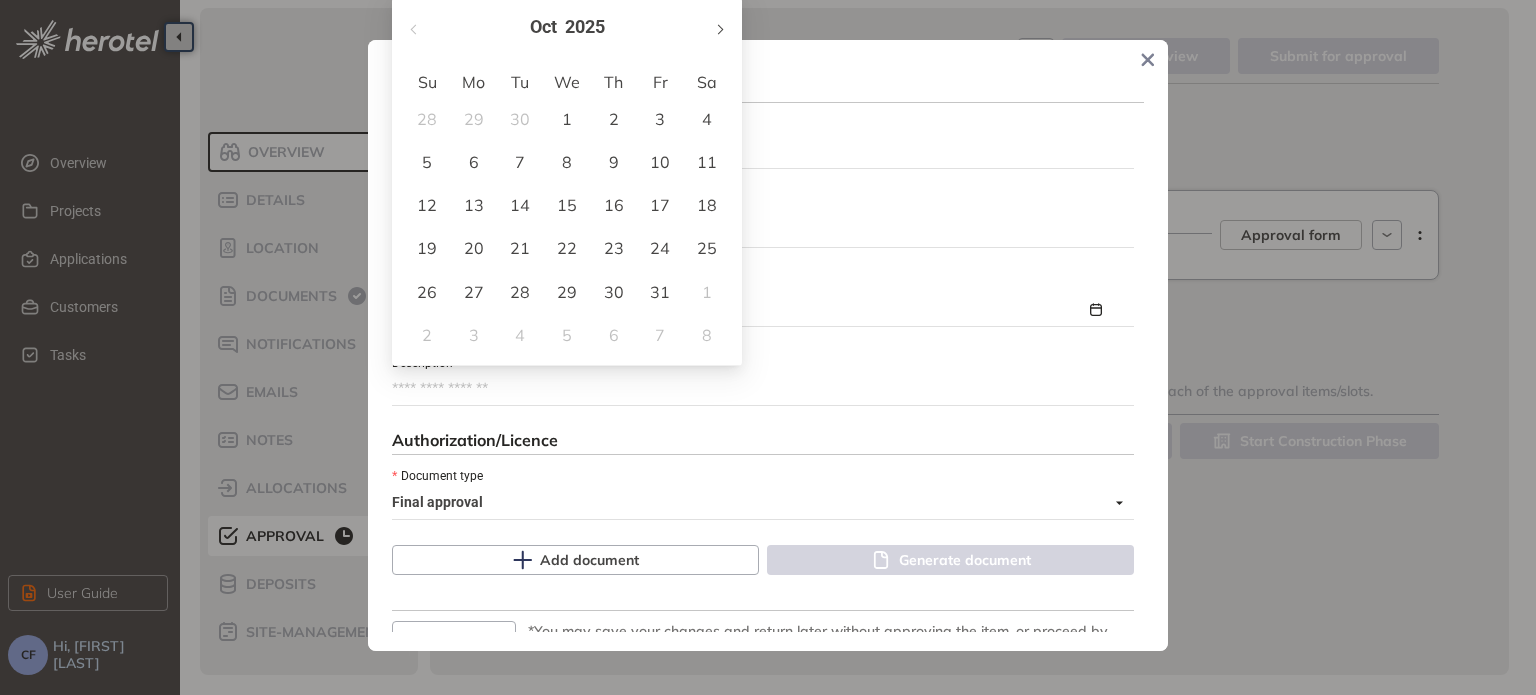 click at bounding box center [719, 27] 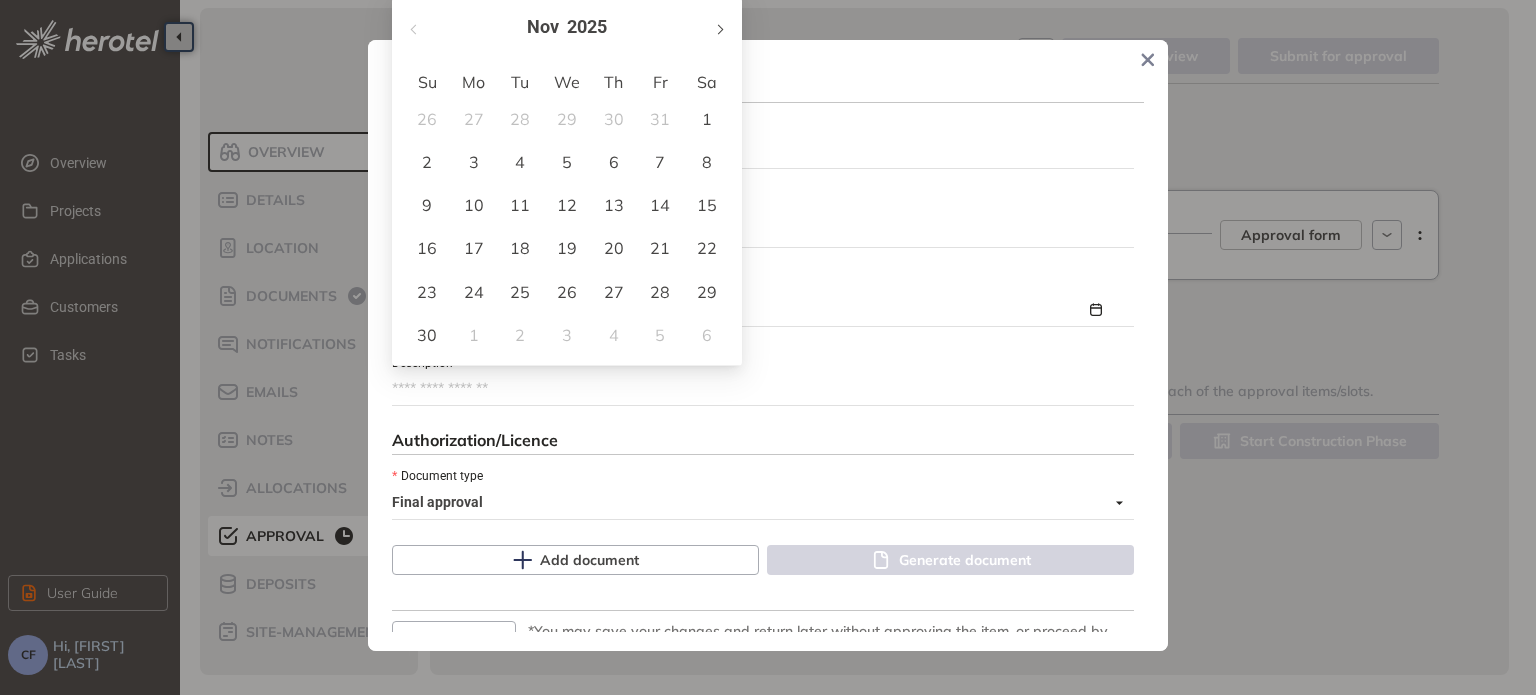 click at bounding box center [719, 27] 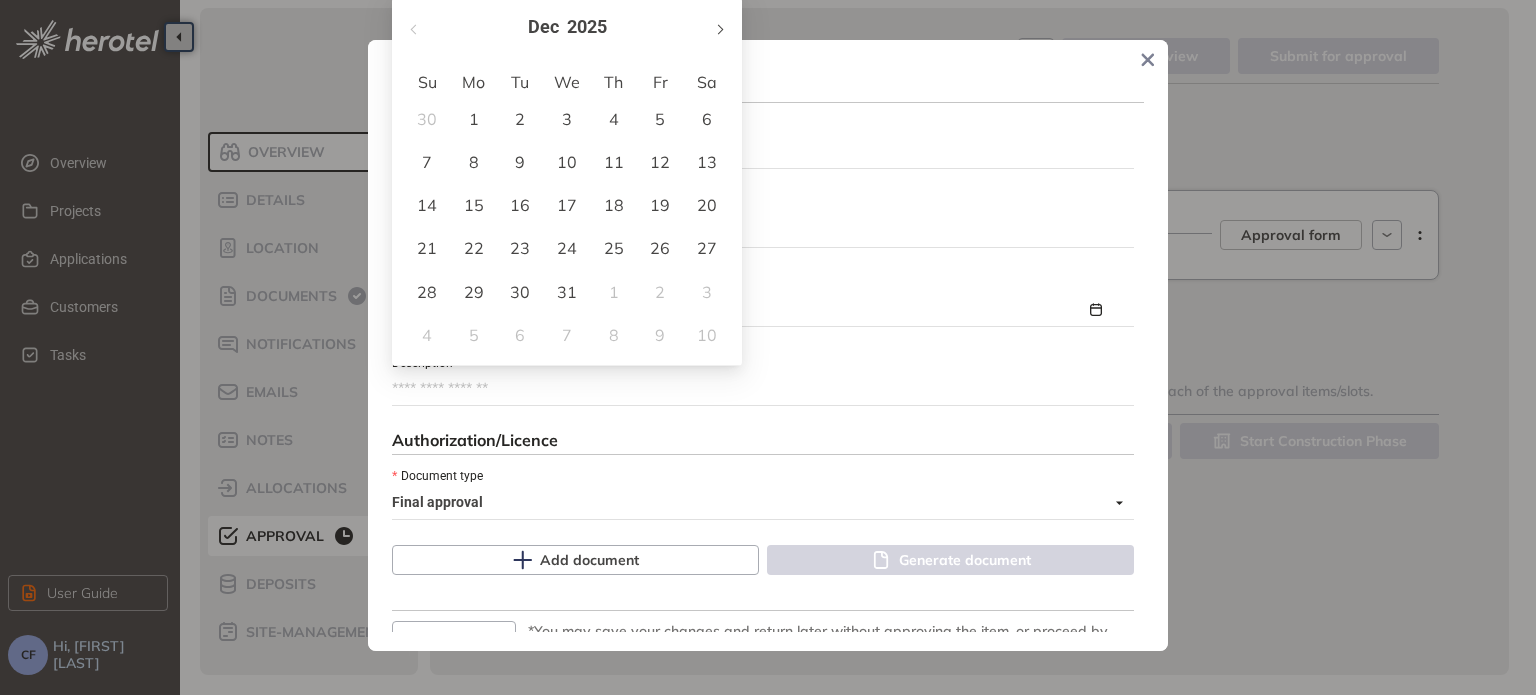 click at bounding box center (719, 27) 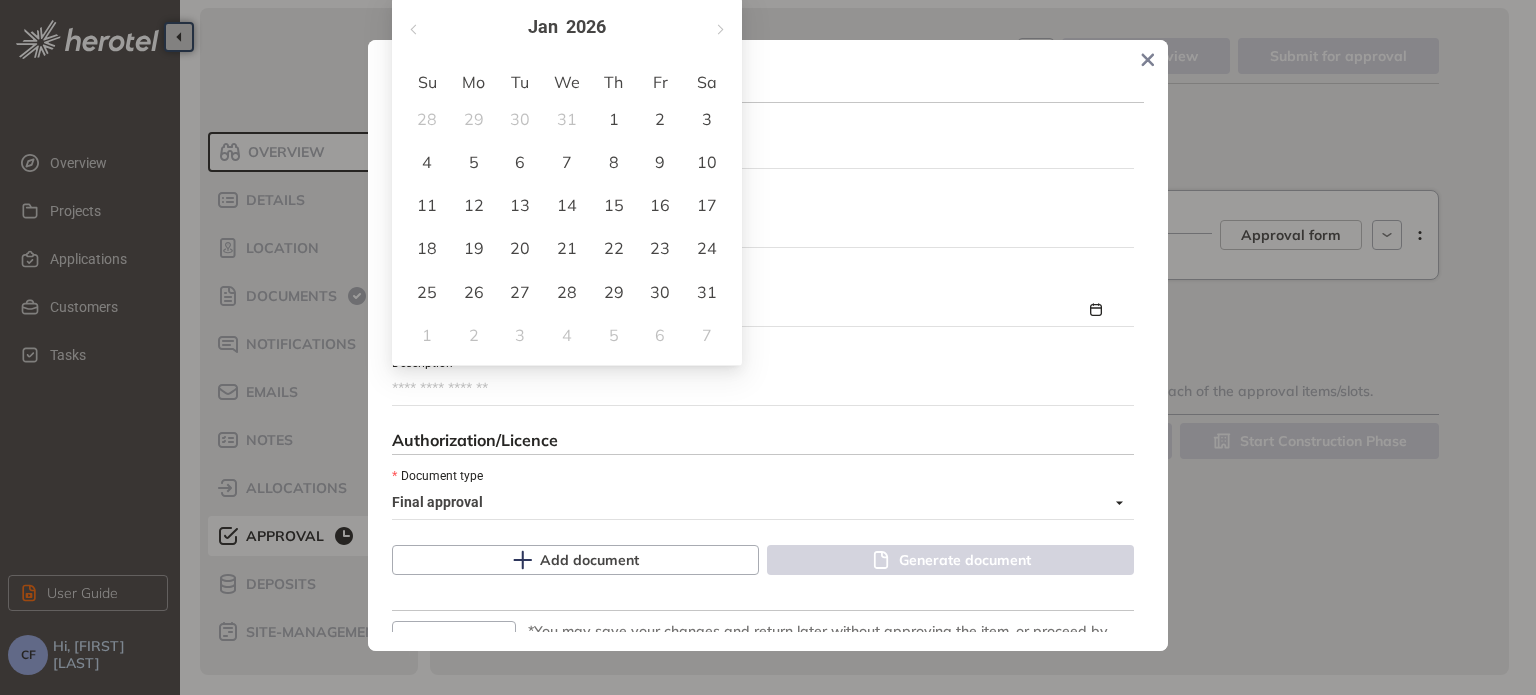 type on "**********" 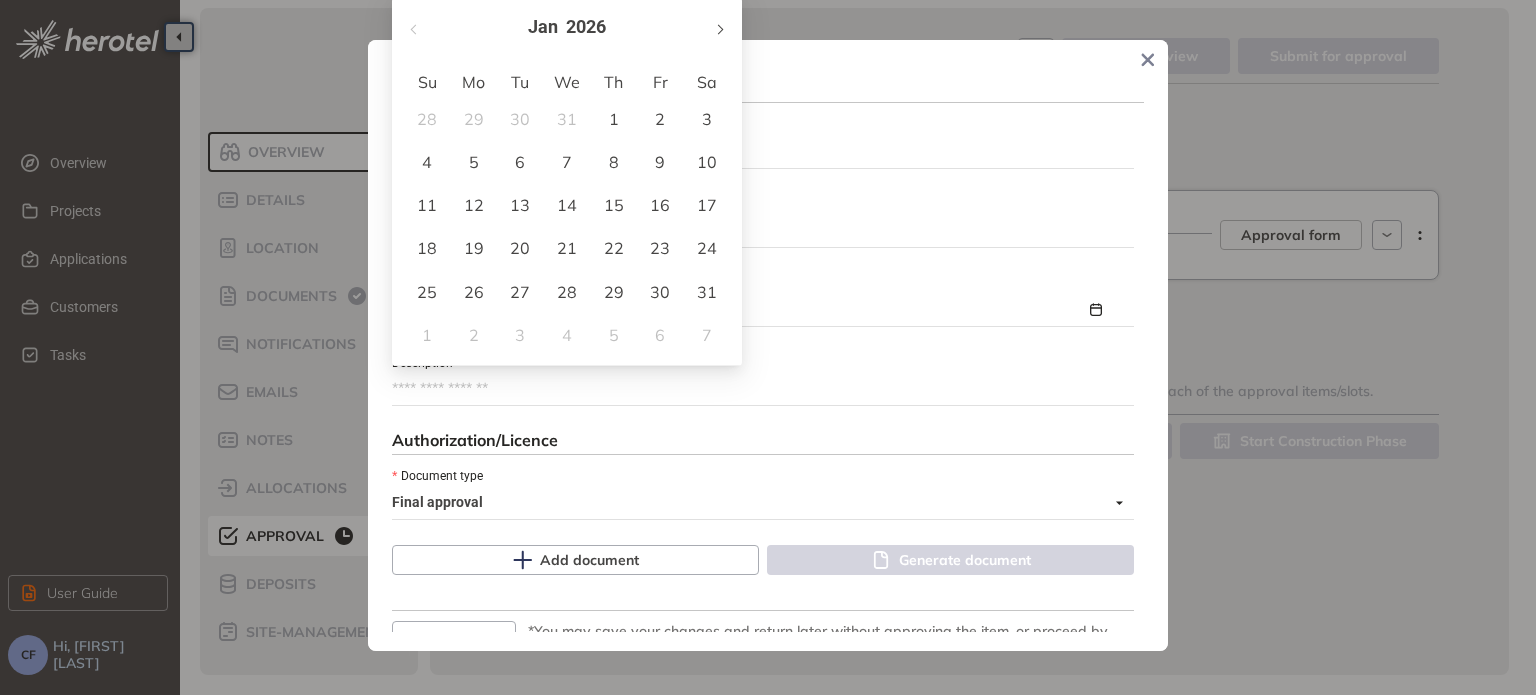 click at bounding box center (719, 27) 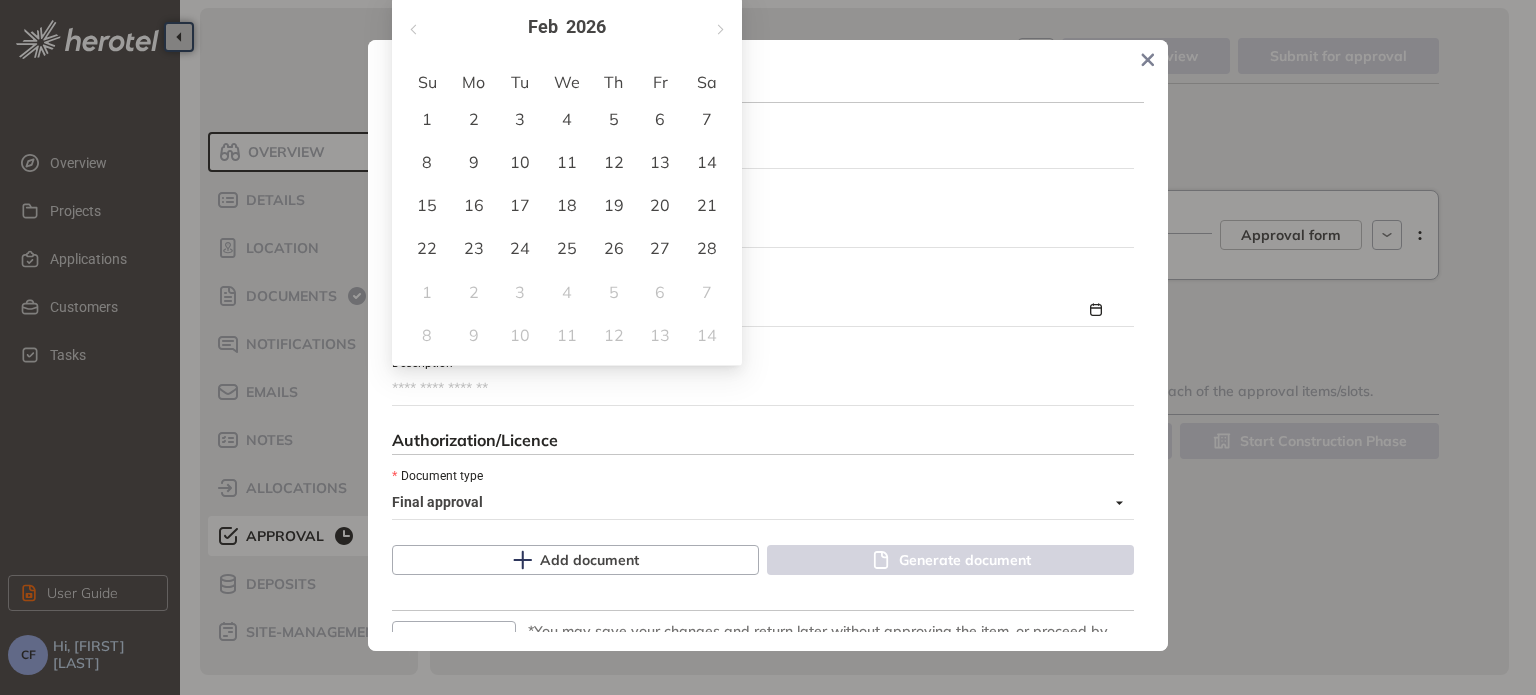 type on "**********" 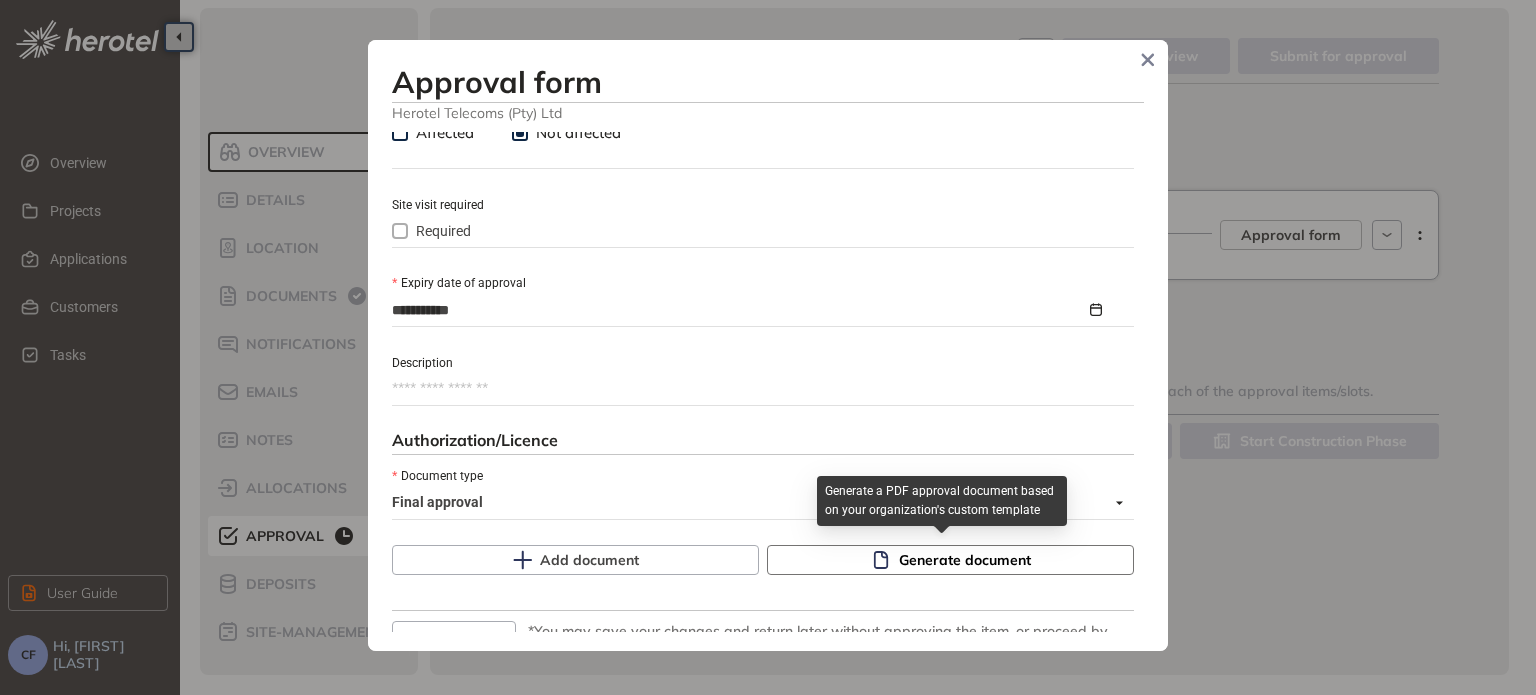 click on "Generate document" at bounding box center [965, 560] 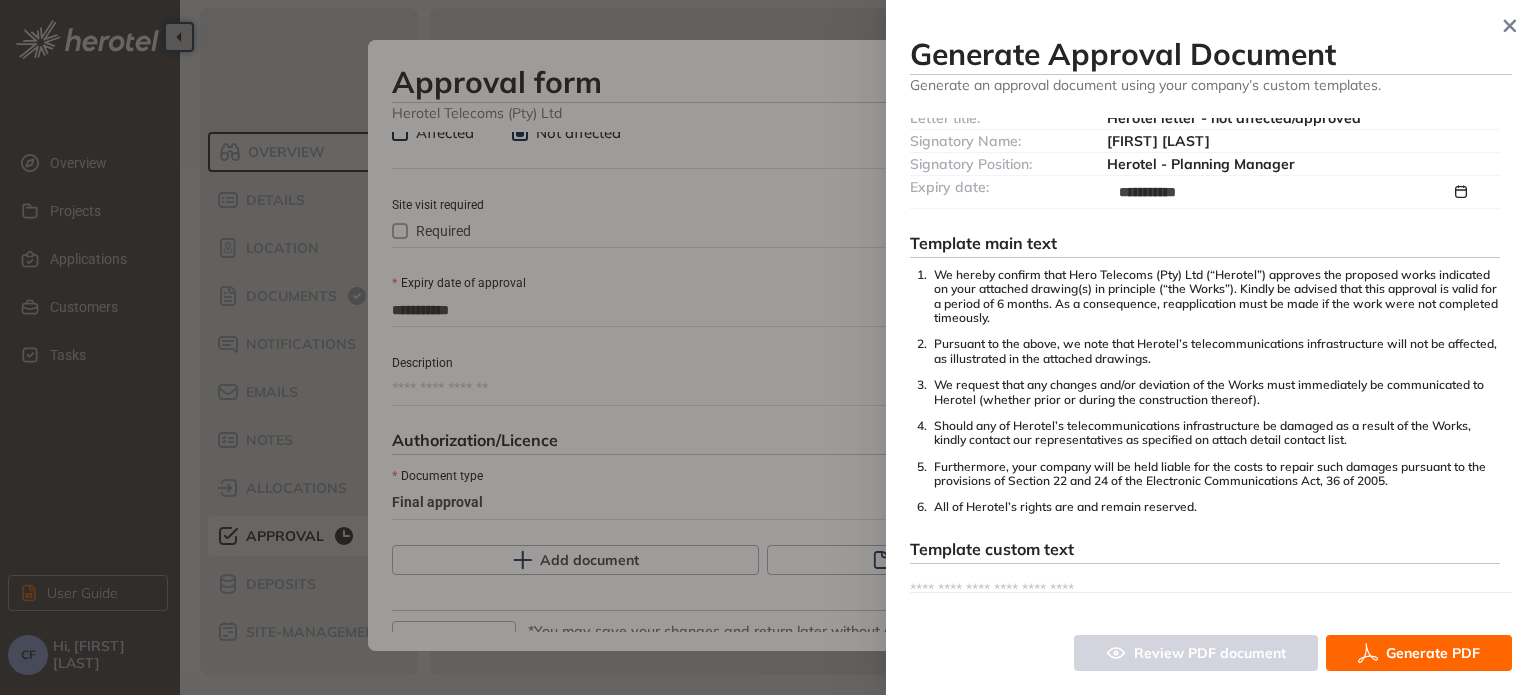 scroll, scrollTop: 228, scrollLeft: 0, axis: vertical 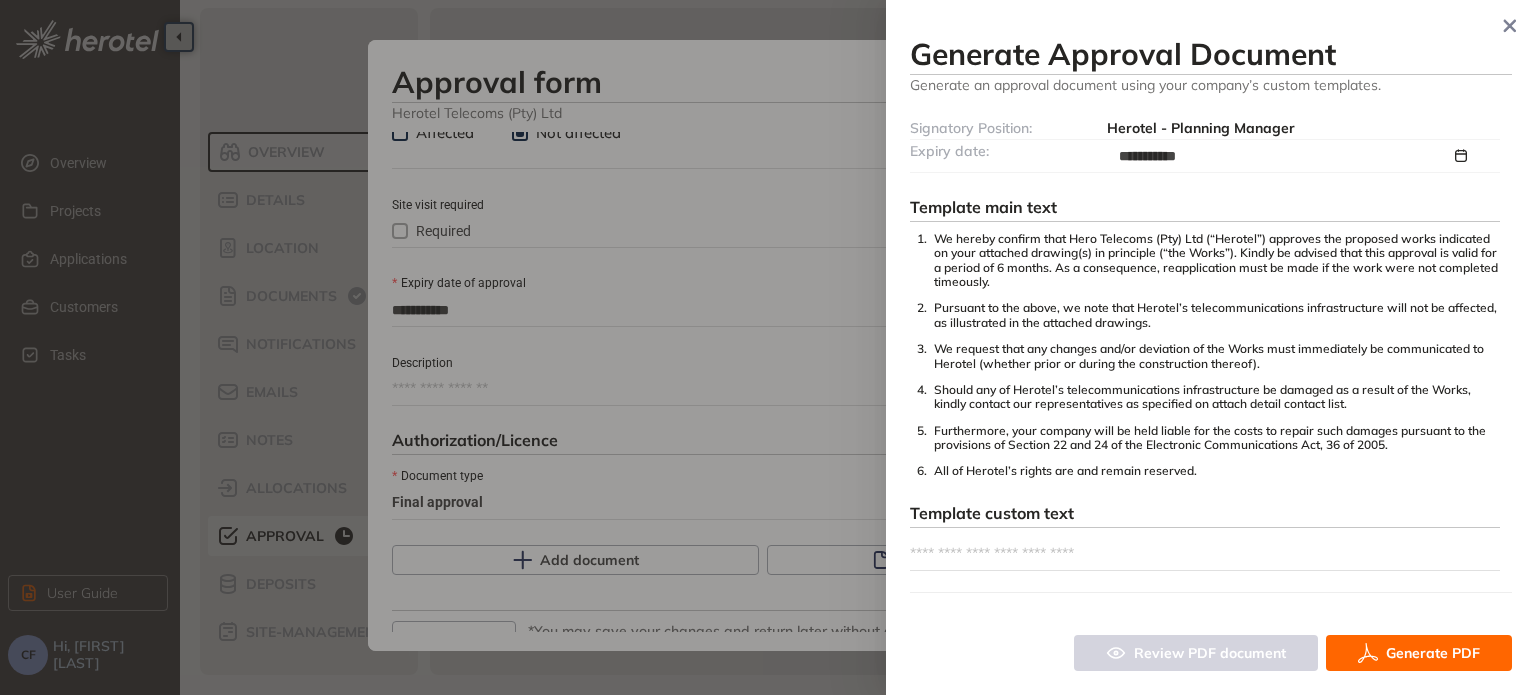 click on "Generate PDF" at bounding box center [1419, 653] 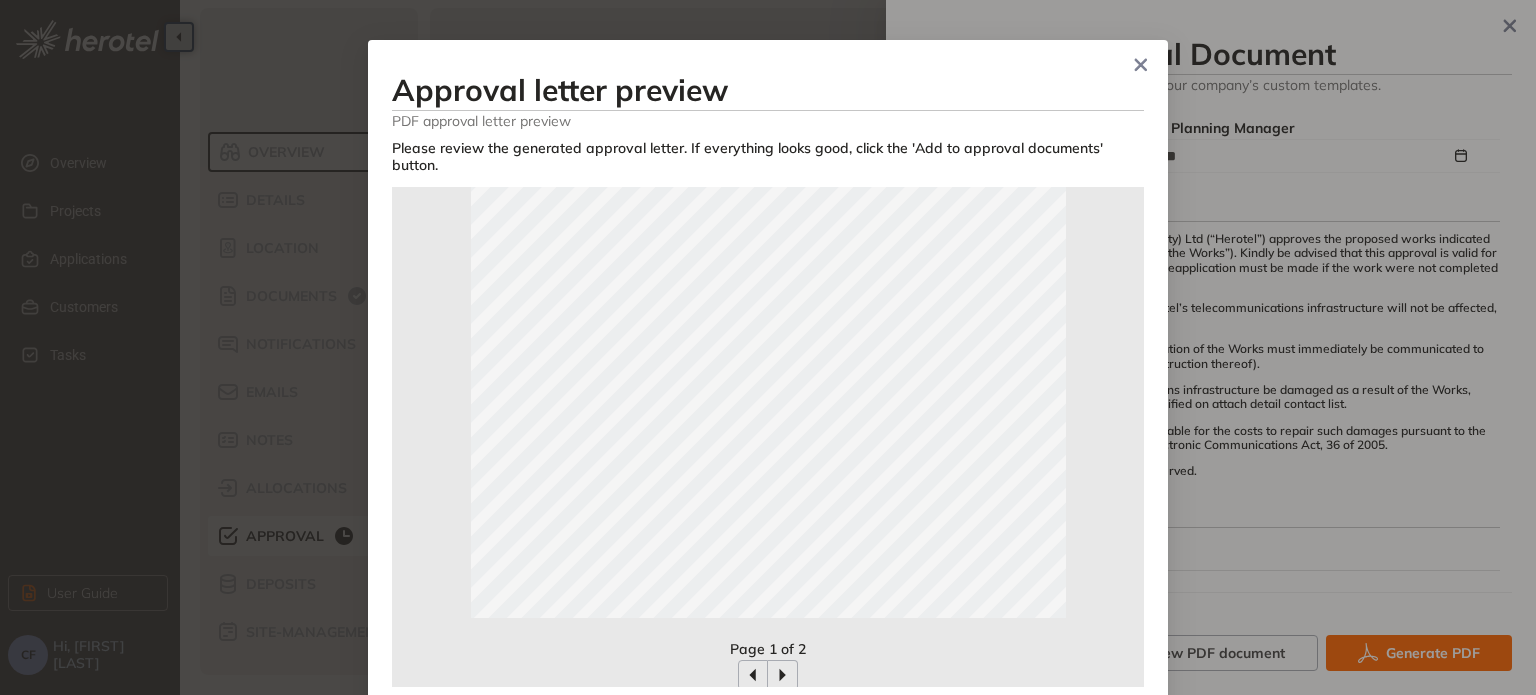 scroll, scrollTop: 444, scrollLeft: 0, axis: vertical 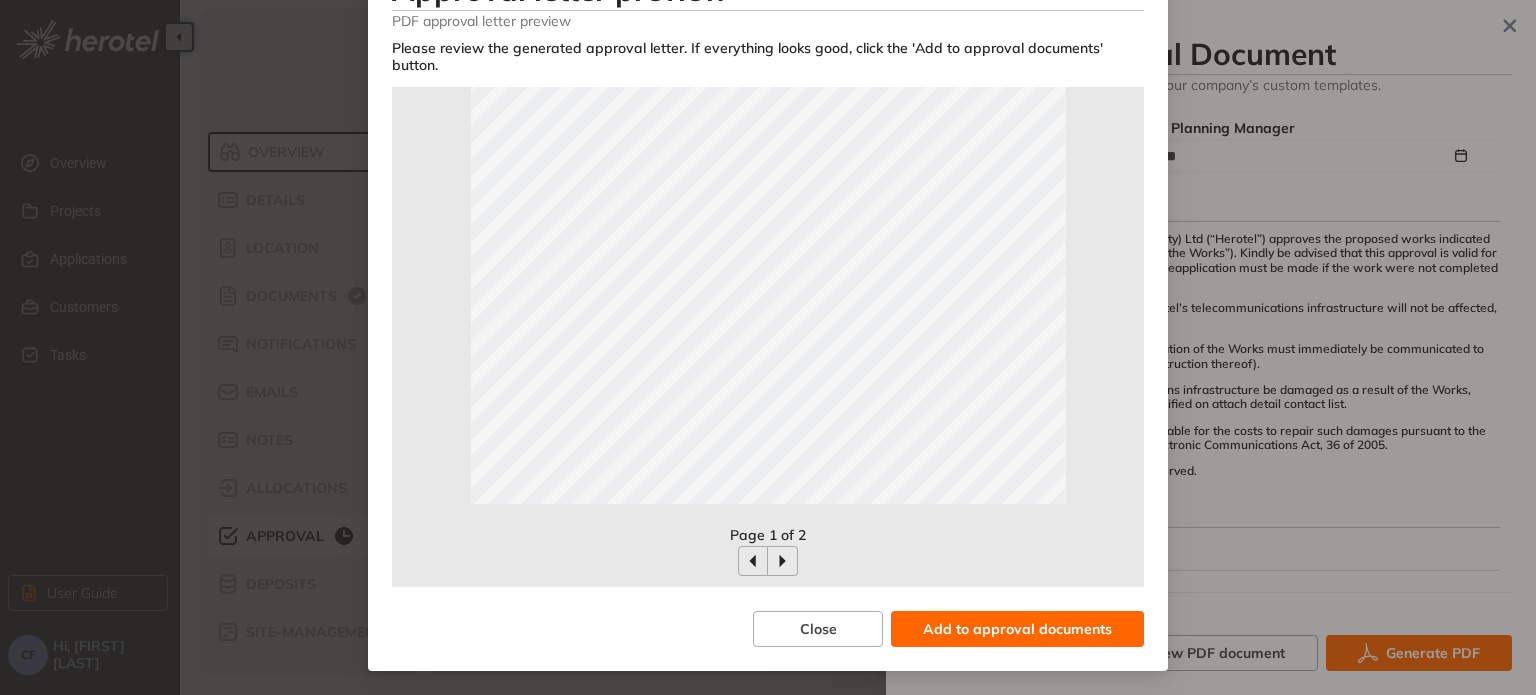 click on "Add to approval documents" at bounding box center [1017, 629] 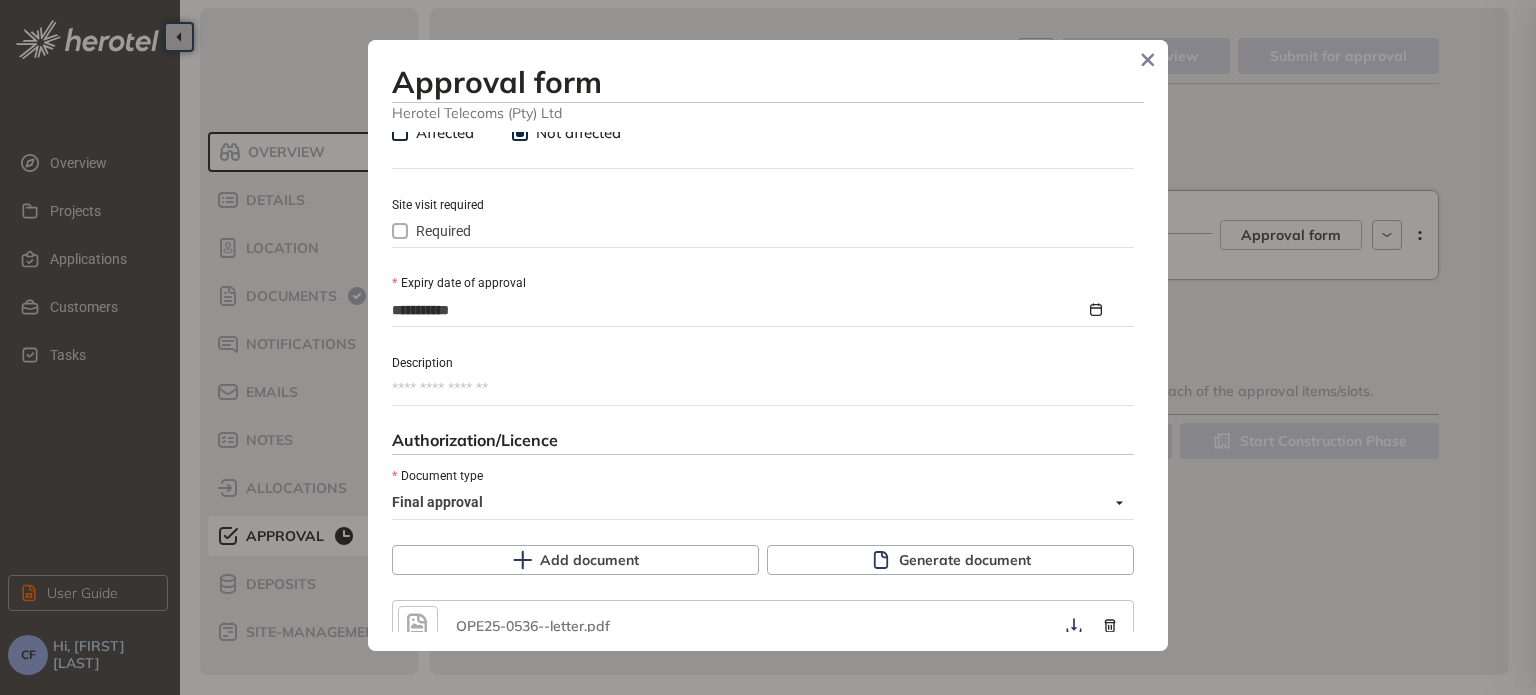 scroll, scrollTop: 60, scrollLeft: 0, axis: vertical 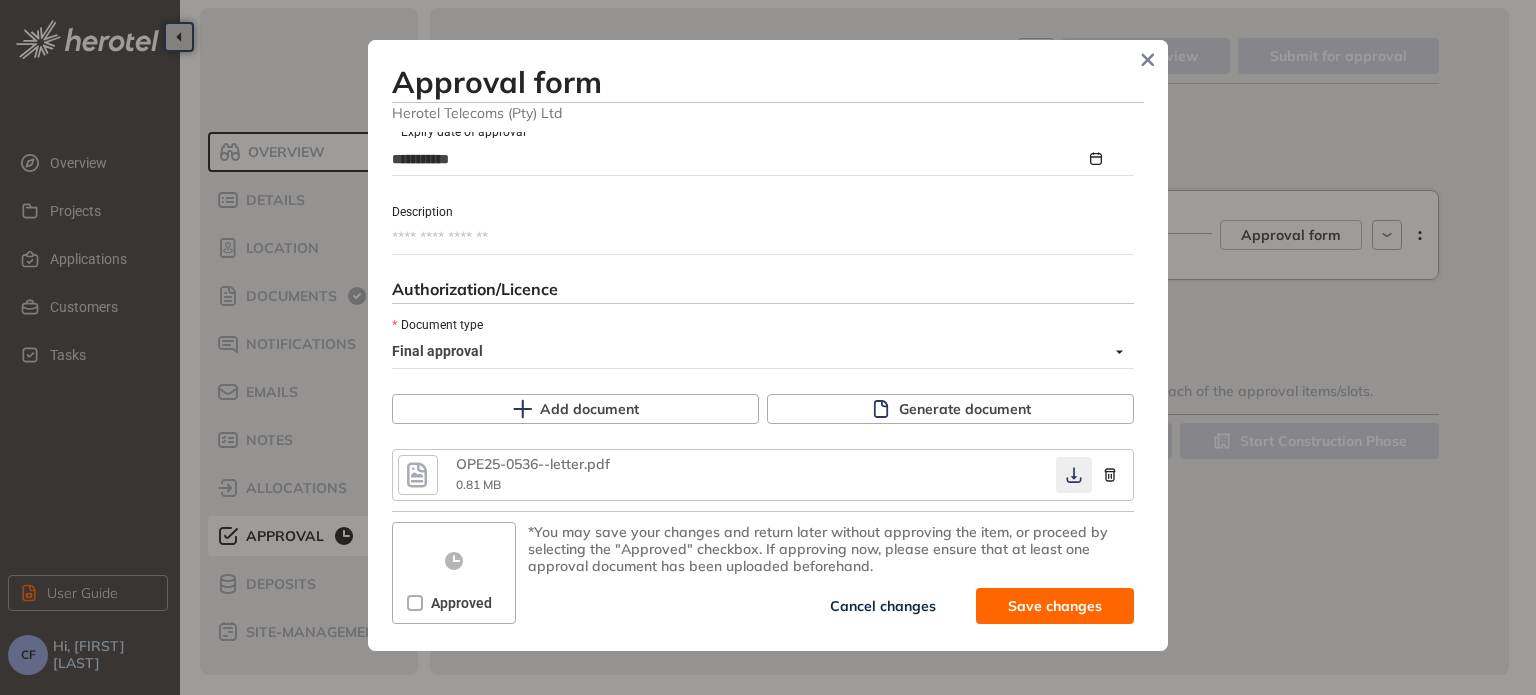 click 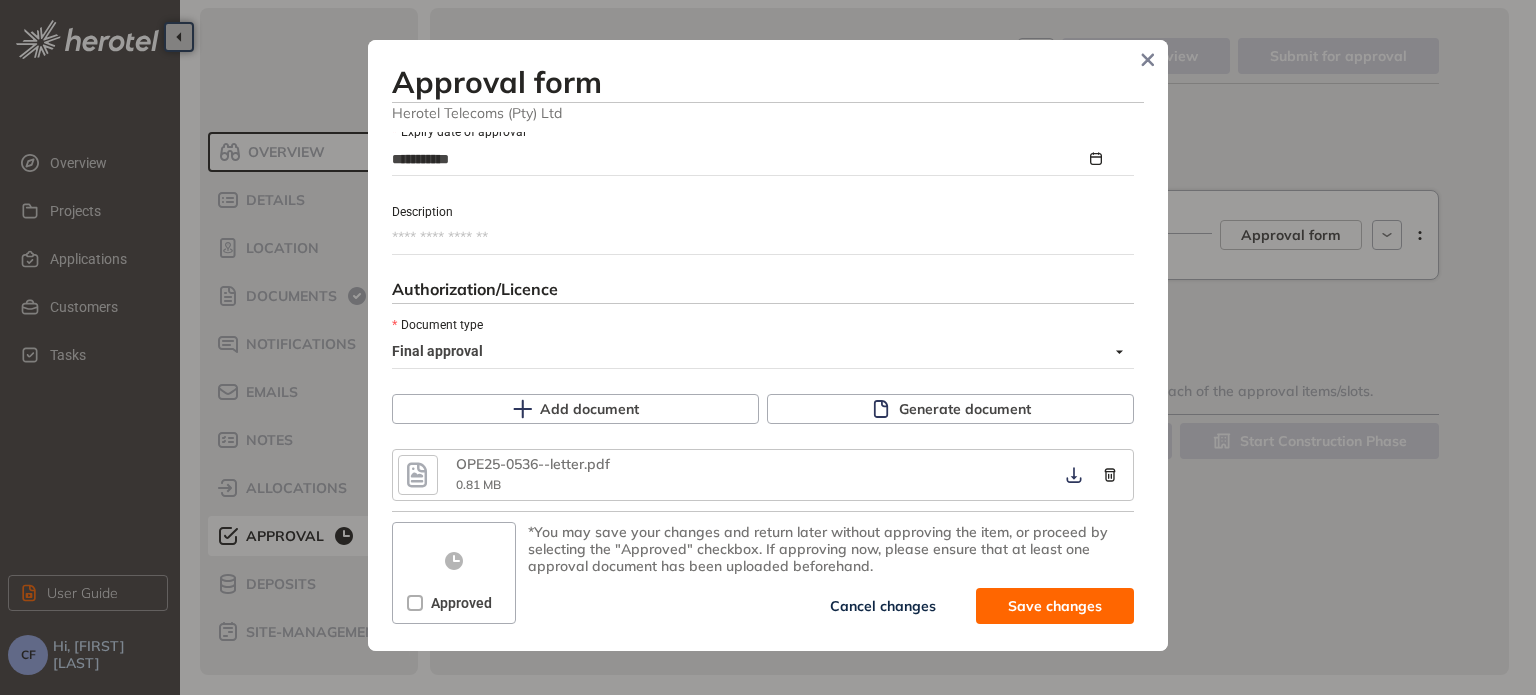 click on "Approved" at bounding box center (461, 603) 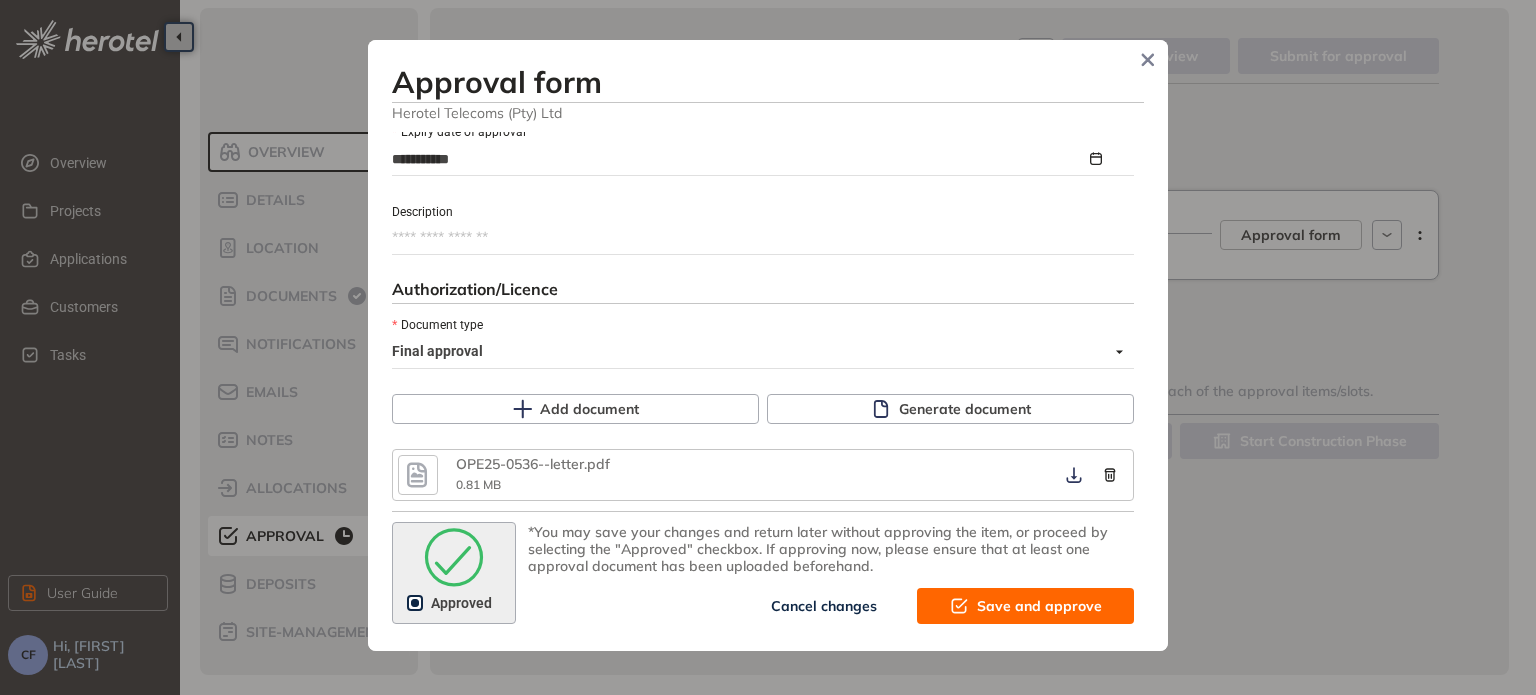 click on "Save and approve" at bounding box center [1039, 606] 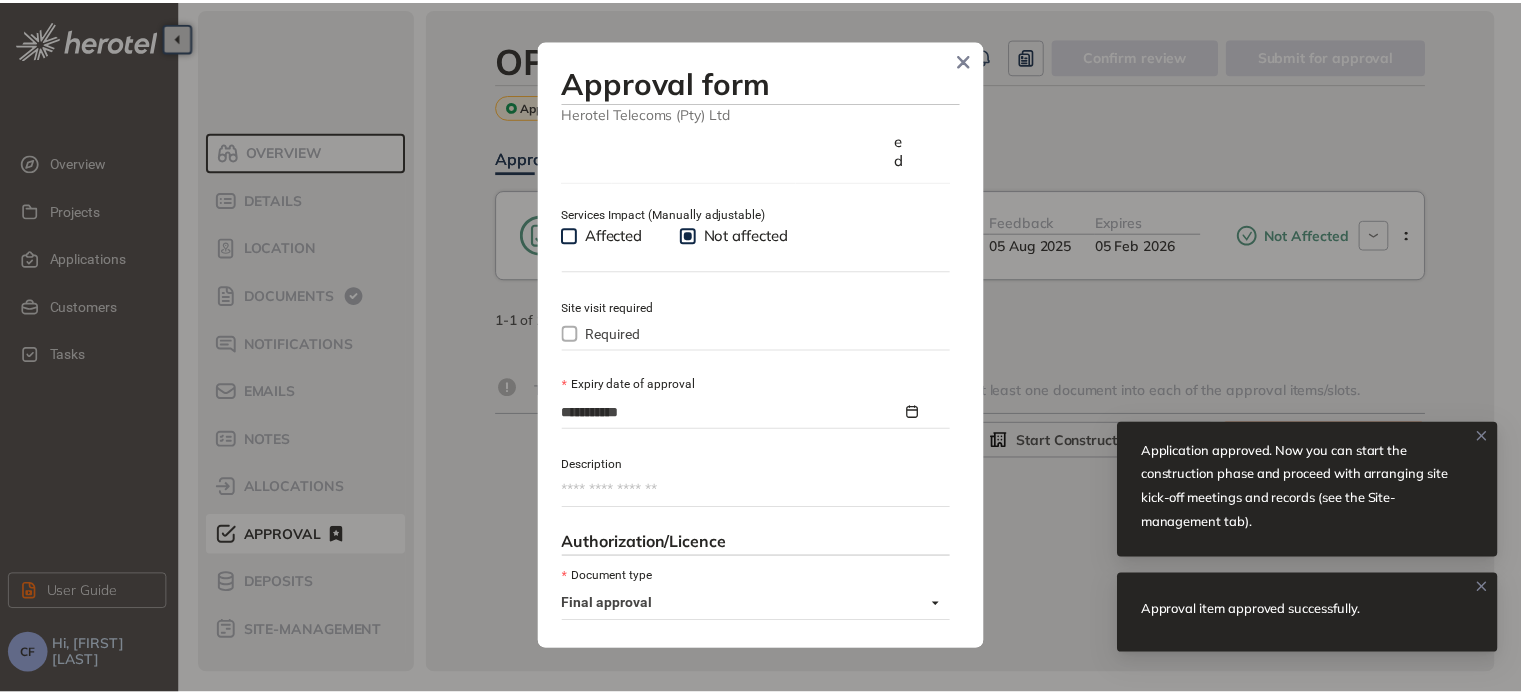scroll, scrollTop: 1247, scrollLeft: 0, axis: vertical 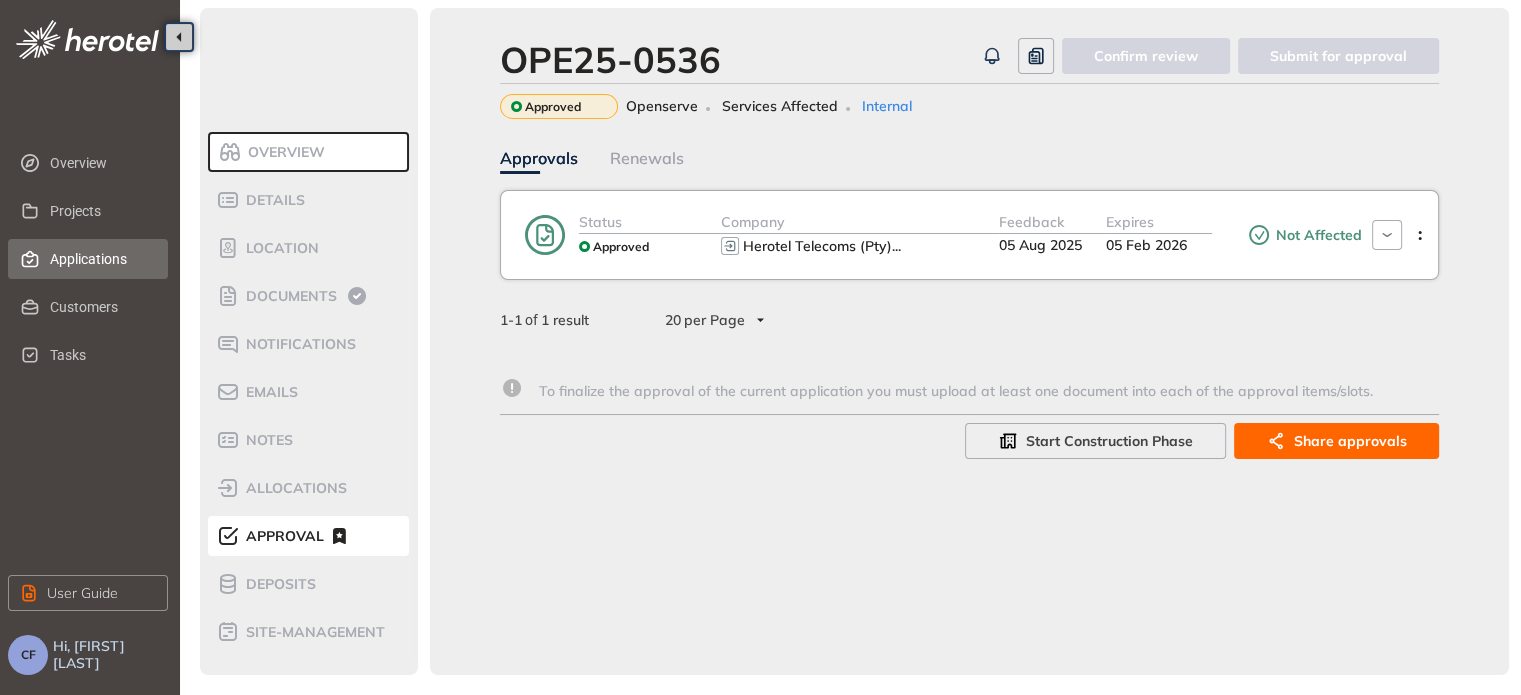 click on "Applications" at bounding box center [101, 259] 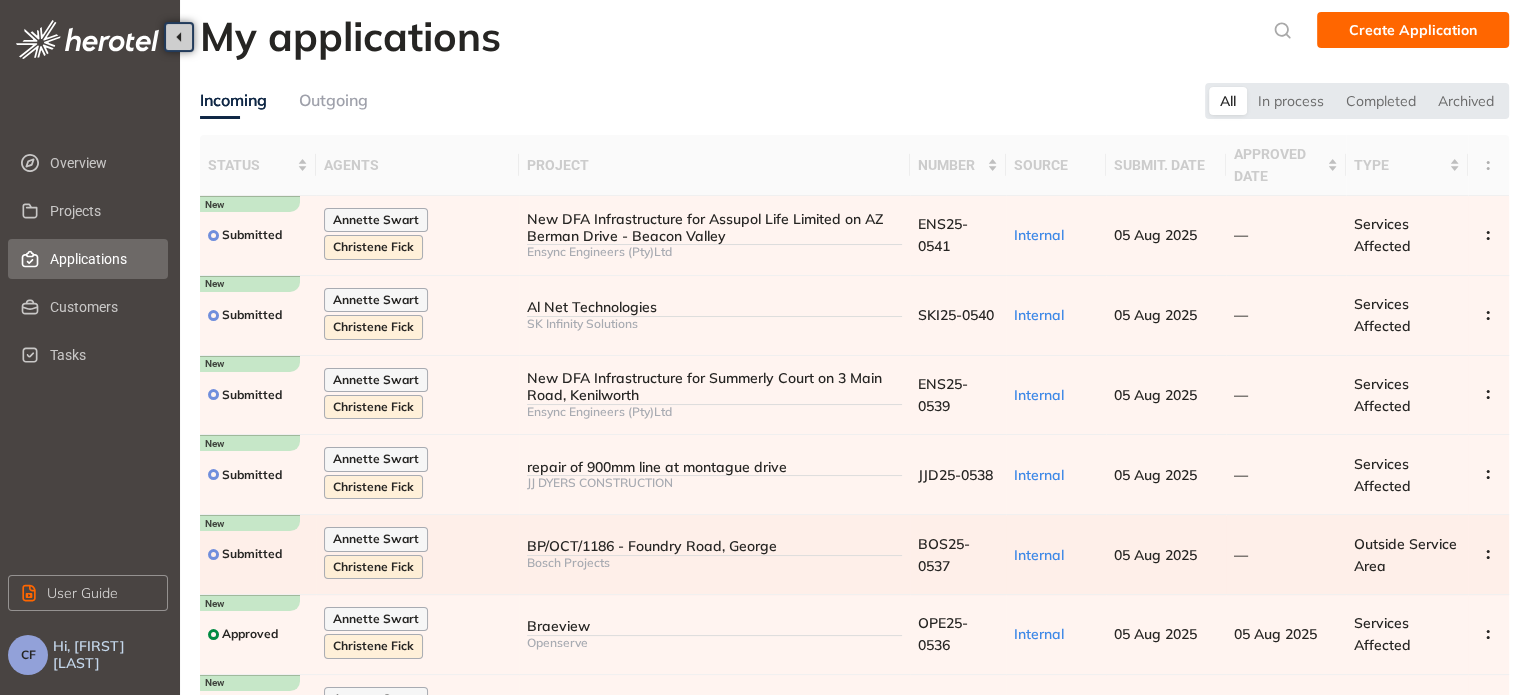 click on "Bosch Projects" at bounding box center (714, 563) 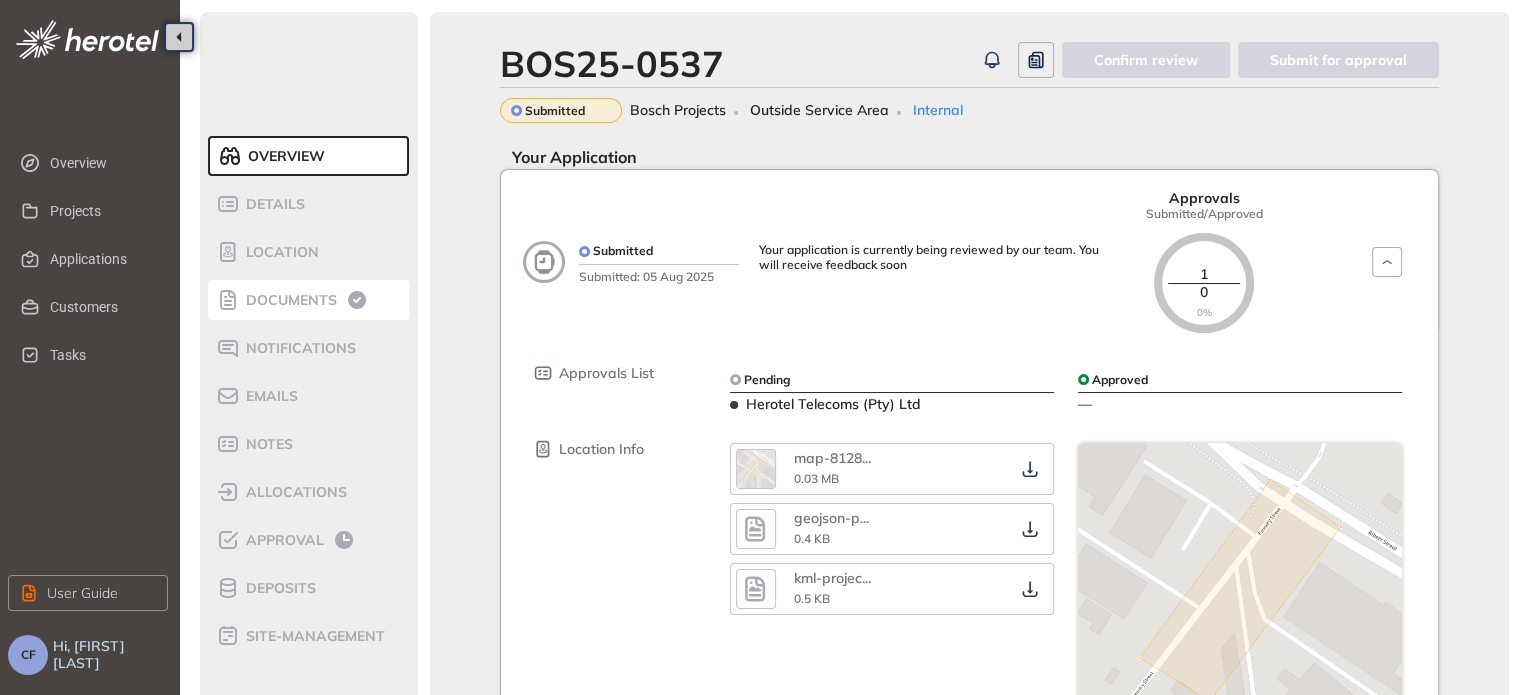 click on "Documents" at bounding box center [288, 300] 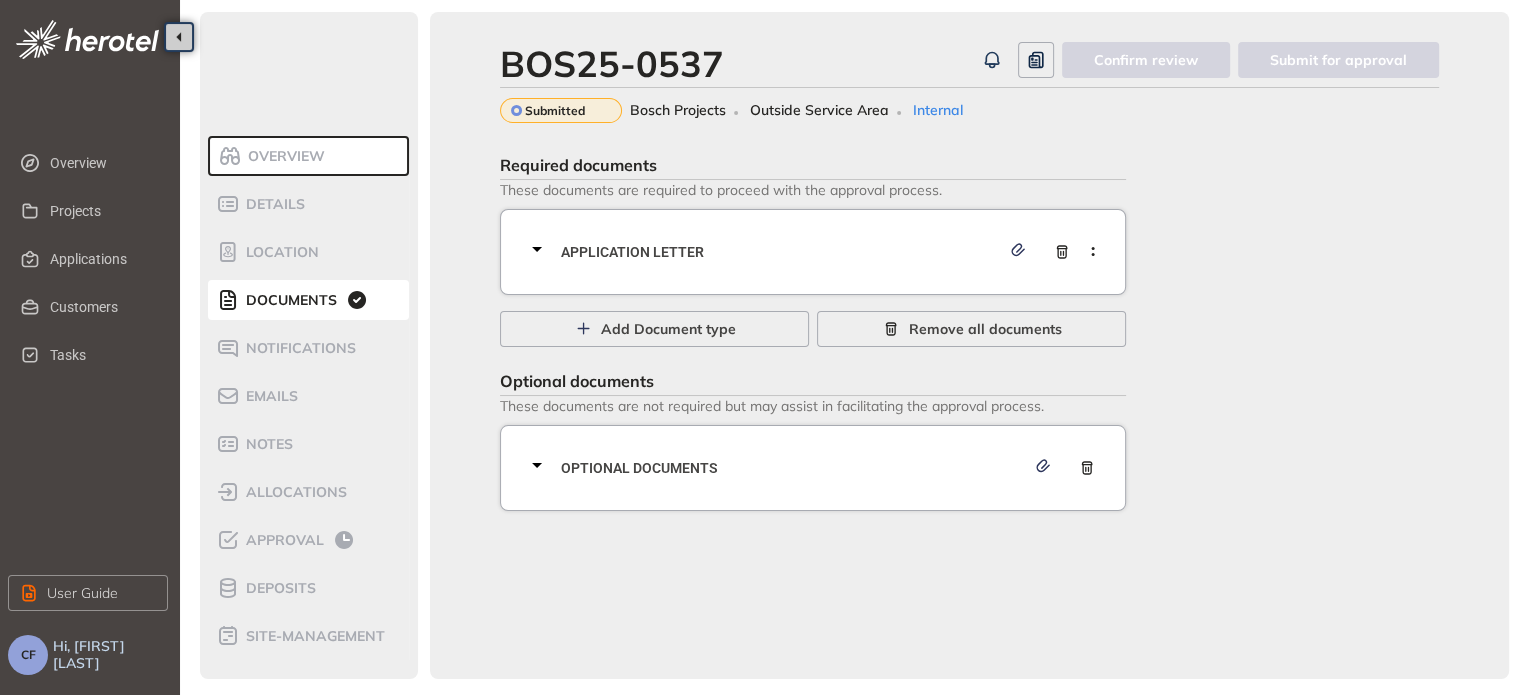 click on "Application letter" at bounding box center [819, 252] 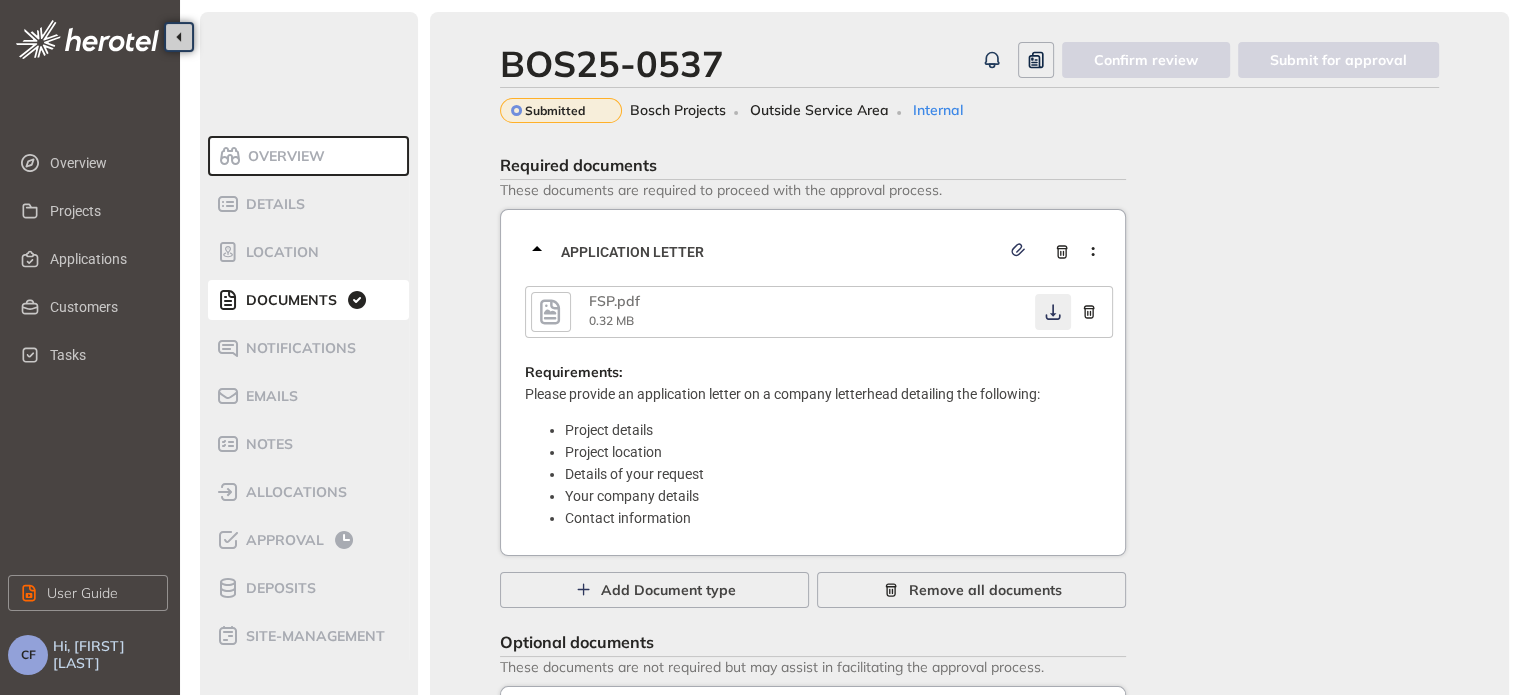 click 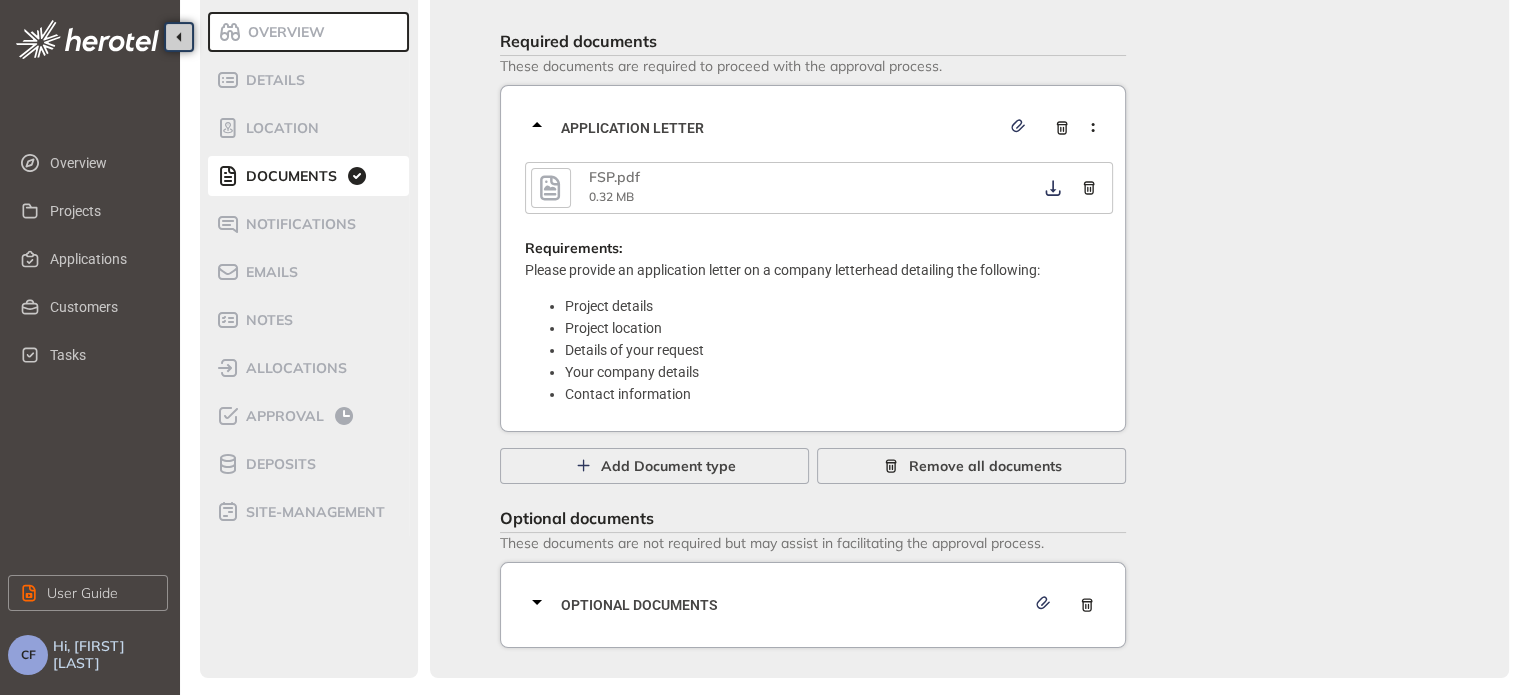 click on "Optional documents" at bounding box center [793, 605] 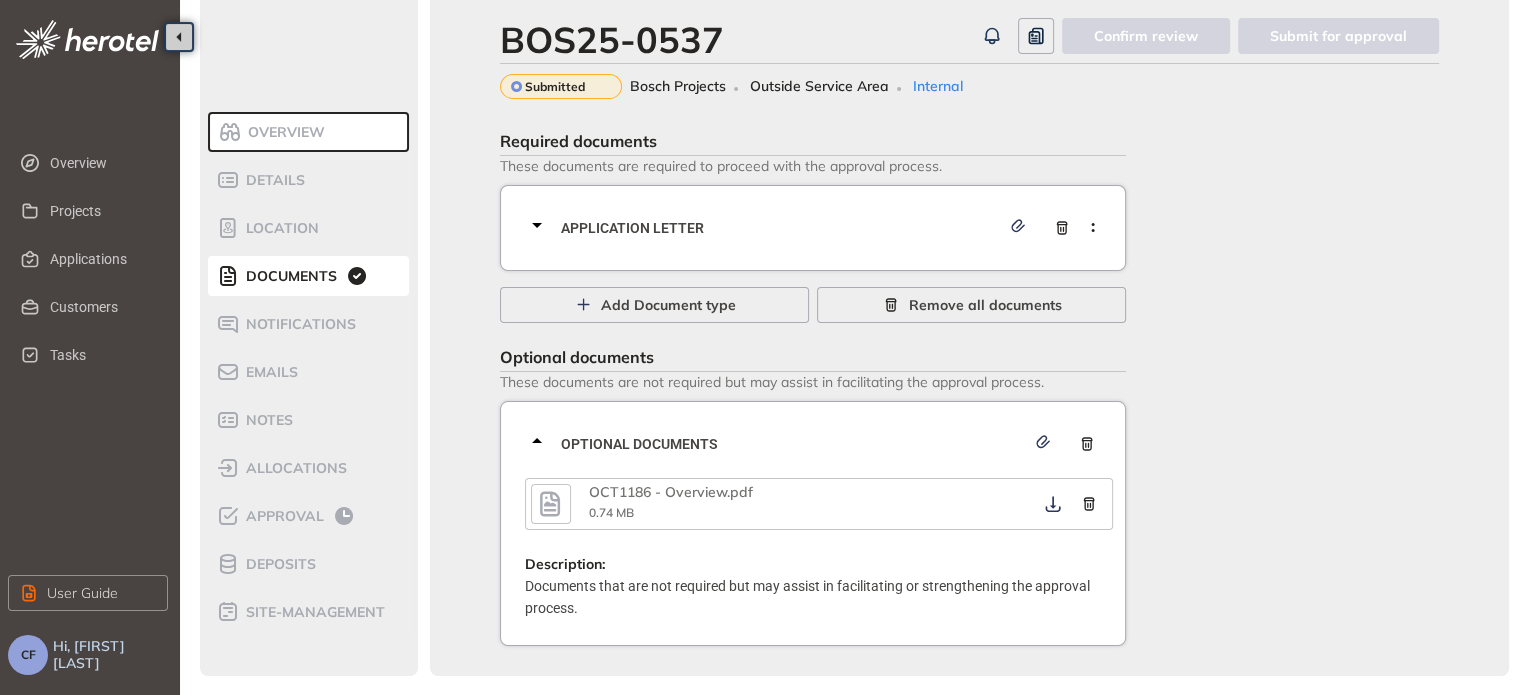 scroll, scrollTop: 22, scrollLeft: 0, axis: vertical 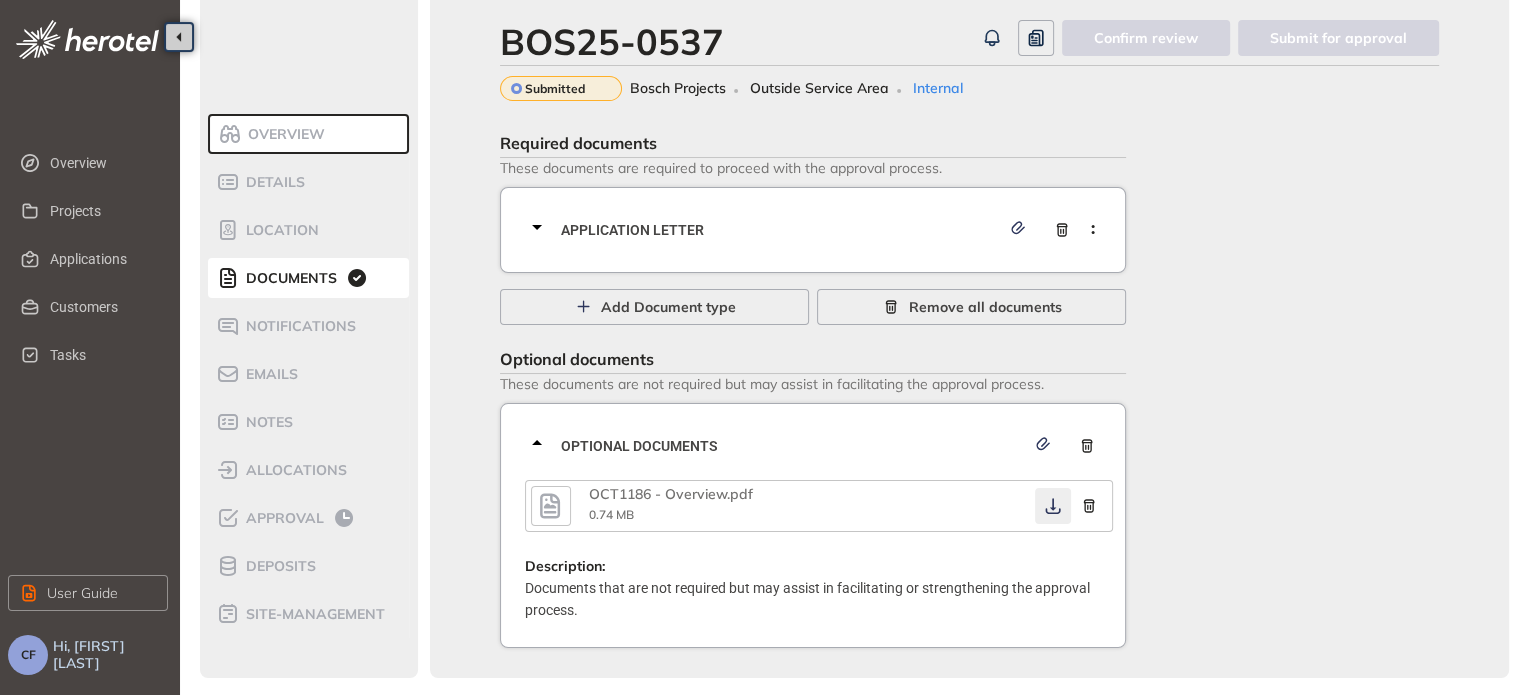 click 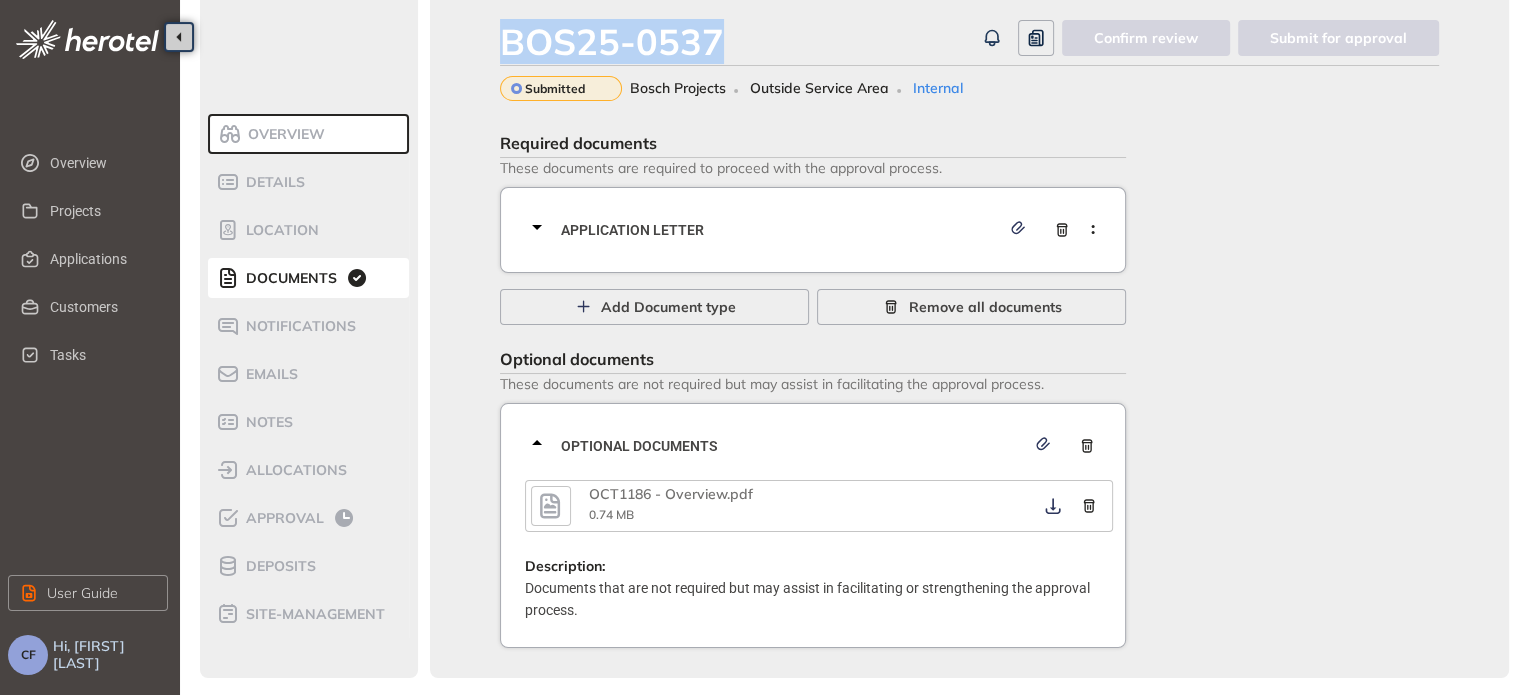 drag, startPoint x: 734, startPoint y: 39, endPoint x: 480, endPoint y: 36, distance: 254.01772 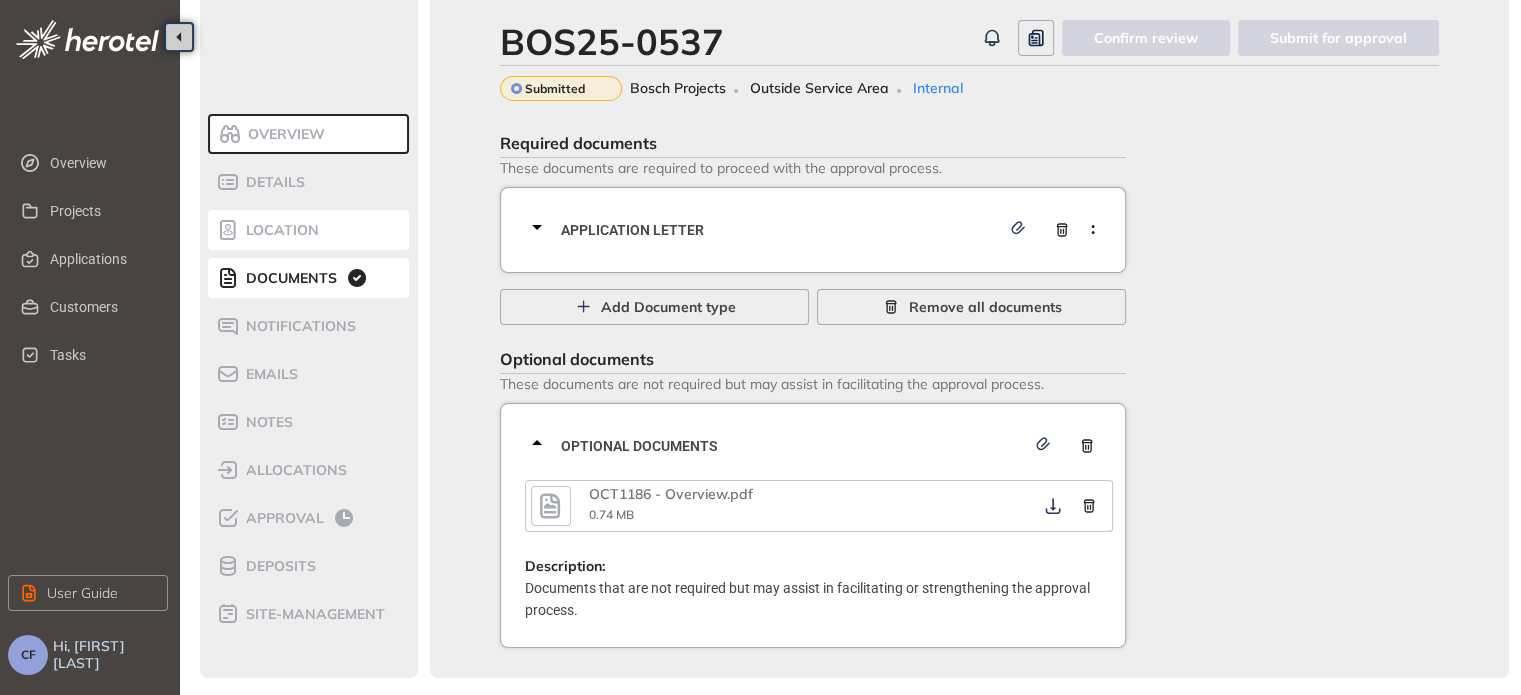 click on "Location" at bounding box center [279, 230] 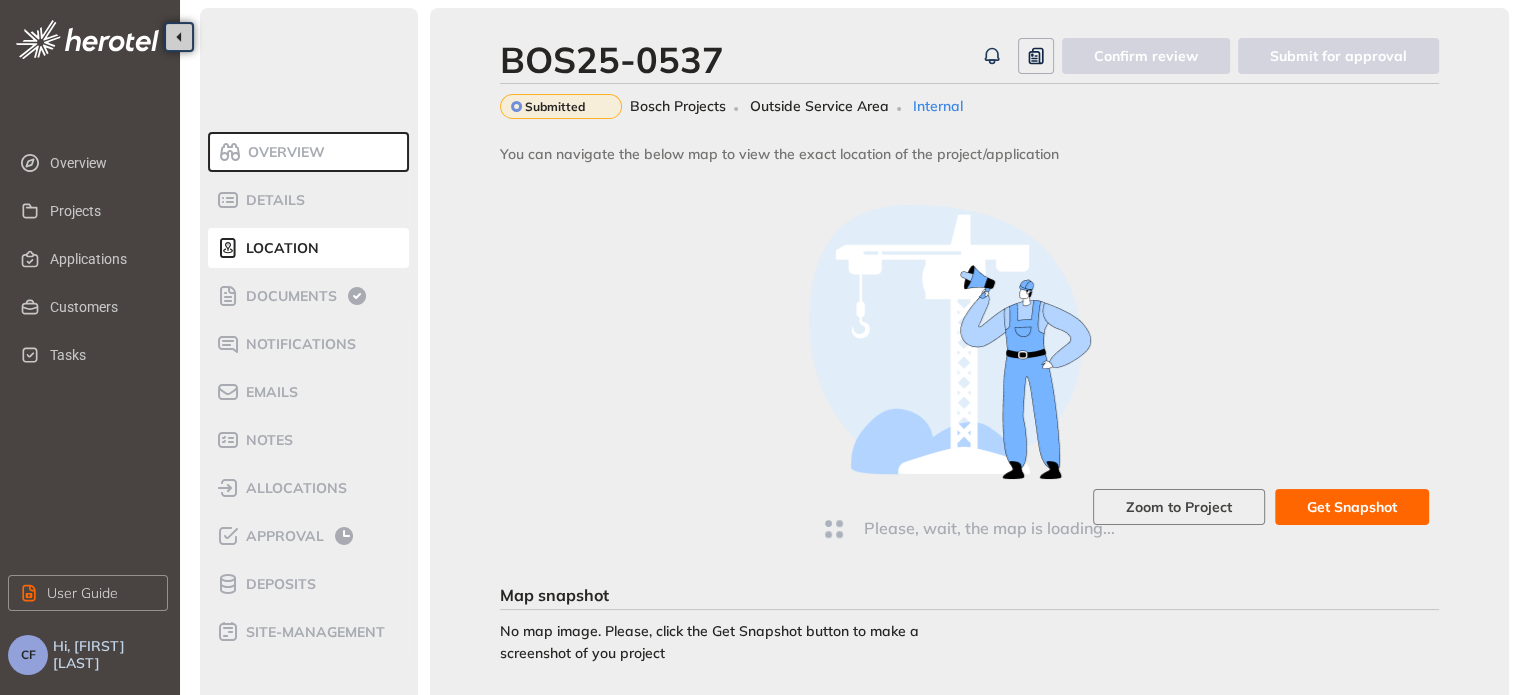 scroll, scrollTop: 22, scrollLeft: 0, axis: vertical 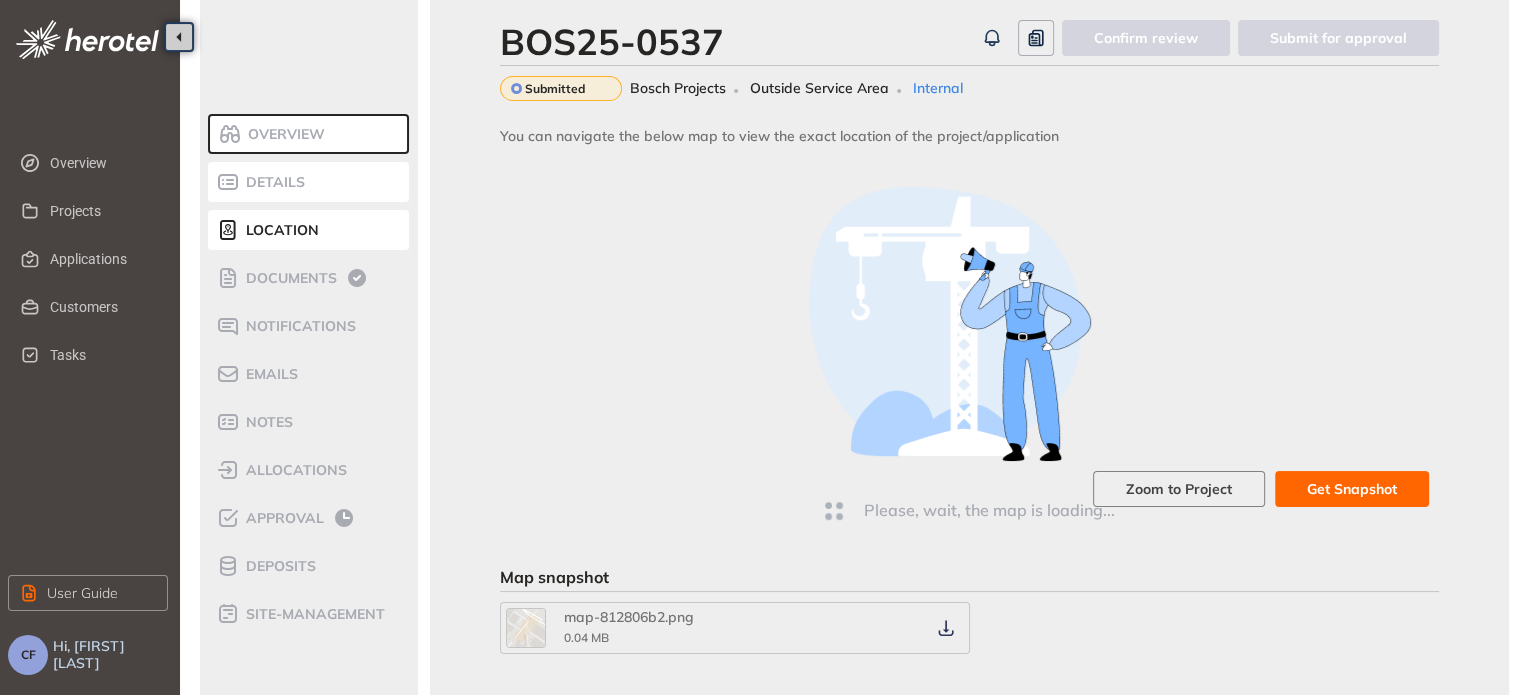 click on "Details" at bounding box center [272, 182] 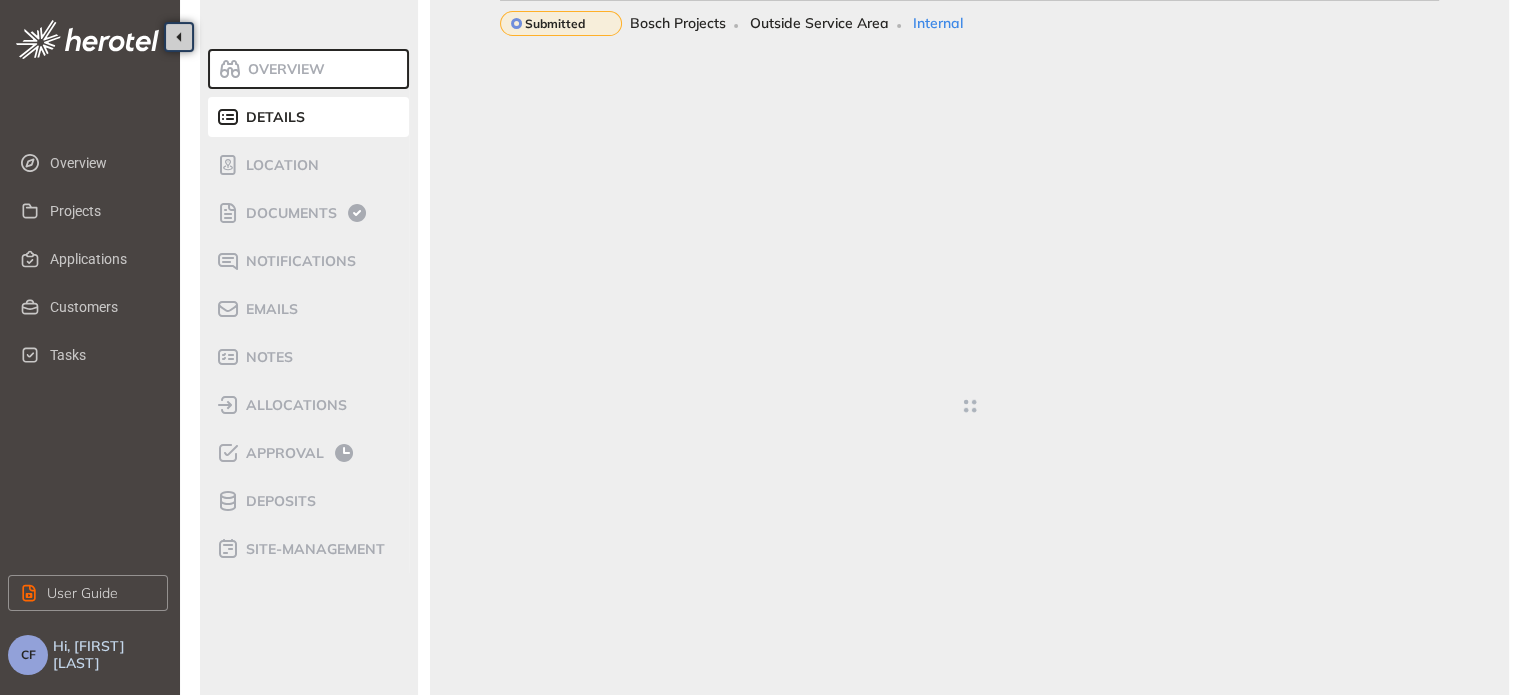 scroll, scrollTop: 122, scrollLeft: 0, axis: vertical 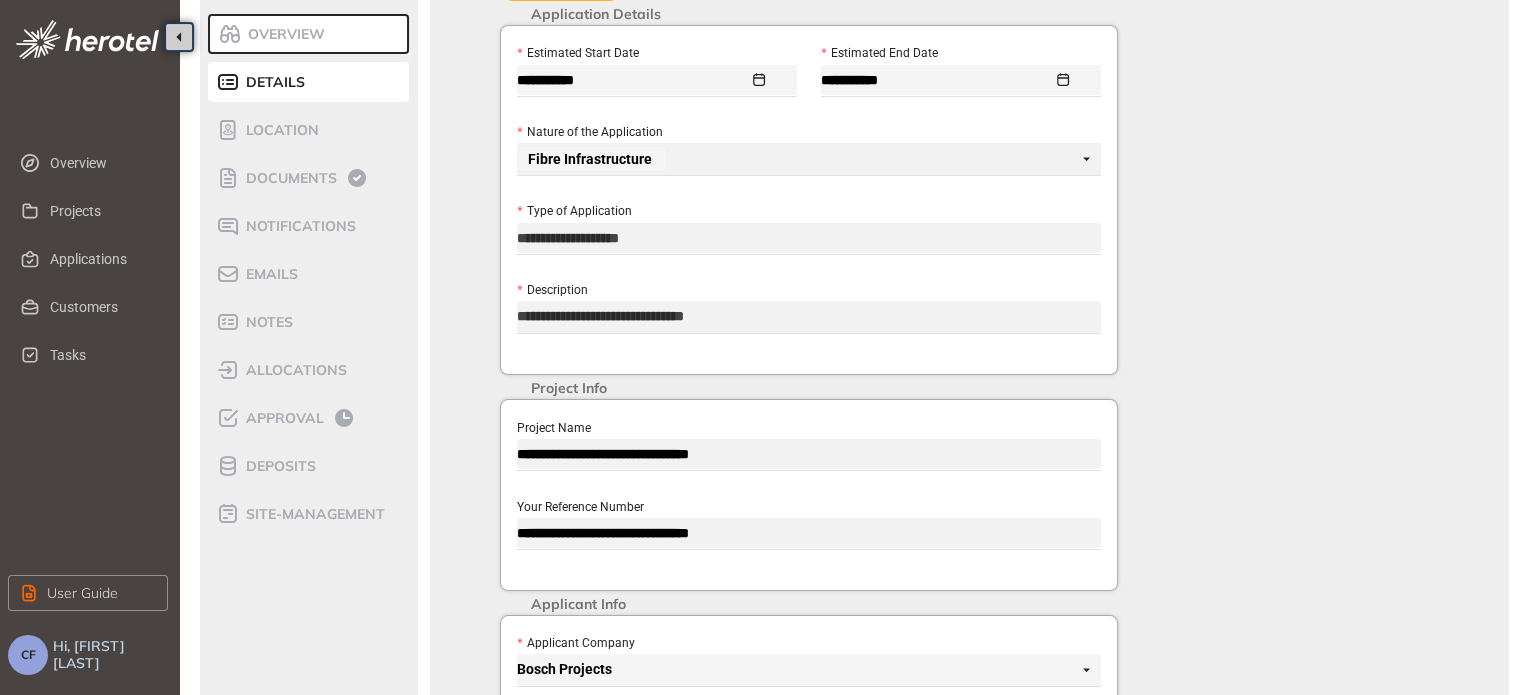 click on "**********" at bounding box center [809, 495] 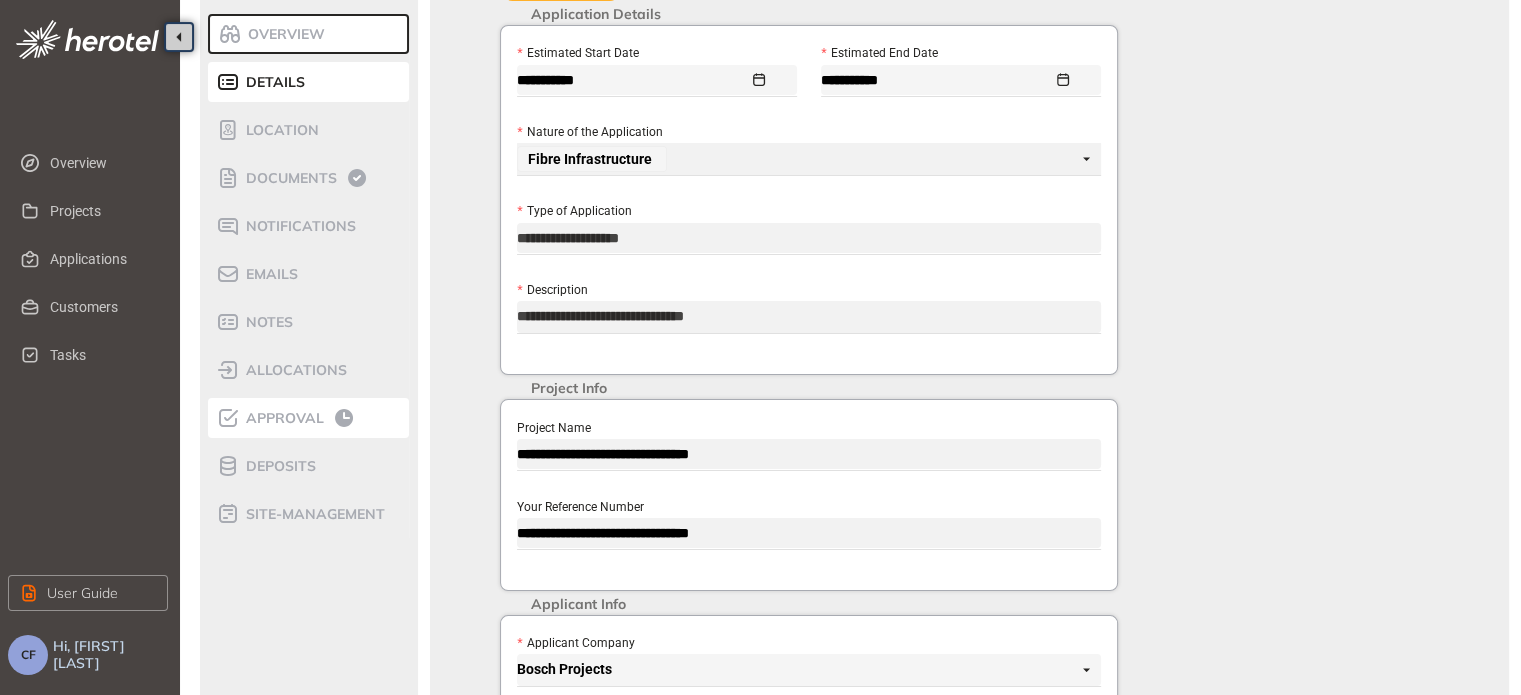 click on "Approval" at bounding box center [282, 418] 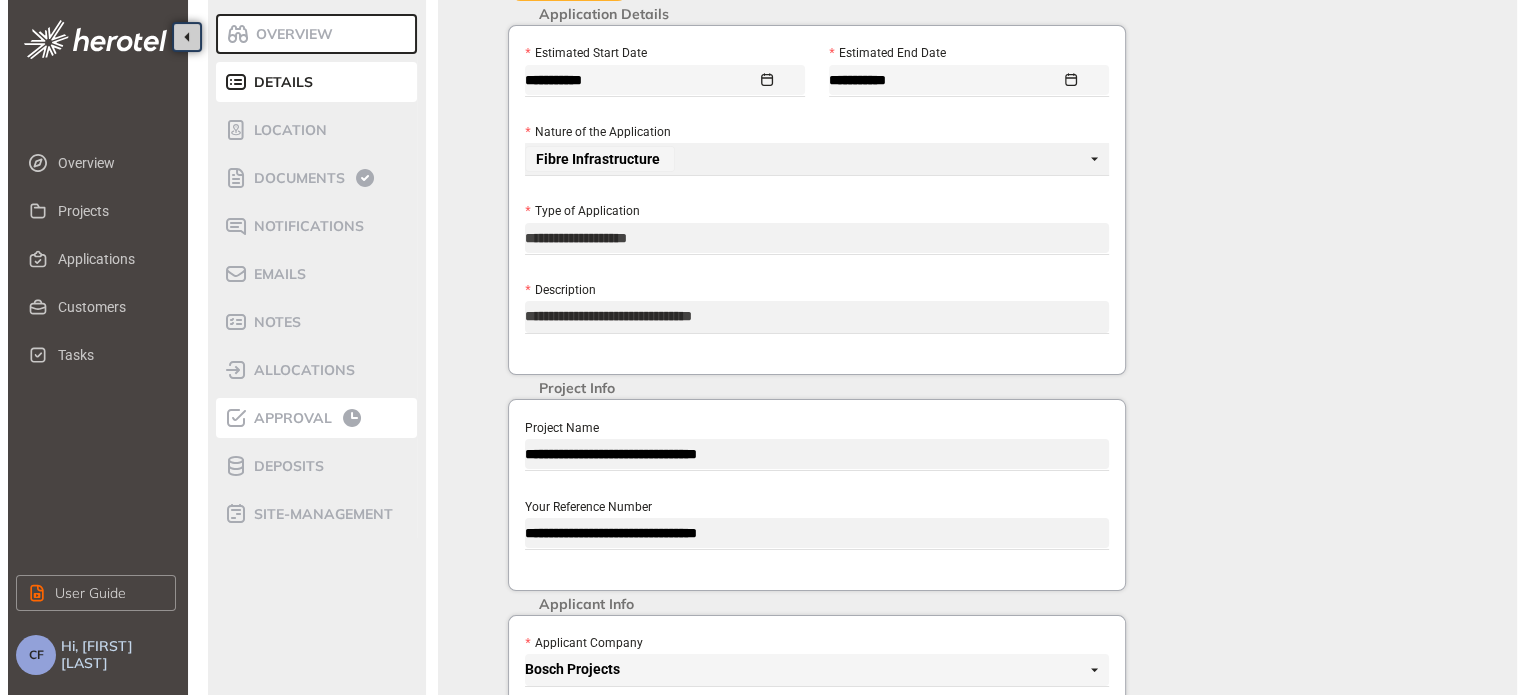 scroll, scrollTop: 4, scrollLeft: 0, axis: vertical 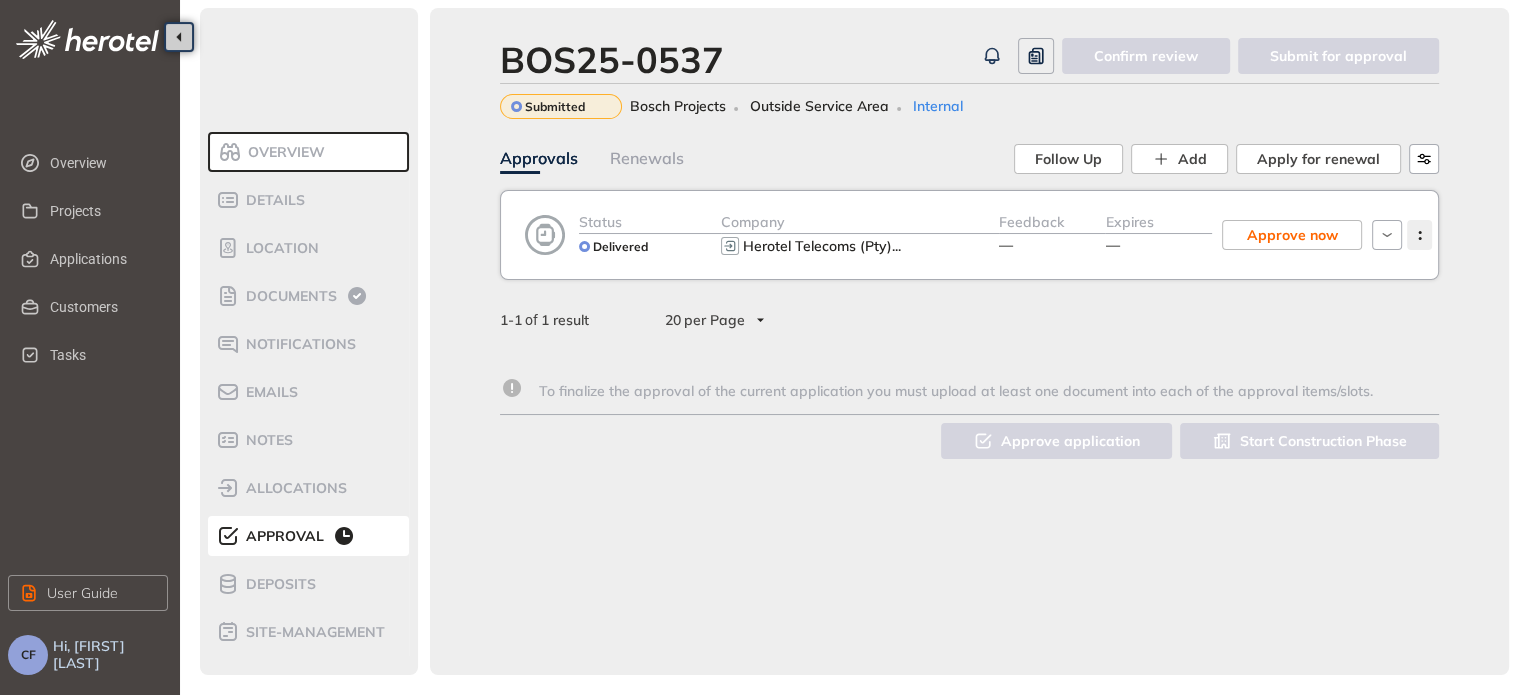 click 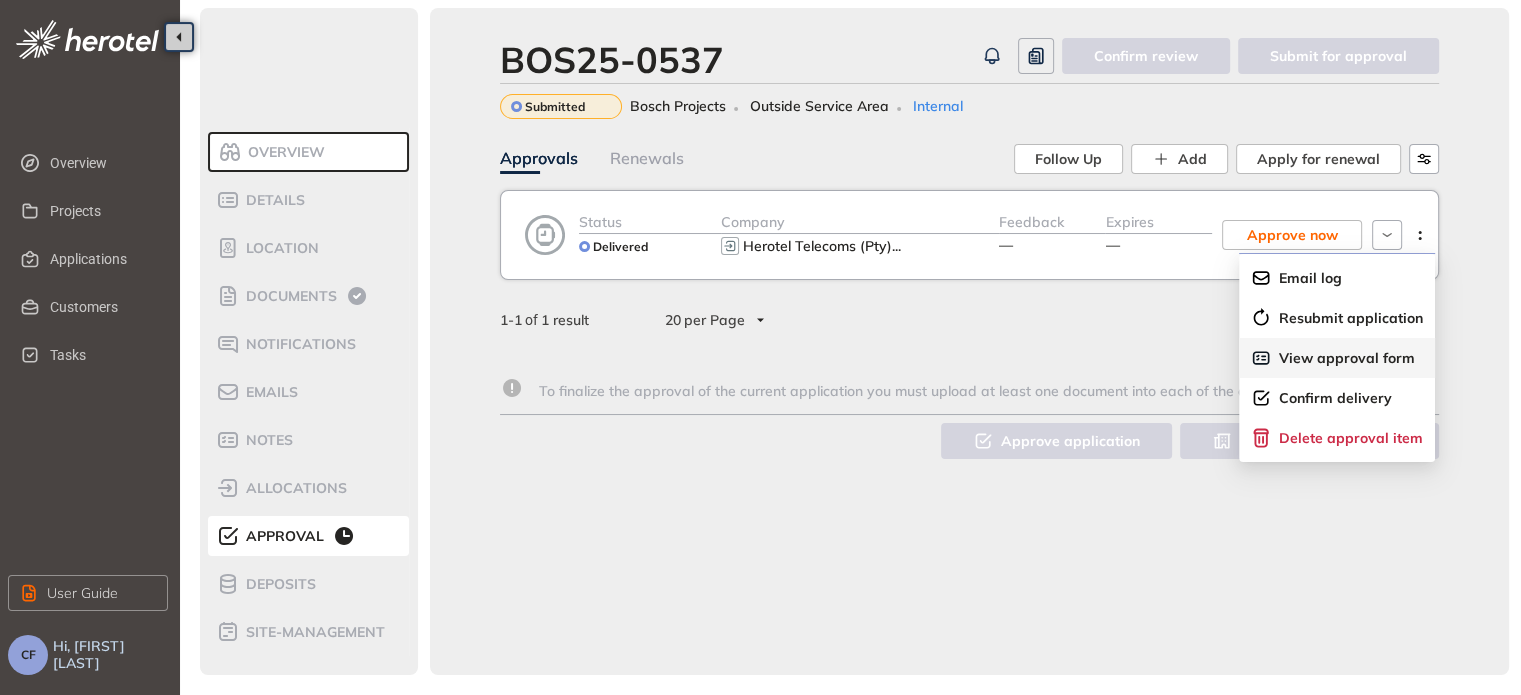 click on "View approval form" at bounding box center (1347, 358) 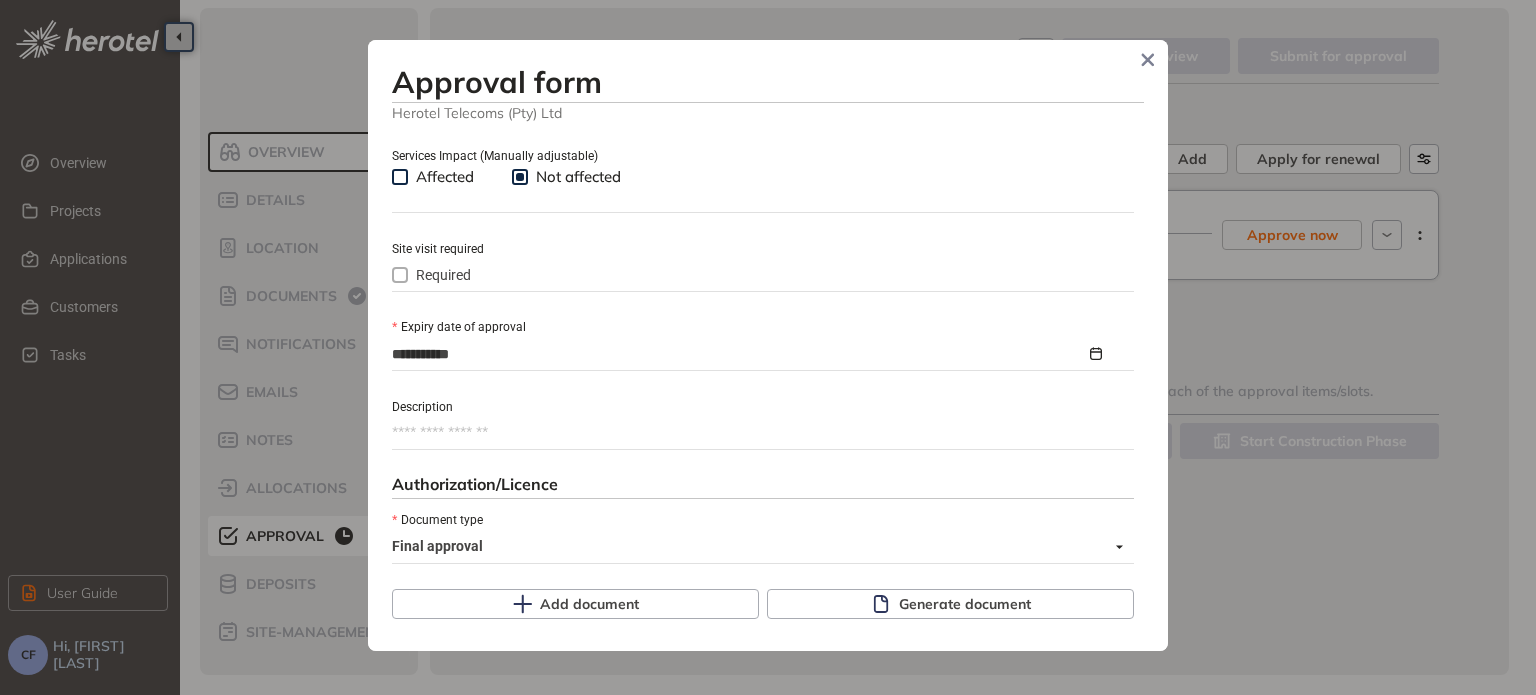 scroll, scrollTop: 810, scrollLeft: 0, axis: vertical 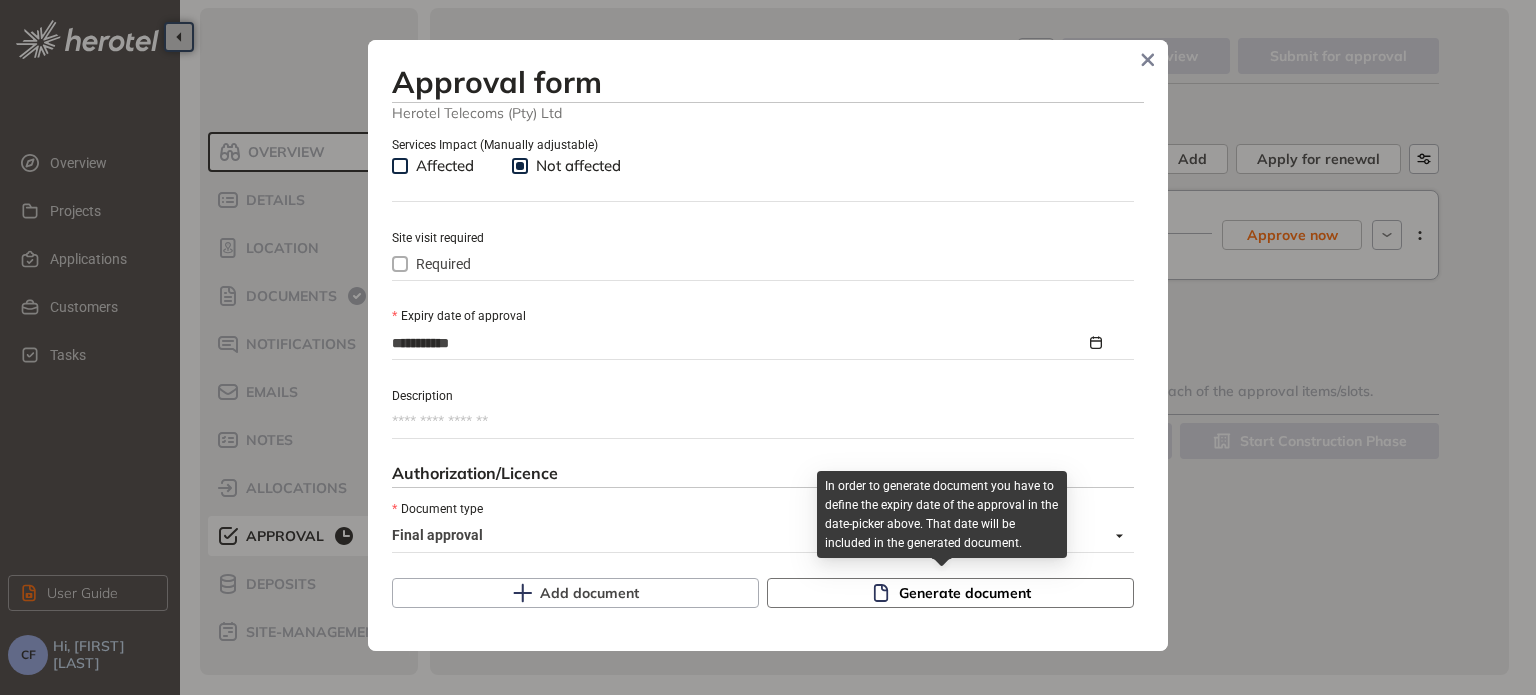 click on "Generate document" at bounding box center (965, 593) 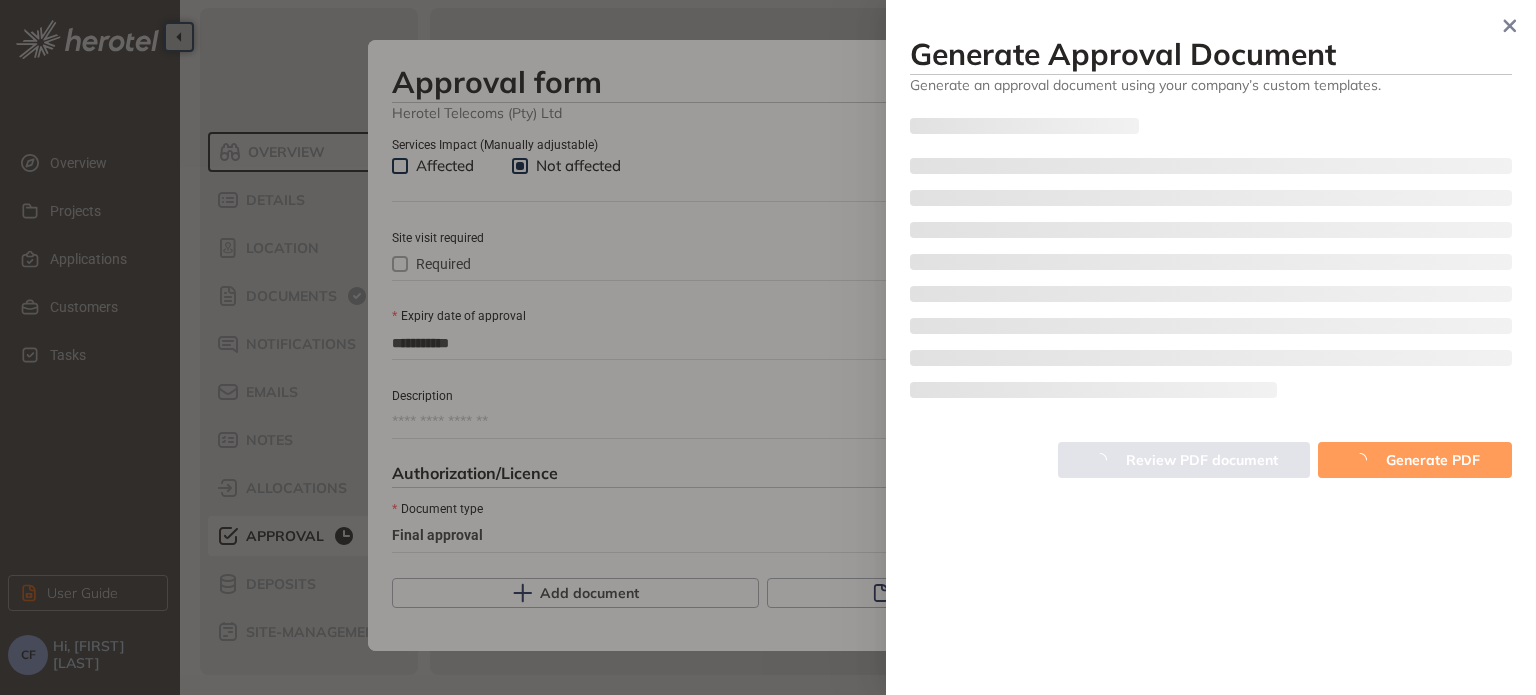 type on "**********" 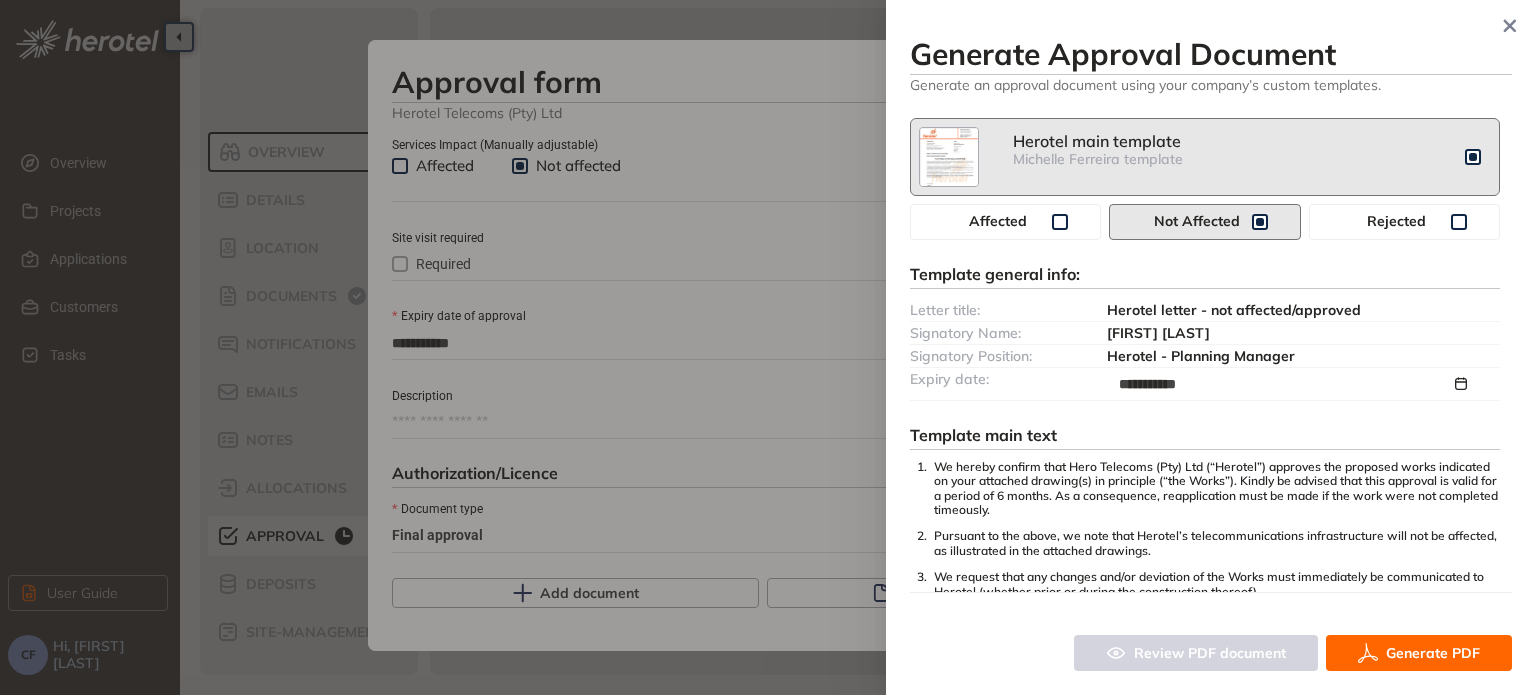 click on "Generate PDF" at bounding box center [1433, 653] 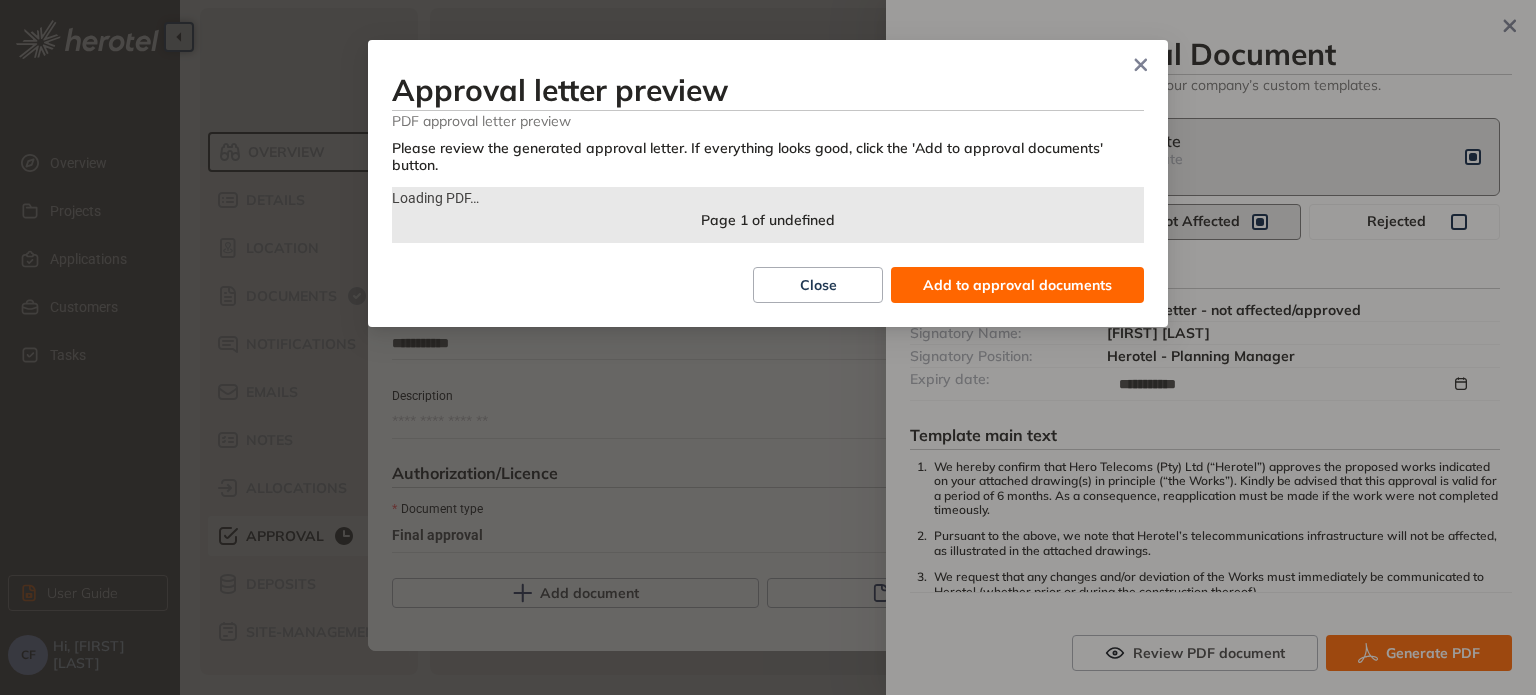 drag, startPoint x: 800, startPoint y: 277, endPoint x: 924, endPoint y: 300, distance: 126.11503 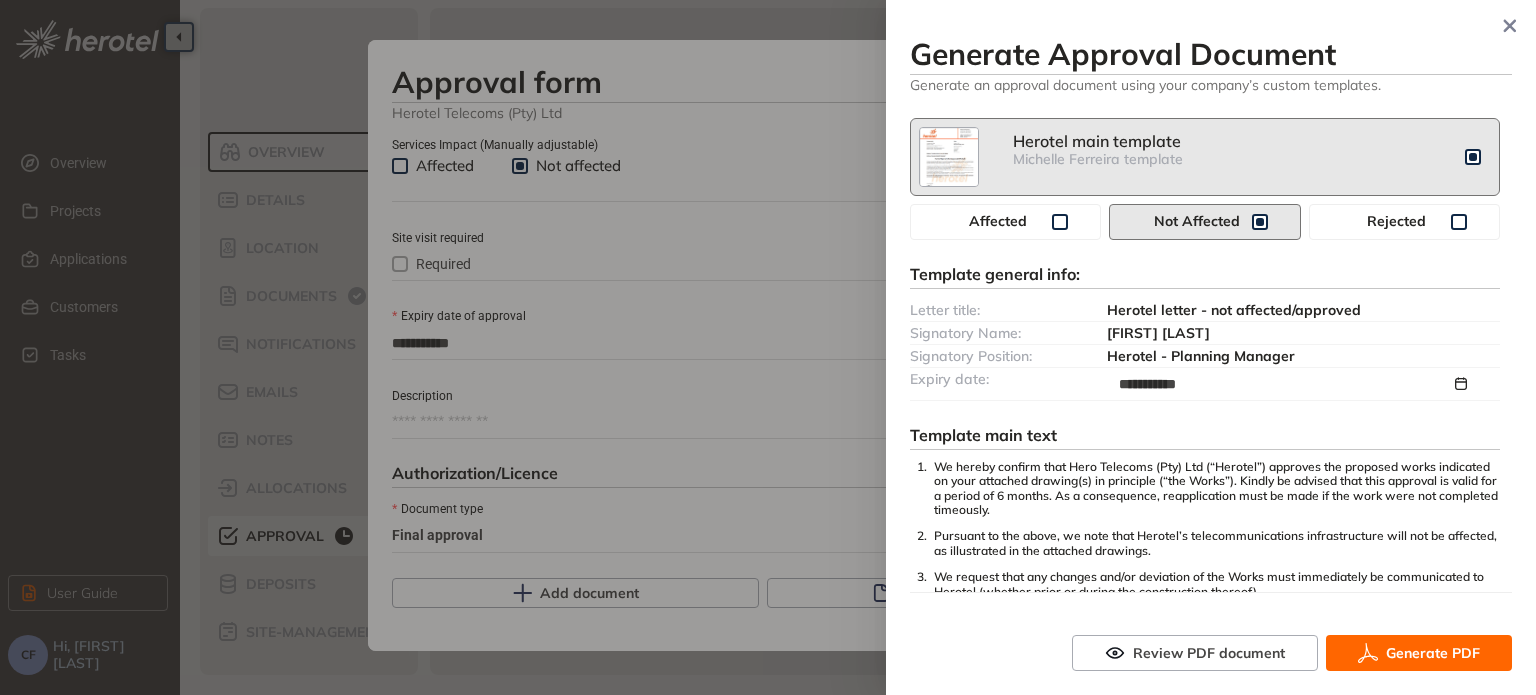 click on "Generate PDF" at bounding box center [1433, 653] 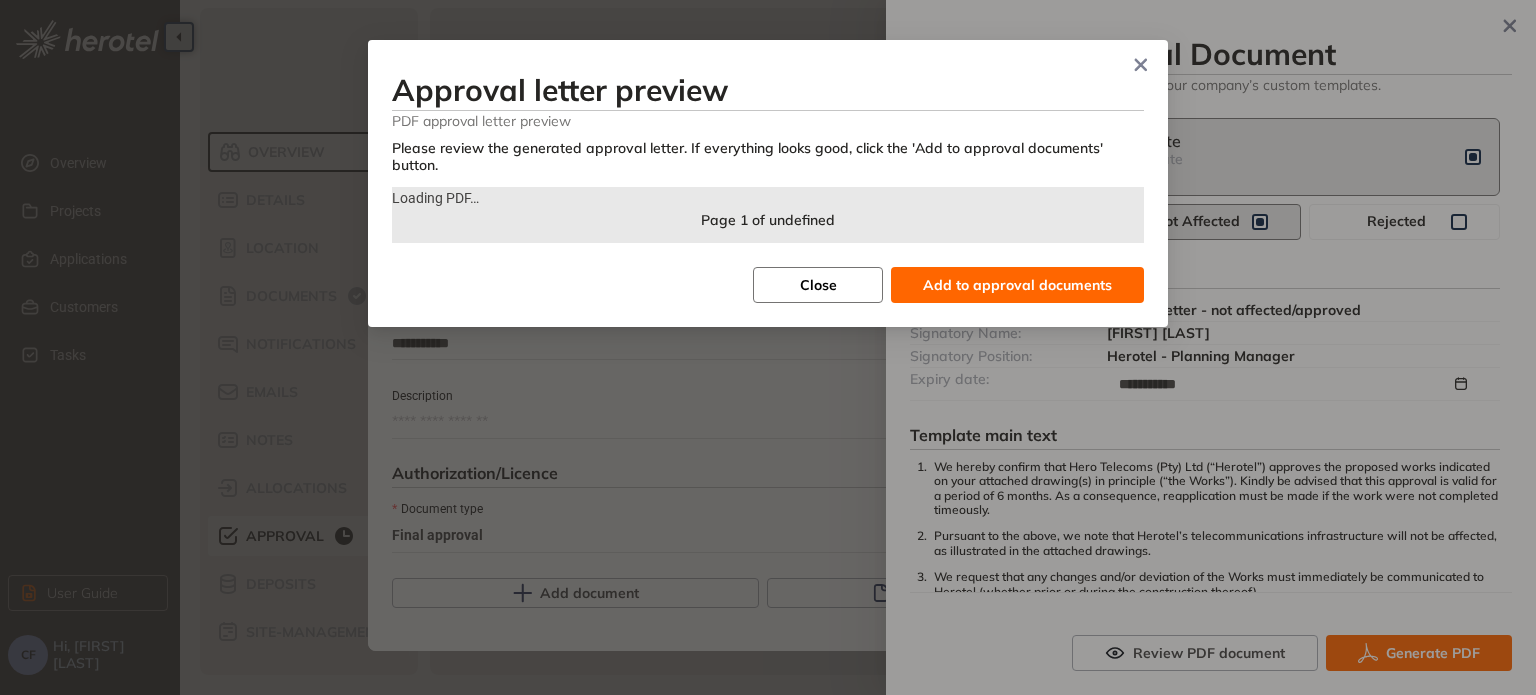 click on "Close" at bounding box center (818, 285) 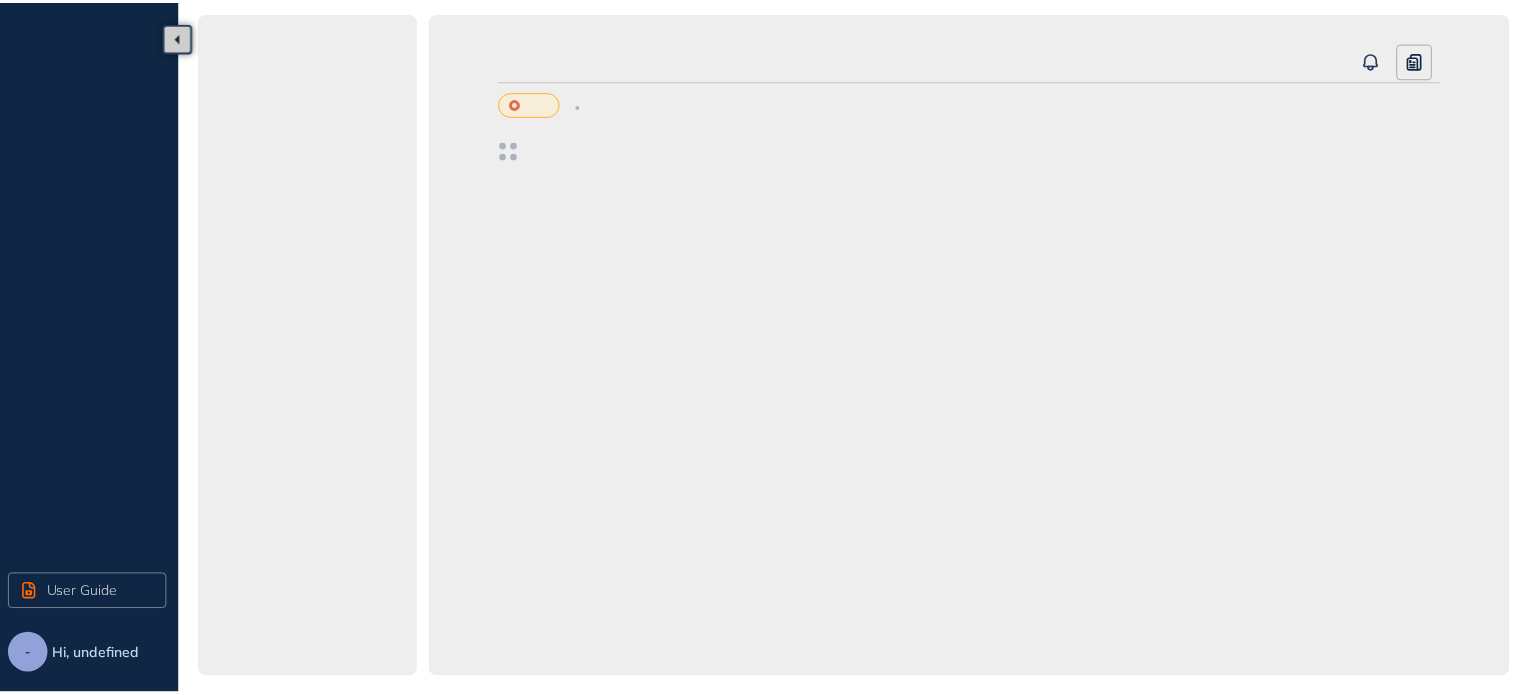 scroll, scrollTop: 4, scrollLeft: 0, axis: vertical 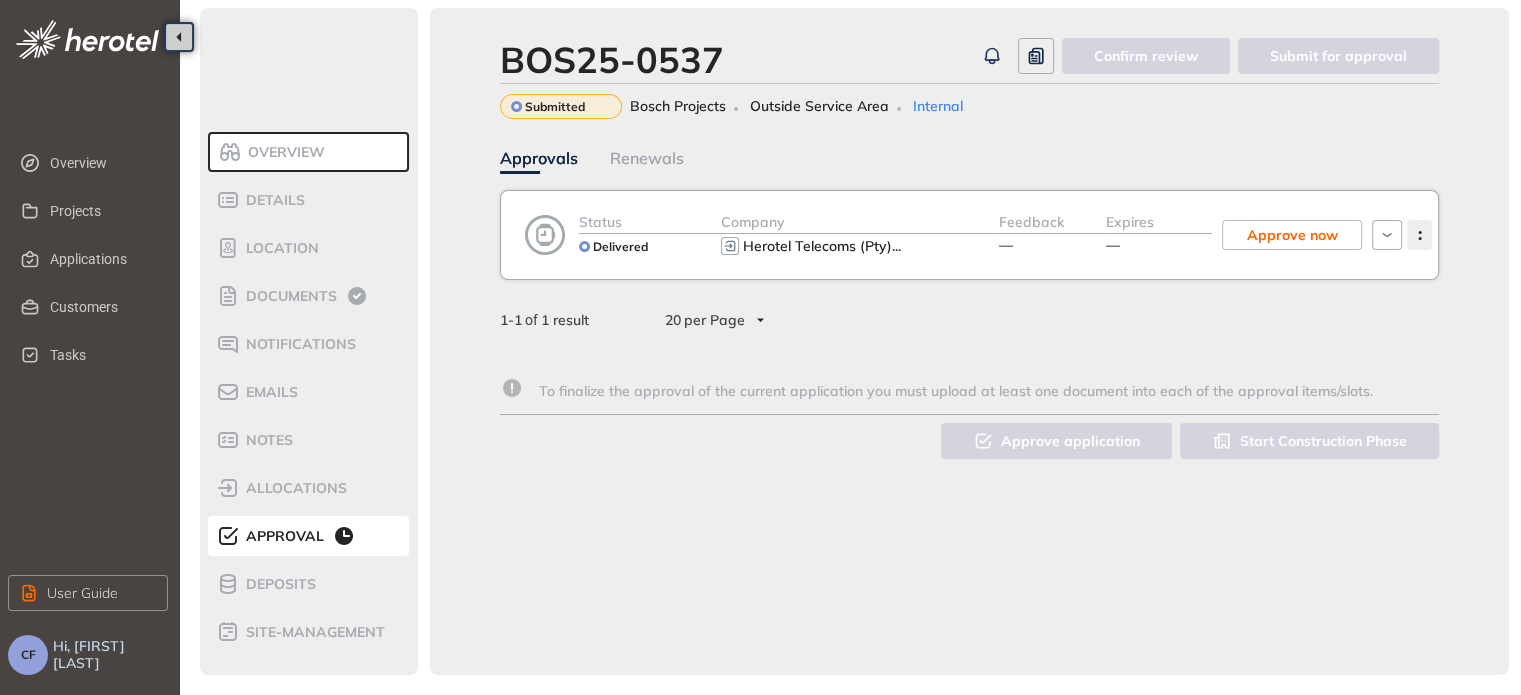 click 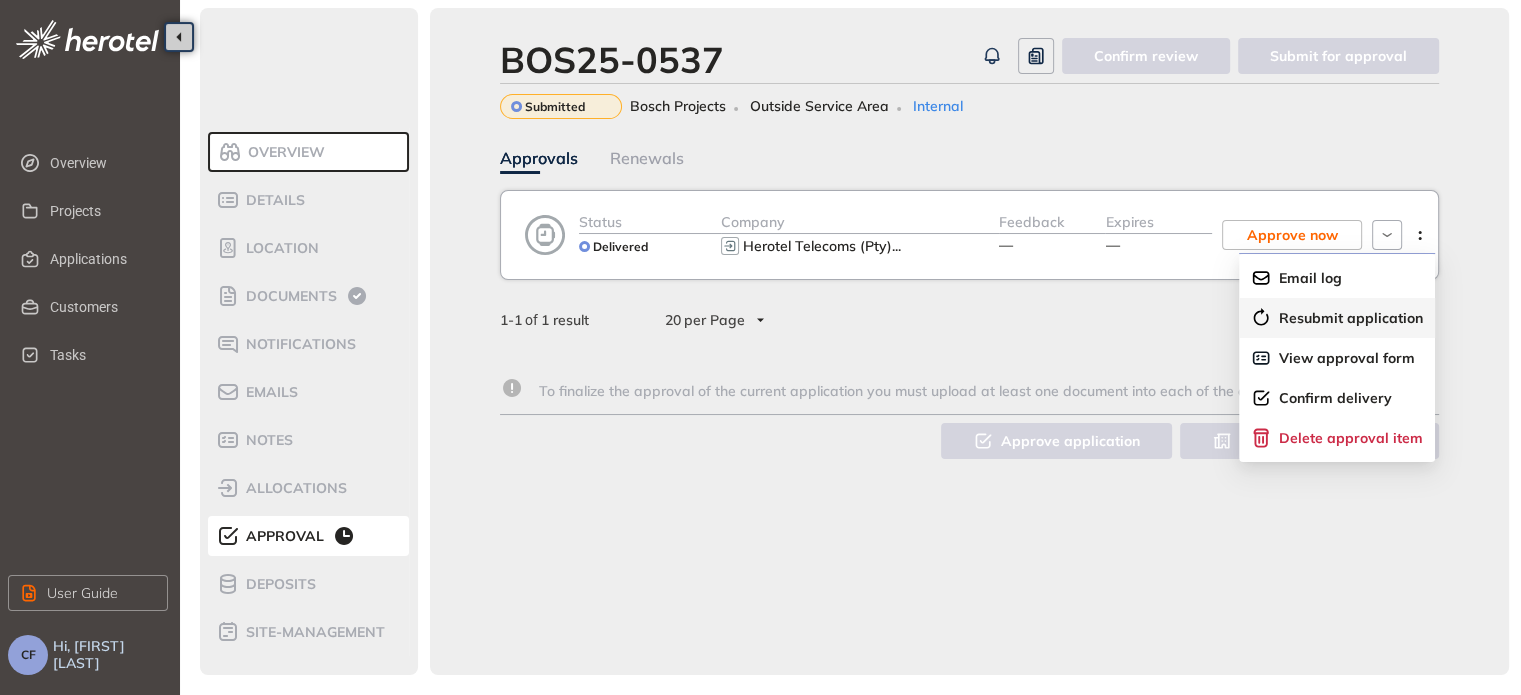 click on "Resubmit application" at bounding box center [1351, 318] 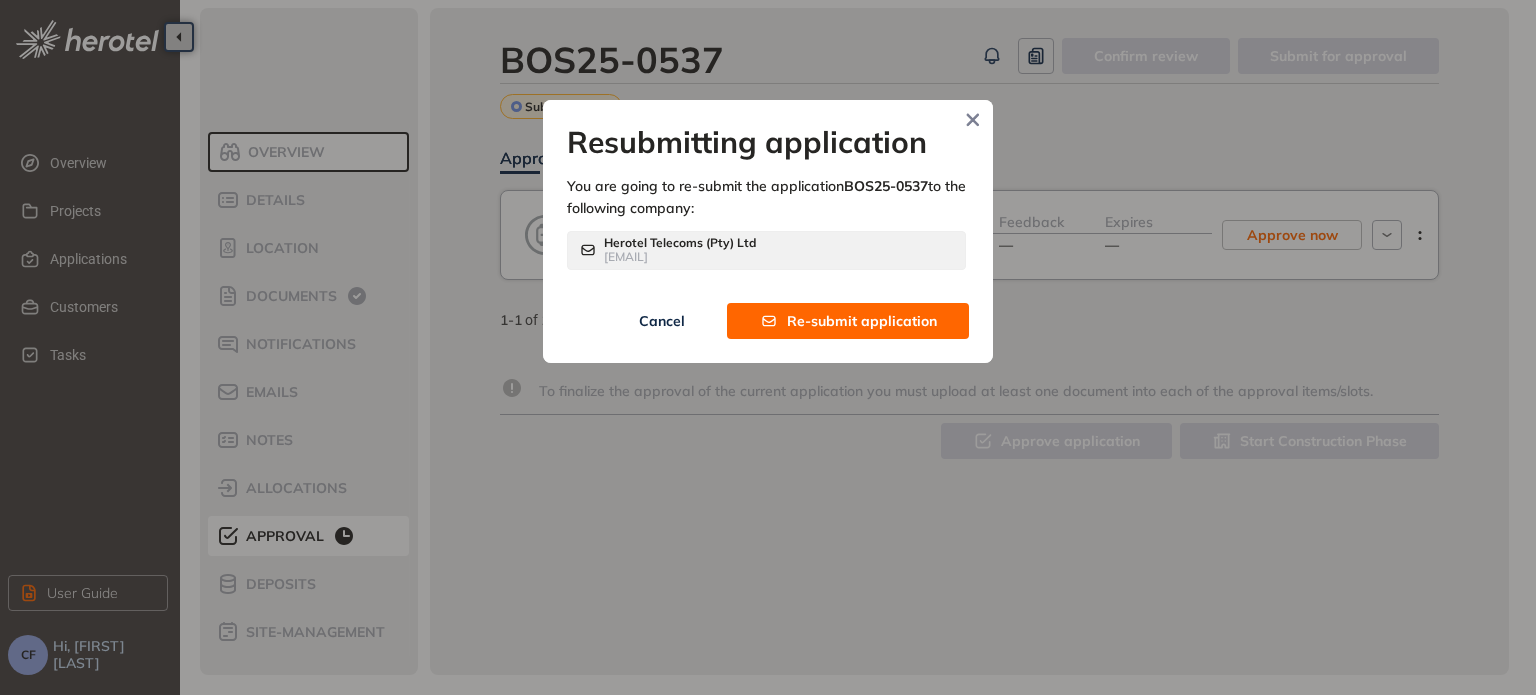 click on "Cancel" at bounding box center [662, 321] 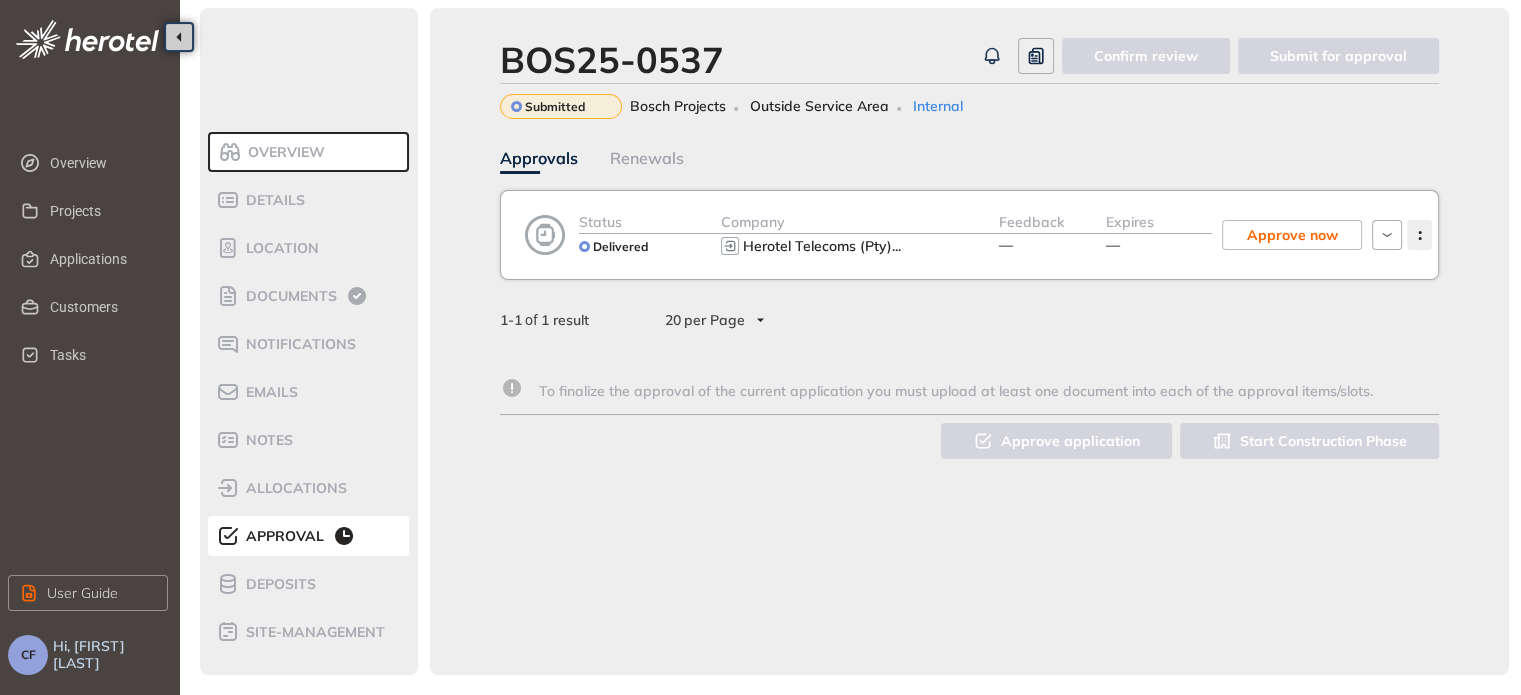 click 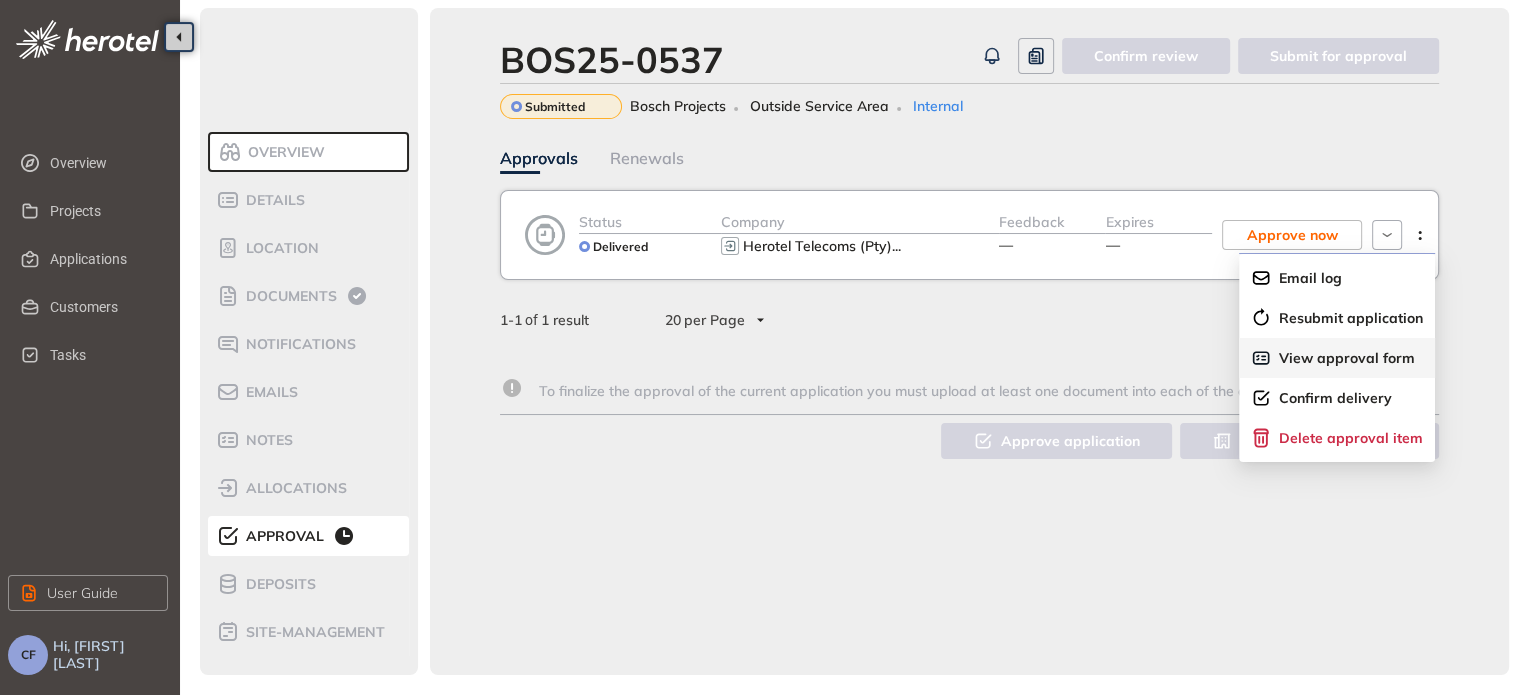 click on "View approval form" at bounding box center [1347, 358] 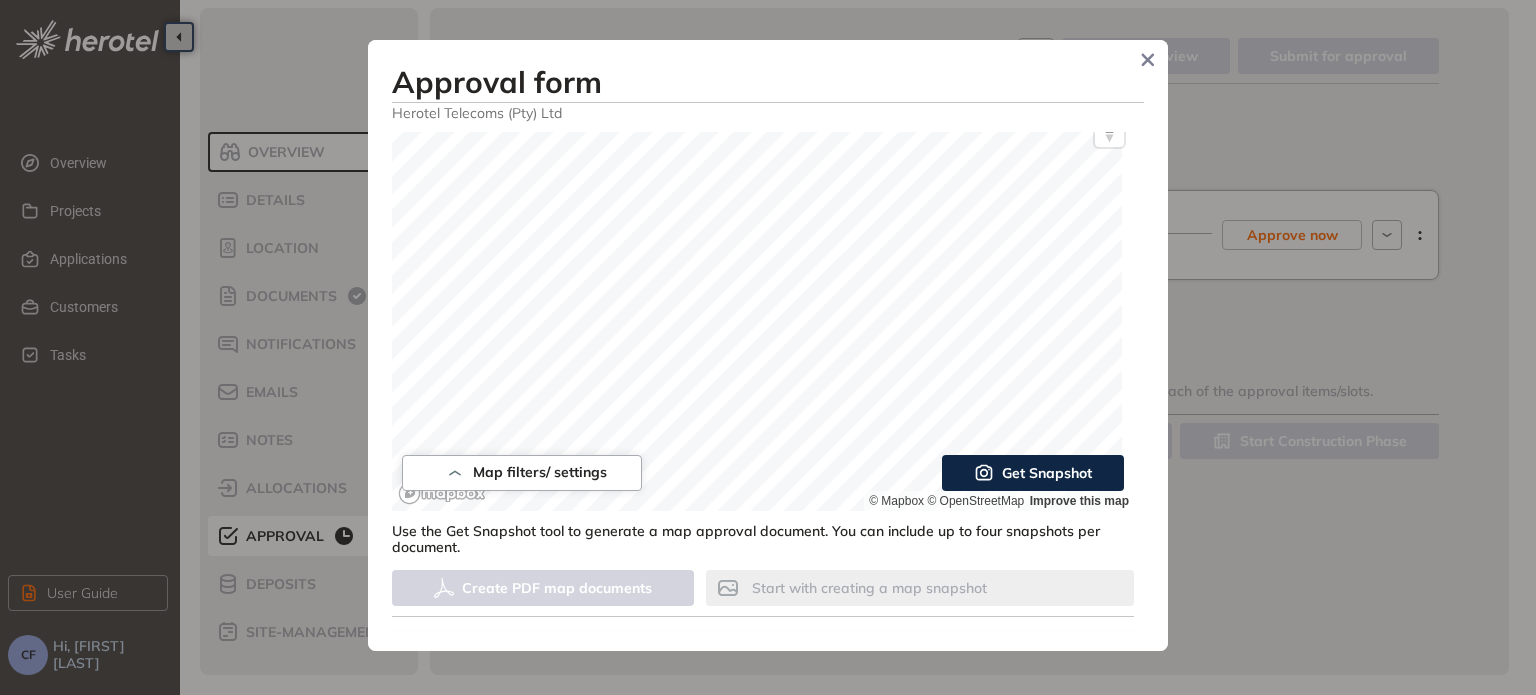 scroll, scrollTop: 200, scrollLeft: 0, axis: vertical 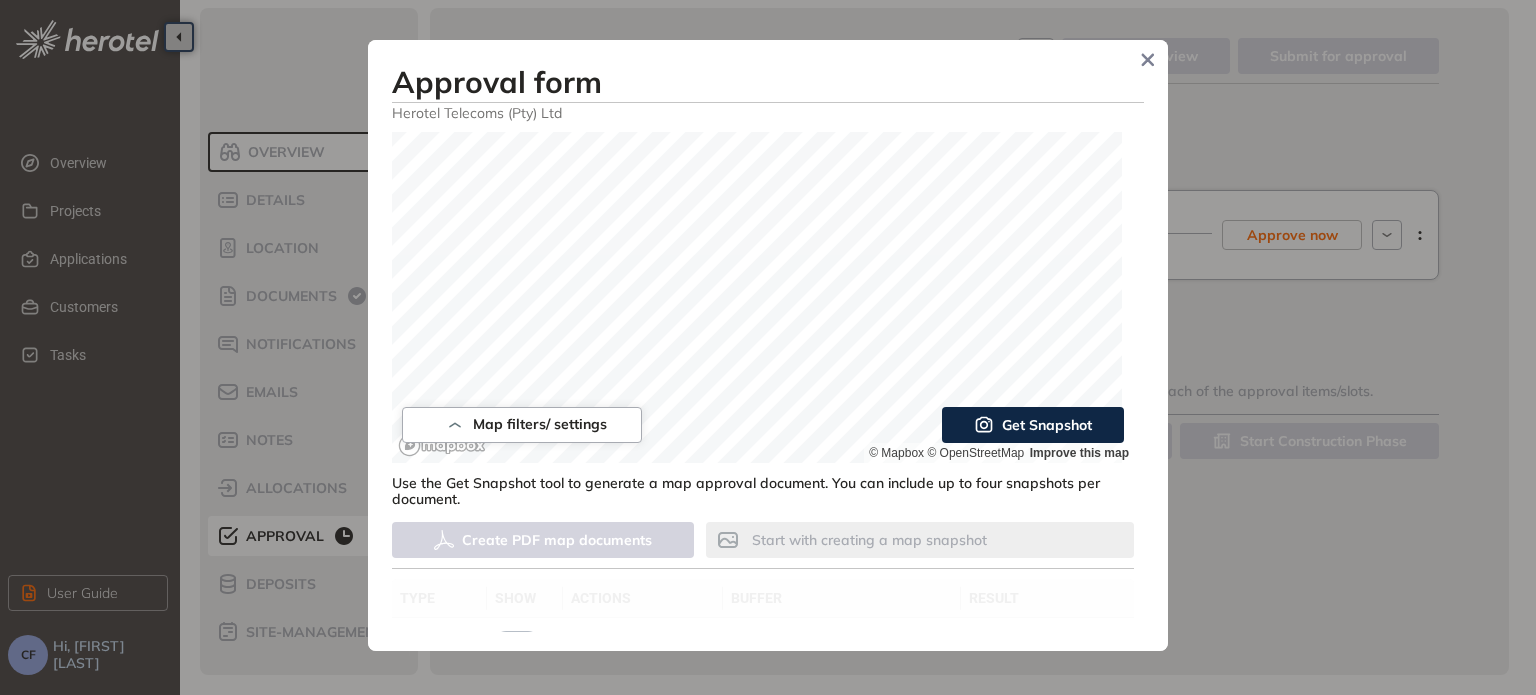 type on "**" 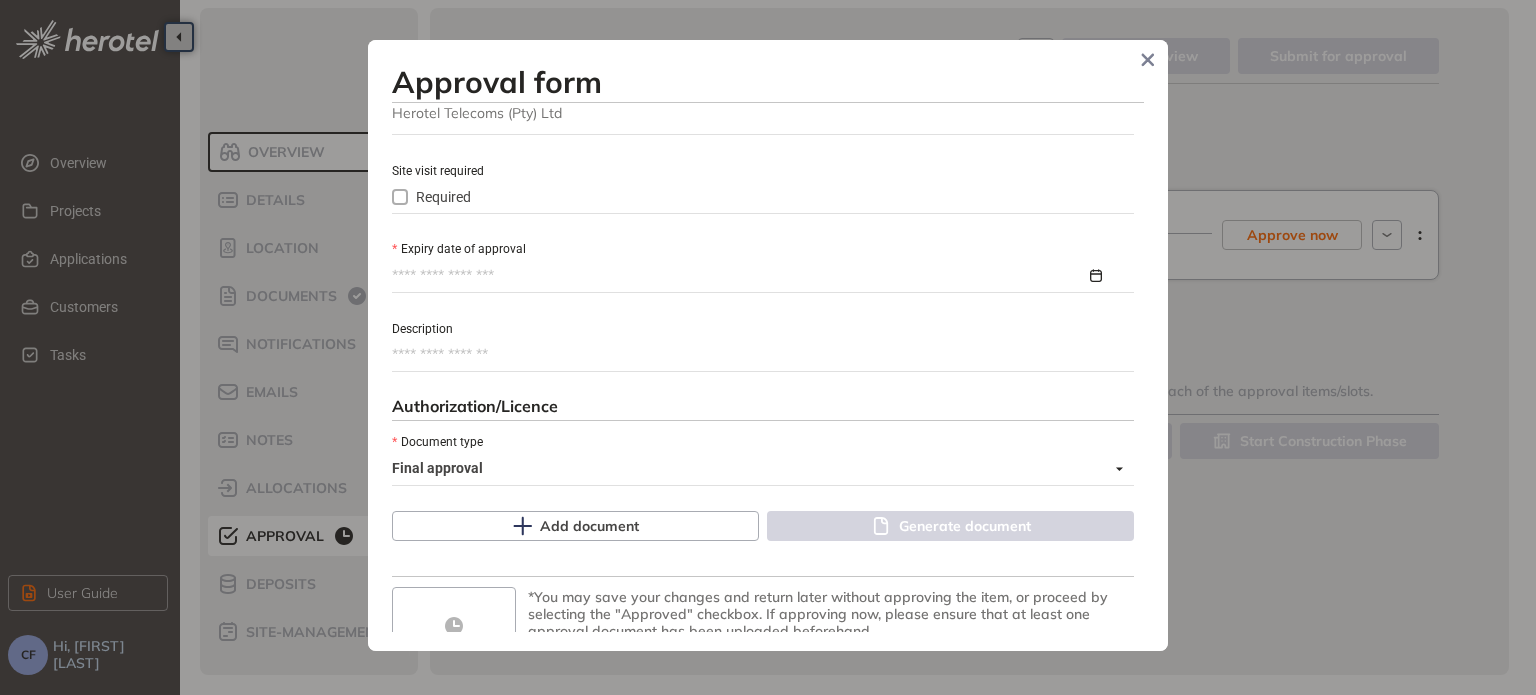 scroll, scrollTop: 900, scrollLeft: 0, axis: vertical 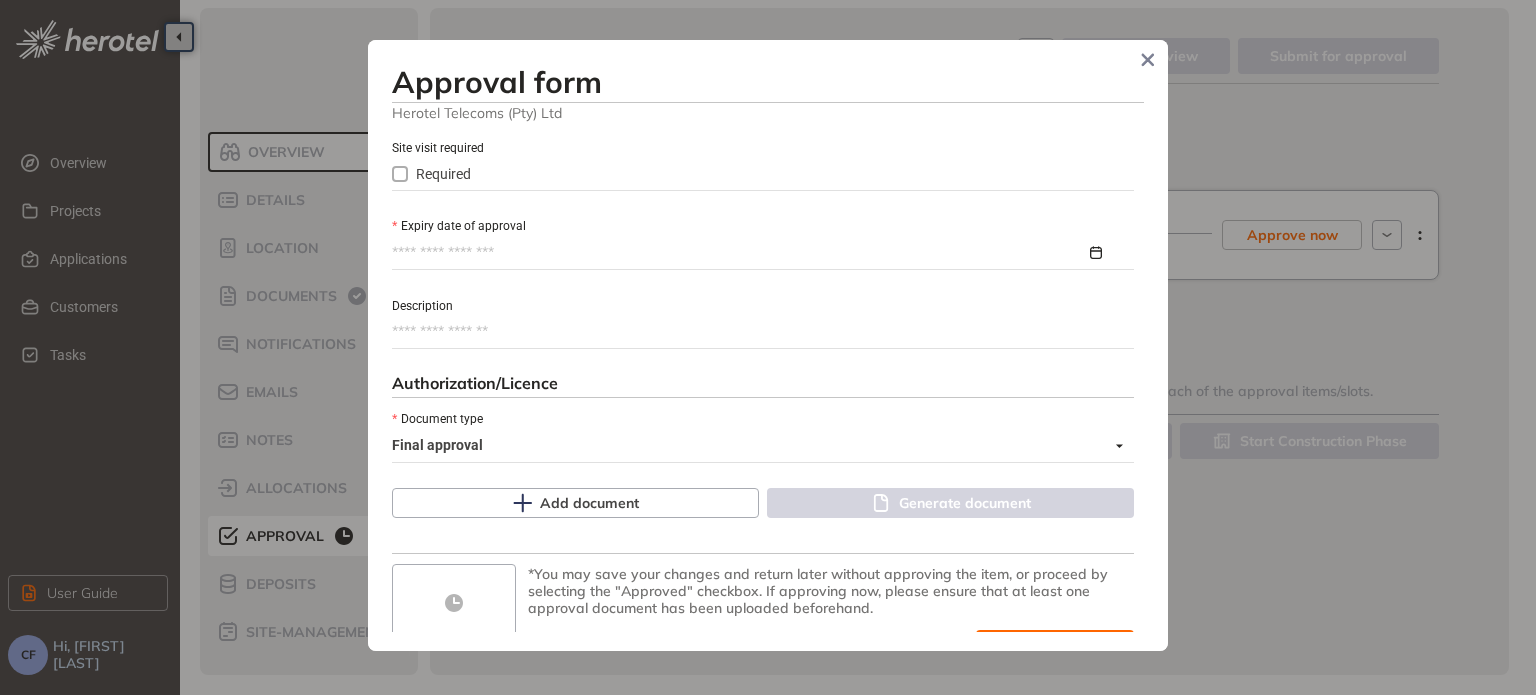 click on "Expiry date of approval" at bounding box center (739, 253) 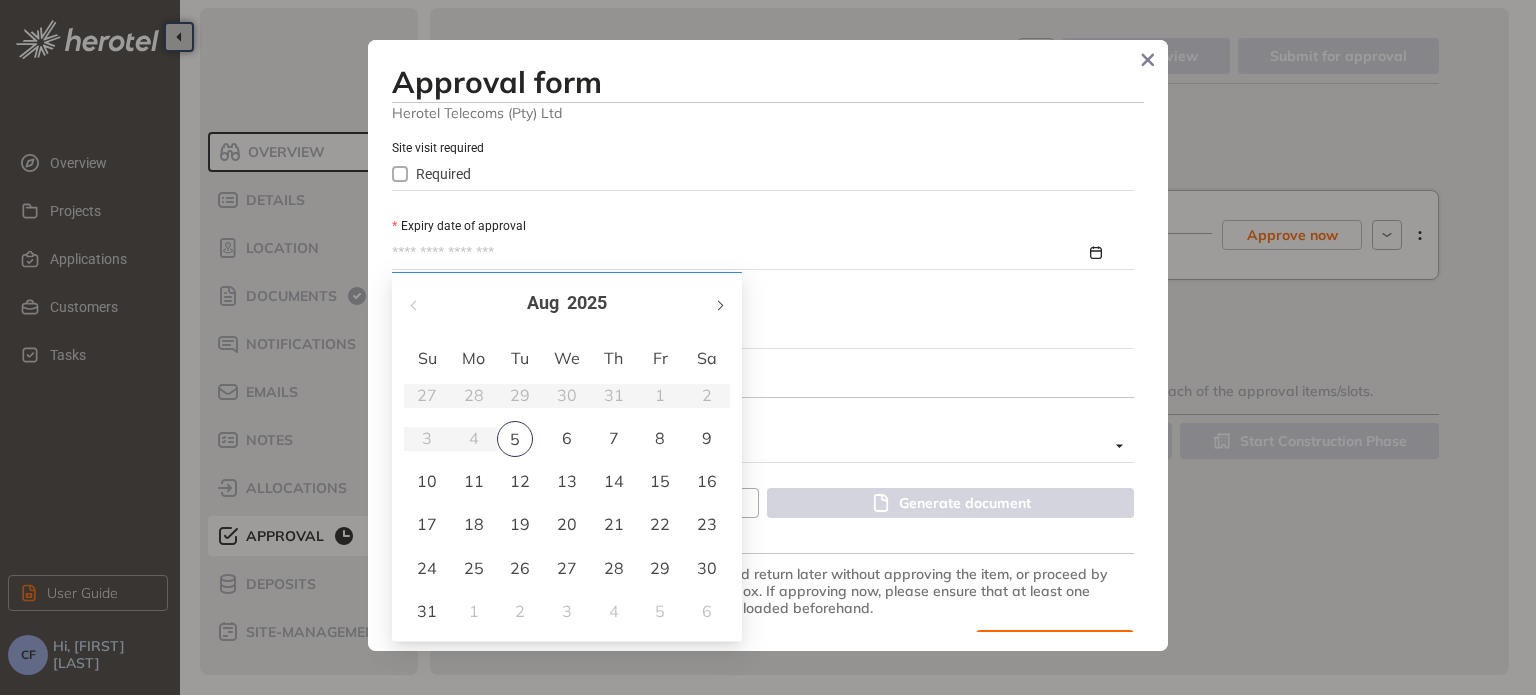 click at bounding box center (719, 303) 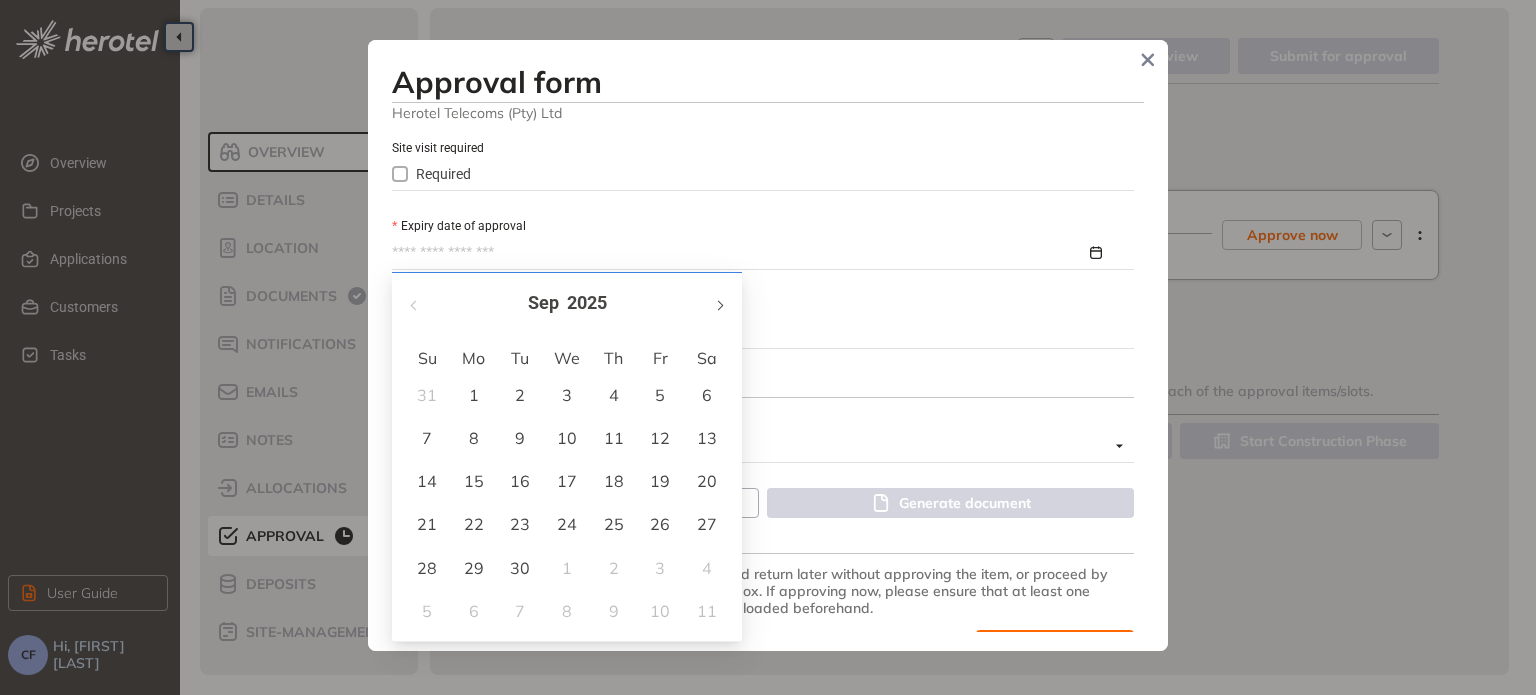 click at bounding box center [719, 303] 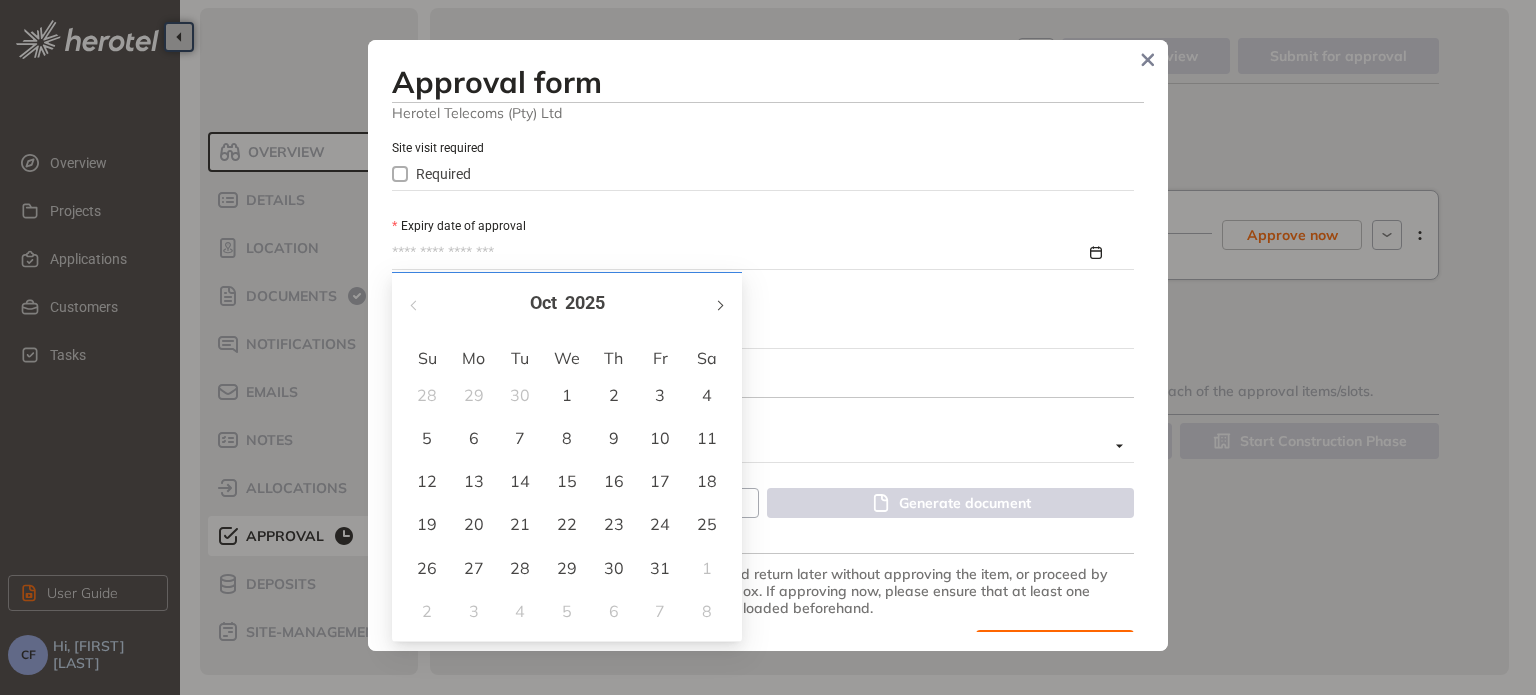 click at bounding box center (719, 303) 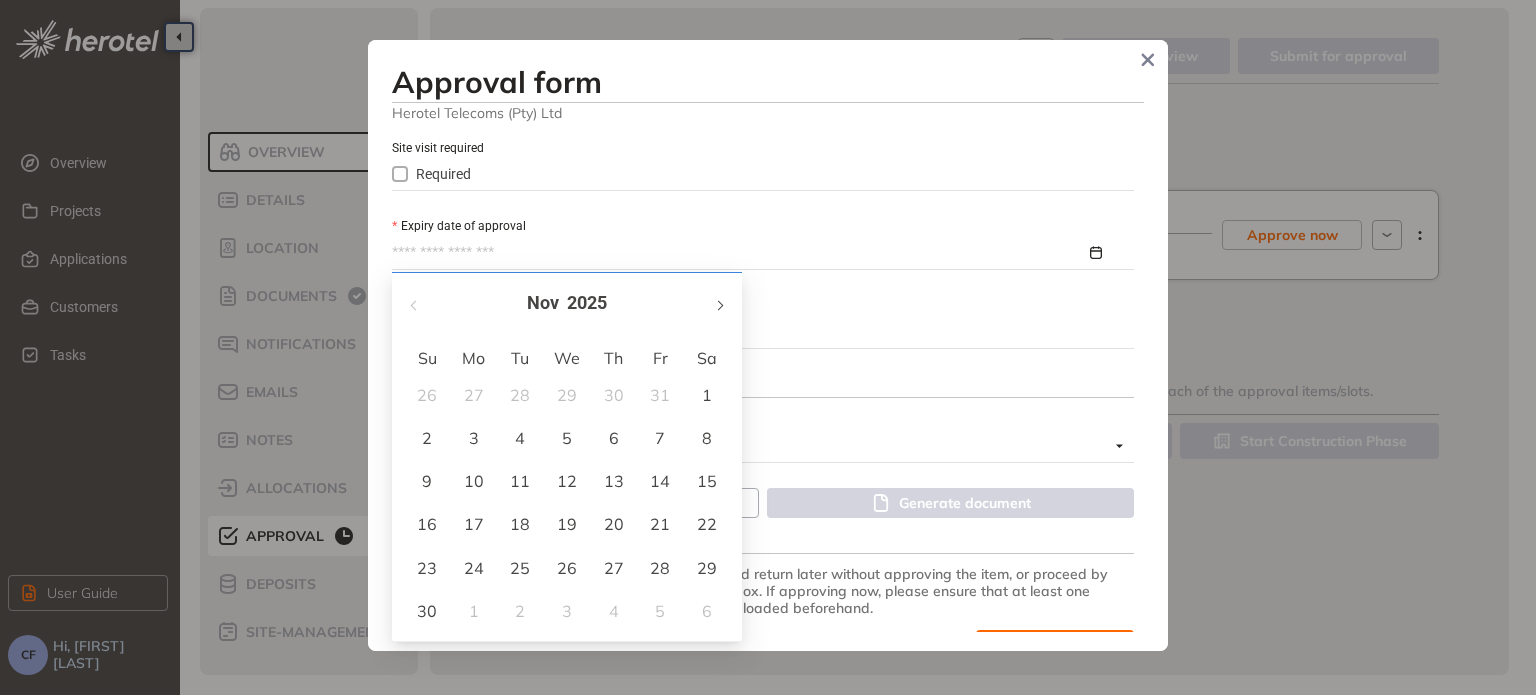 click at bounding box center [719, 303] 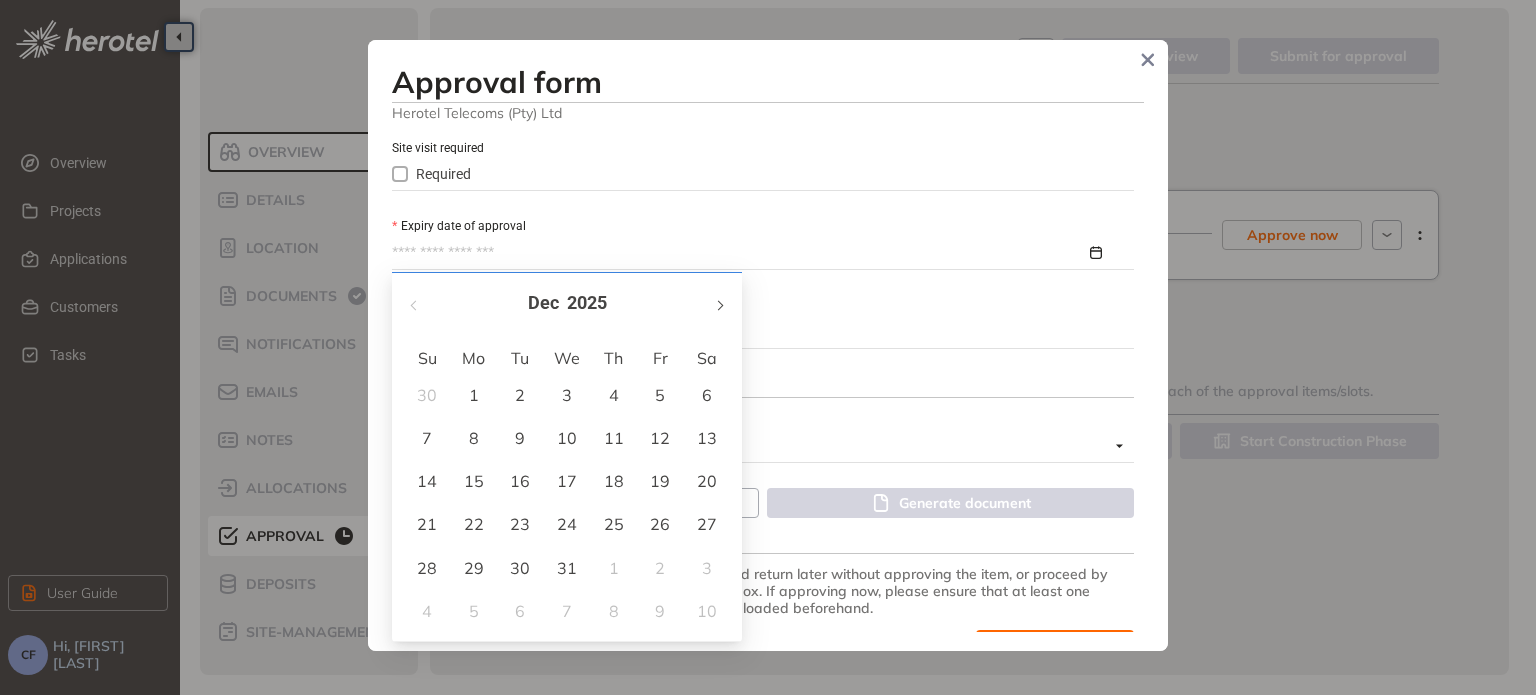click at bounding box center [719, 303] 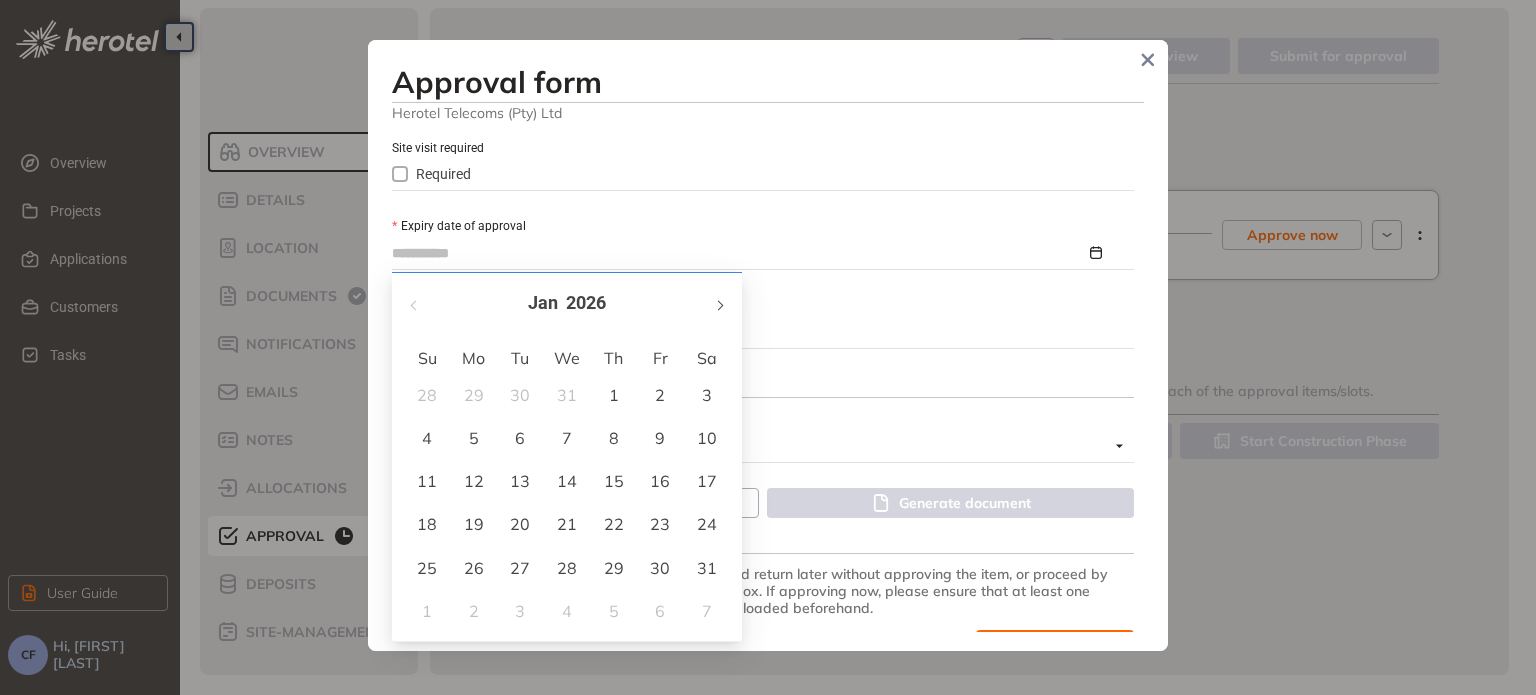 type on "**********" 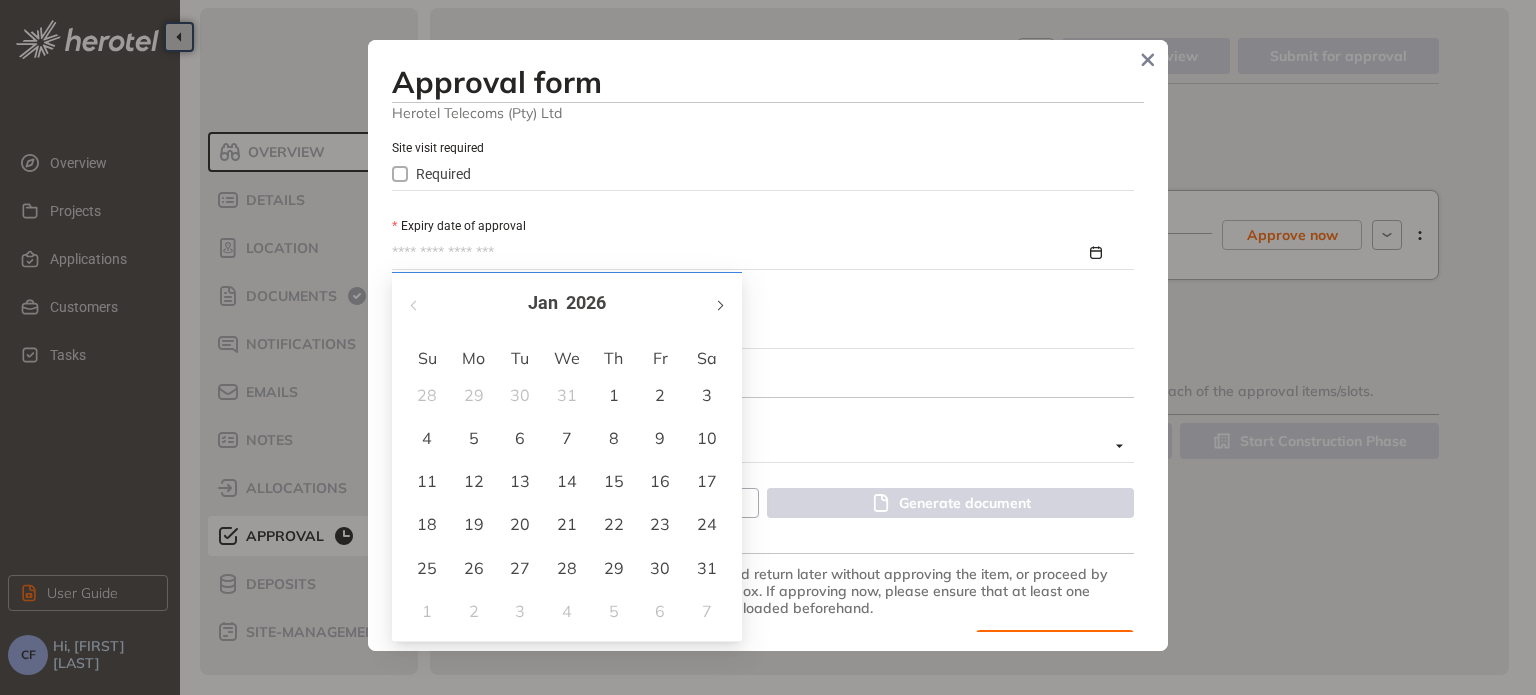 click at bounding box center [719, 303] 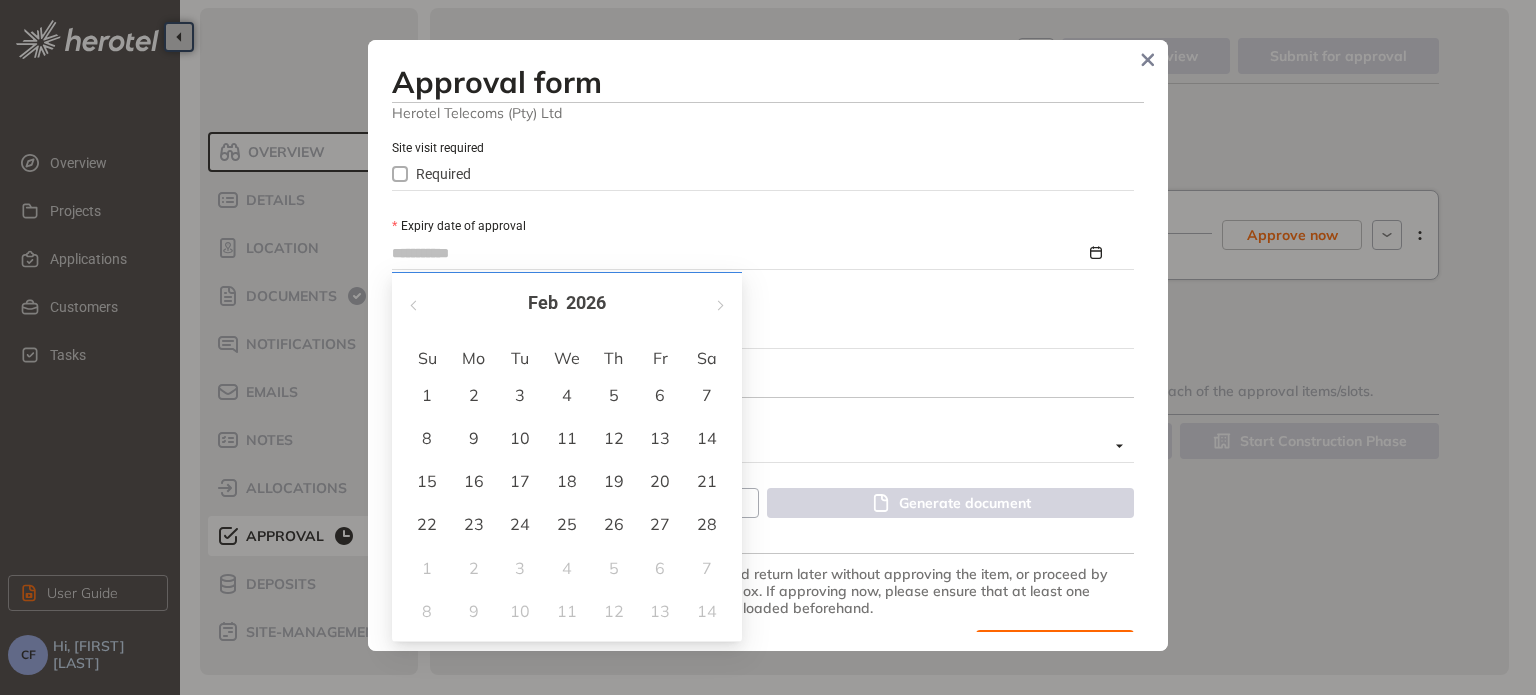type on "**********" 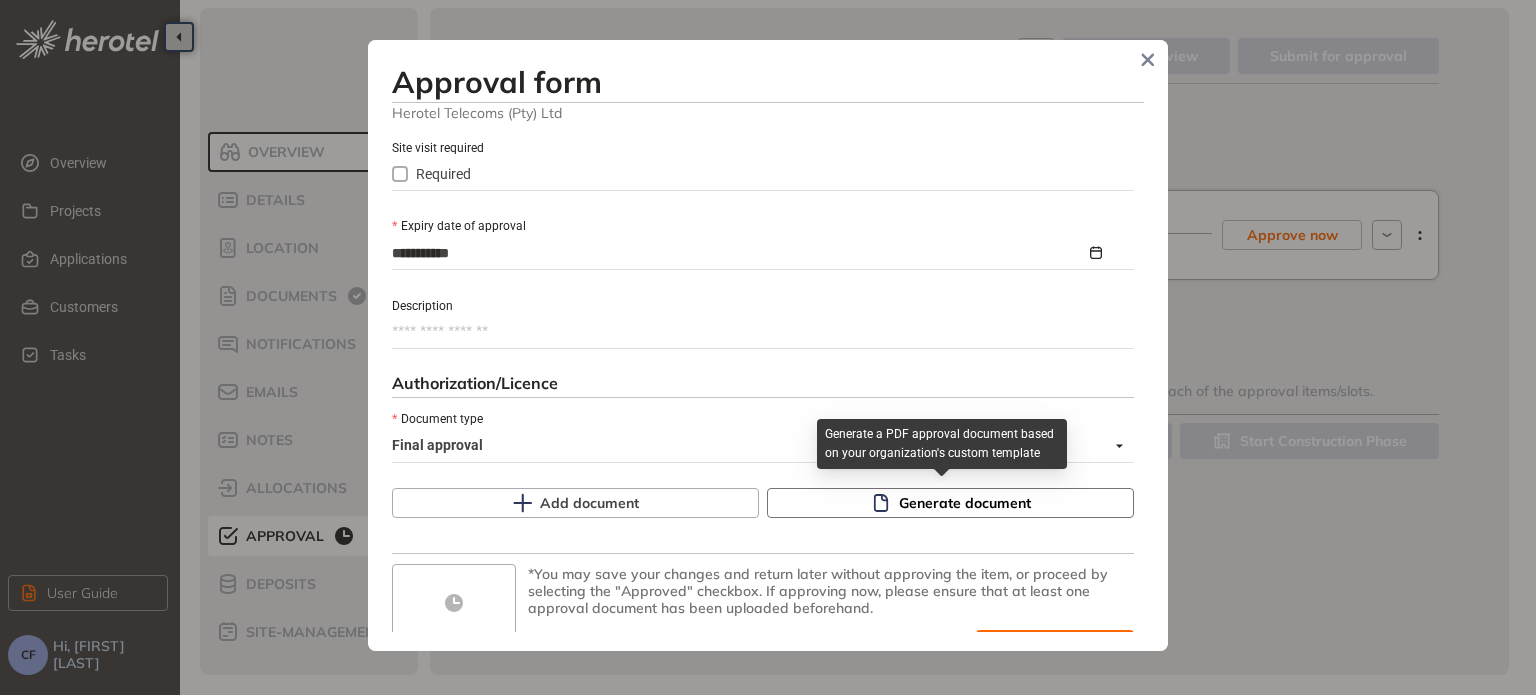 click on "Generate document" at bounding box center (950, 503) 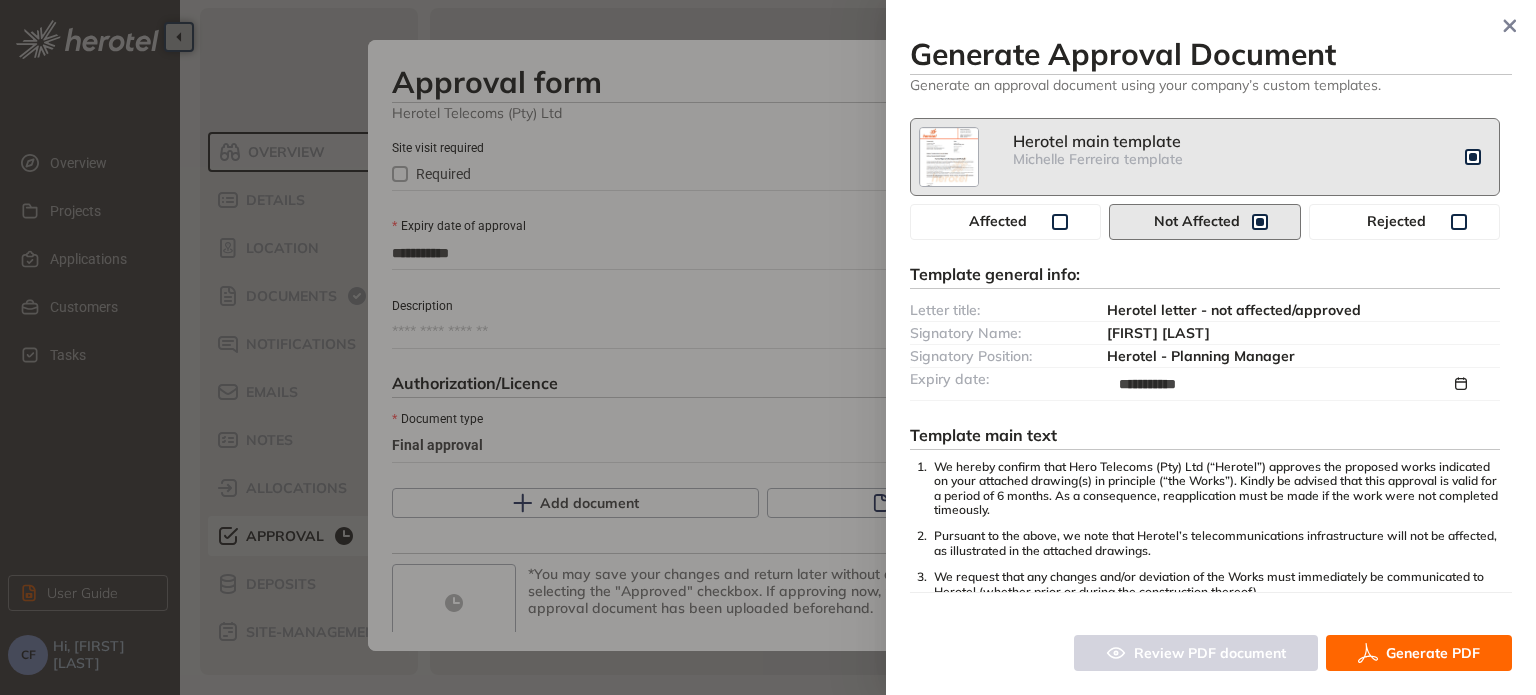 click on "Generate PDF" at bounding box center [1433, 653] 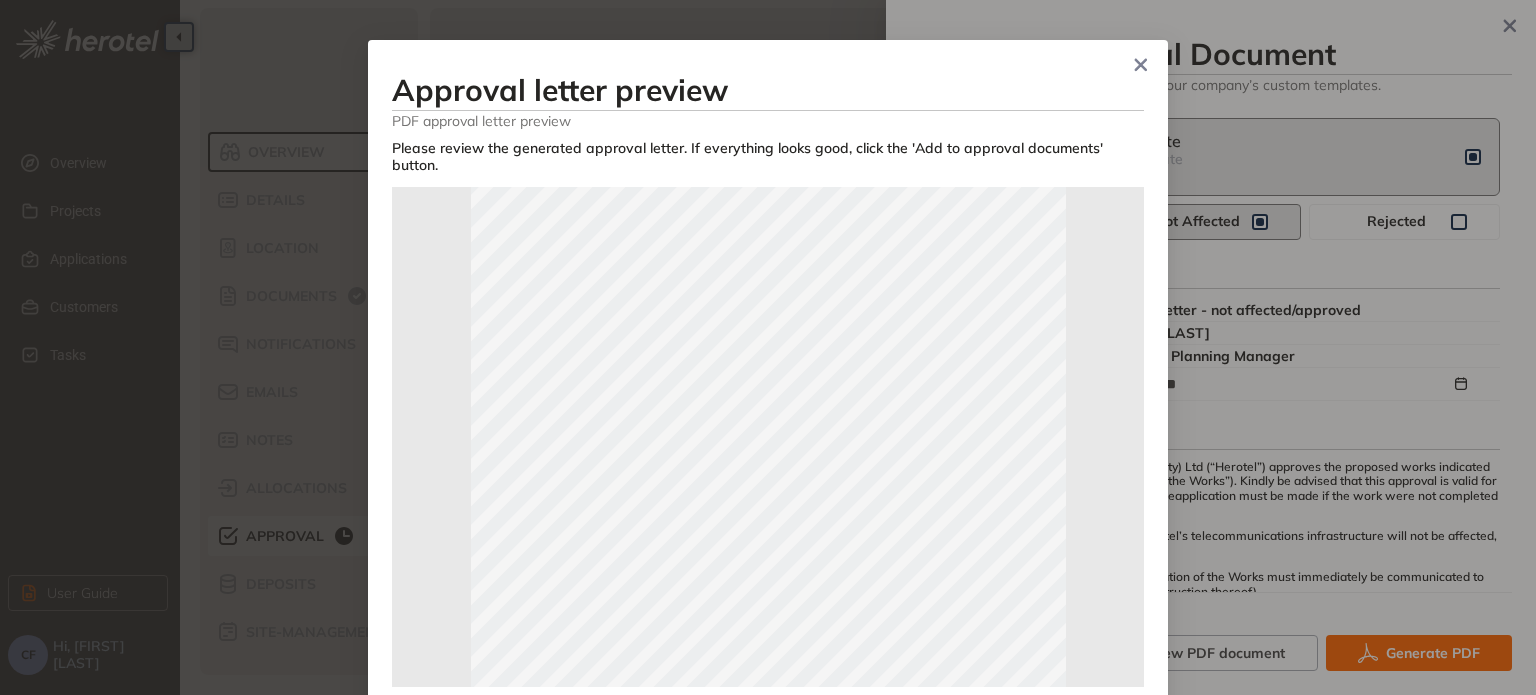 scroll, scrollTop: 100, scrollLeft: 0, axis: vertical 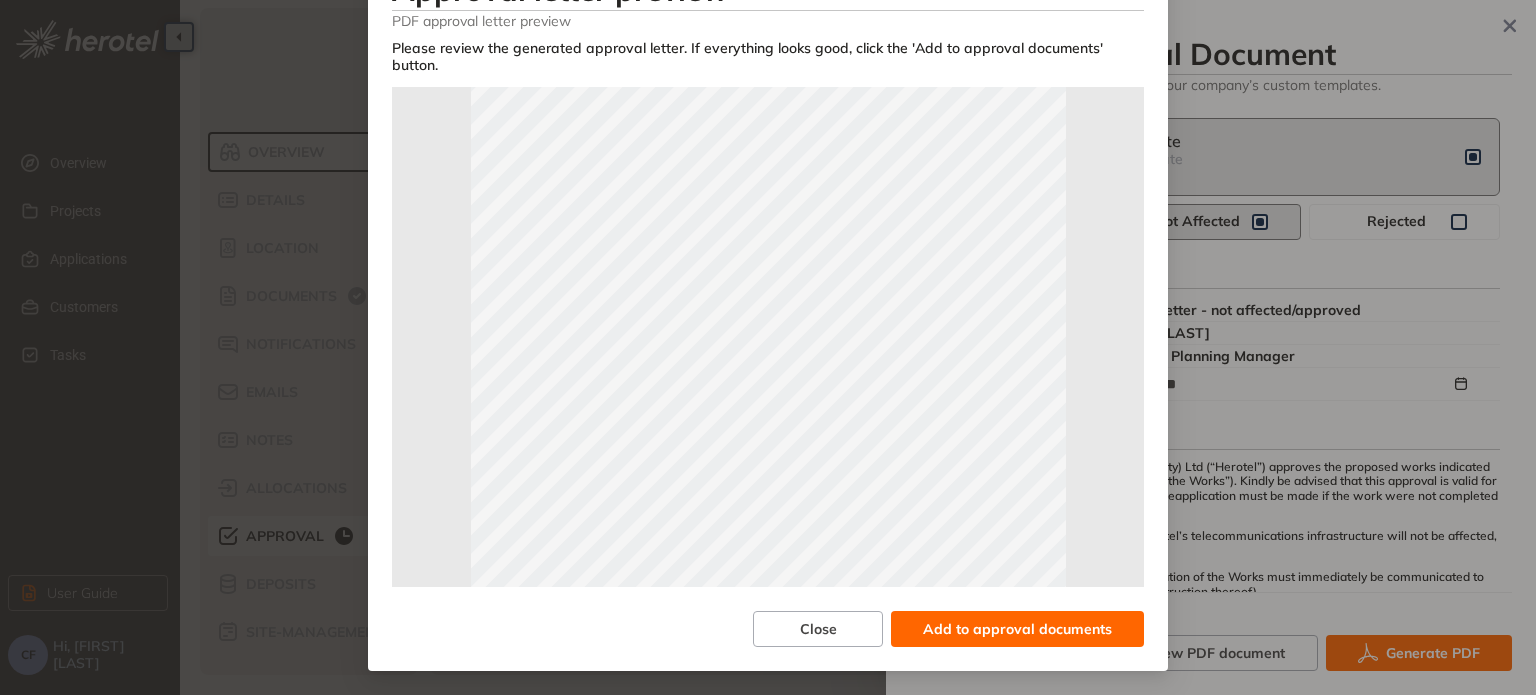 click on "Add to approval documents" at bounding box center (1017, 629) 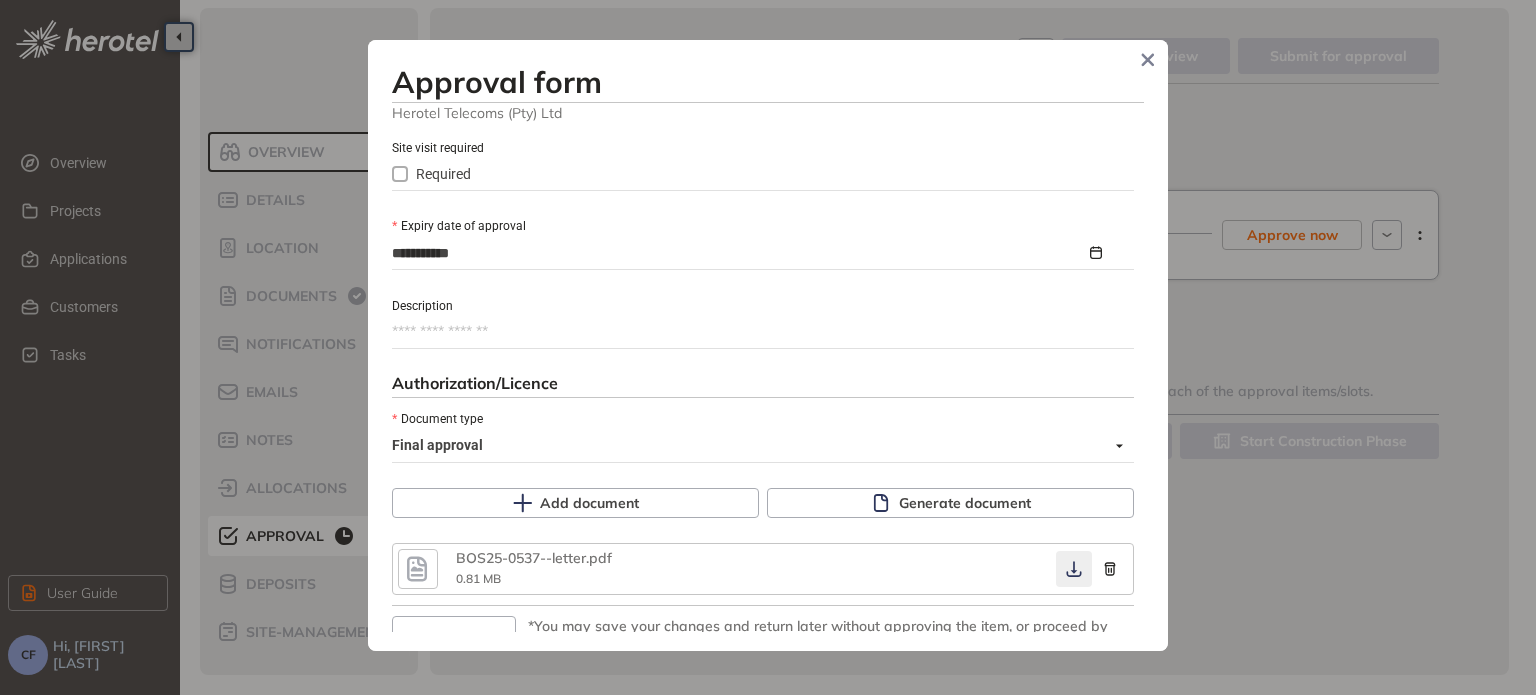 click 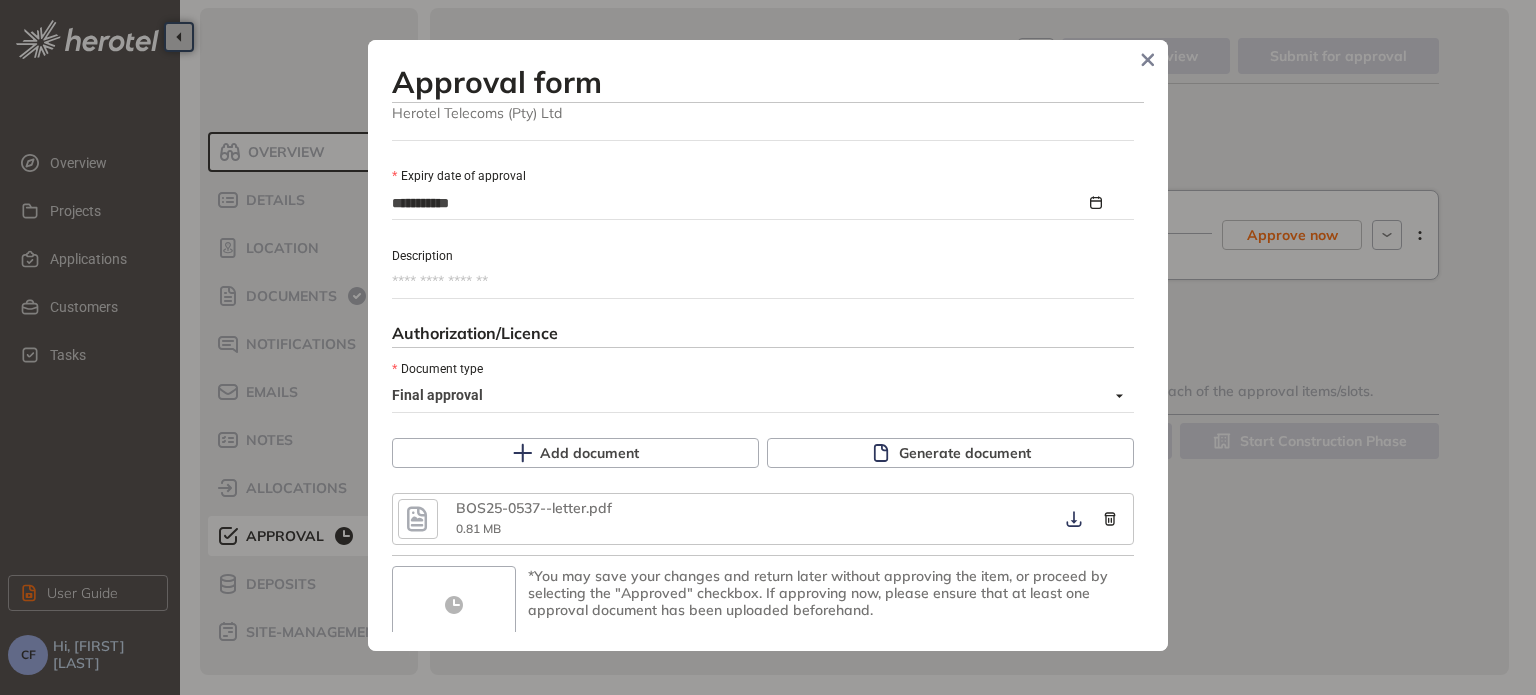 scroll, scrollTop: 994, scrollLeft: 0, axis: vertical 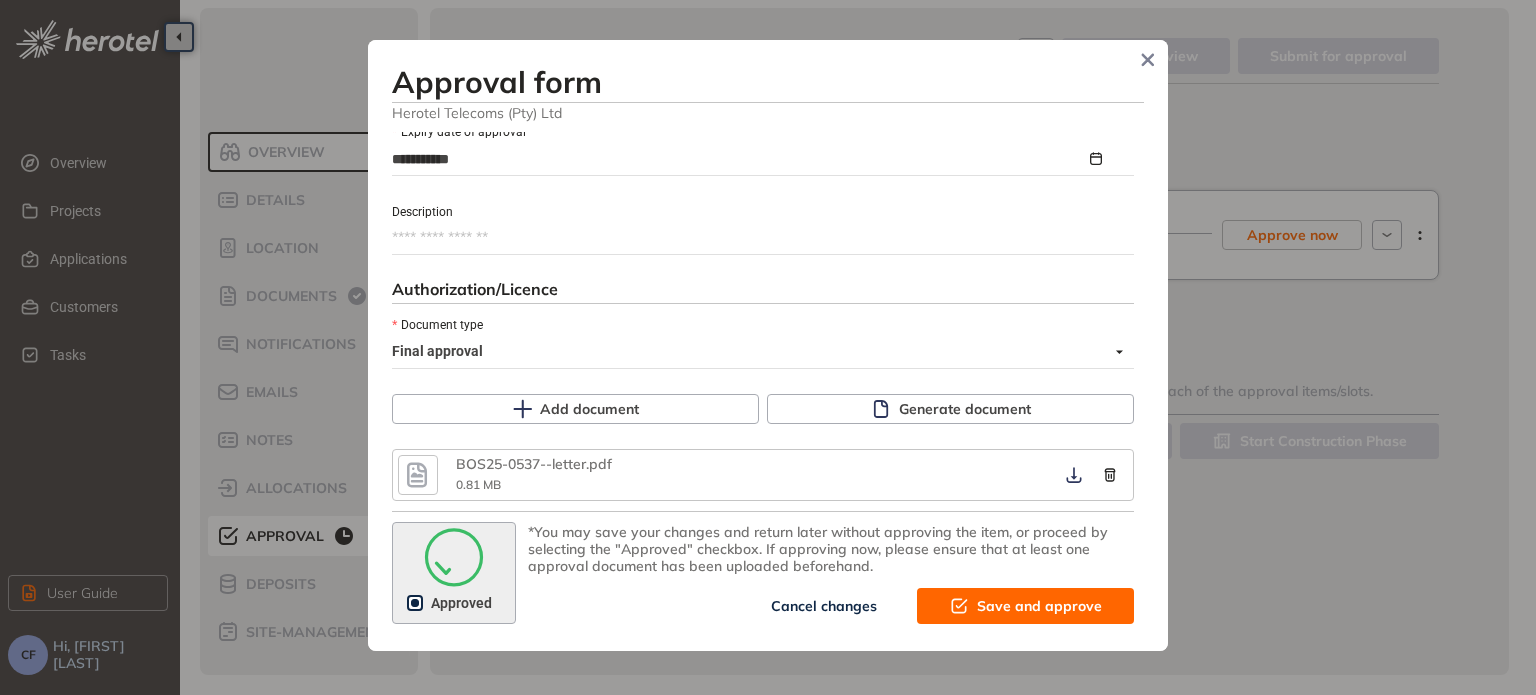 click on "Save and approve" at bounding box center (1039, 606) 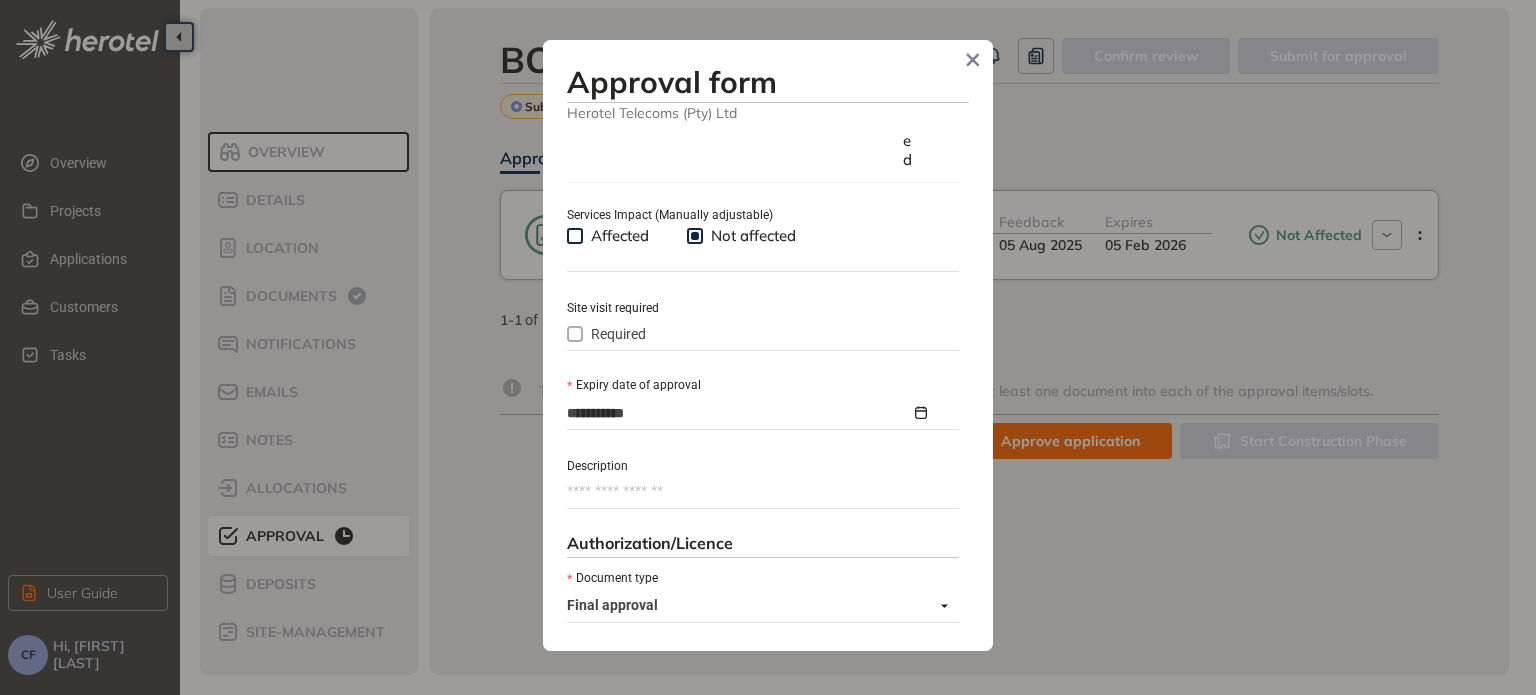type on "**********" 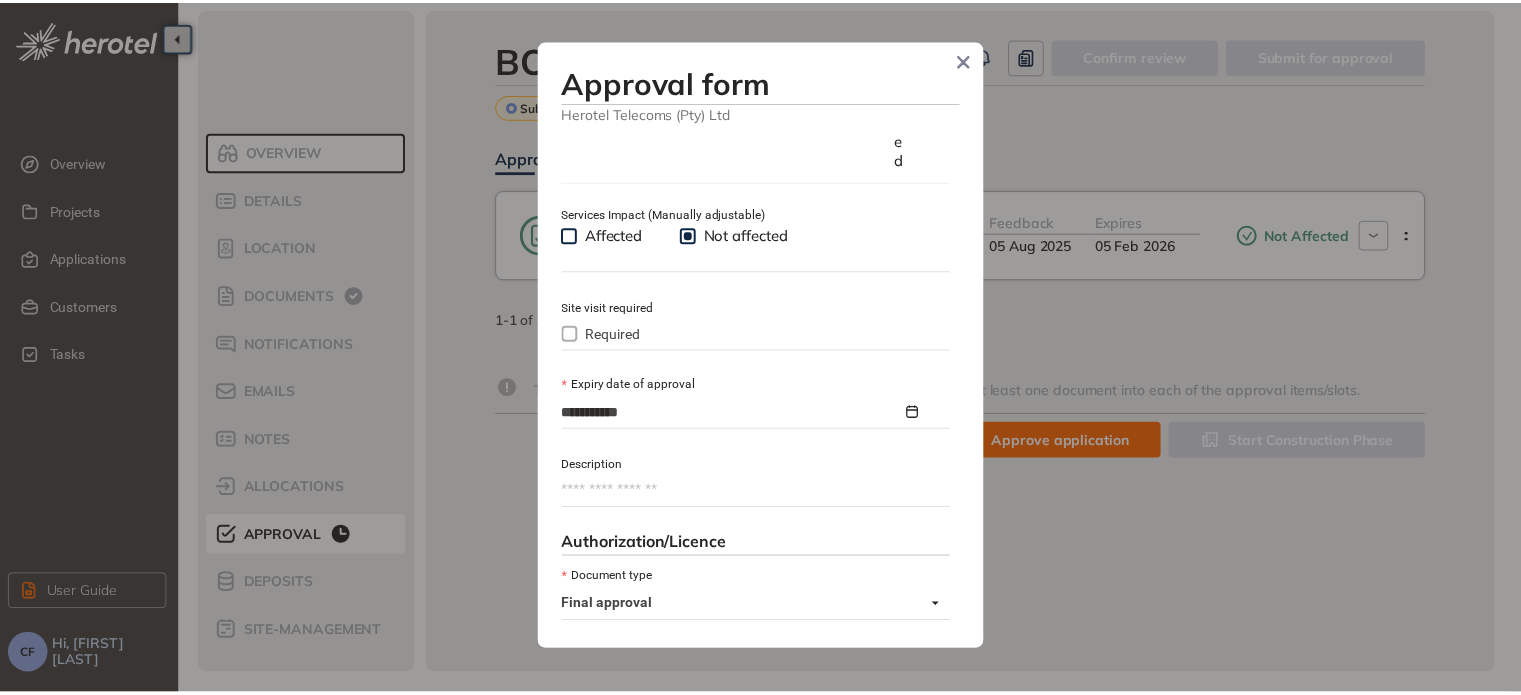 scroll, scrollTop: 1247, scrollLeft: 0, axis: vertical 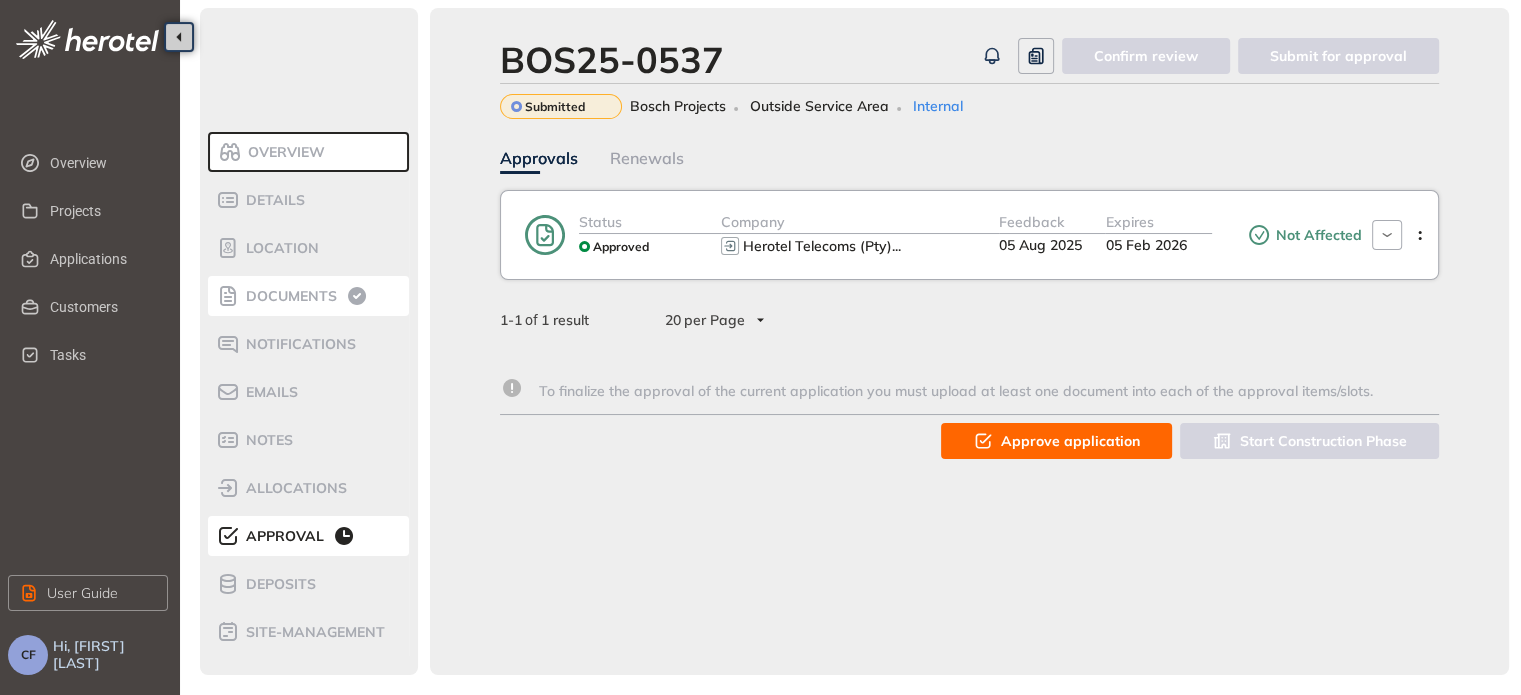 click on "Documents" at bounding box center (301, 296) 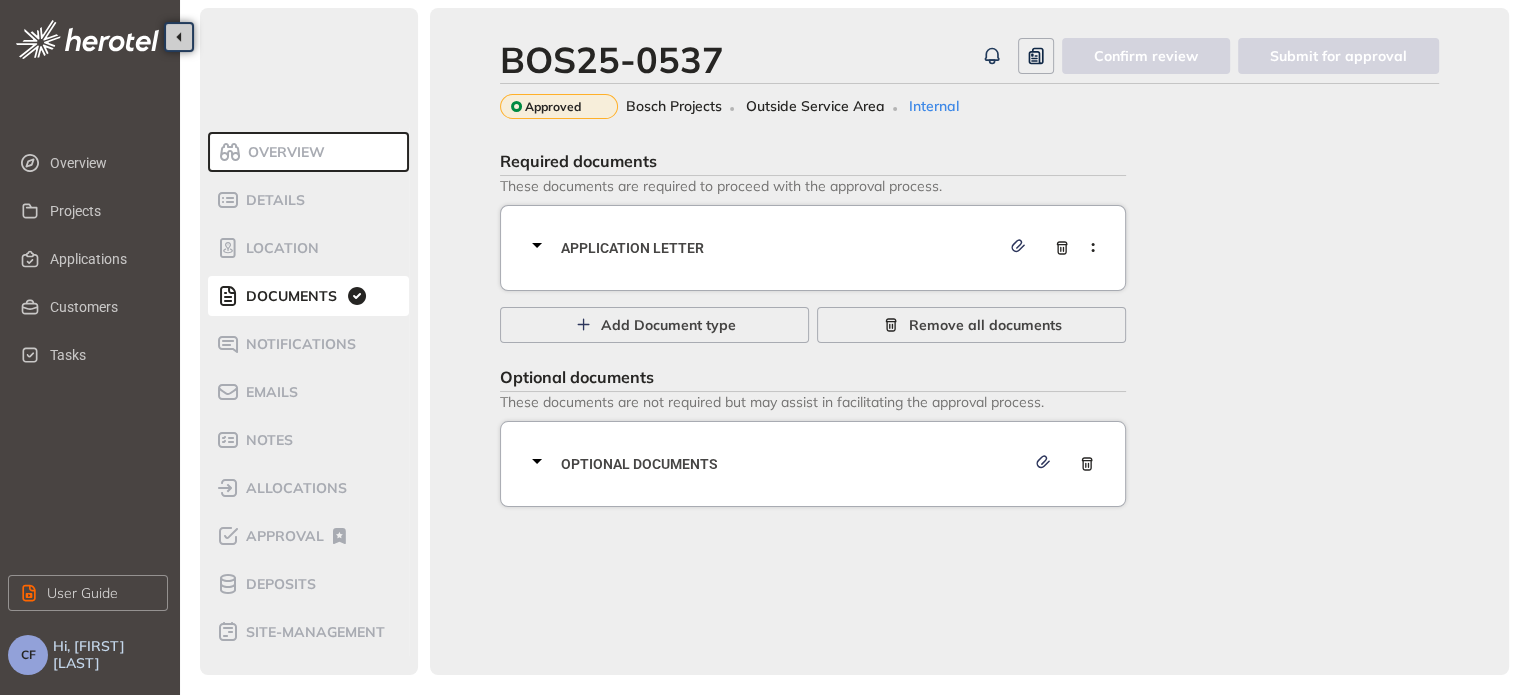 click on "Application letter" at bounding box center [780, 248] 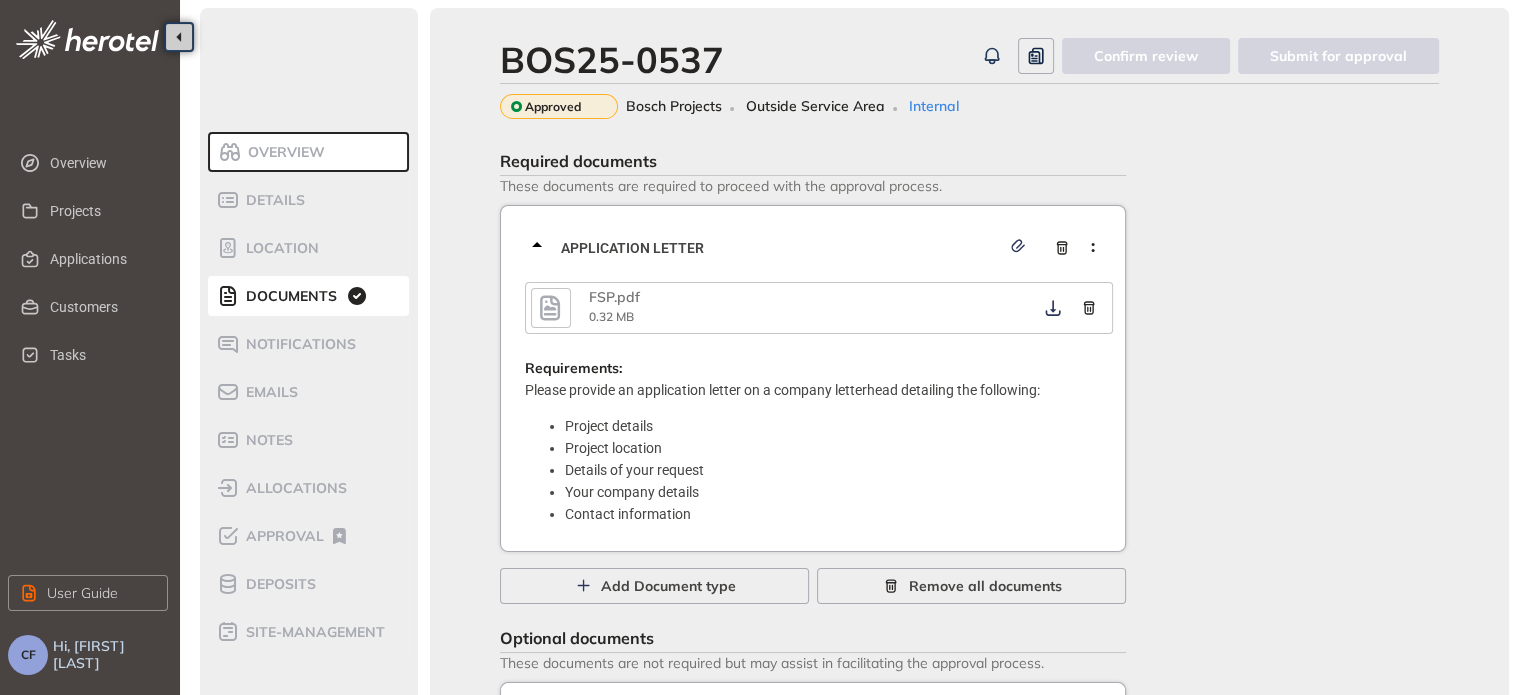 click 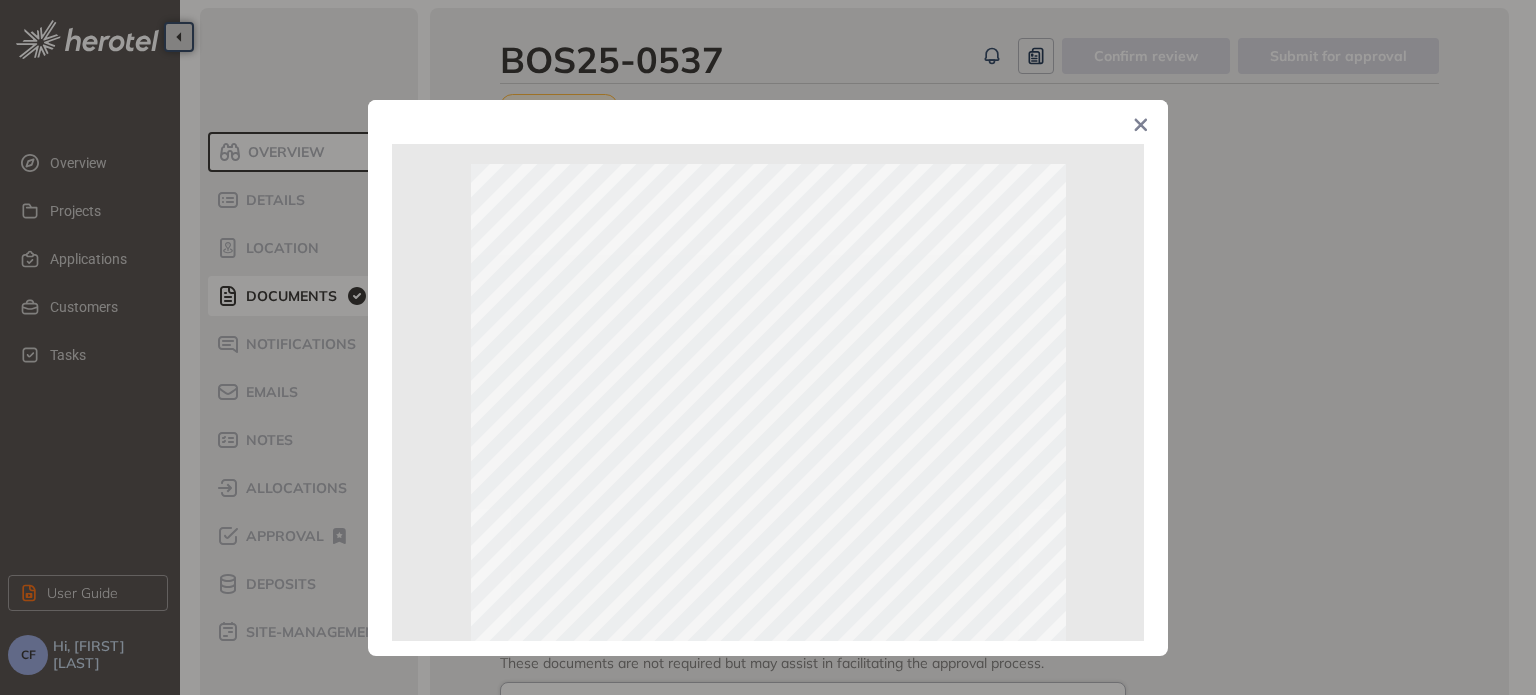 click 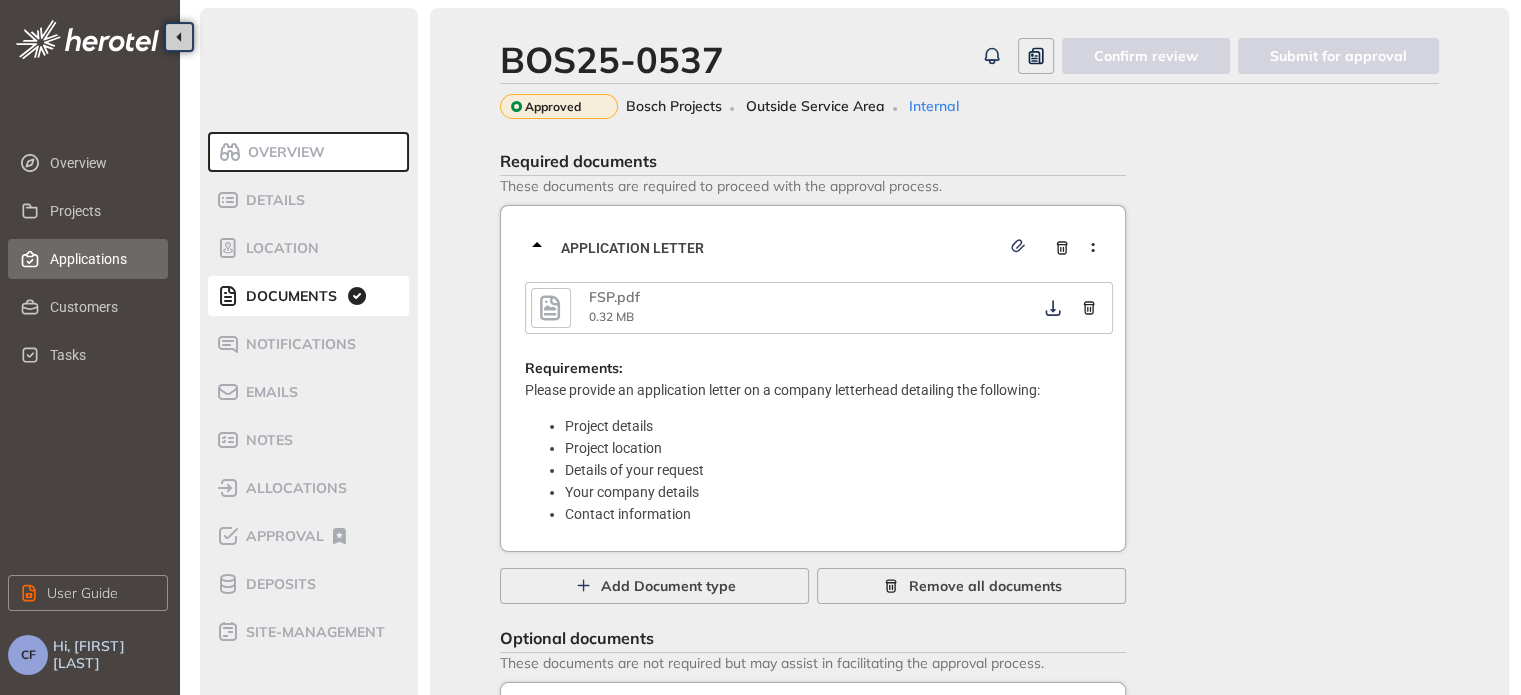 click on "Applications" at bounding box center [101, 259] 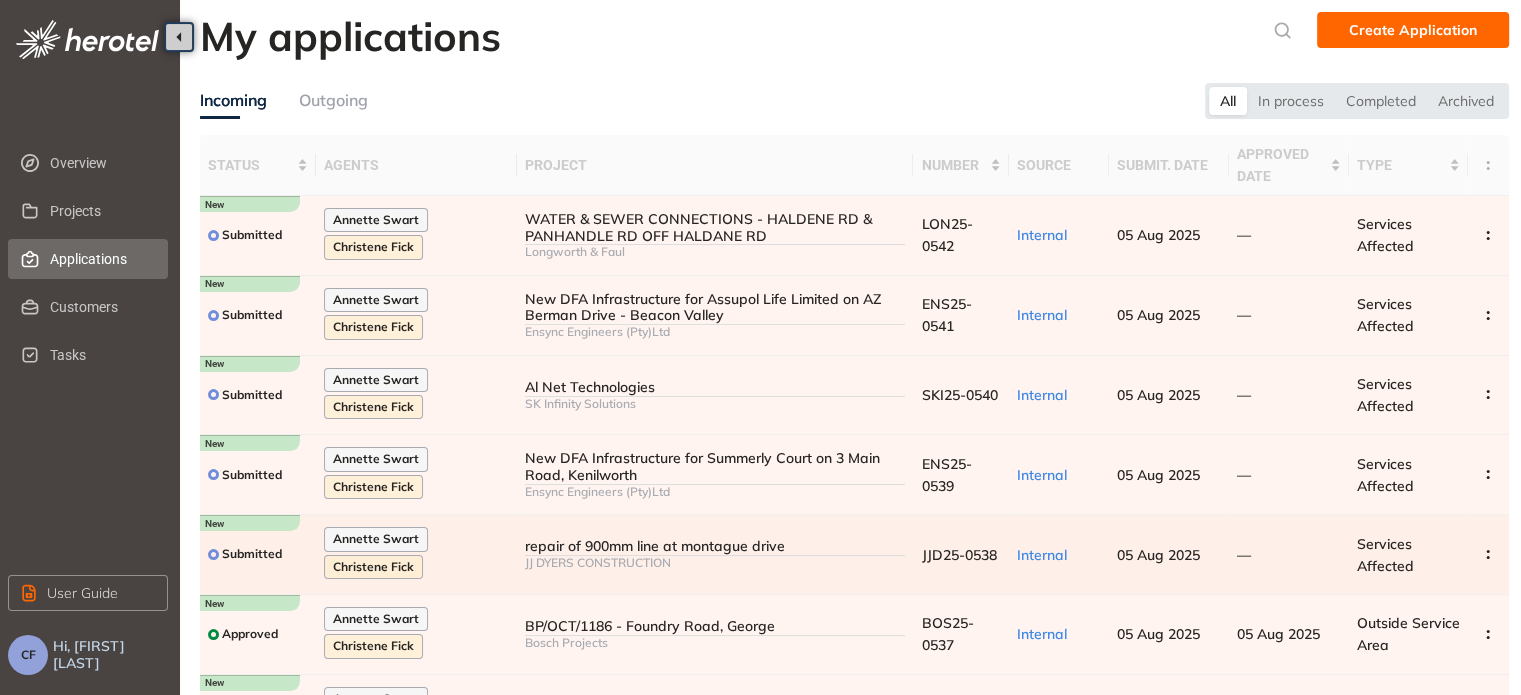 click on "JJ DYERS CONSTRUCTION" at bounding box center [715, 563] 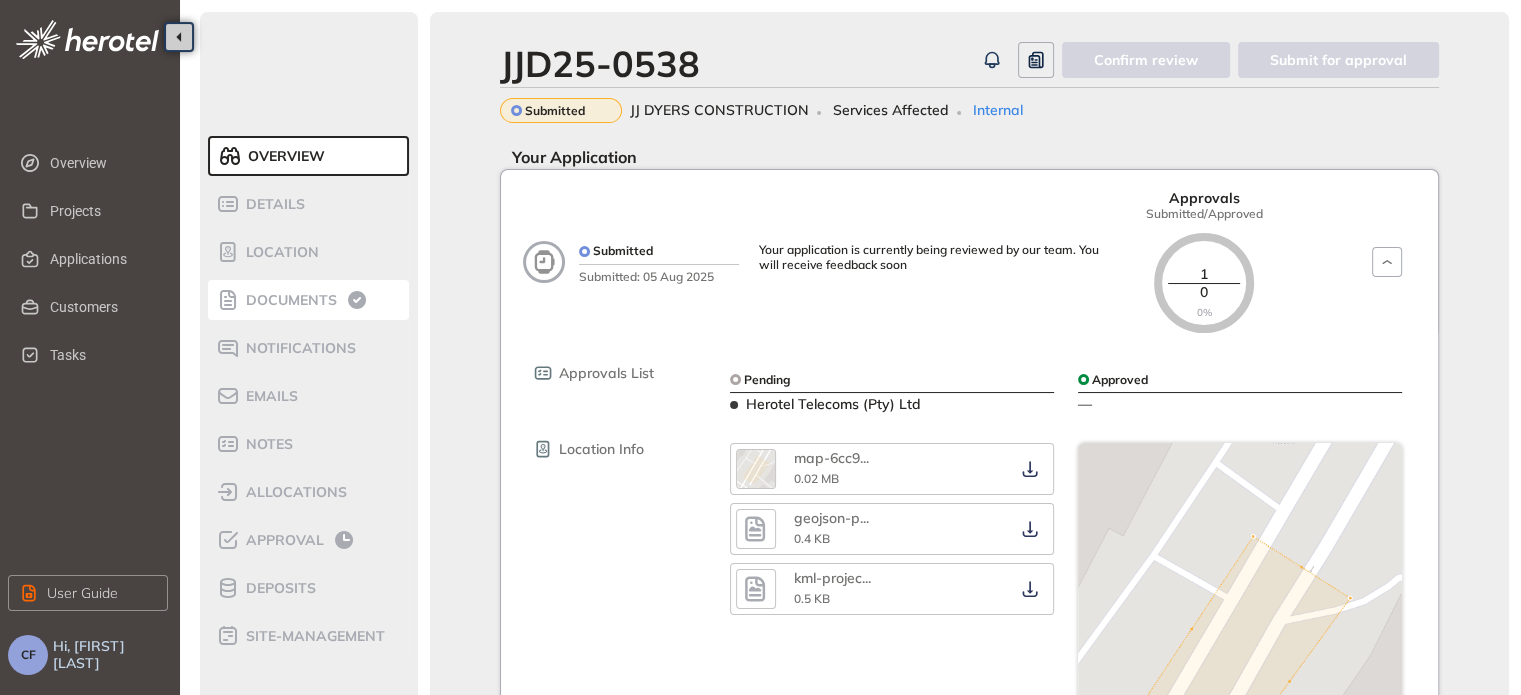 click on "Documents" at bounding box center (288, 300) 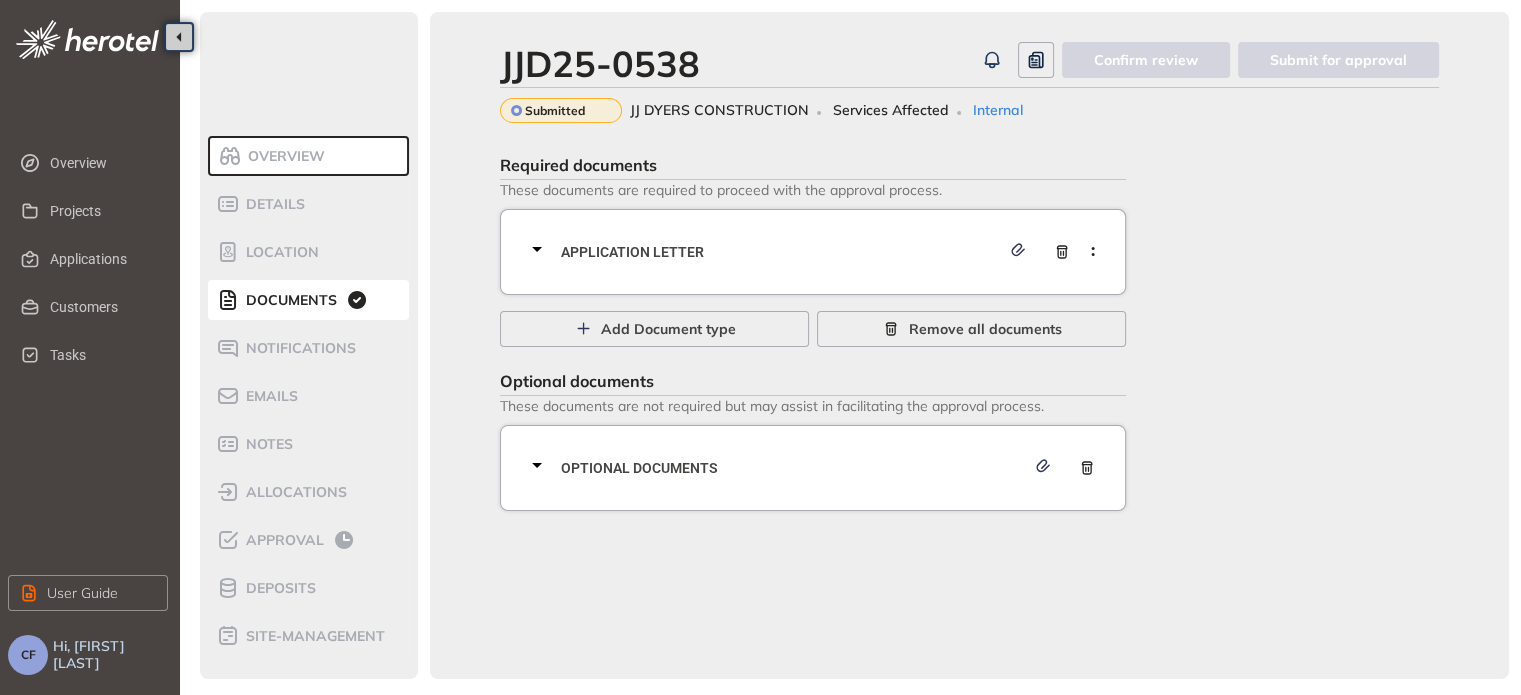 click on "Application letter" at bounding box center (780, 252) 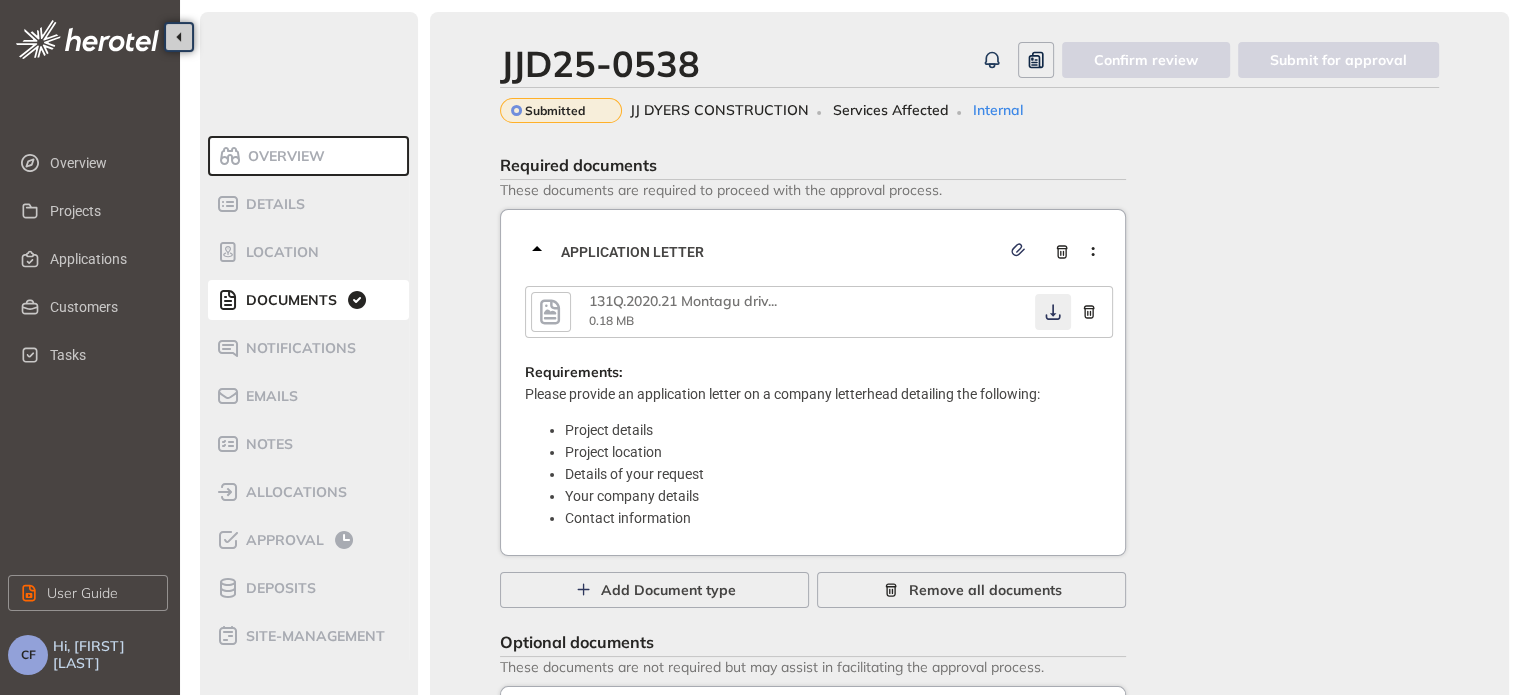 click 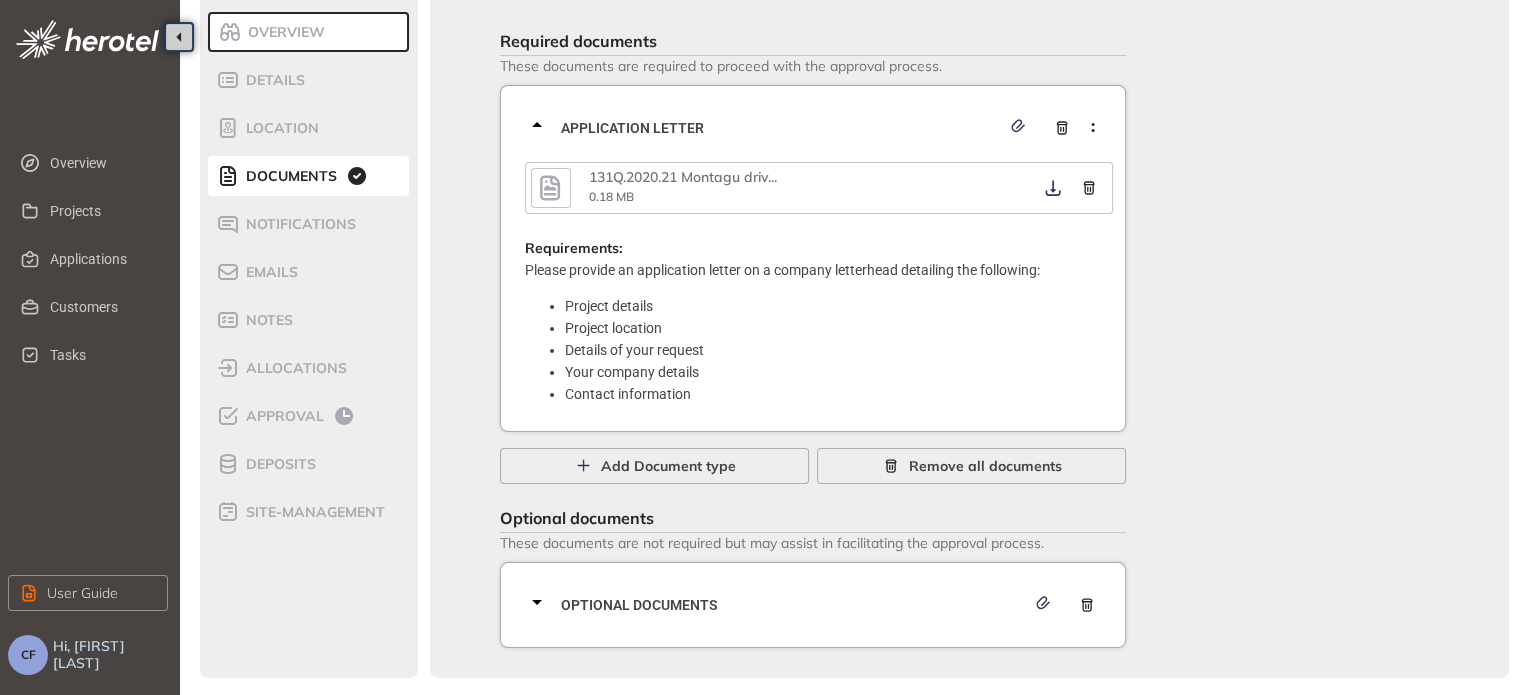 click on "Optional documents" at bounding box center [819, 605] 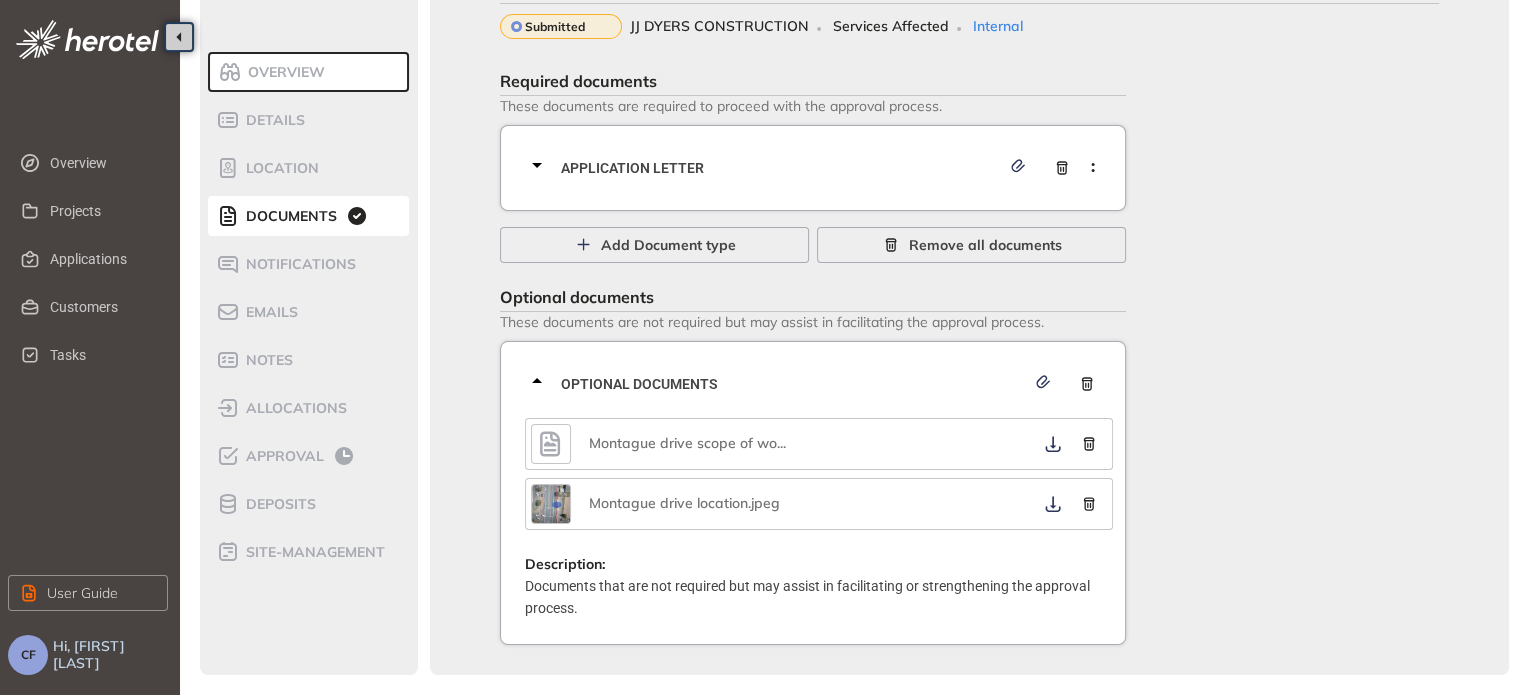 scroll, scrollTop: 82, scrollLeft: 0, axis: vertical 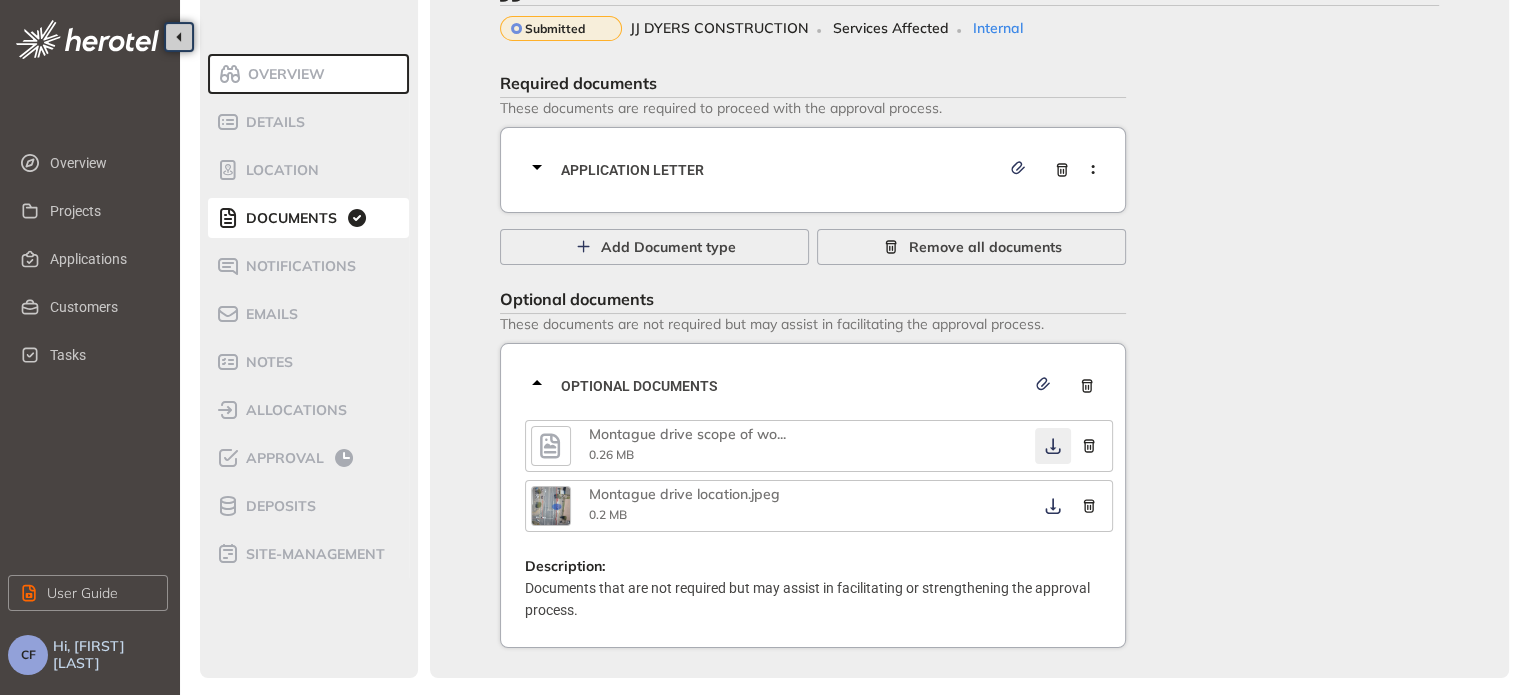 click at bounding box center (1053, 446) 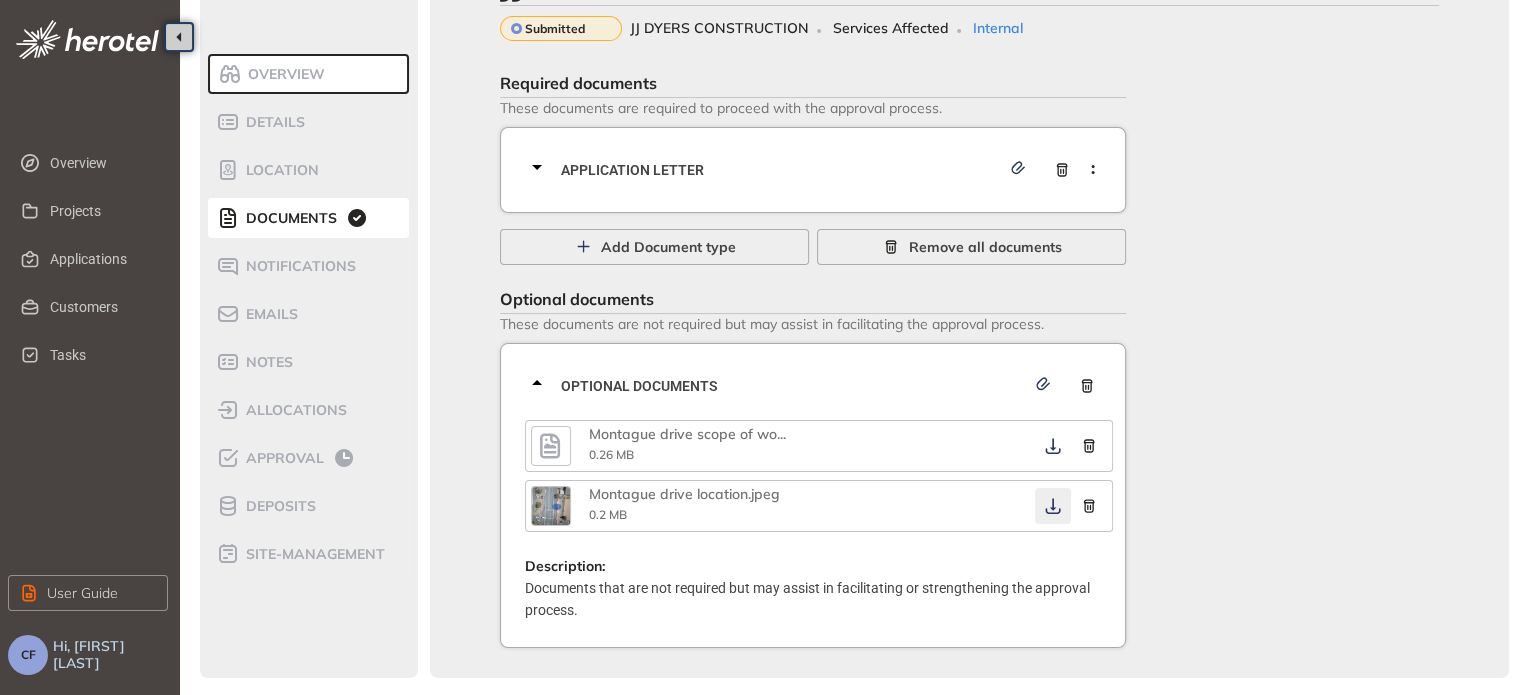 click 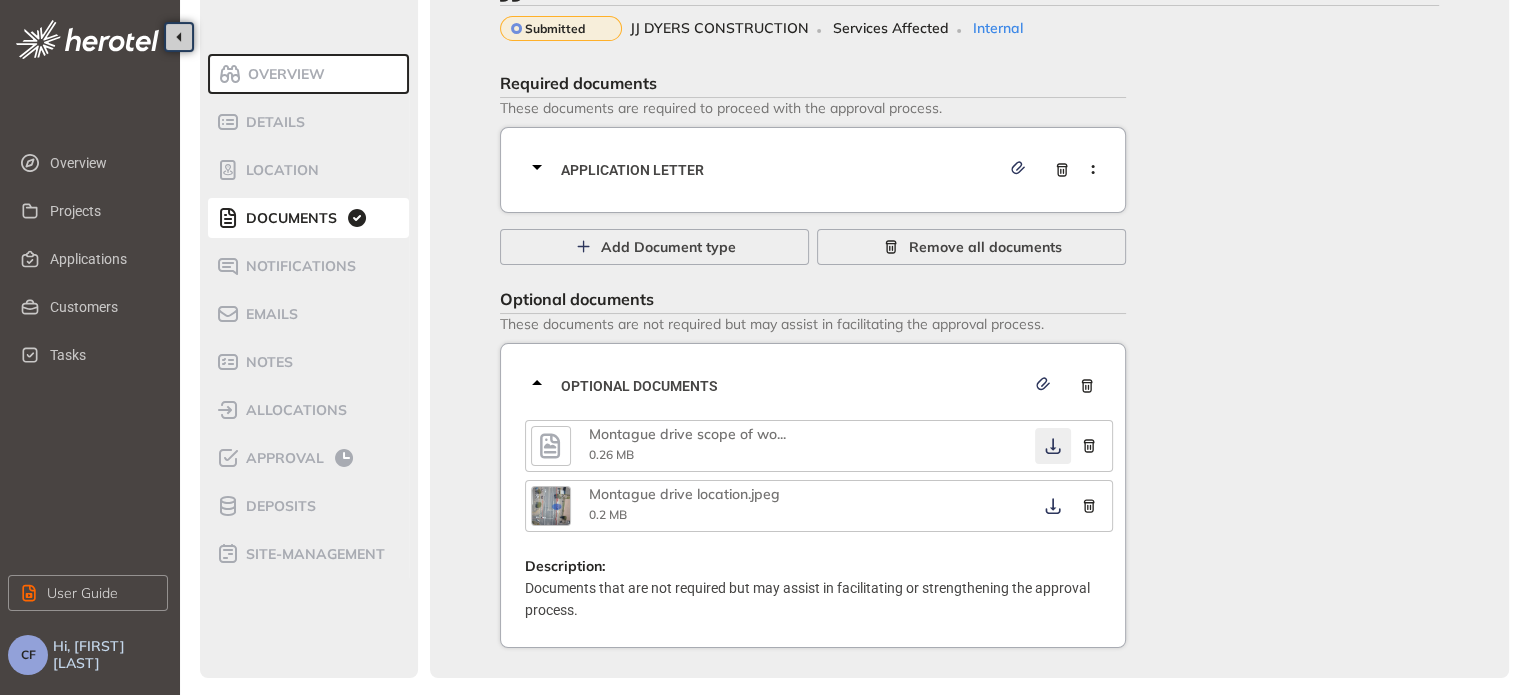 click at bounding box center [1053, 446] 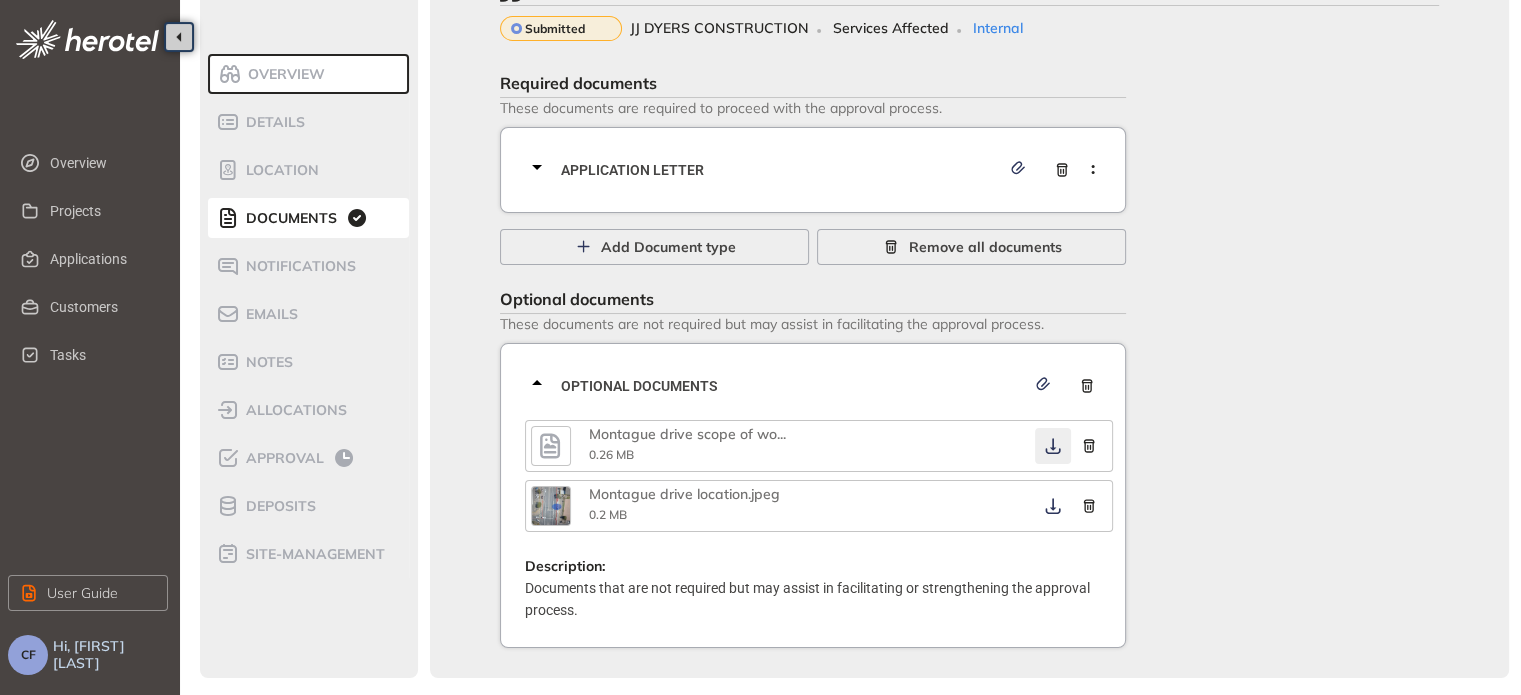 click 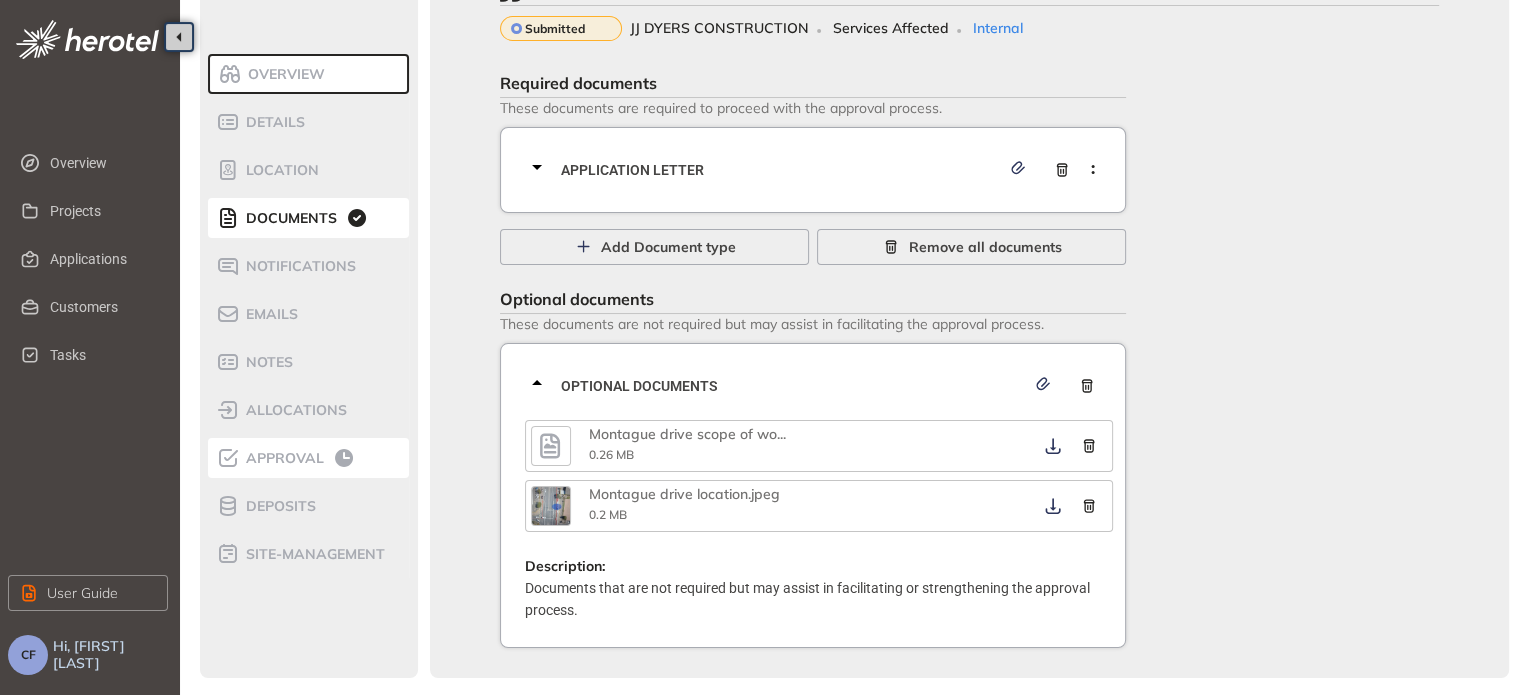 click on "Approval" at bounding box center (282, 458) 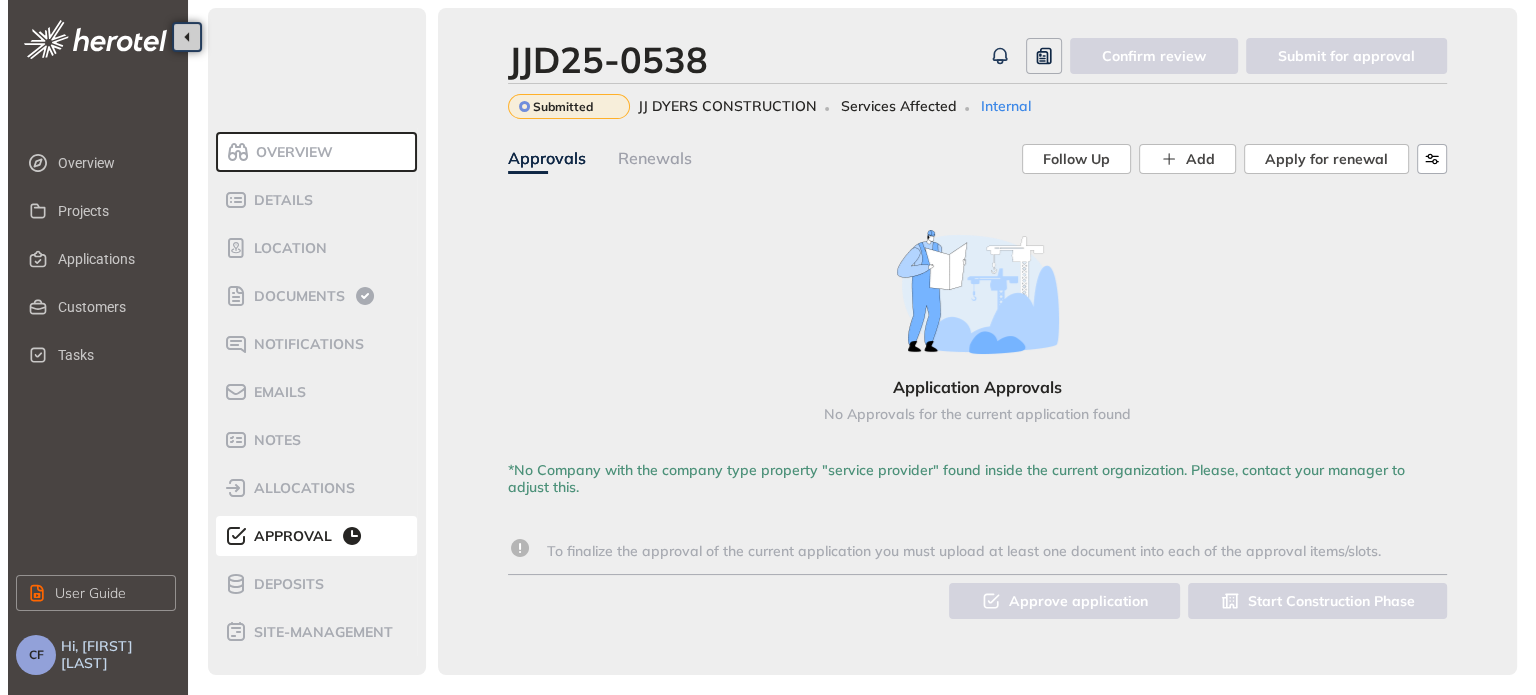 scroll, scrollTop: 4, scrollLeft: 0, axis: vertical 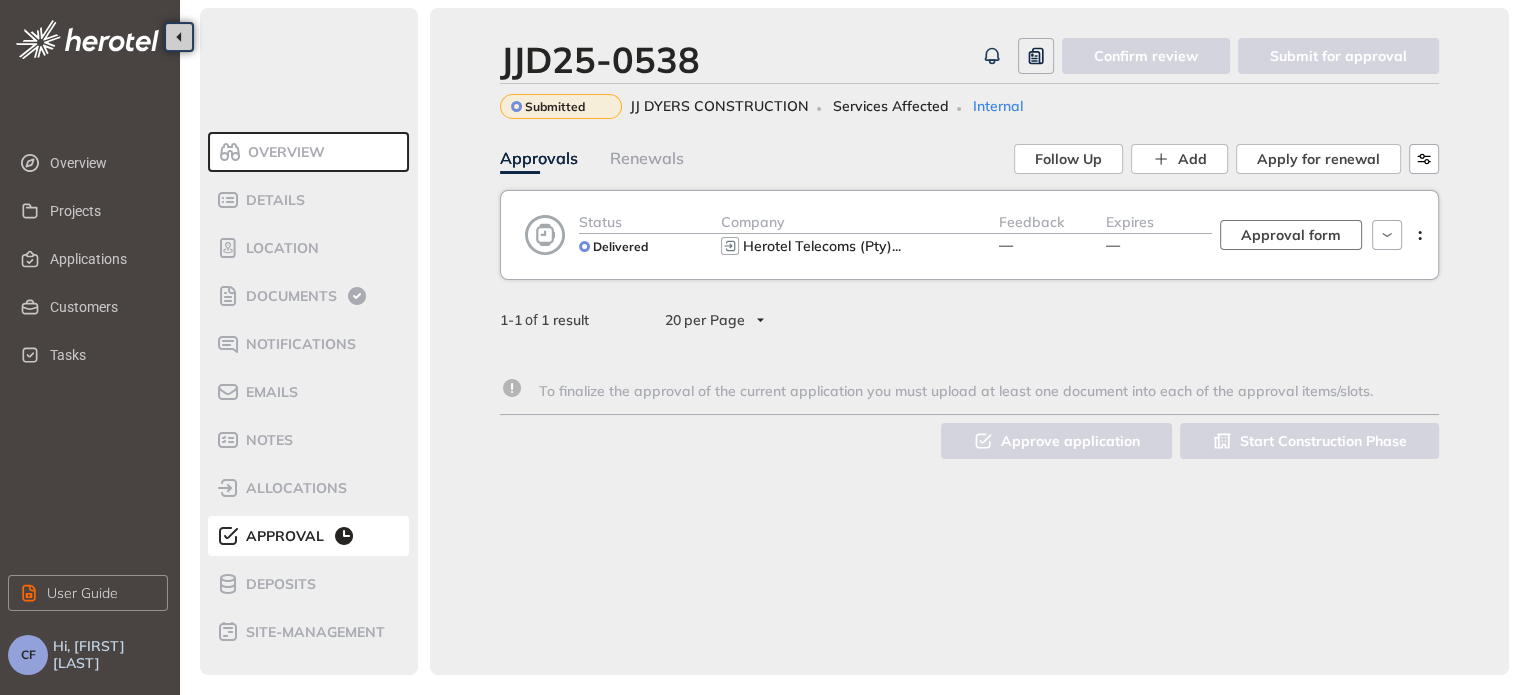 click on "Approval form" at bounding box center [1291, 235] 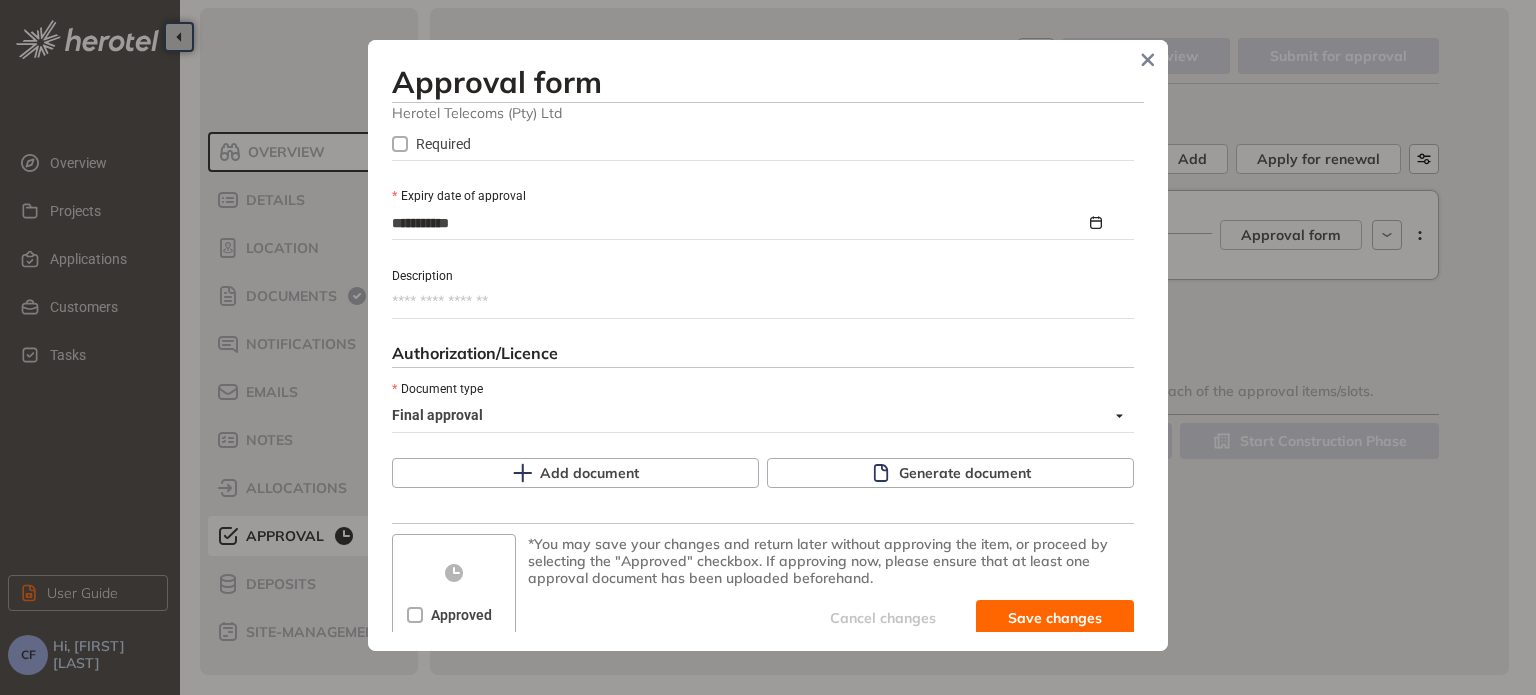 type on "**" 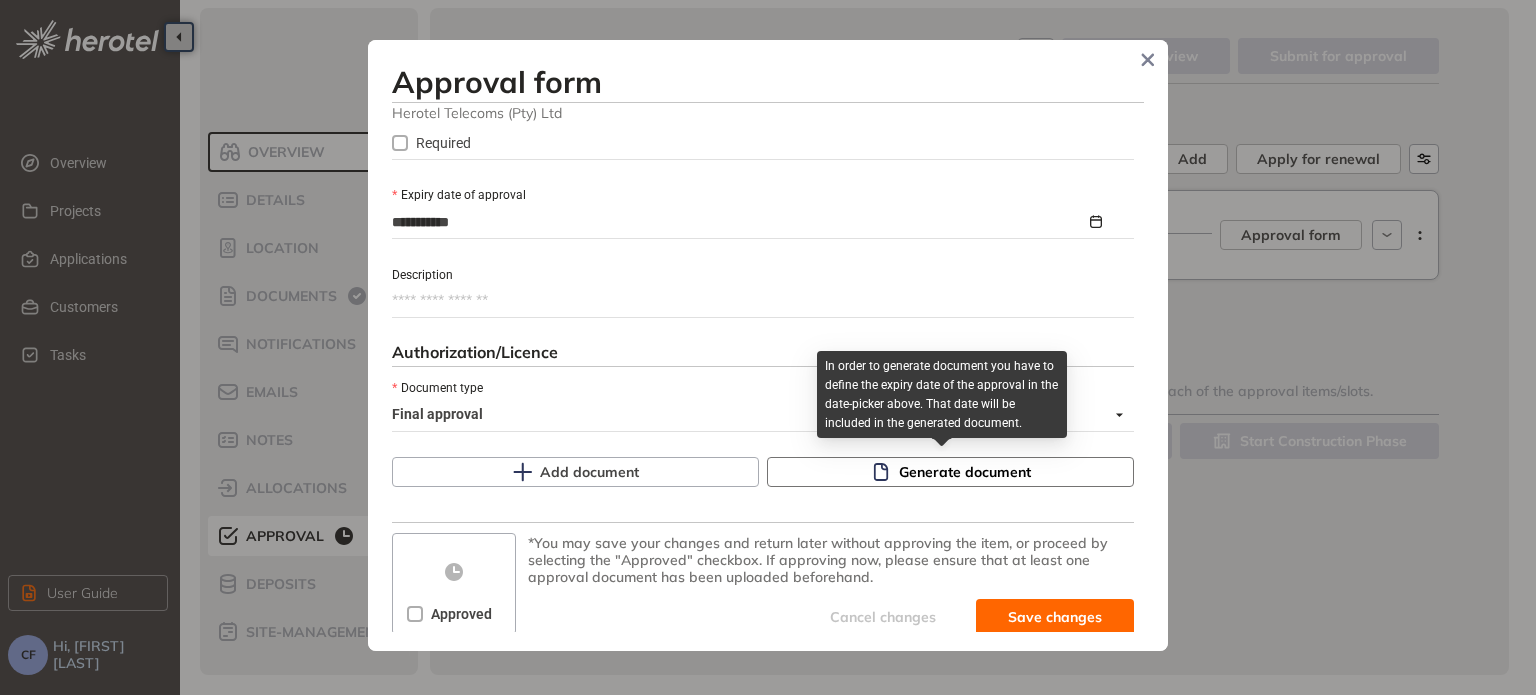 click on "Generate document" at bounding box center (965, 472) 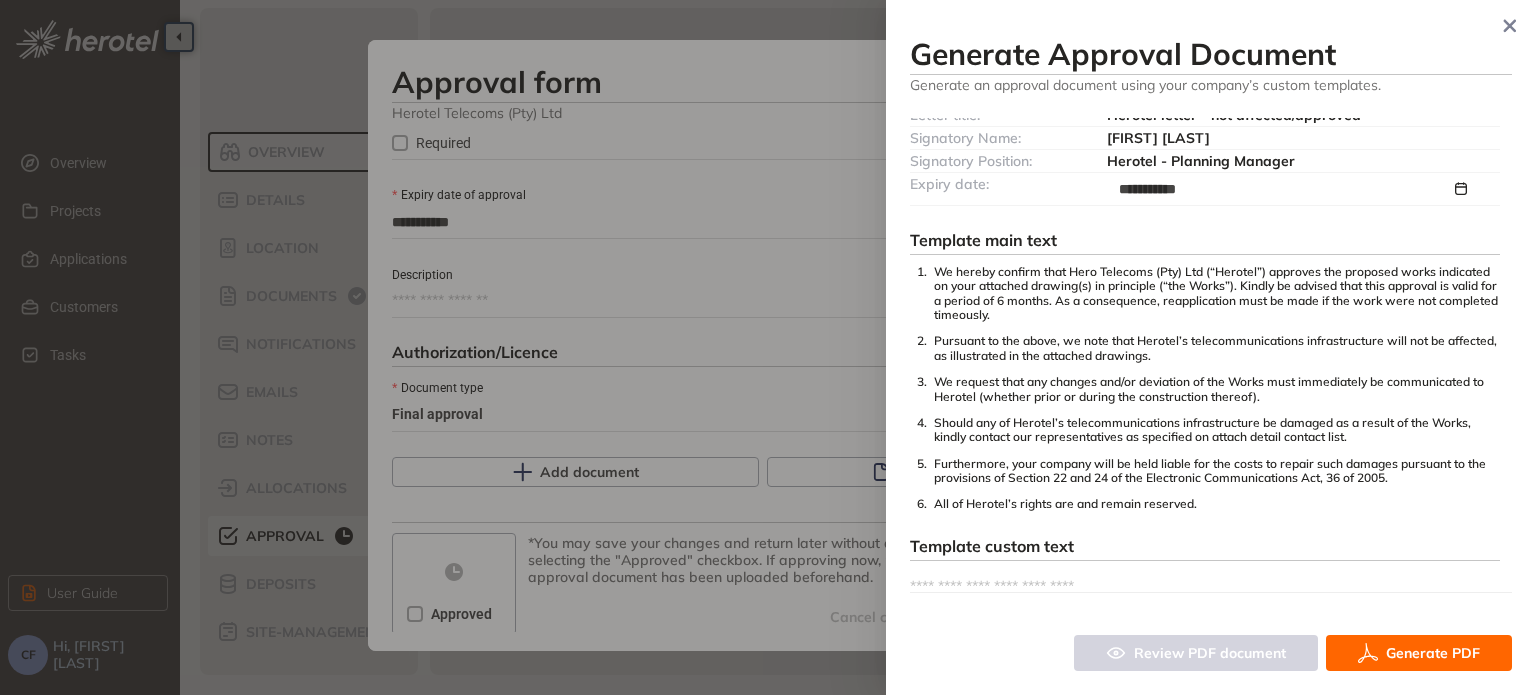 scroll, scrollTop: 228, scrollLeft: 0, axis: vertical 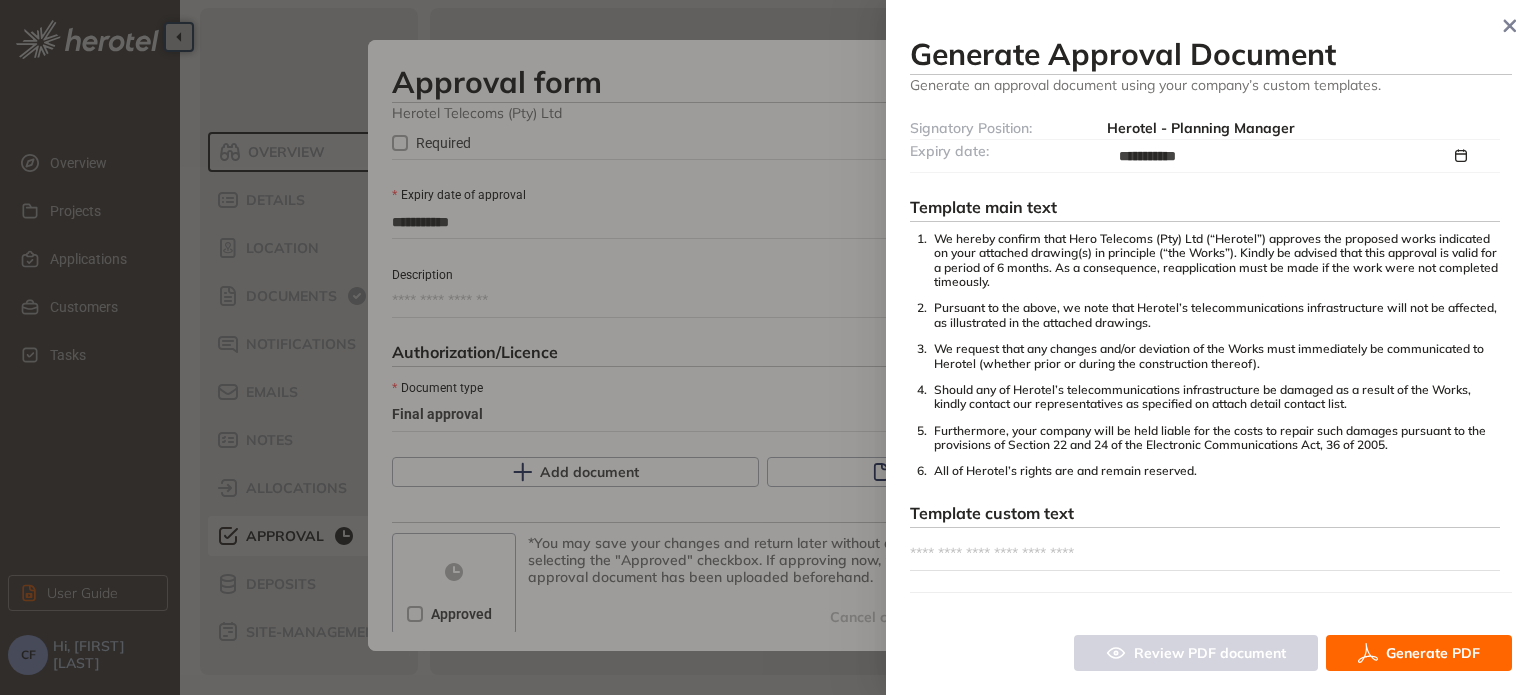 click on "Generate PDF" at bounding box center (1433, 653) 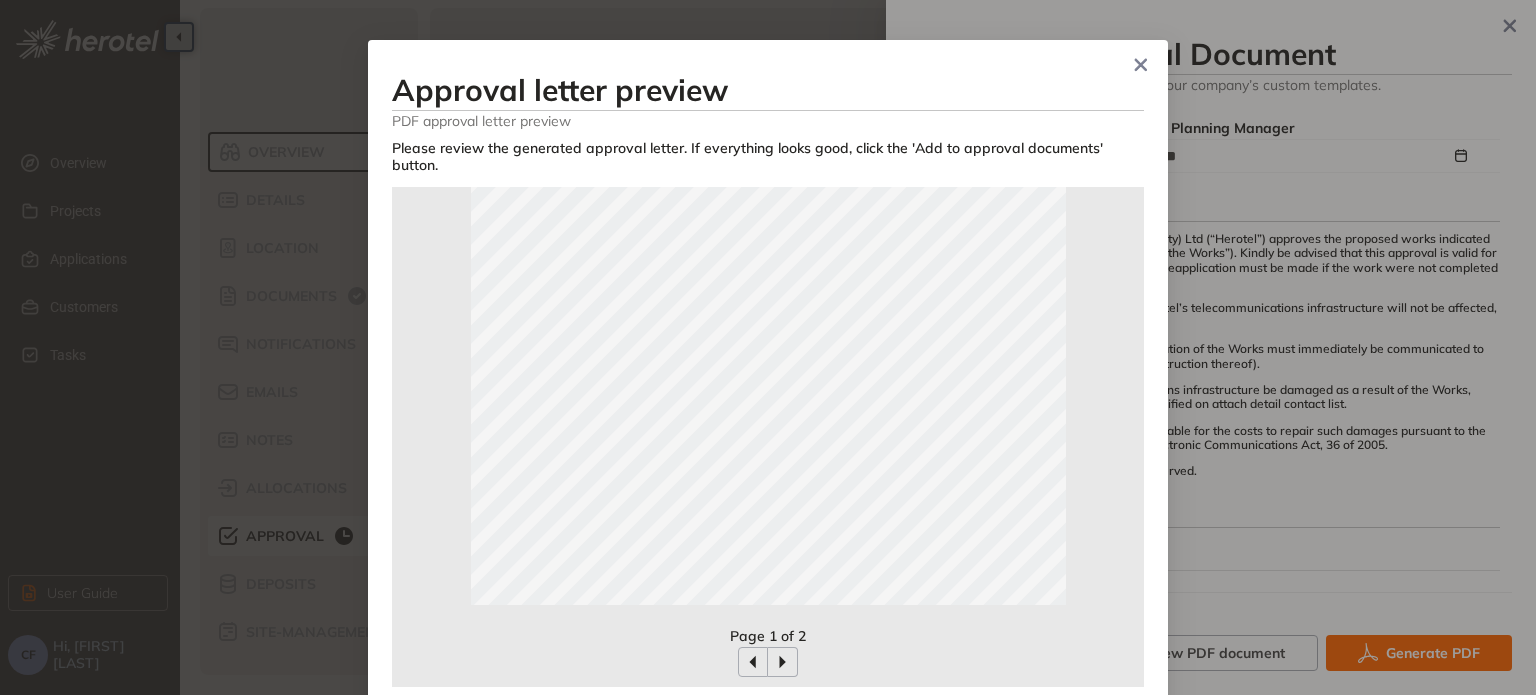 scroll, scrollTop: 444, scrollLeft: 0, axis: vertical 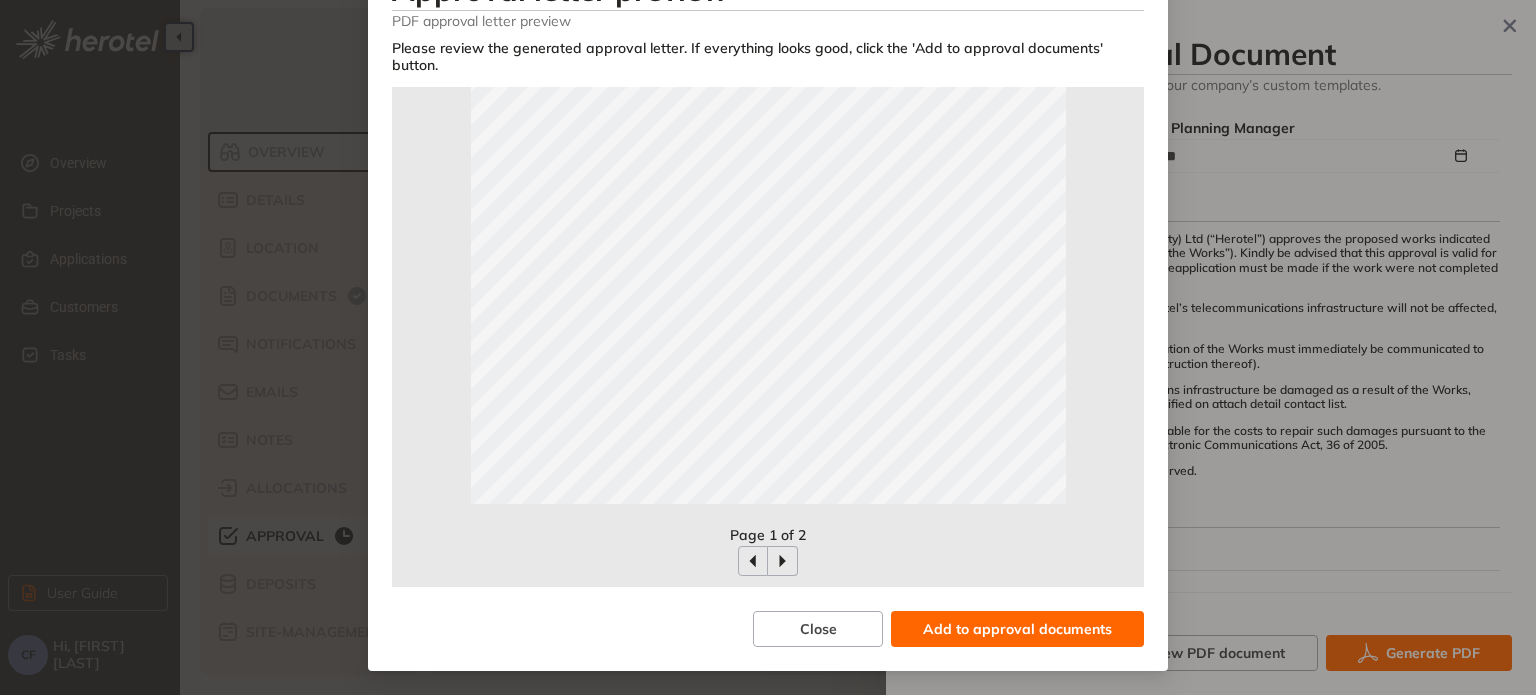 click on "Add to approval documents" at bounding box center [1017, 629] 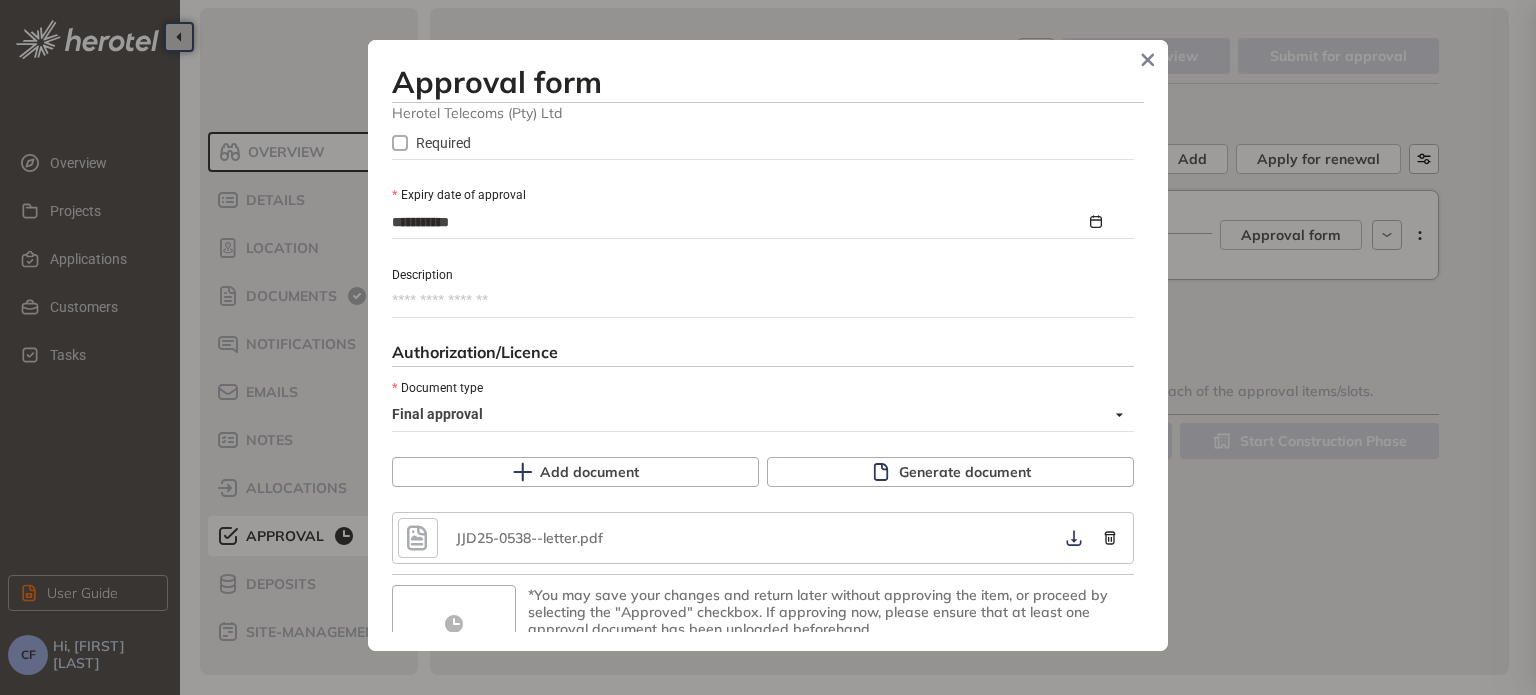scroll, scrollTop: 60, scrollLeft: 0, axis: vertical 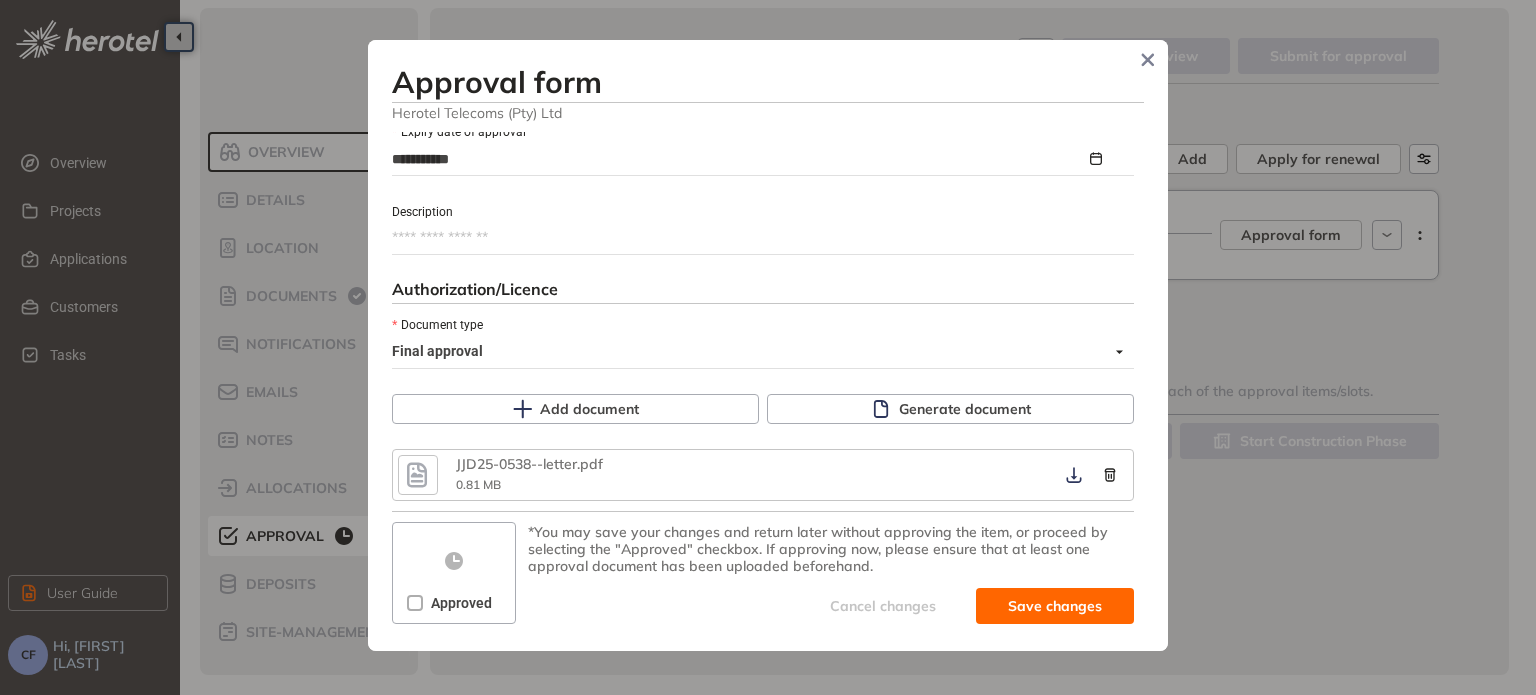 click on "Approved" at bounding box center [461, 603] 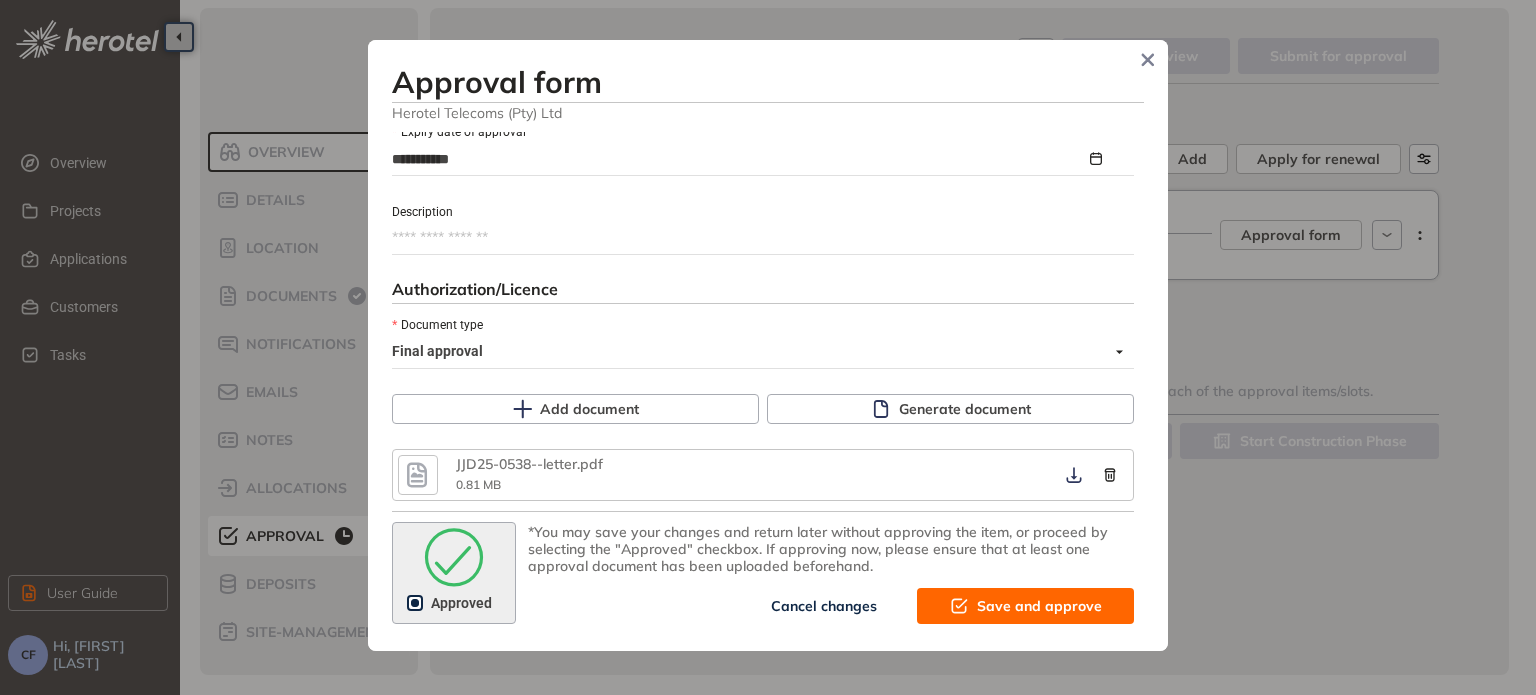 click on "Save and approve" at bounding box center [1039, 606] 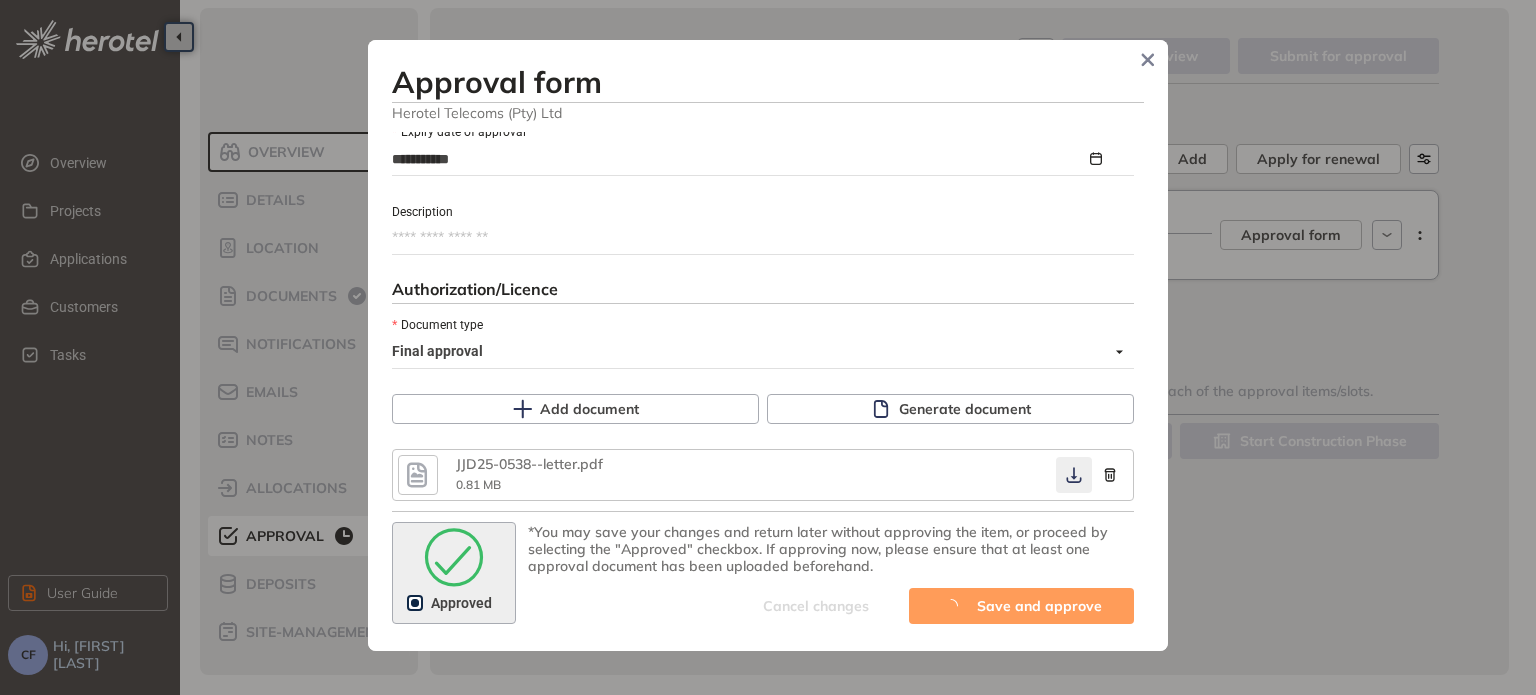 click 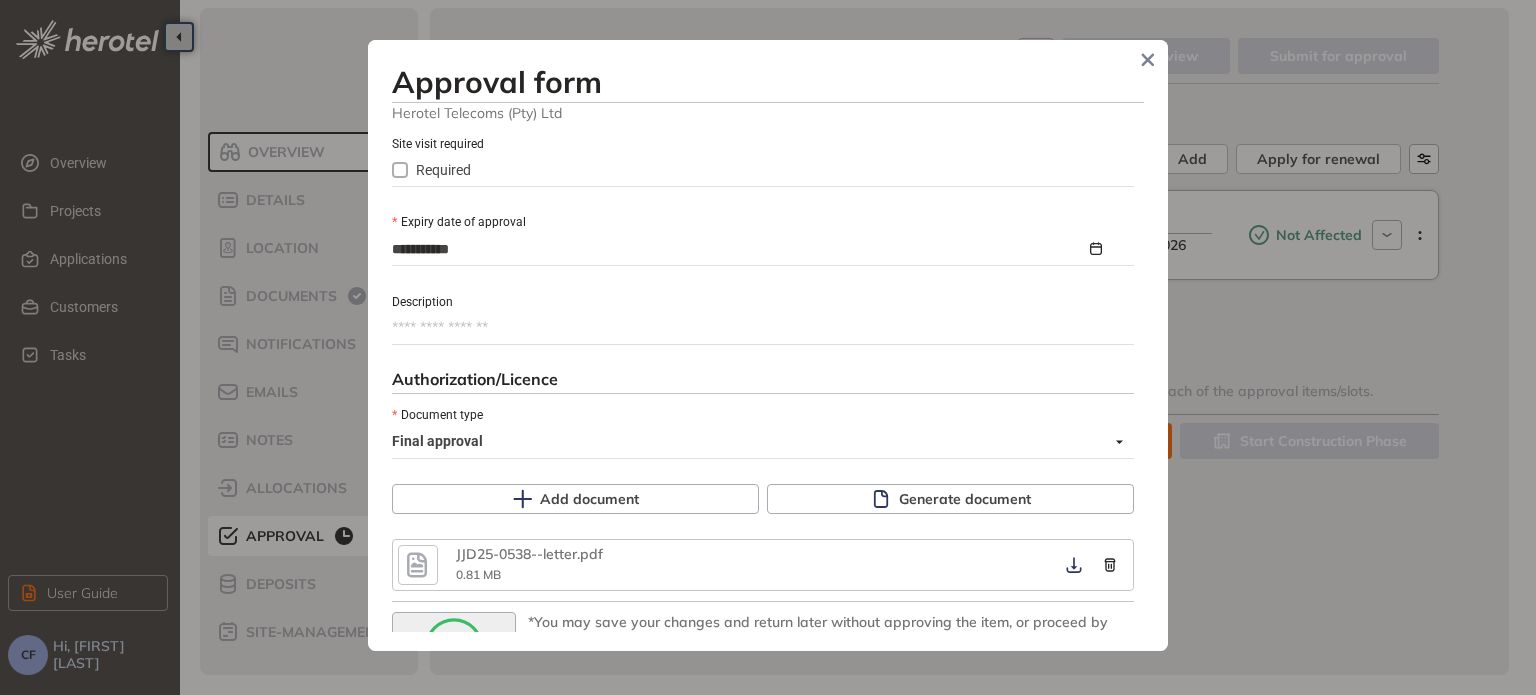 scroll, scrollTop: 815, scrollLeft: 0, axis: vertical 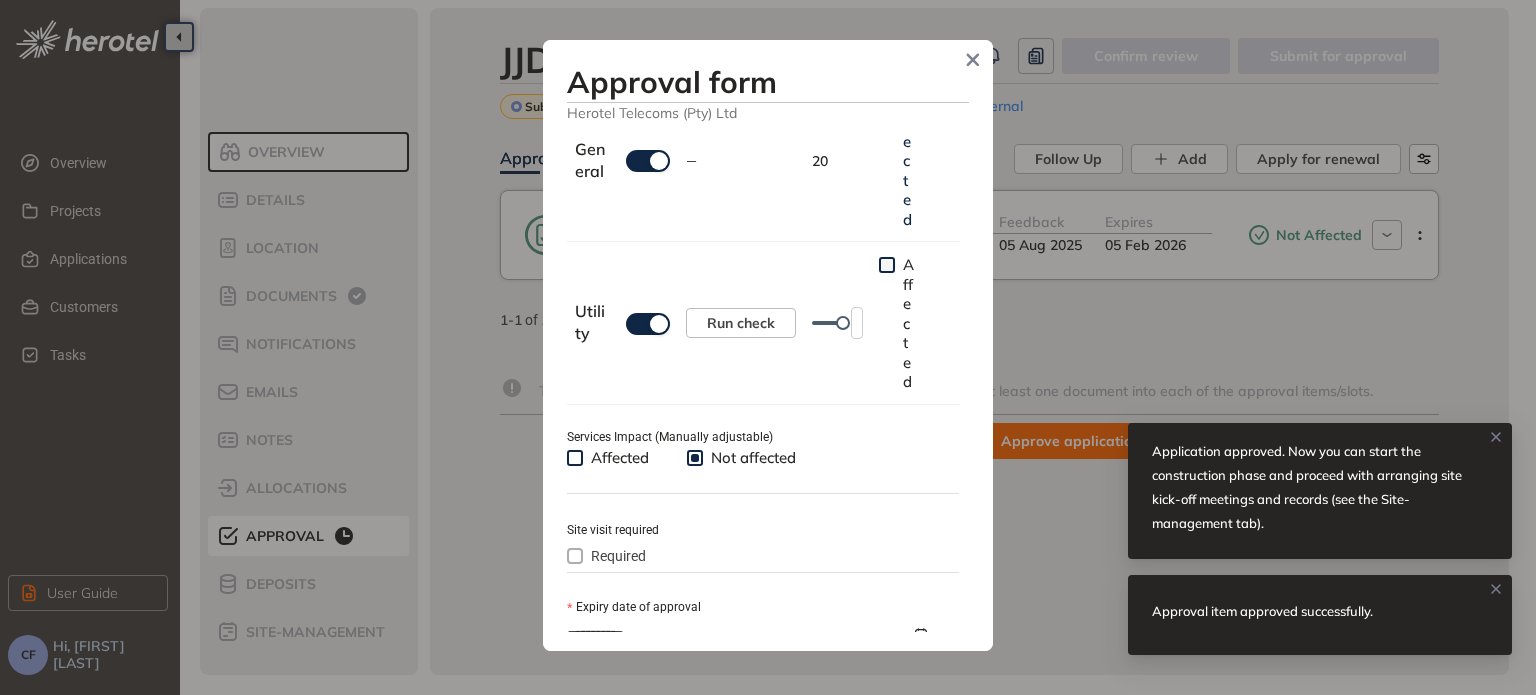 type on "**********" 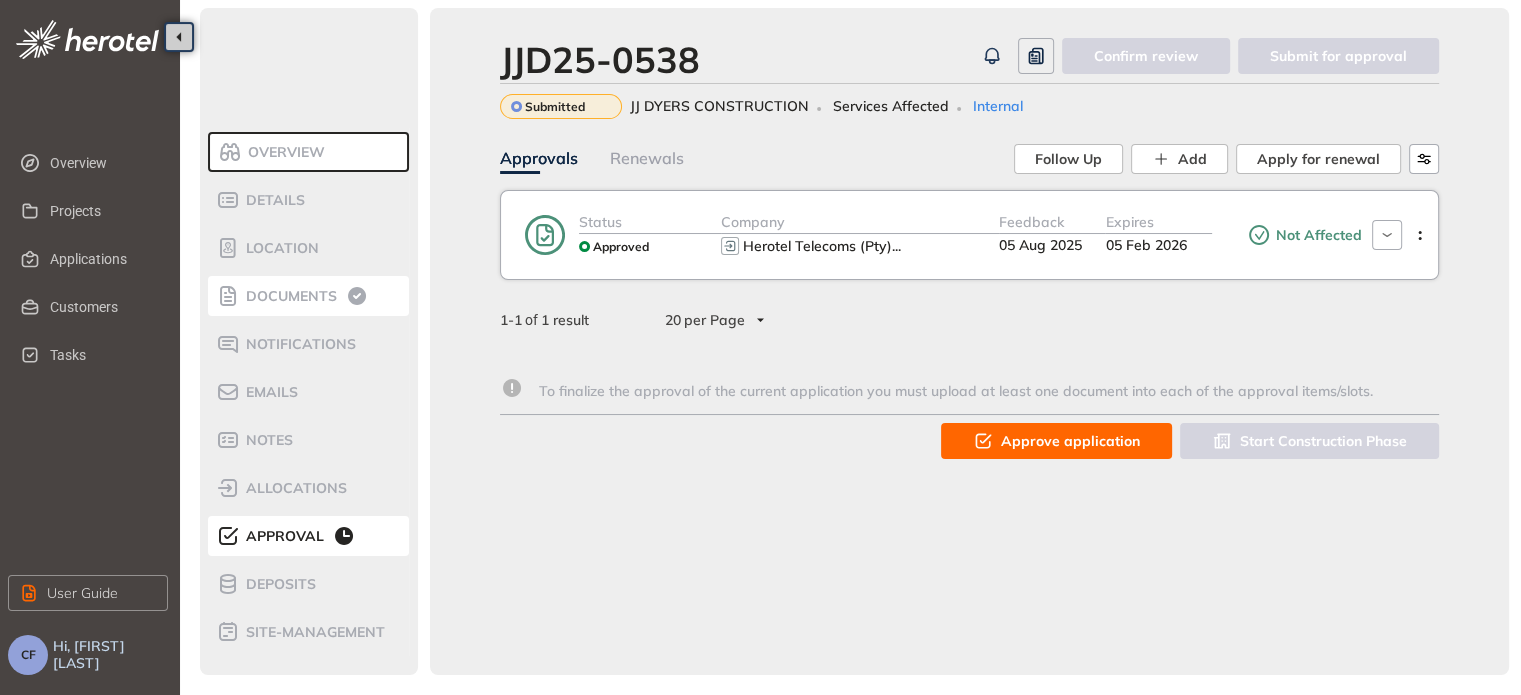 click on "Documents" at bounding box center (288, 296) 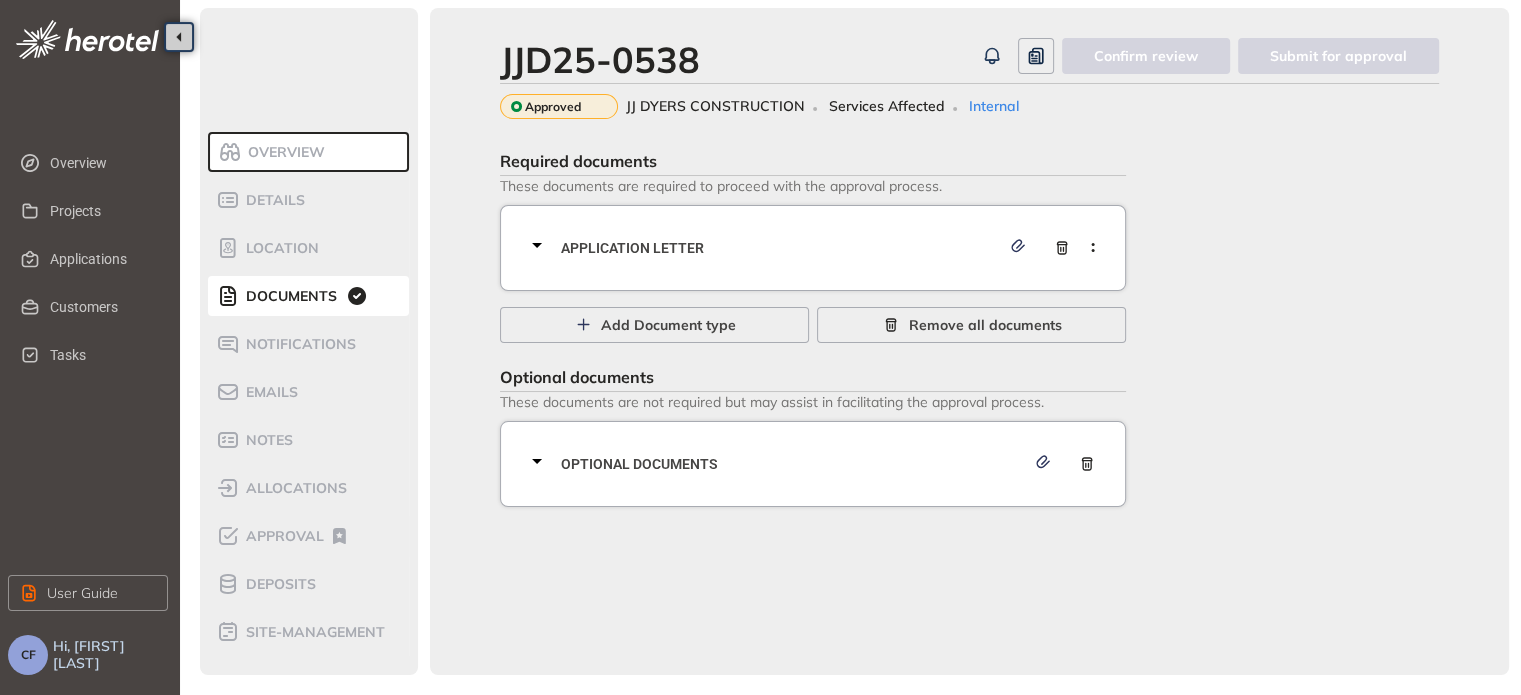 click on "Application letter" at bounding box center [780, 248] 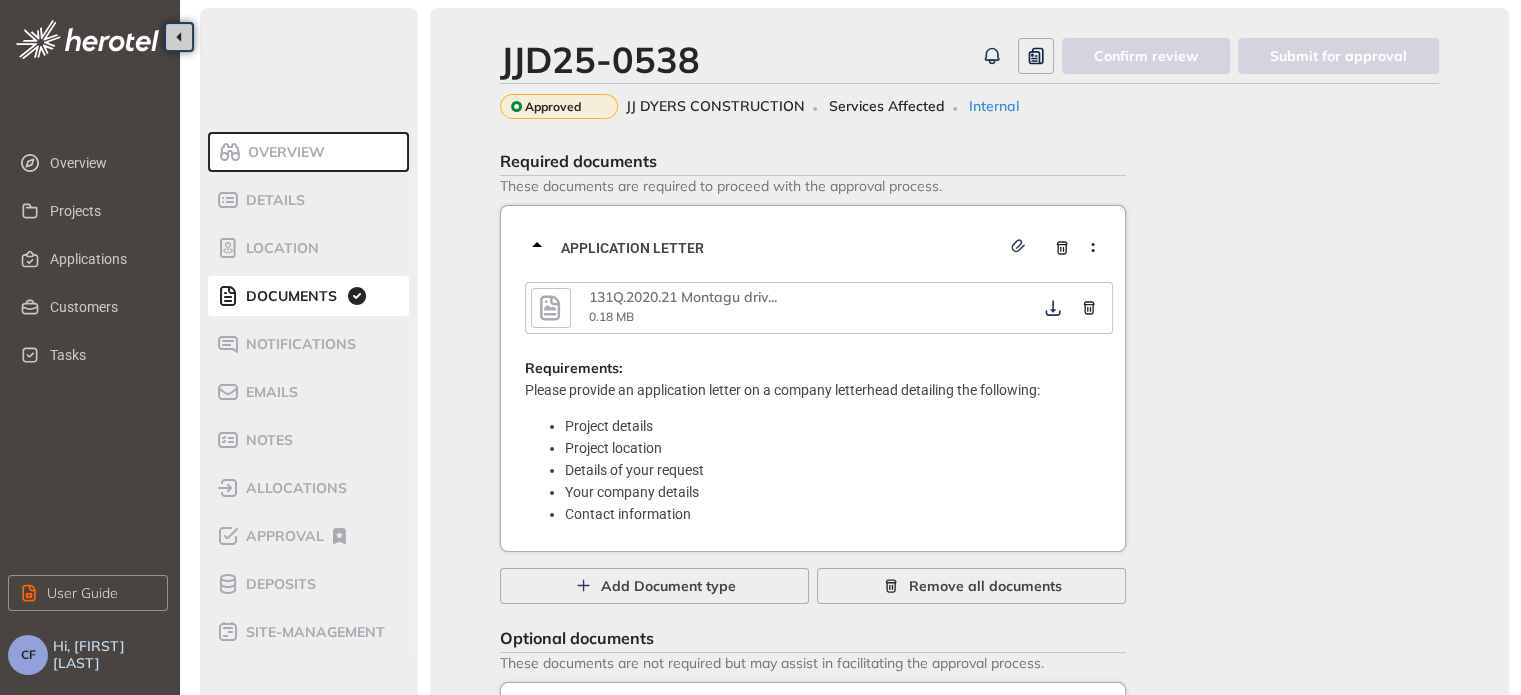 click 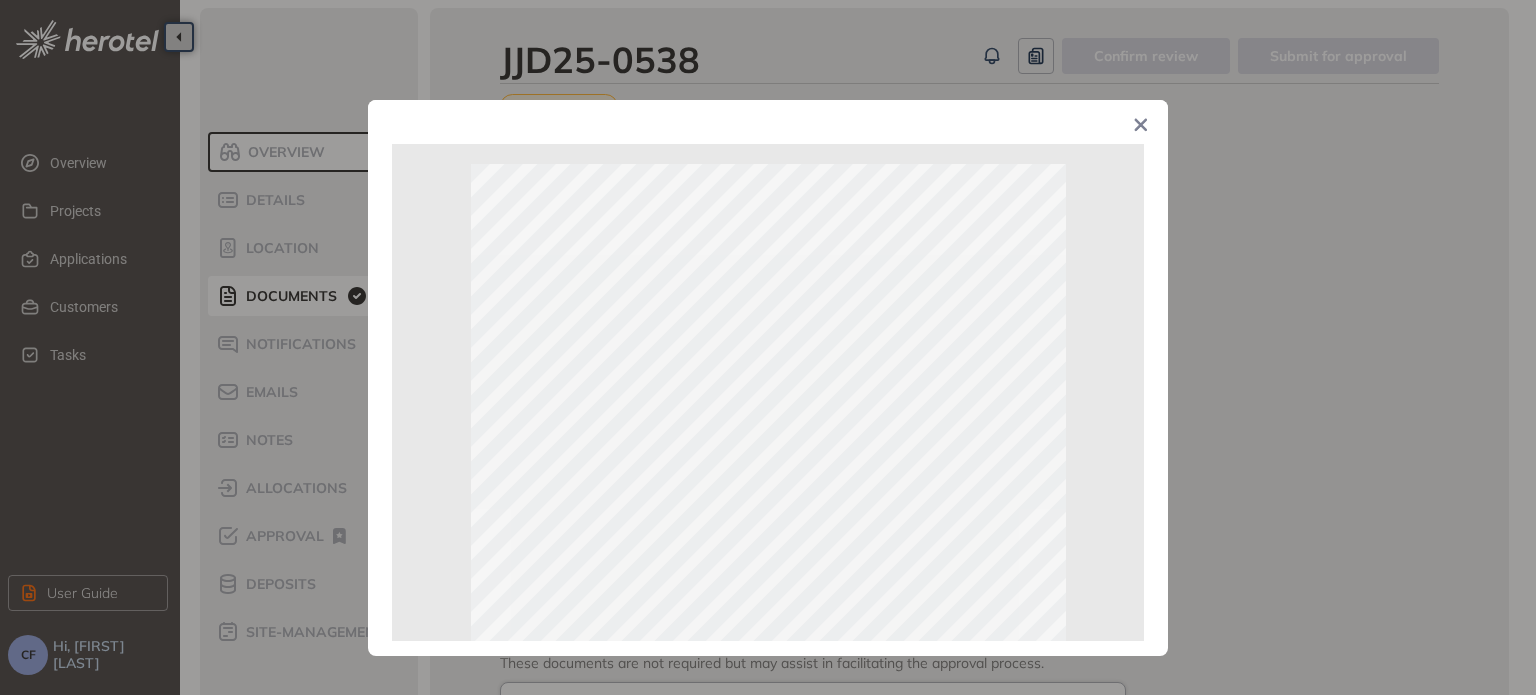 click 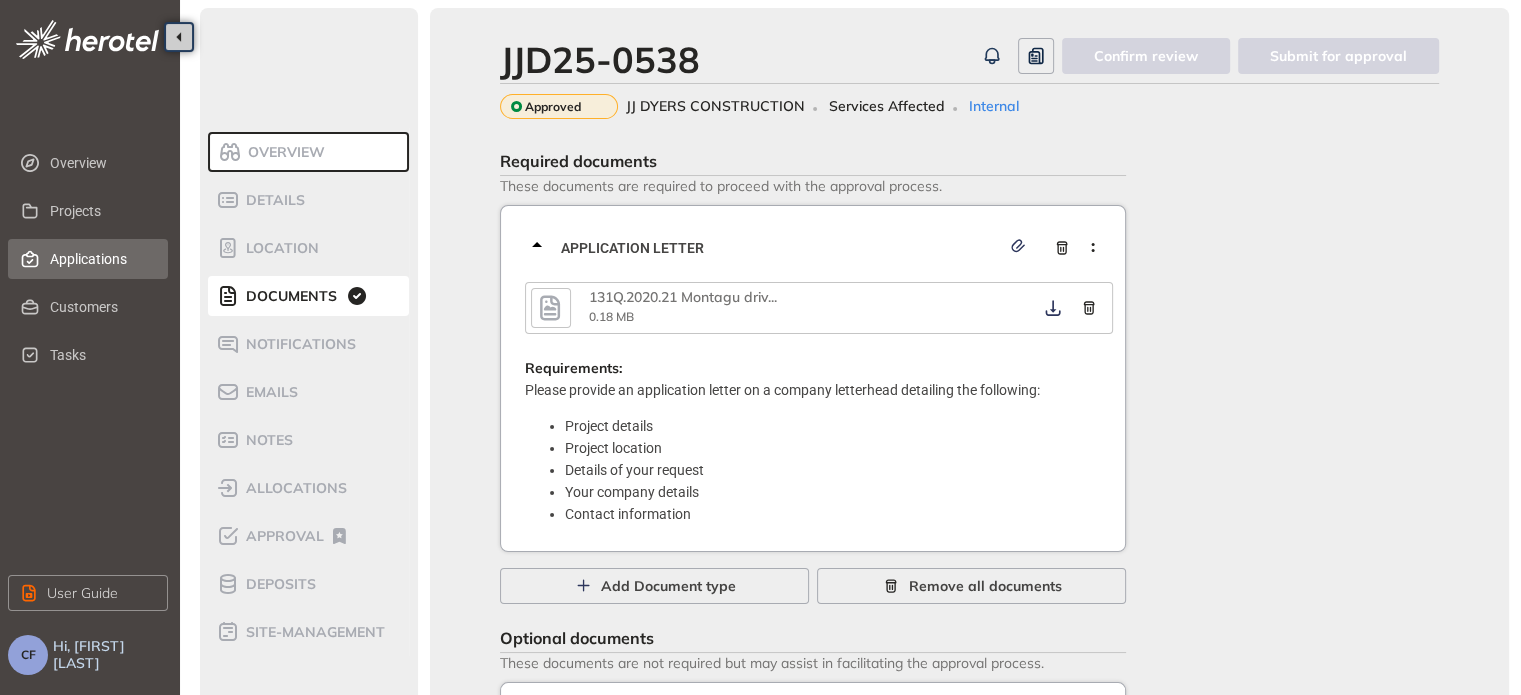 click on "Applications" at bounding box center (101, 259) 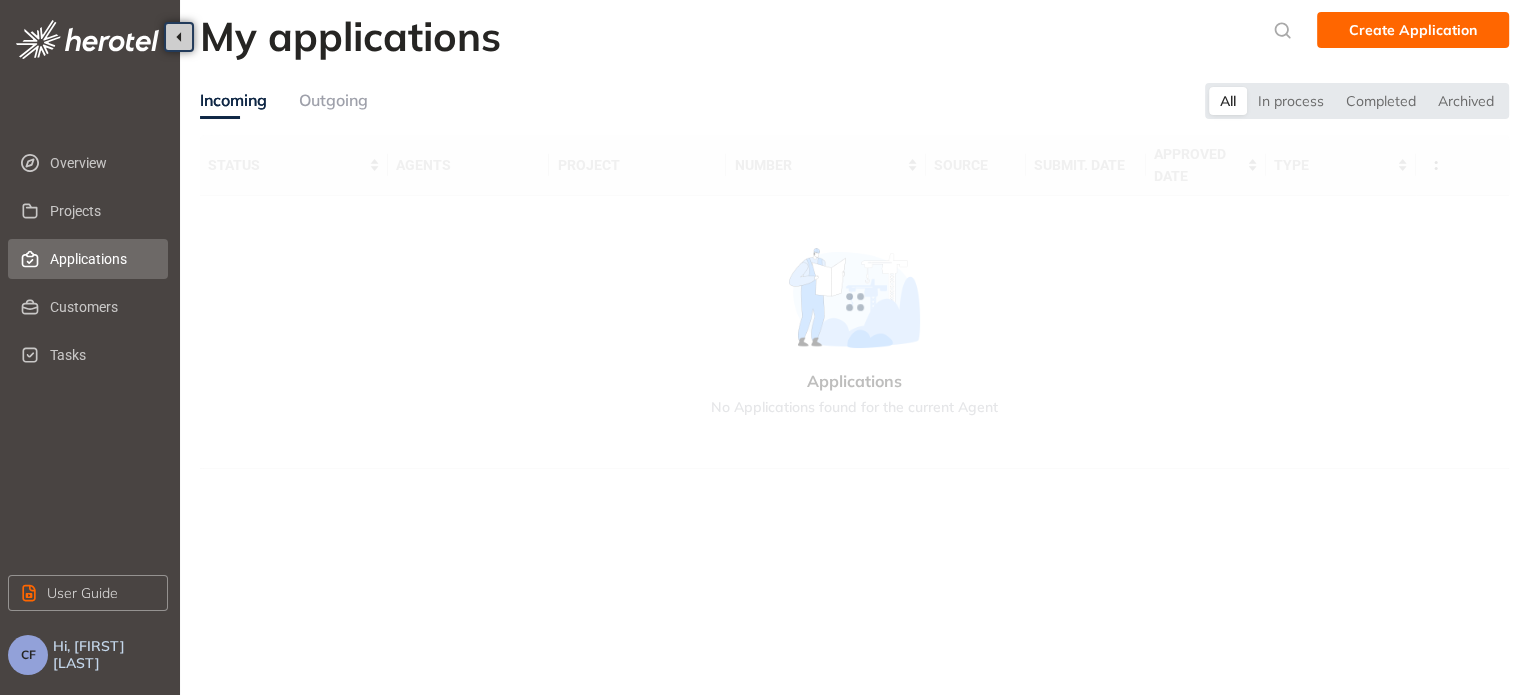 scroll, scrollTop: 0, scrollLeft: 0, axis: both 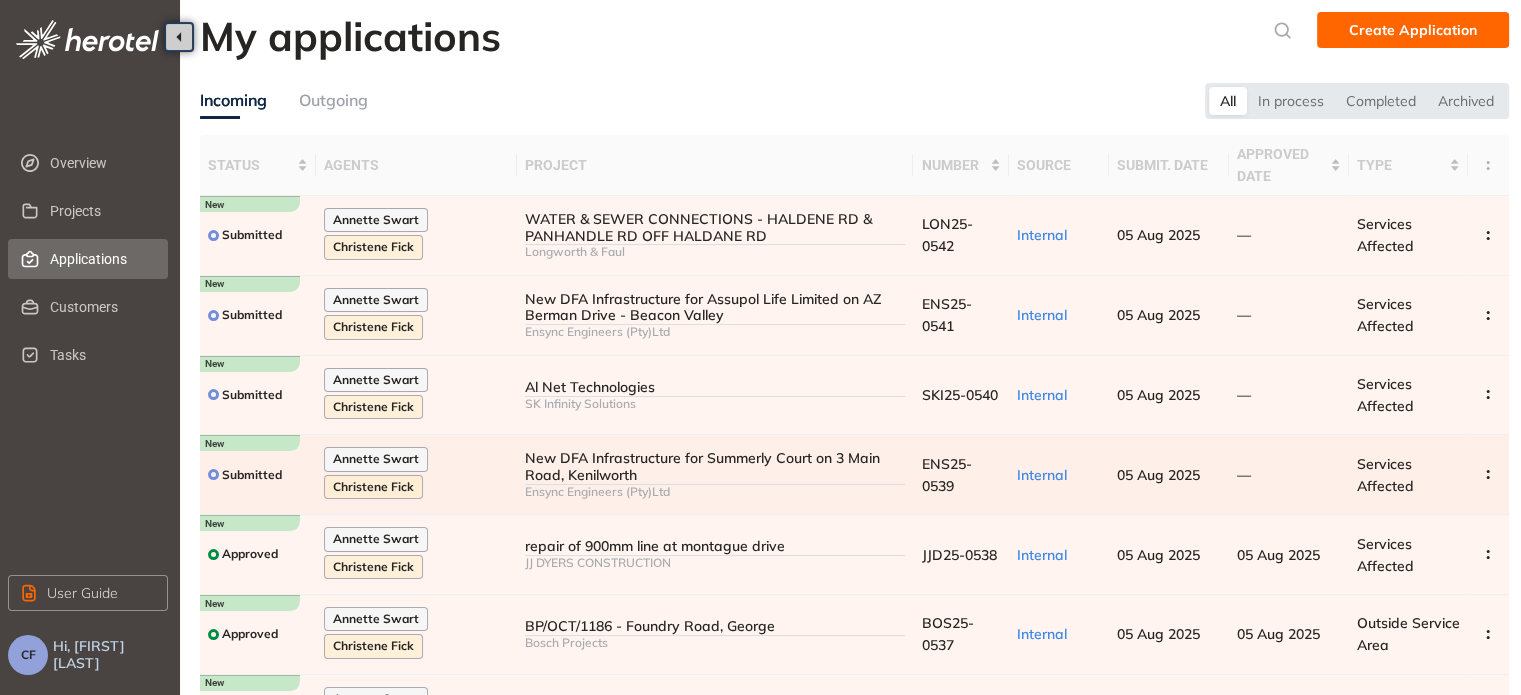 click on "New DFA Infrastructure for Summerly Court on 3 Main Road, Kenilworth" at bounding box center (715, 467) 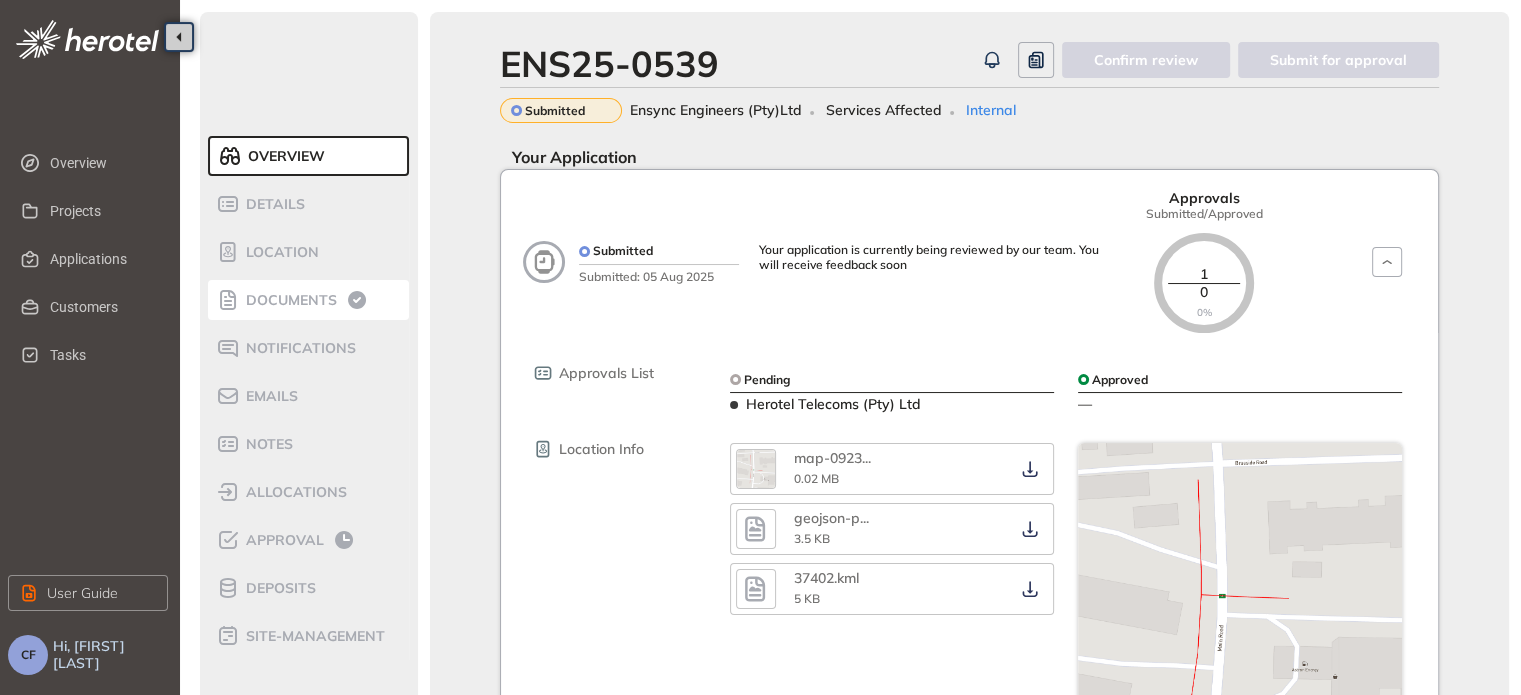 click on "Documents" at bounding box center [288, 300] 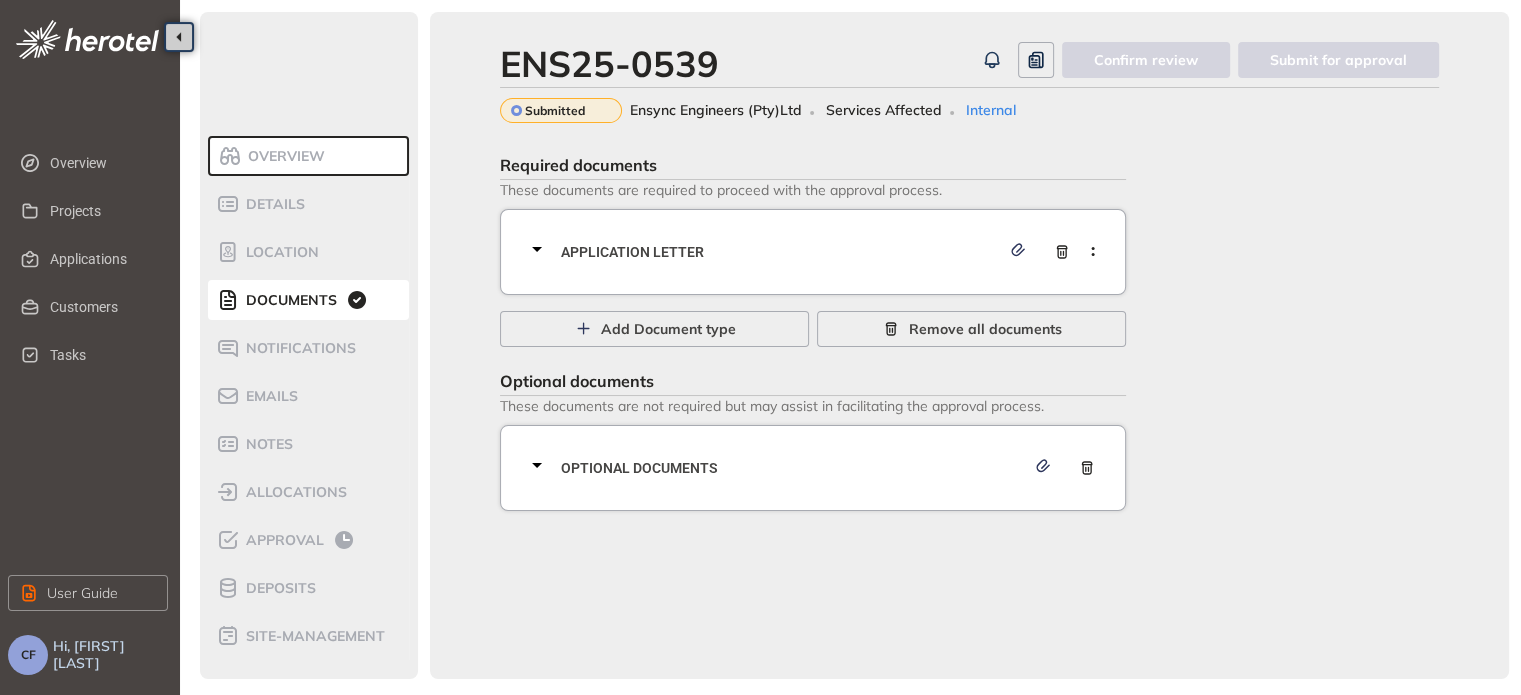 click on "Application letter" at bounding box center (780, 252) 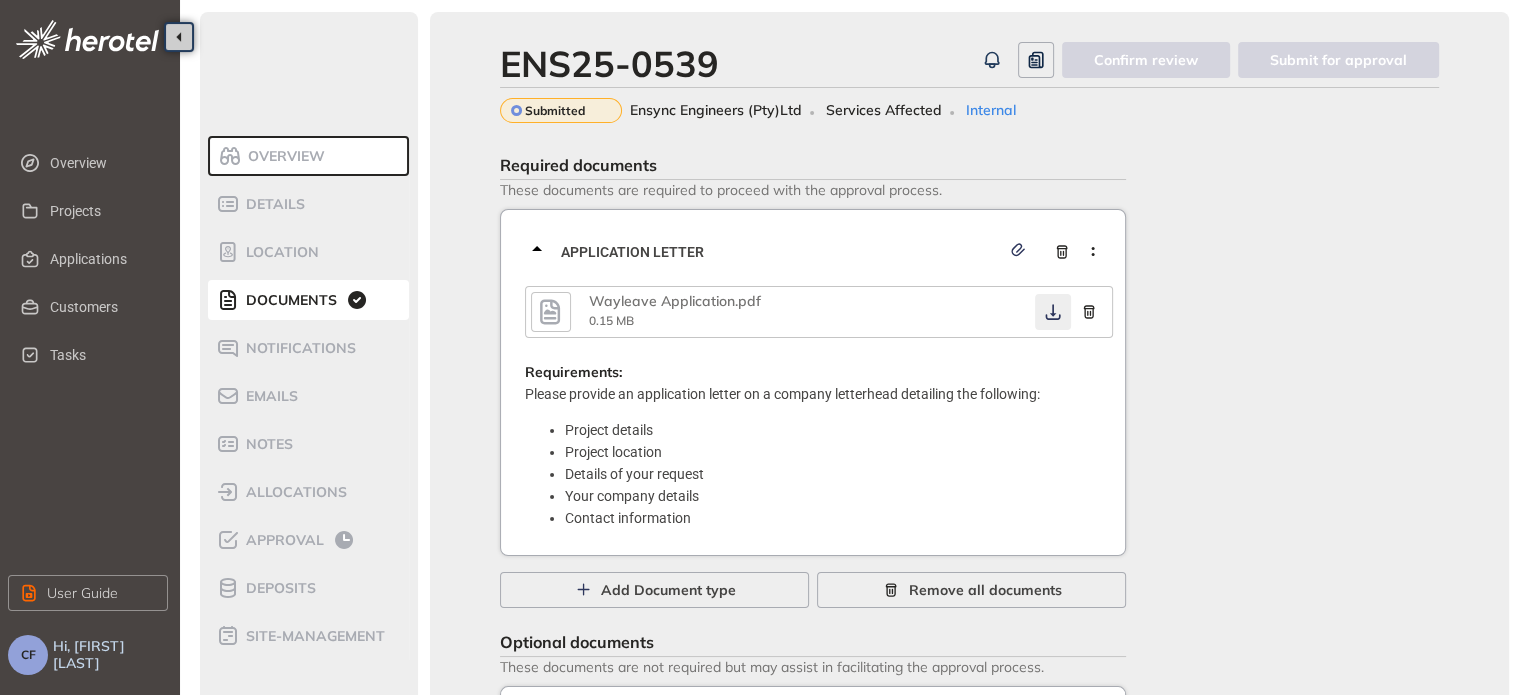 click 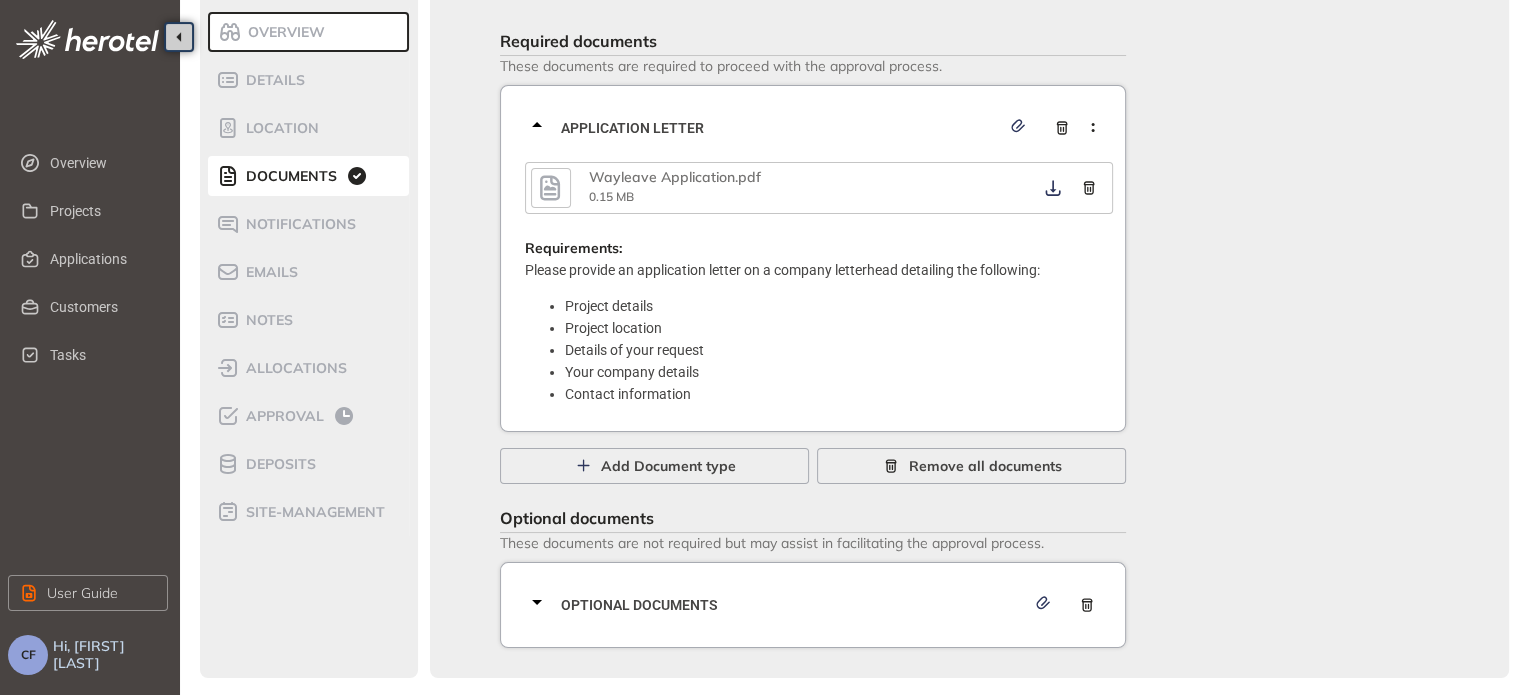 click on "Optional documents" at bounding box center [793, 605] 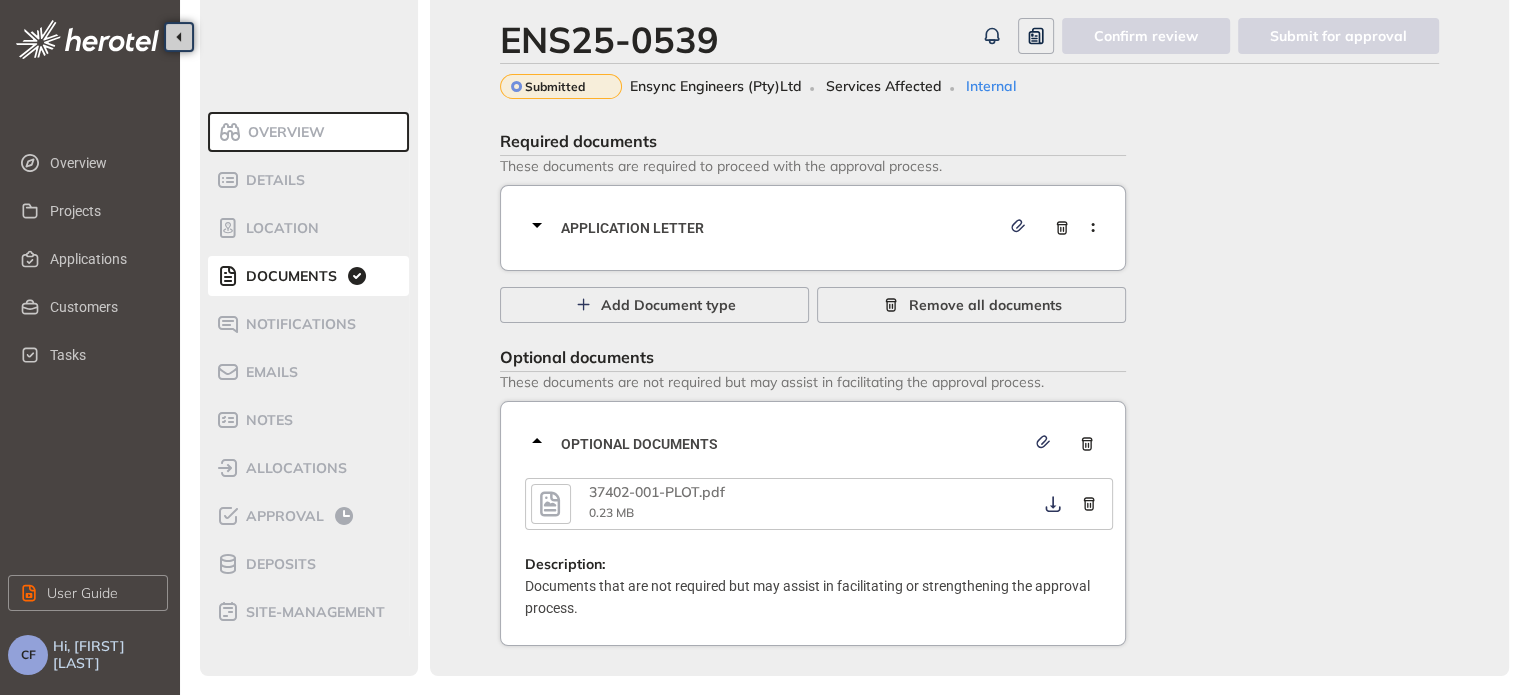 scroll, scrollTop: 22, scrollLeft: 0, axis: vertical 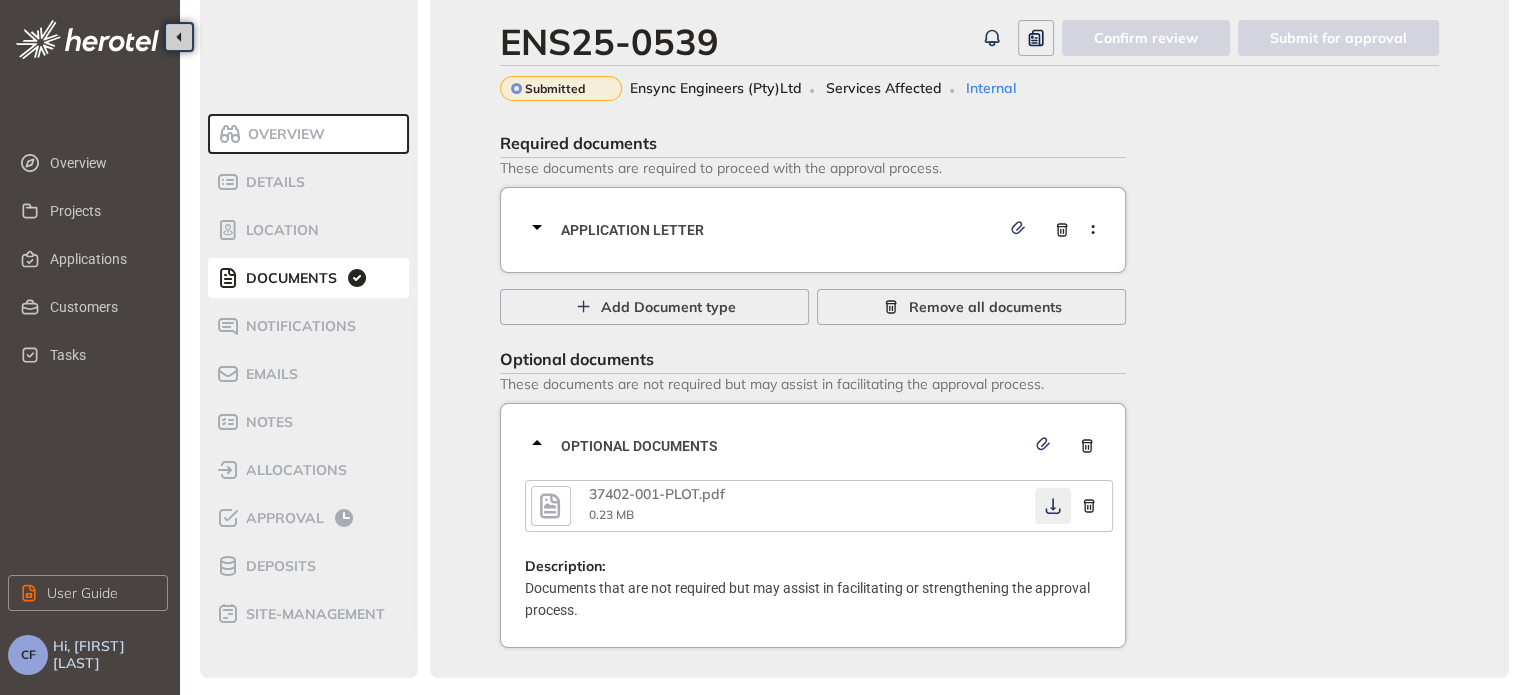 click at bounding box center (1053, 506) 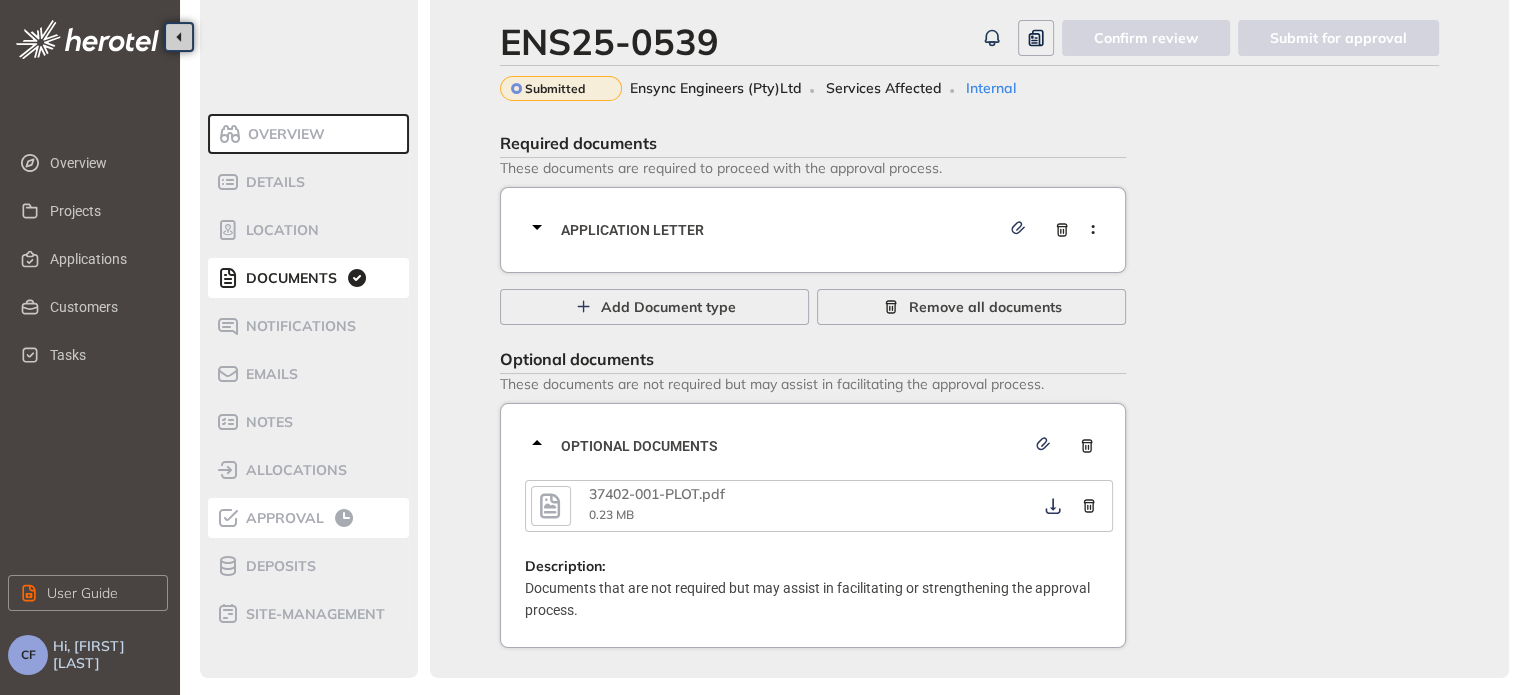 click on "Approval" at bounding box center (282, 518) 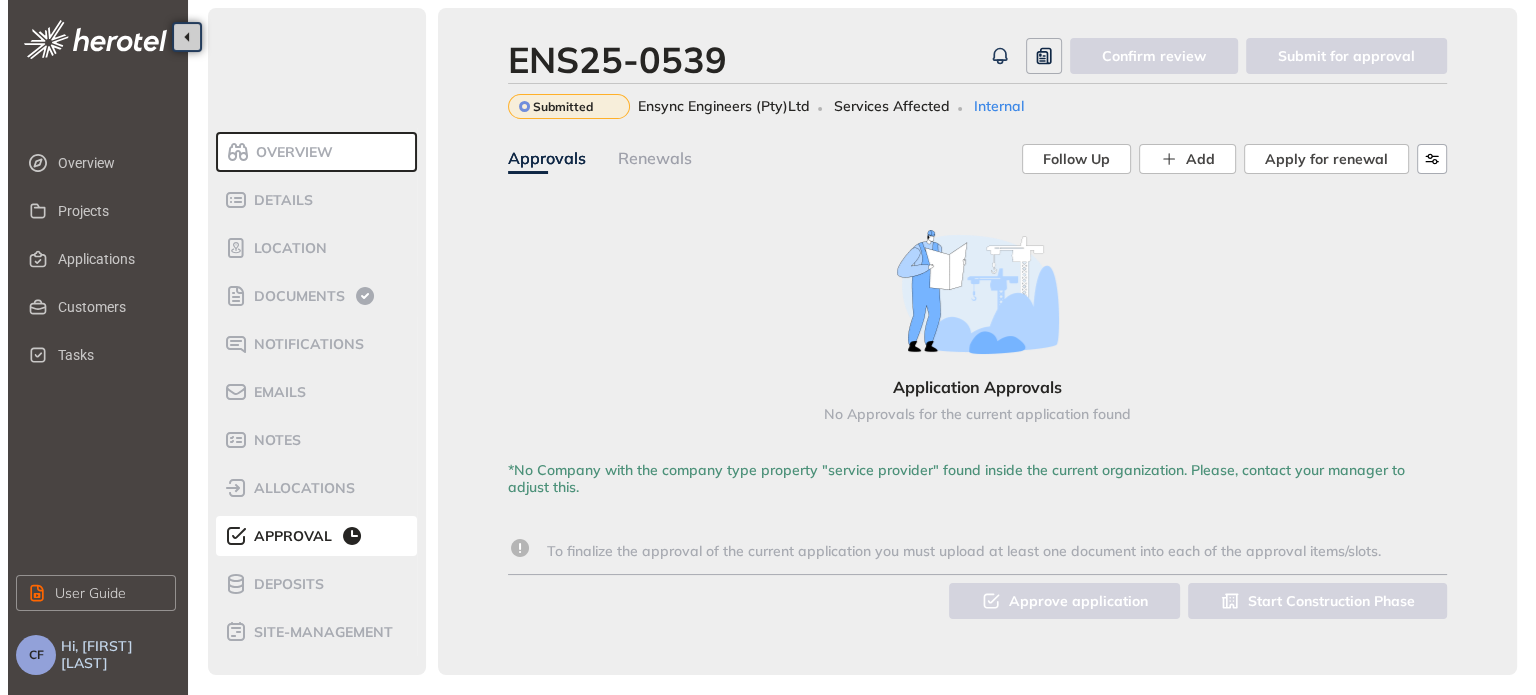 scroll, scrollTop: 4, scrollLeft: 0, axis: vertical 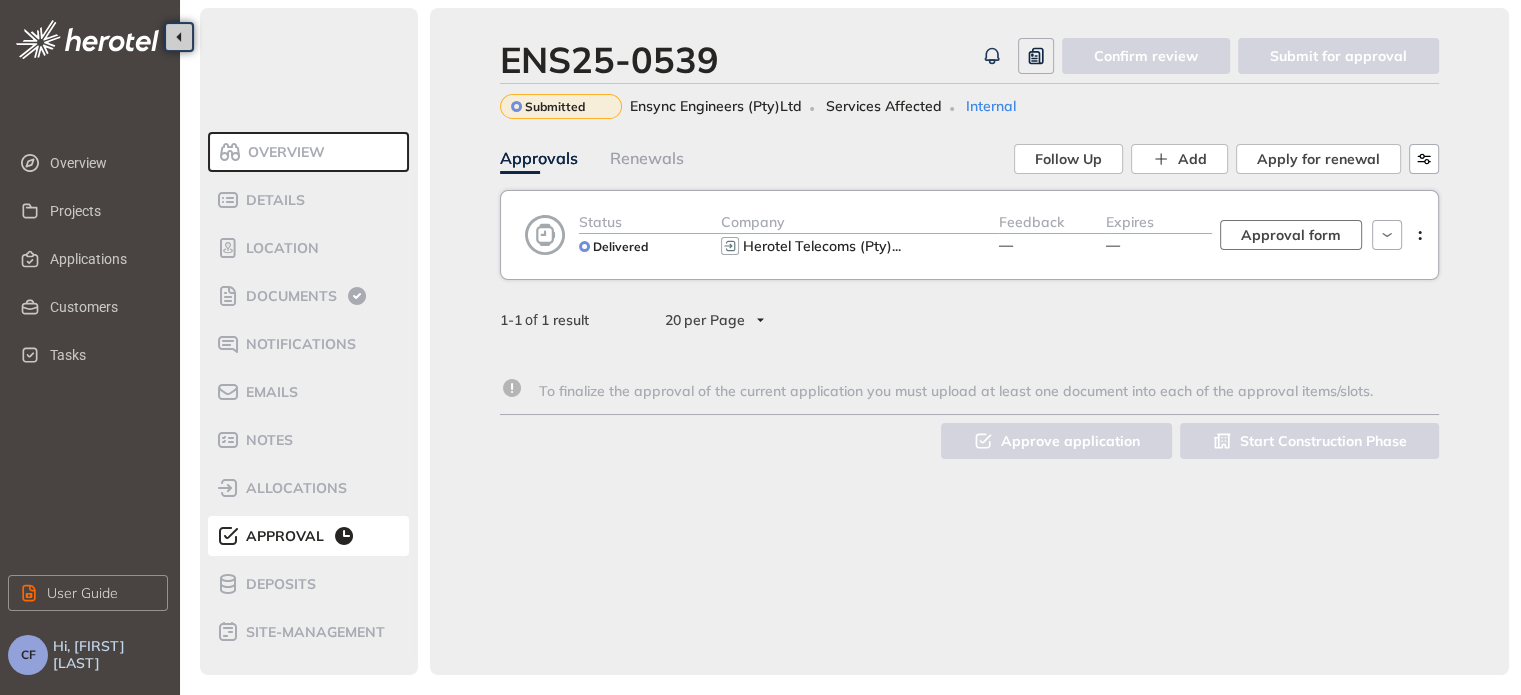 click on "Approval form" at bounding box center [1291, 235] 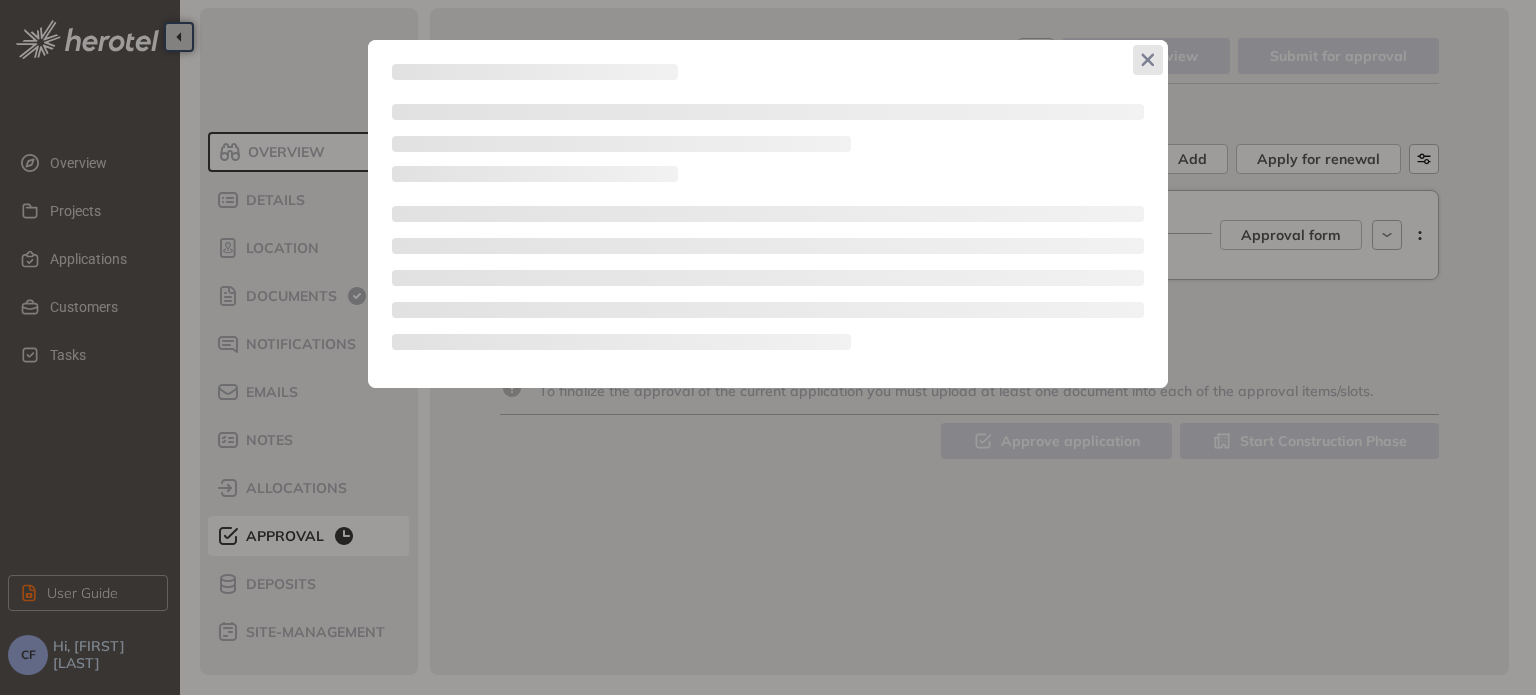 click 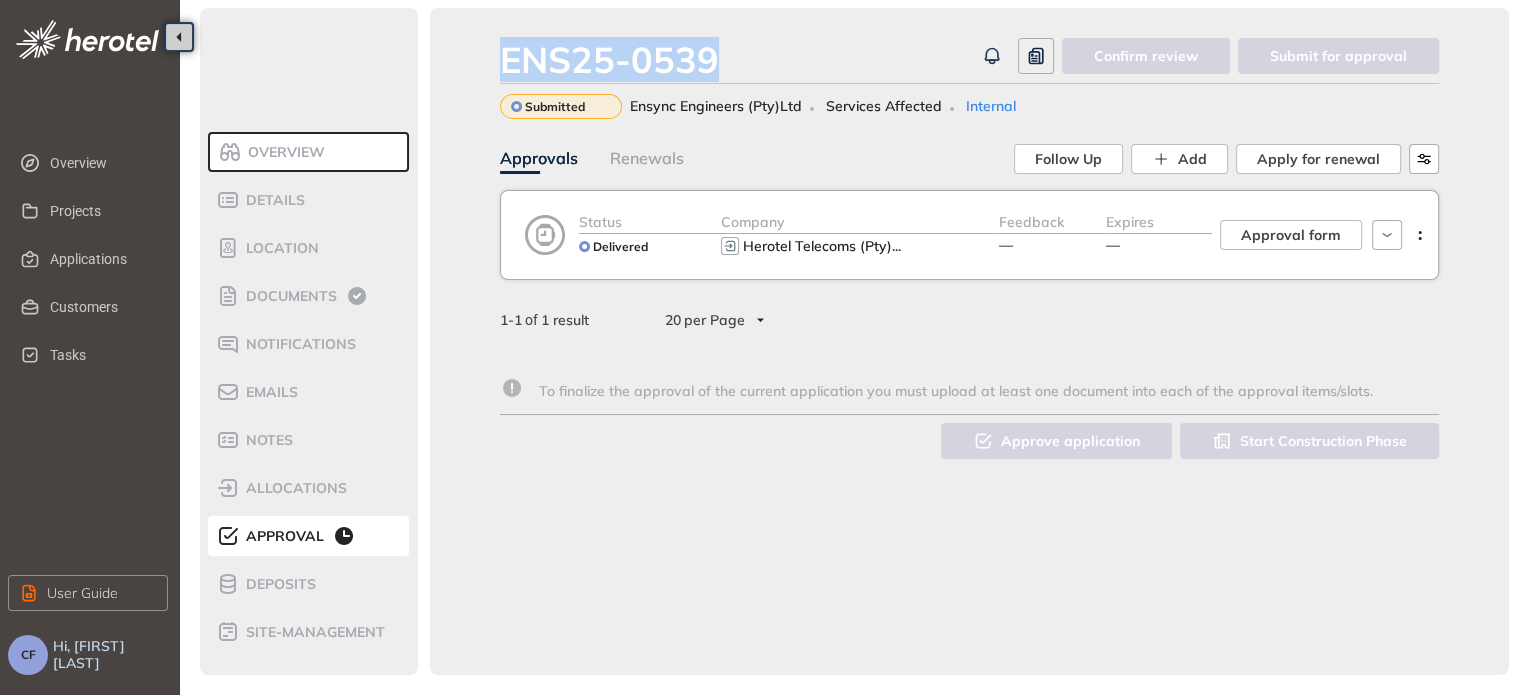 drag, startPoint x: 716, startPoint y: 62, endPoint x: 458, endPoint y: 74, distance: 258.27893 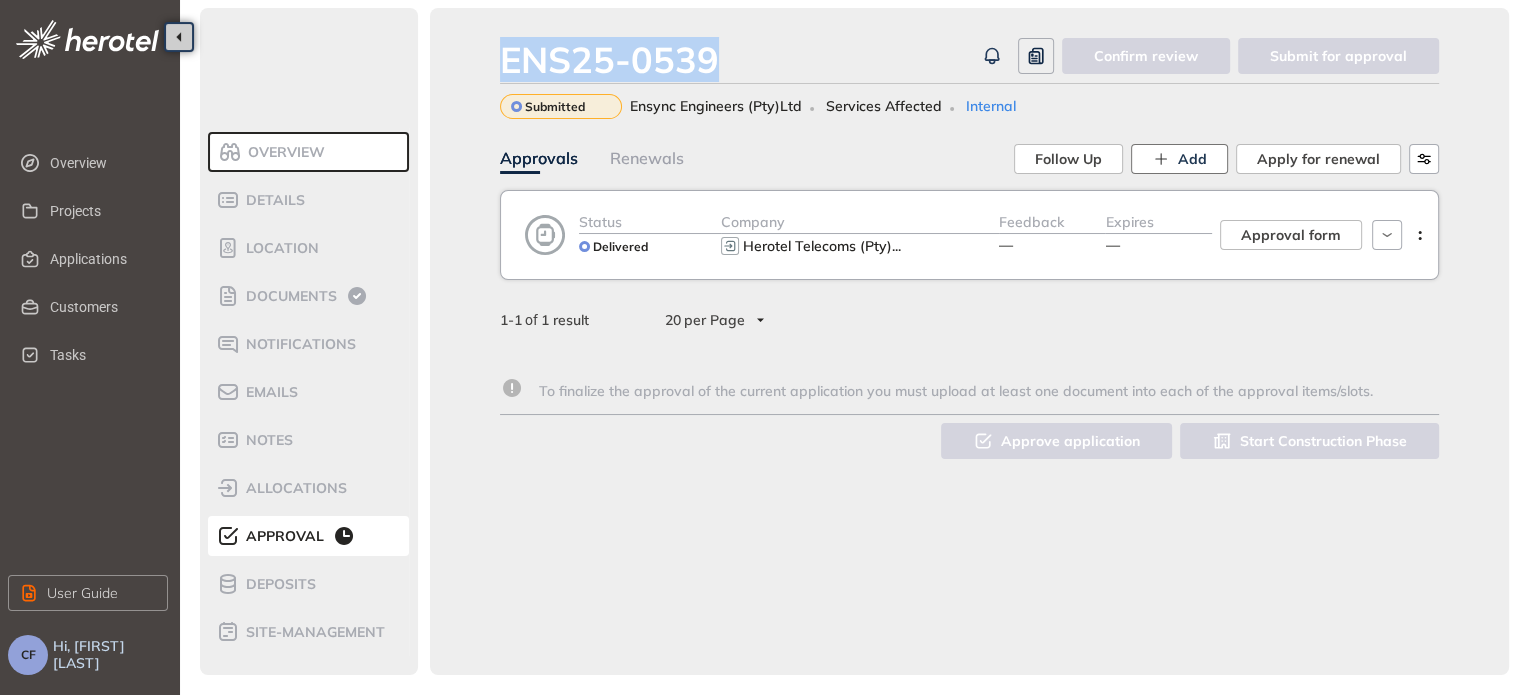 copy on "ENS25-0539" 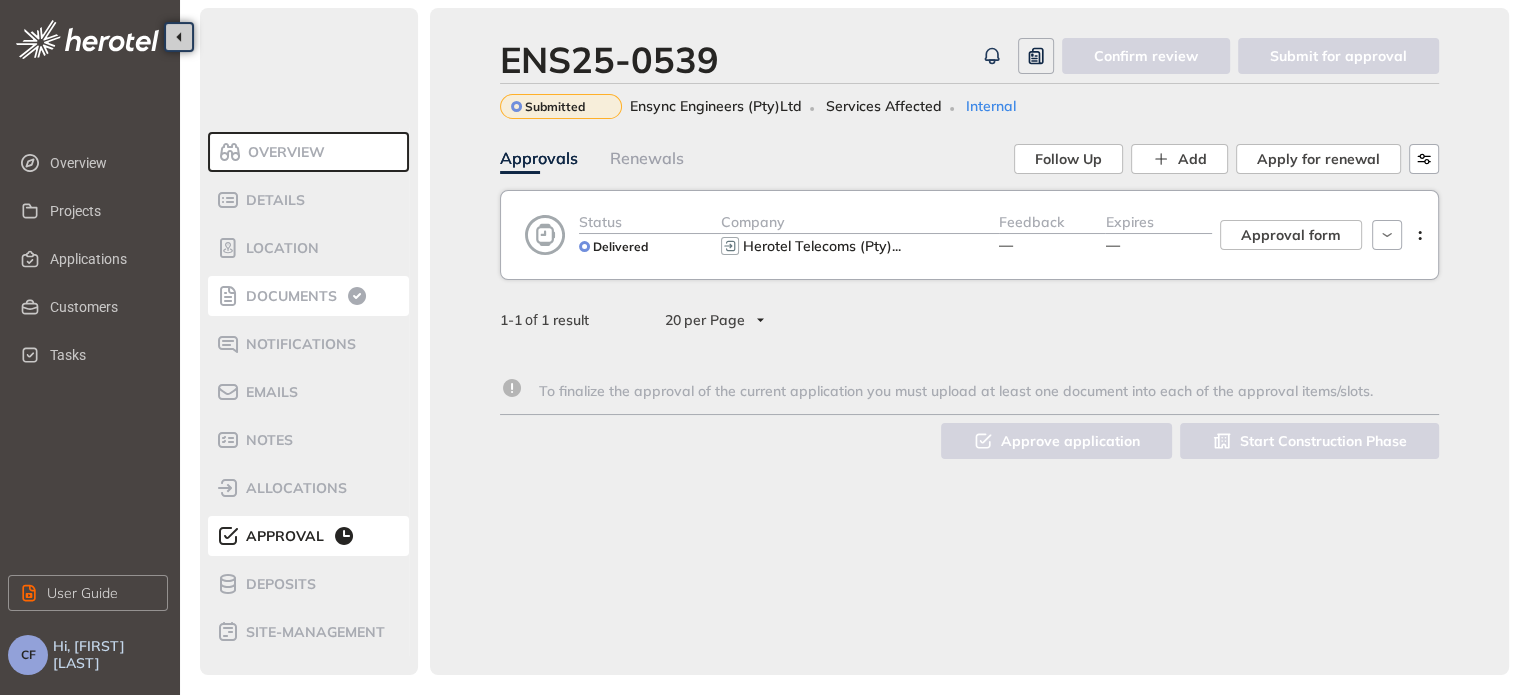 click on "Documents" at bounding box center (288, 296) 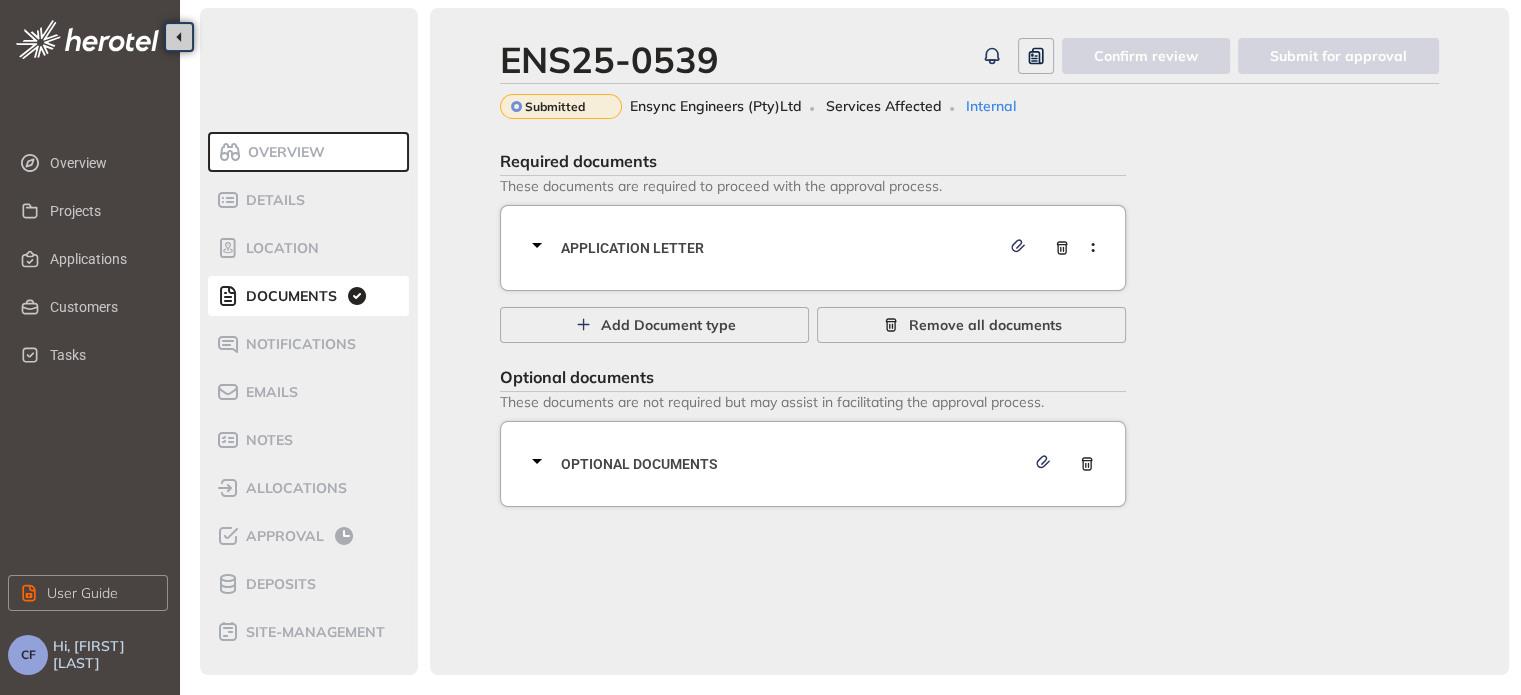click on "Application letter" at bounding box center (780, 248) 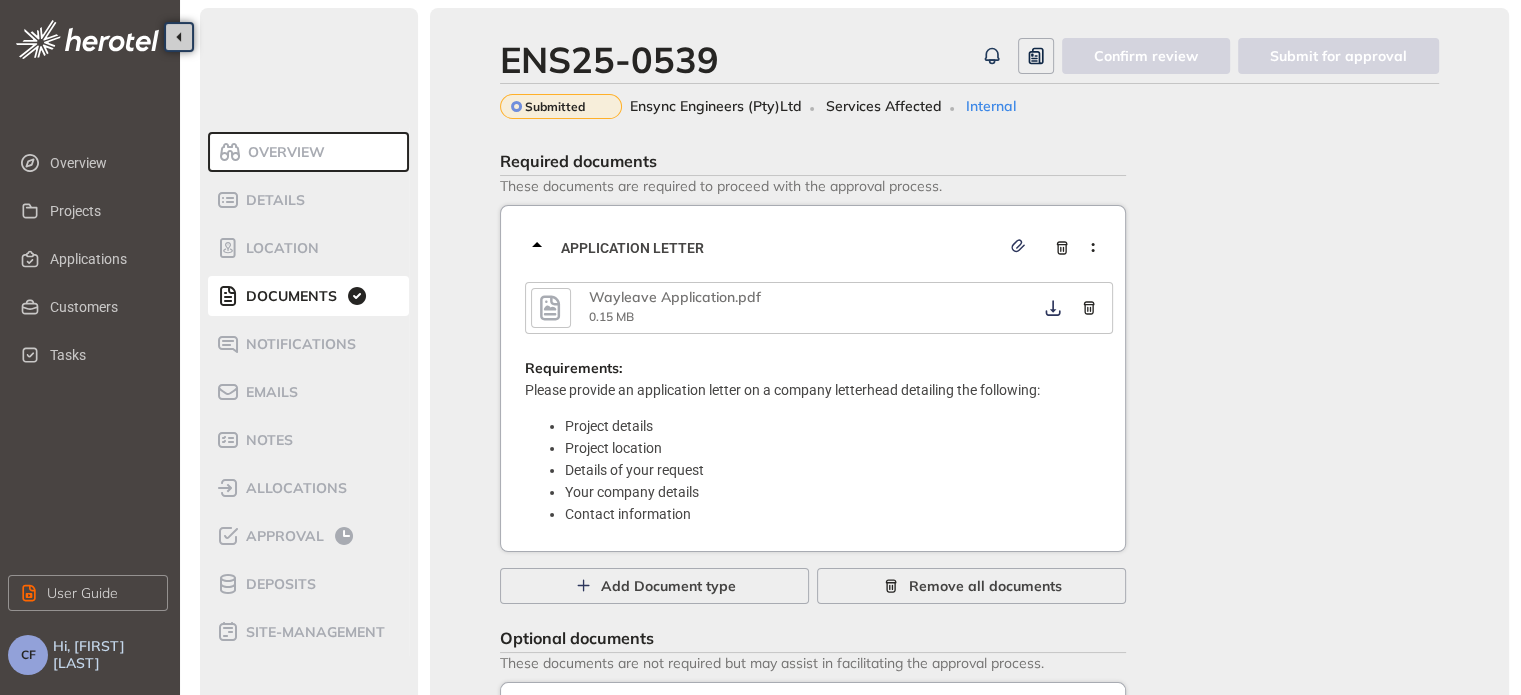 click 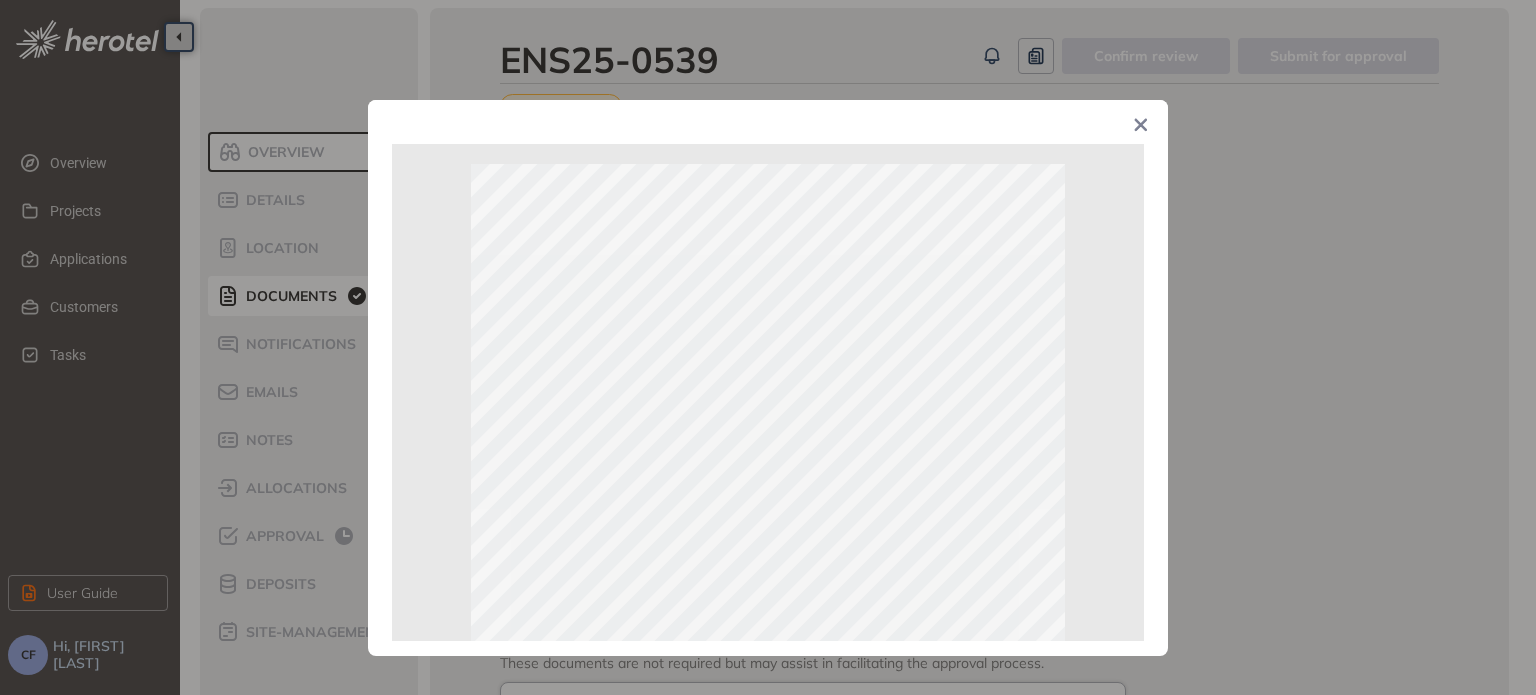 click at bounding box center (1141, 127) 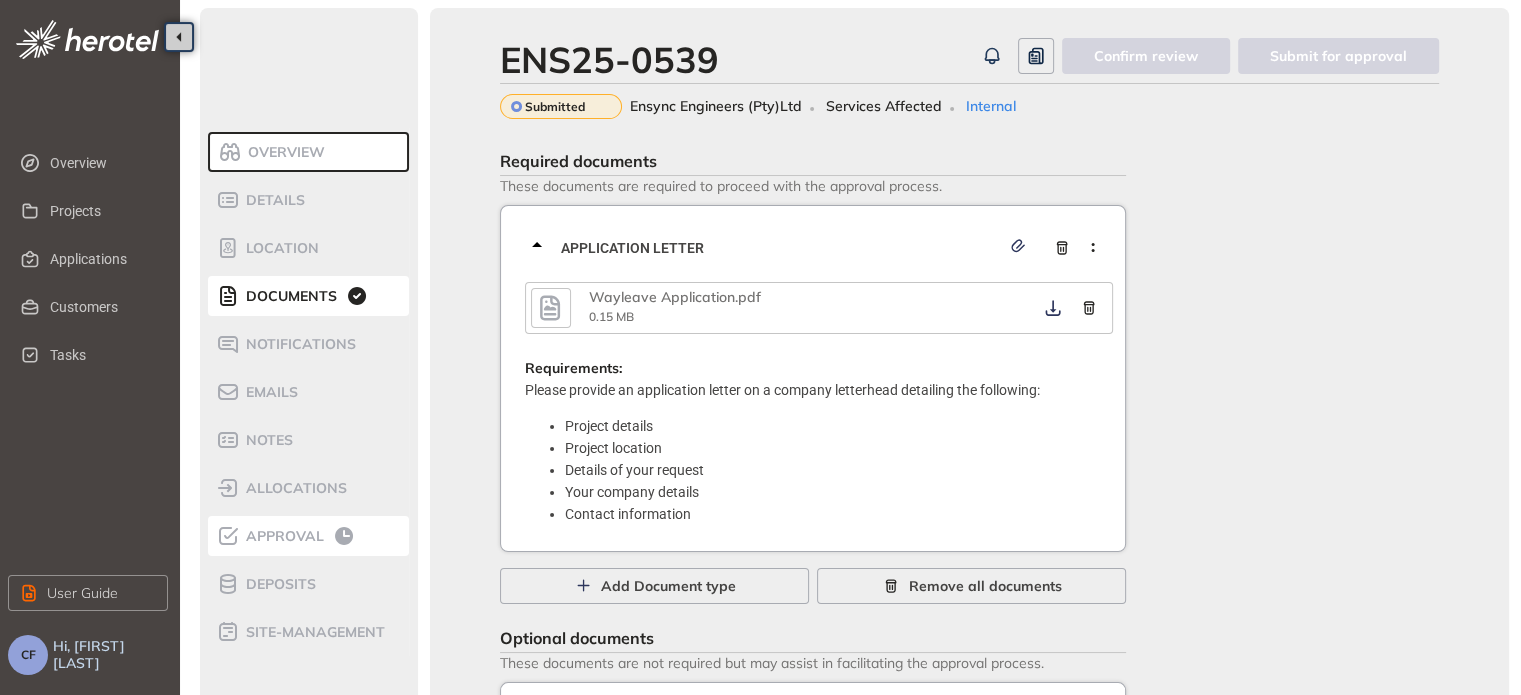 click on "Approval" at bounding box center (308, 536) 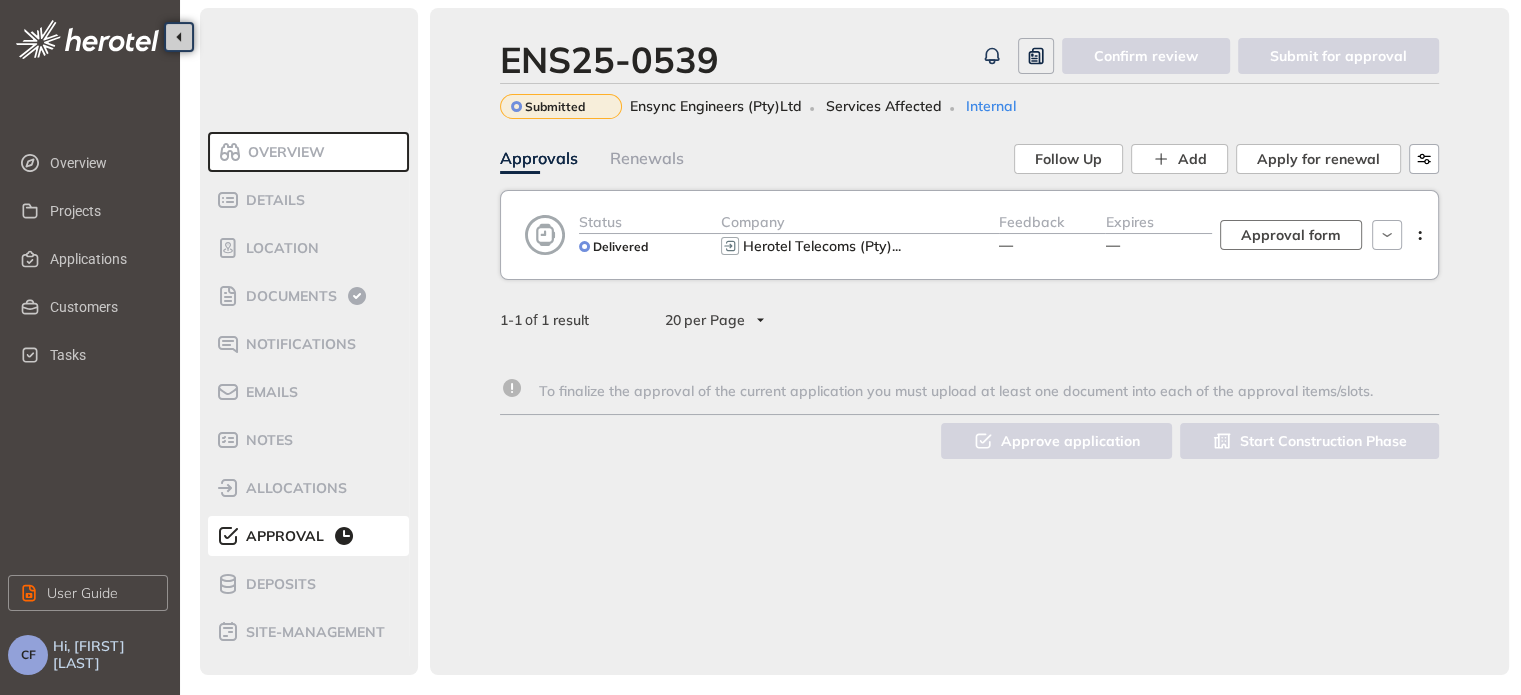 click on "Approval form" at bounding box center (1291, 235) 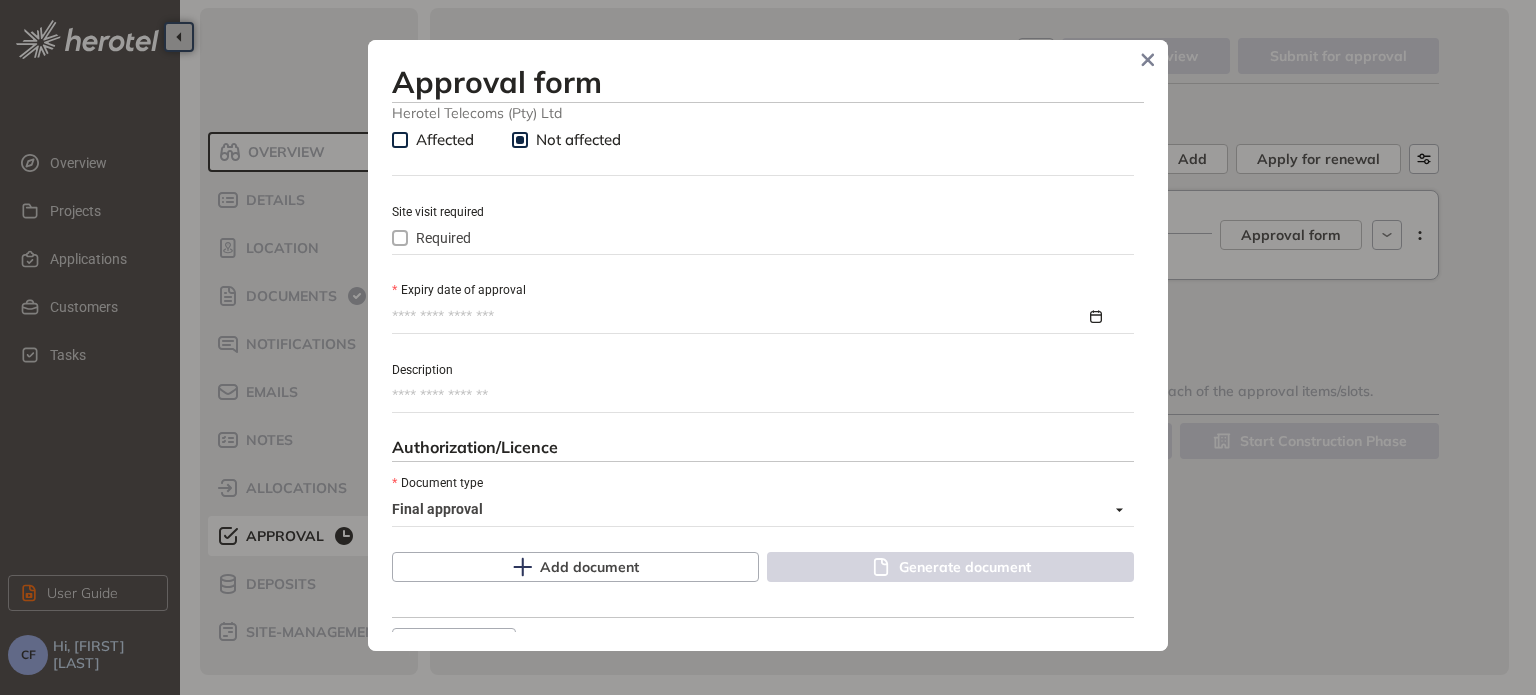 scroll, scrollTop: 840, scrollLeft: 0, axis: vertical 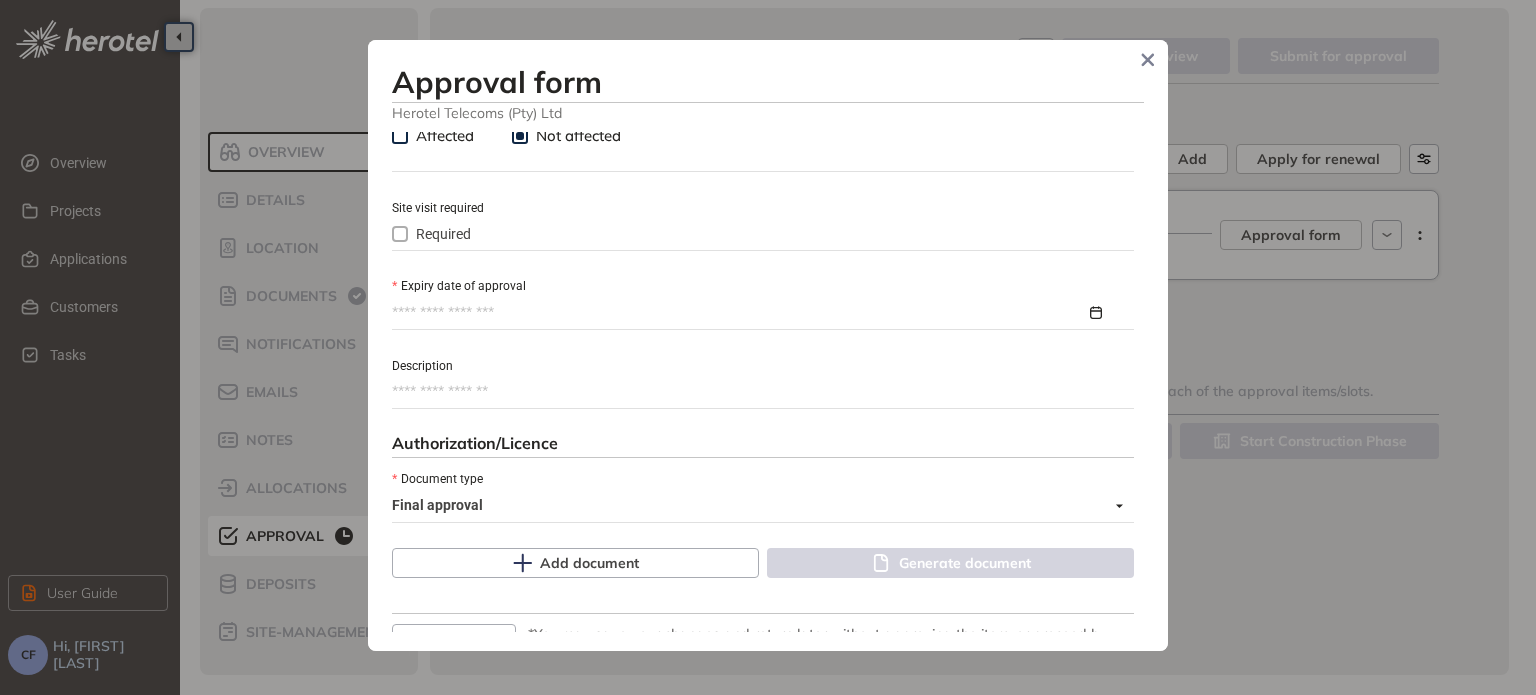 type on "**********" 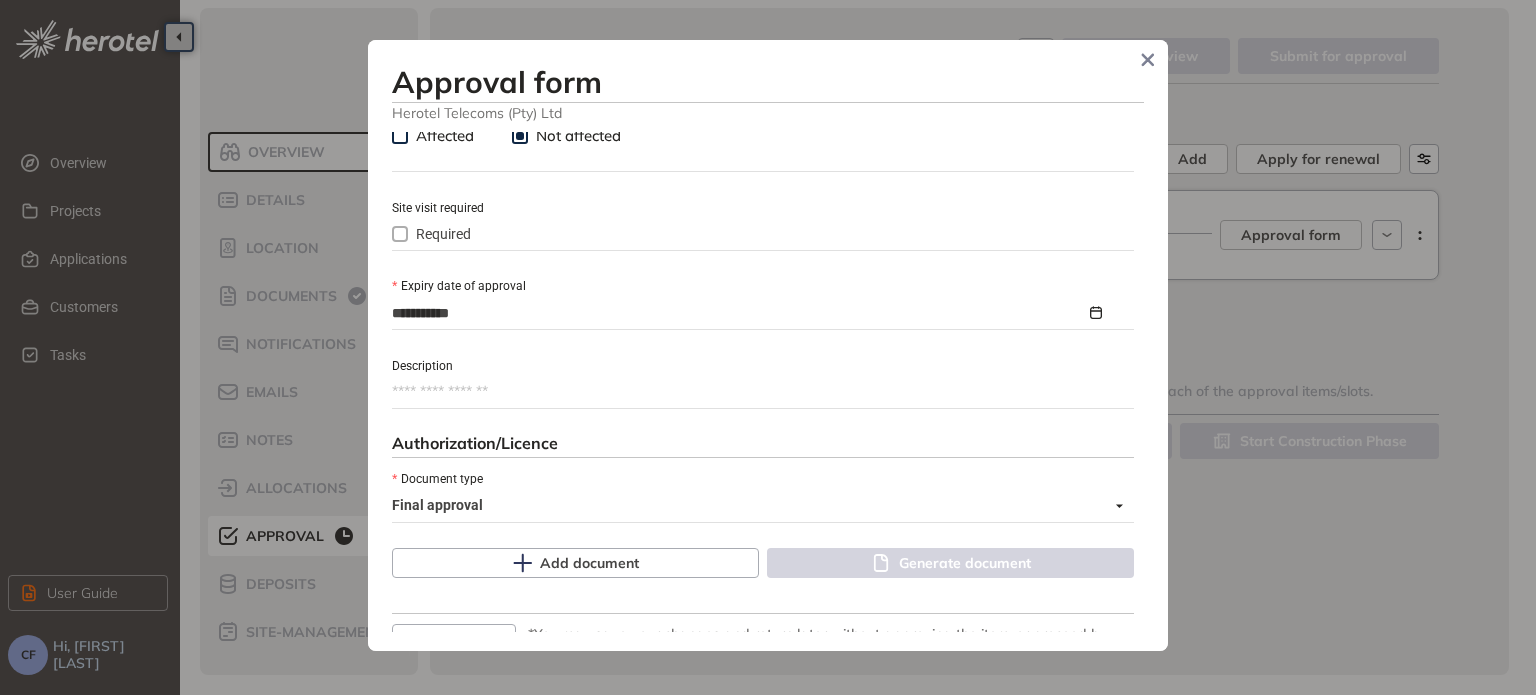 click on "**********" at bounding box center [739, 313] 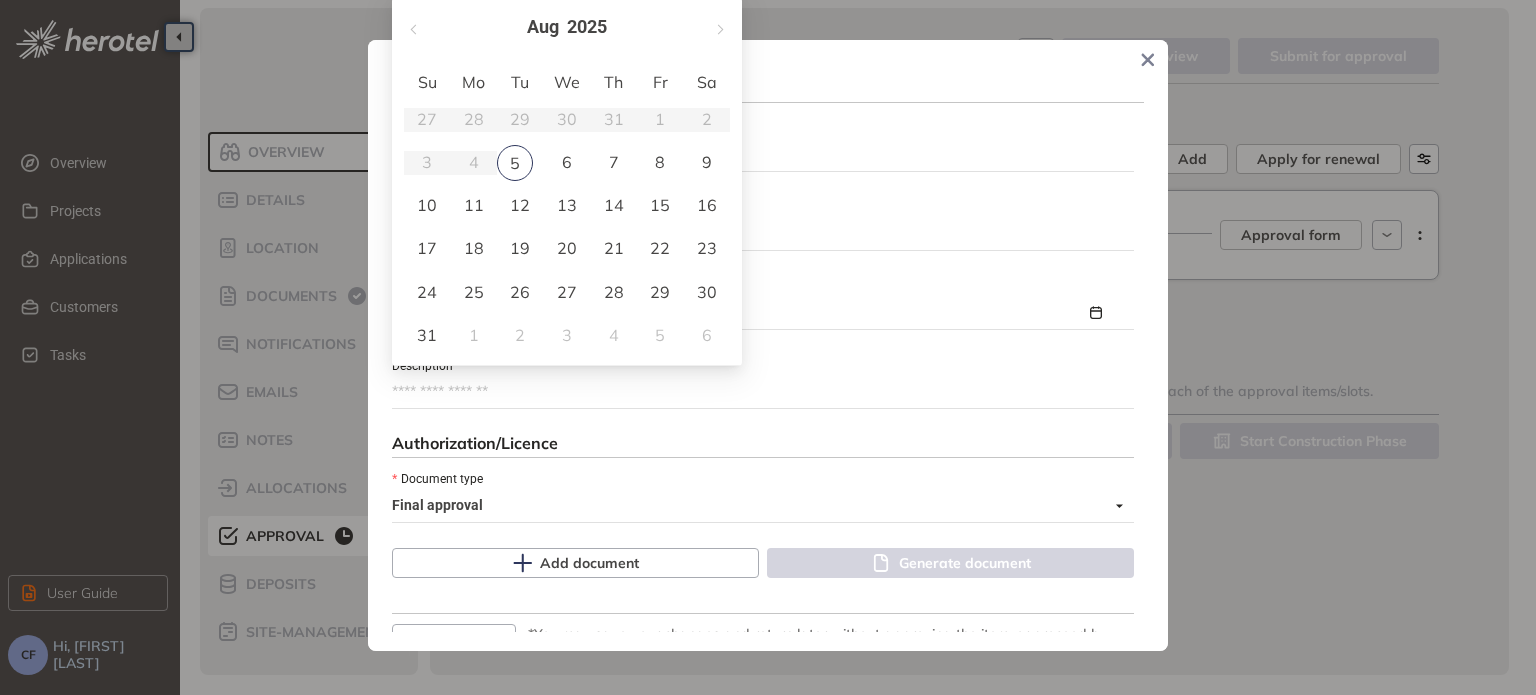 type on "**********" 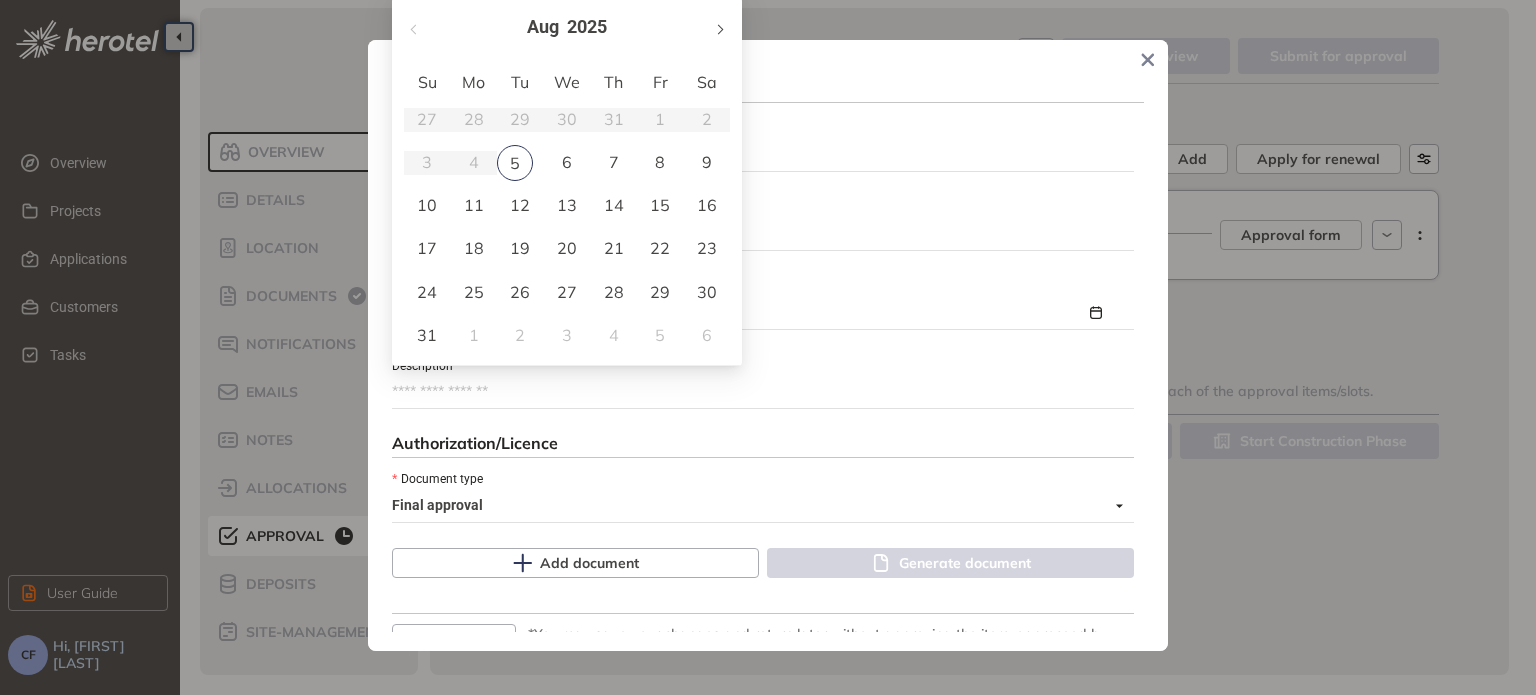 click at bounding box center [719, 27] 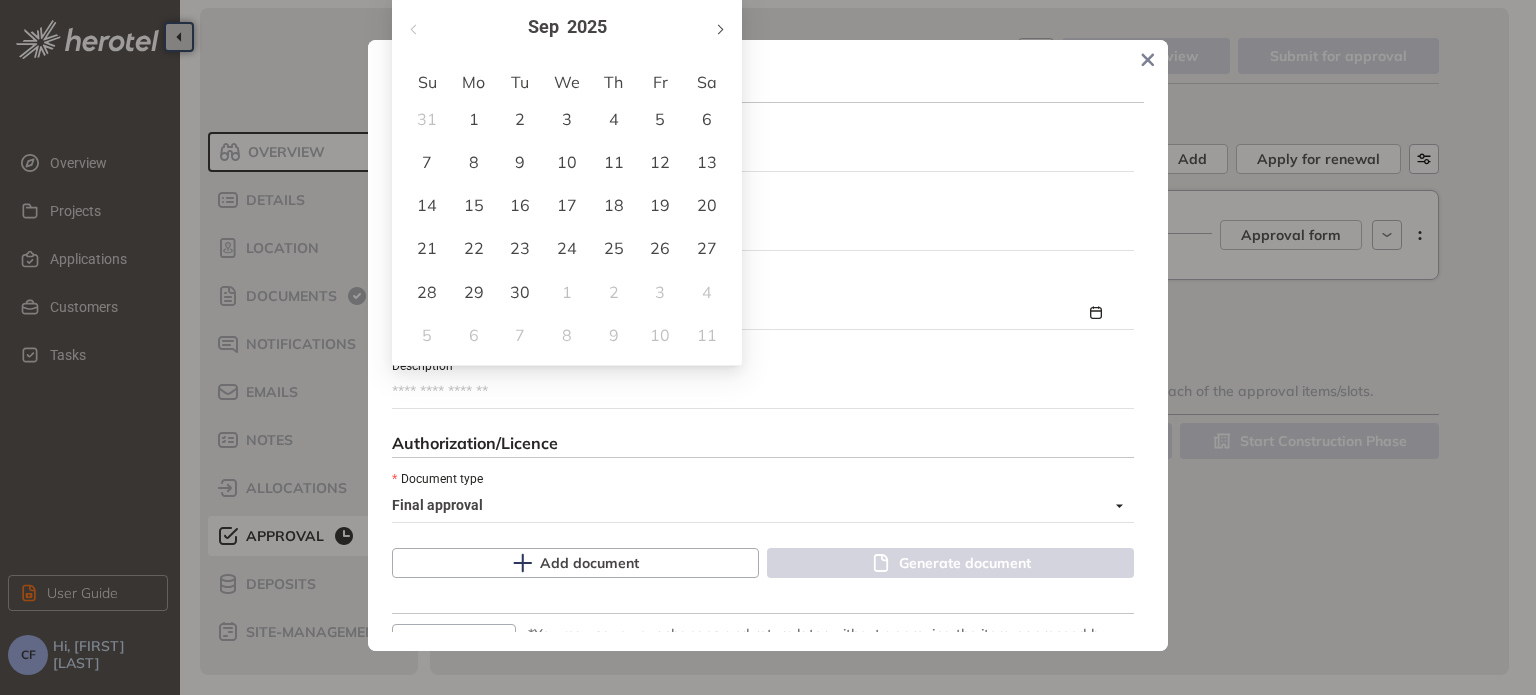 click at bounding box center (719, 27) 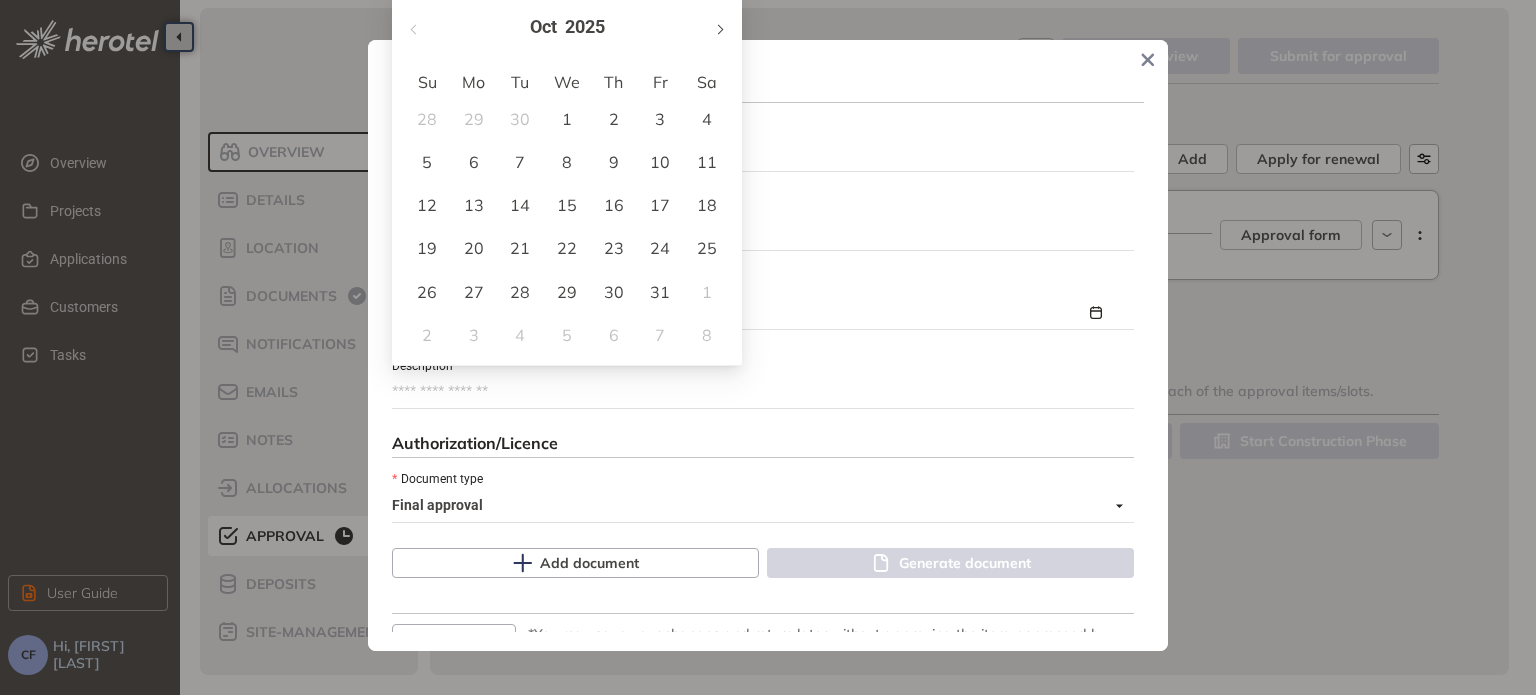 click at bounding box center (719, 27) 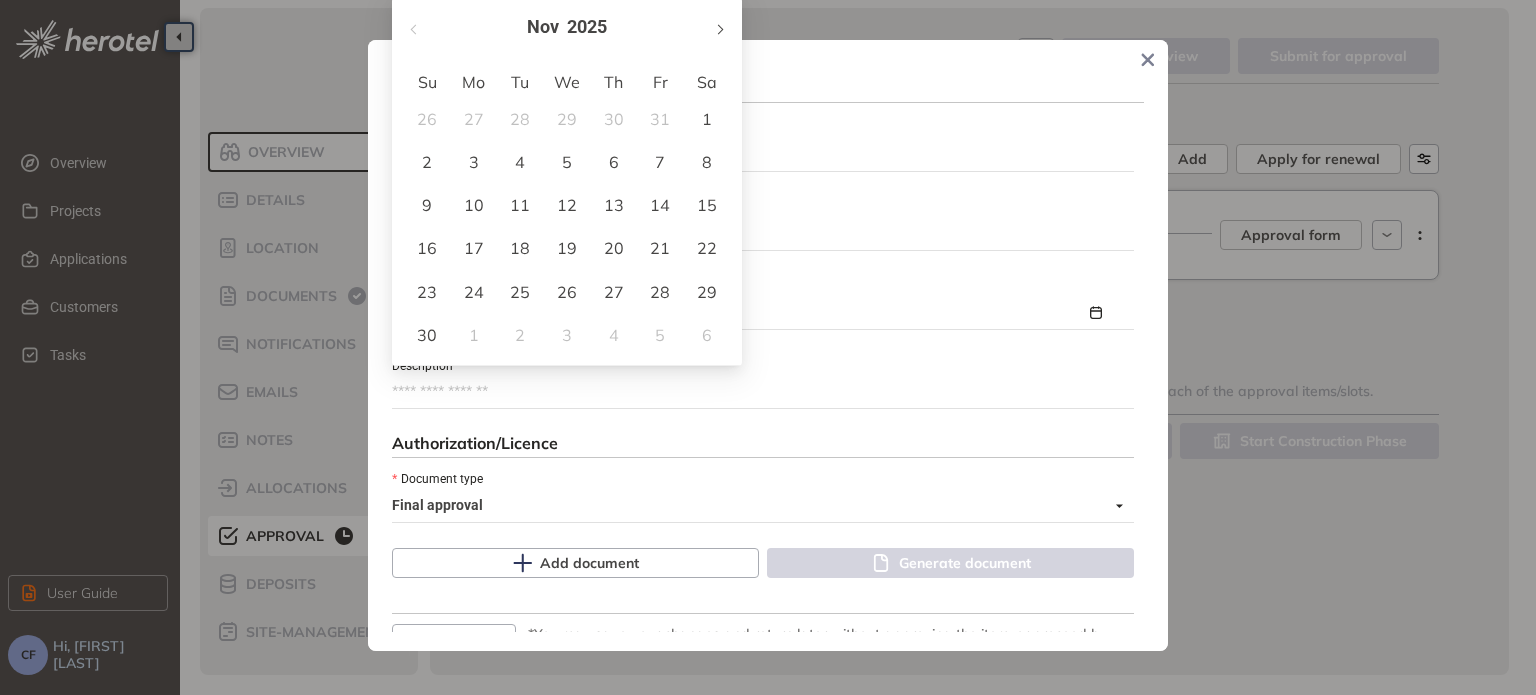 click at bounding box center (719, 27) 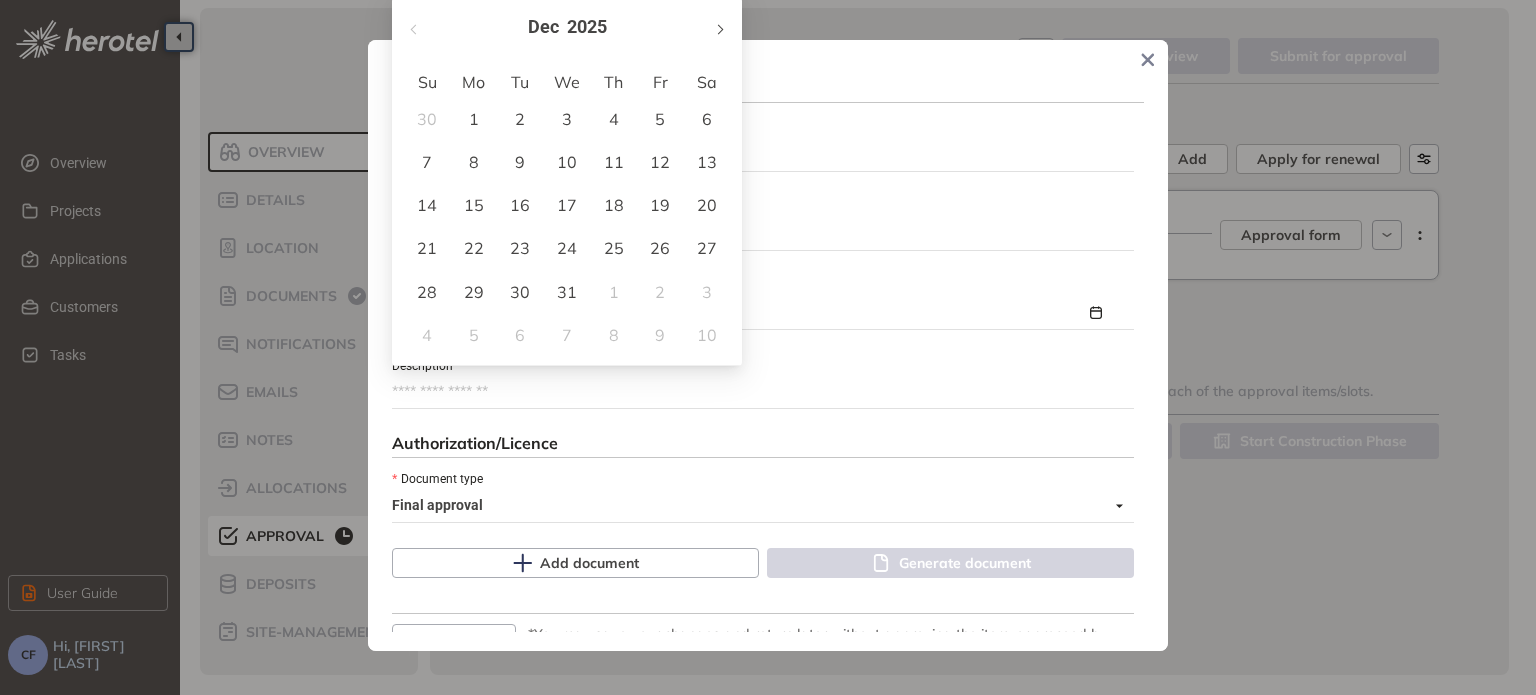 click at bounding box center (719, 27) 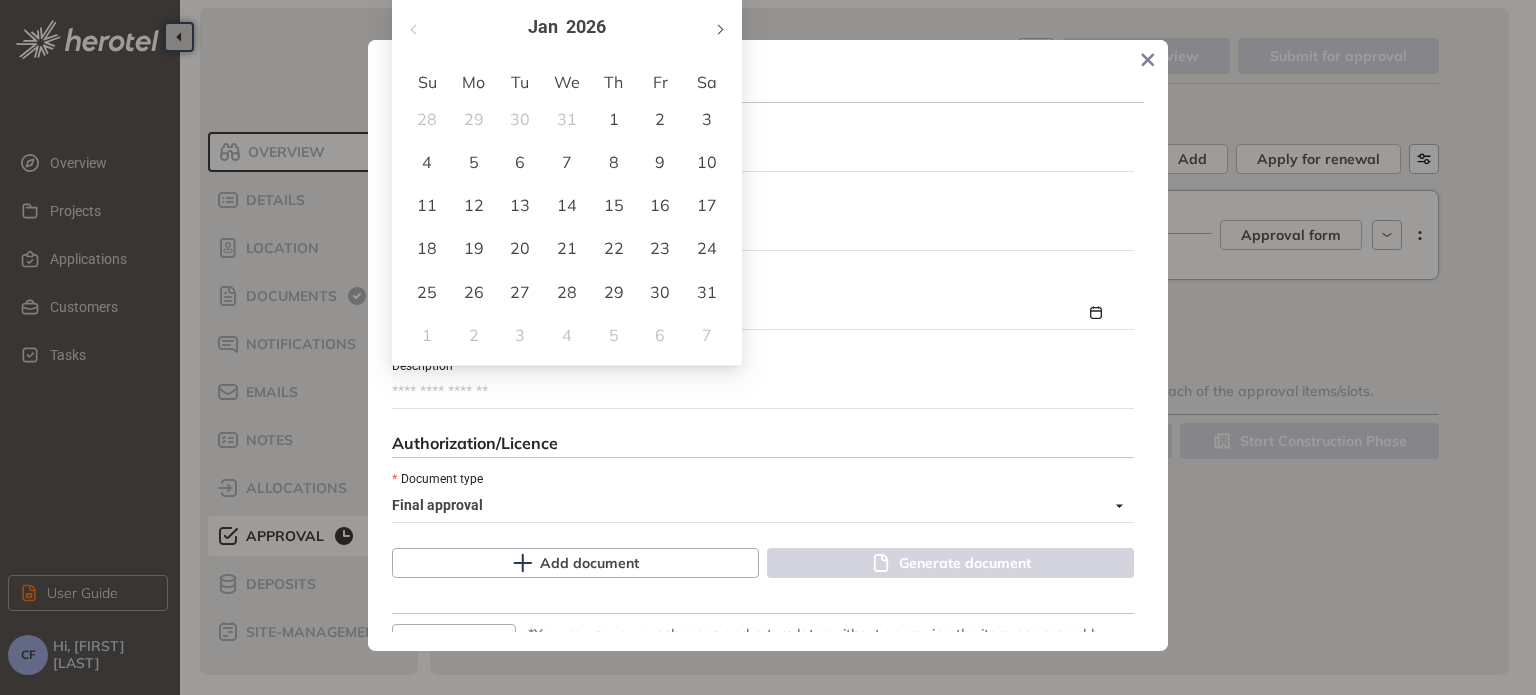 click at bounding box center (719, 27) 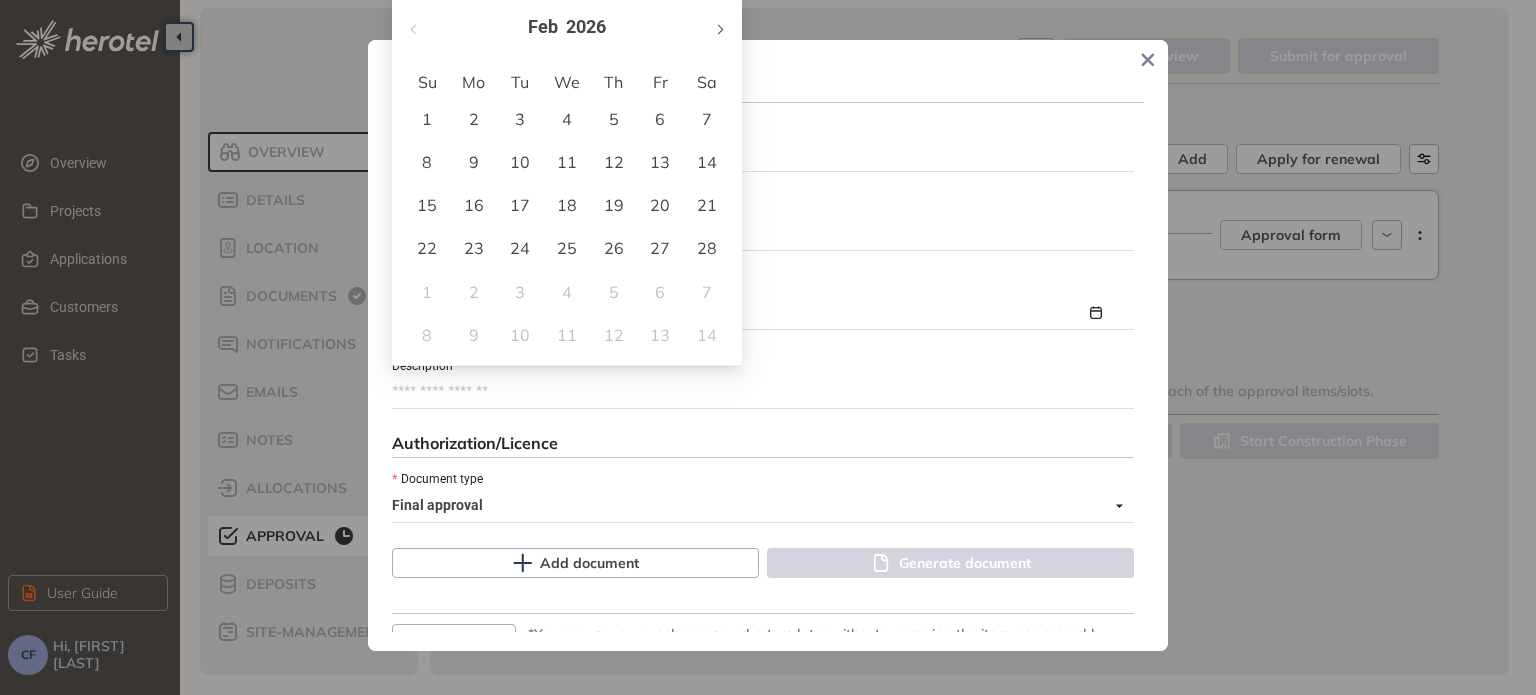 click at bounding box center (719, 27) 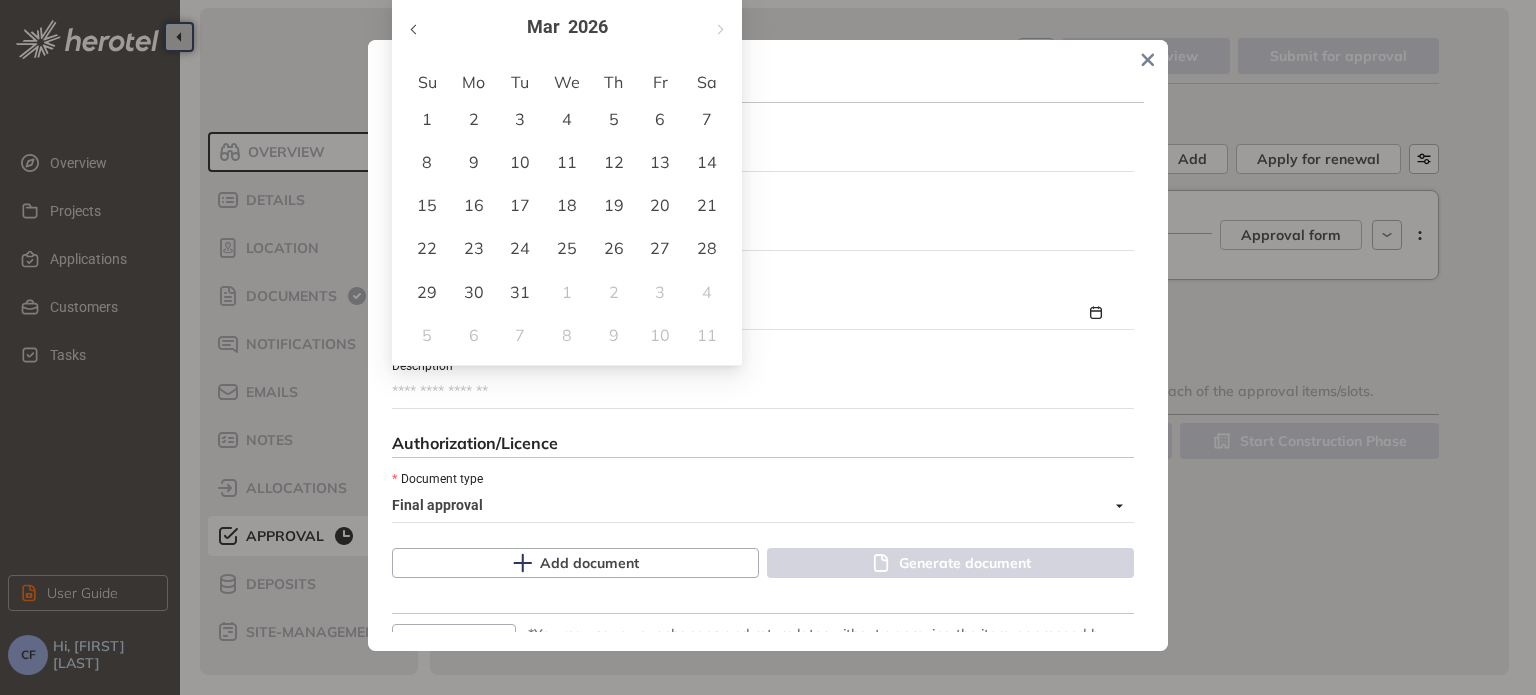 click at bounding box center [415, 27] 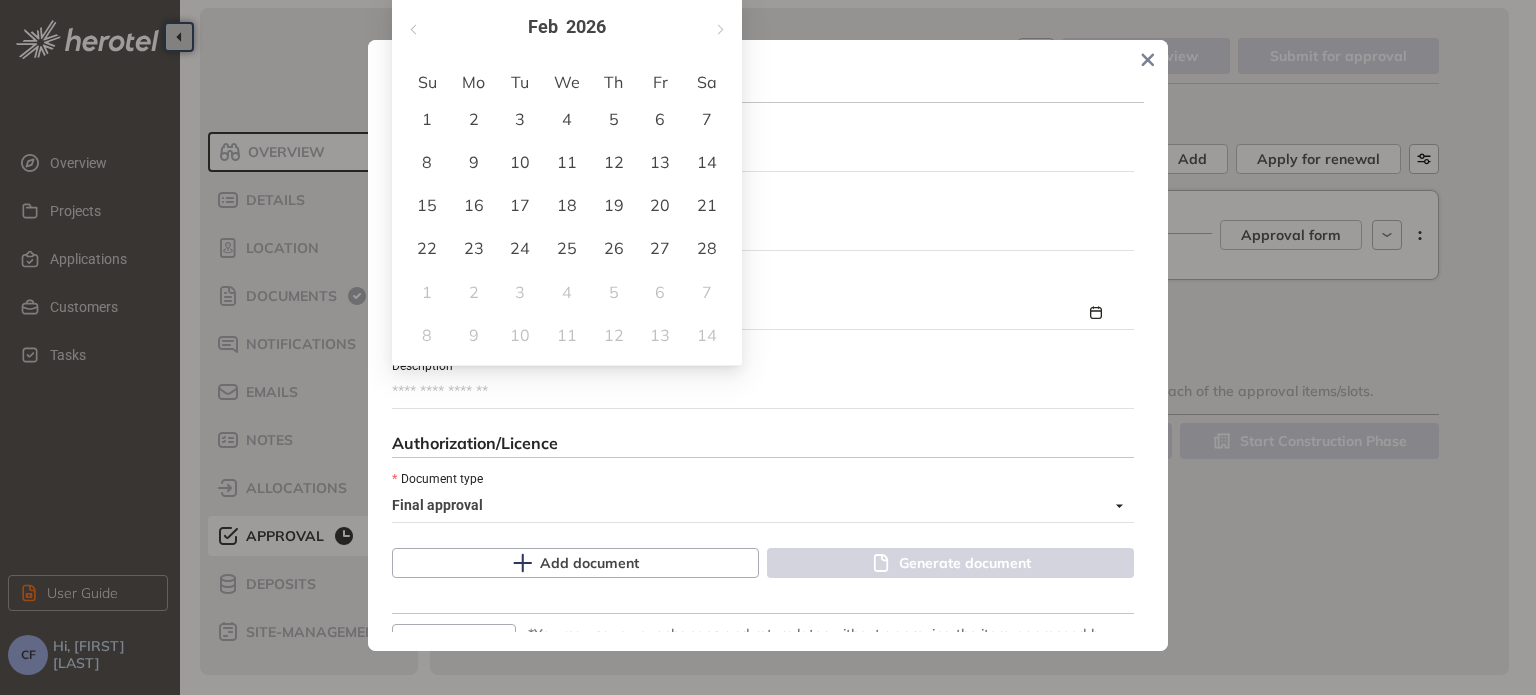 type on "**********" 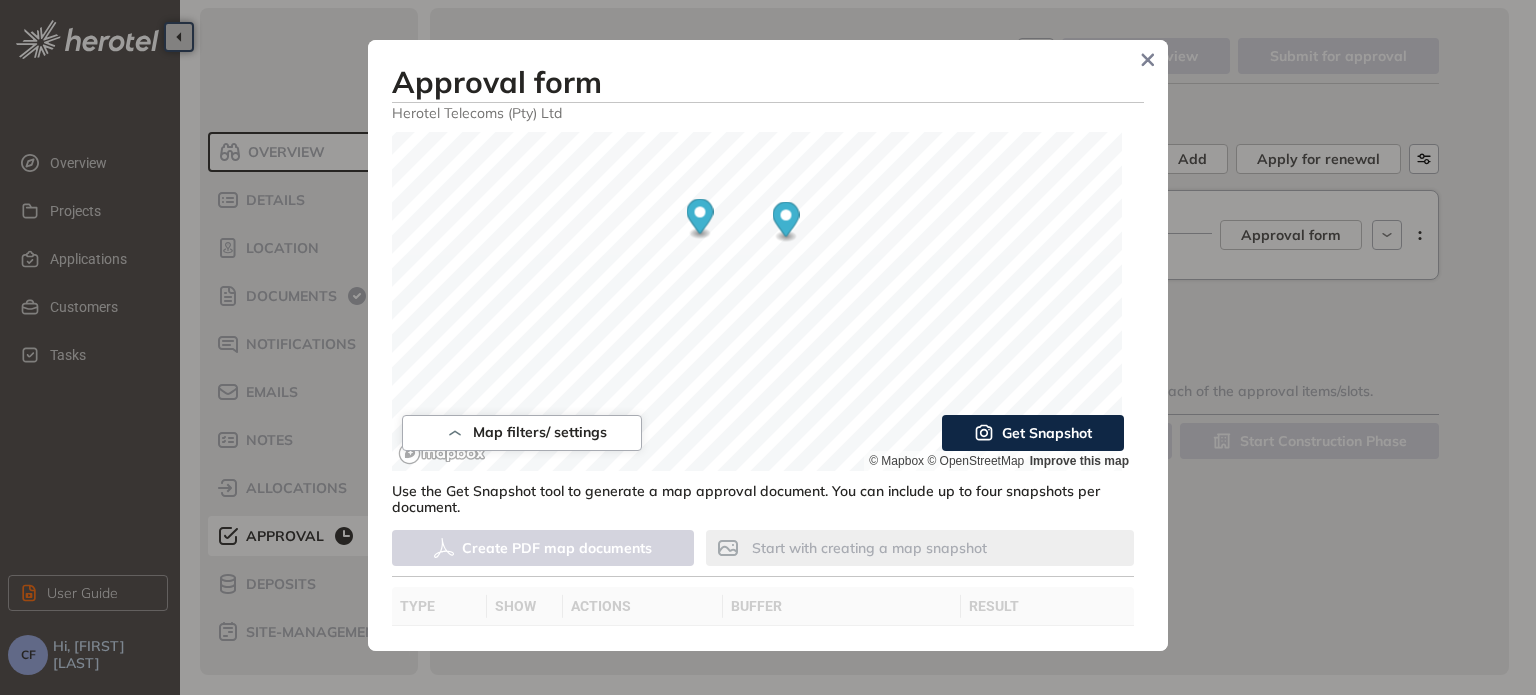 scroll, scrollTop: 40, scrollLeft: 0, axis: vertical 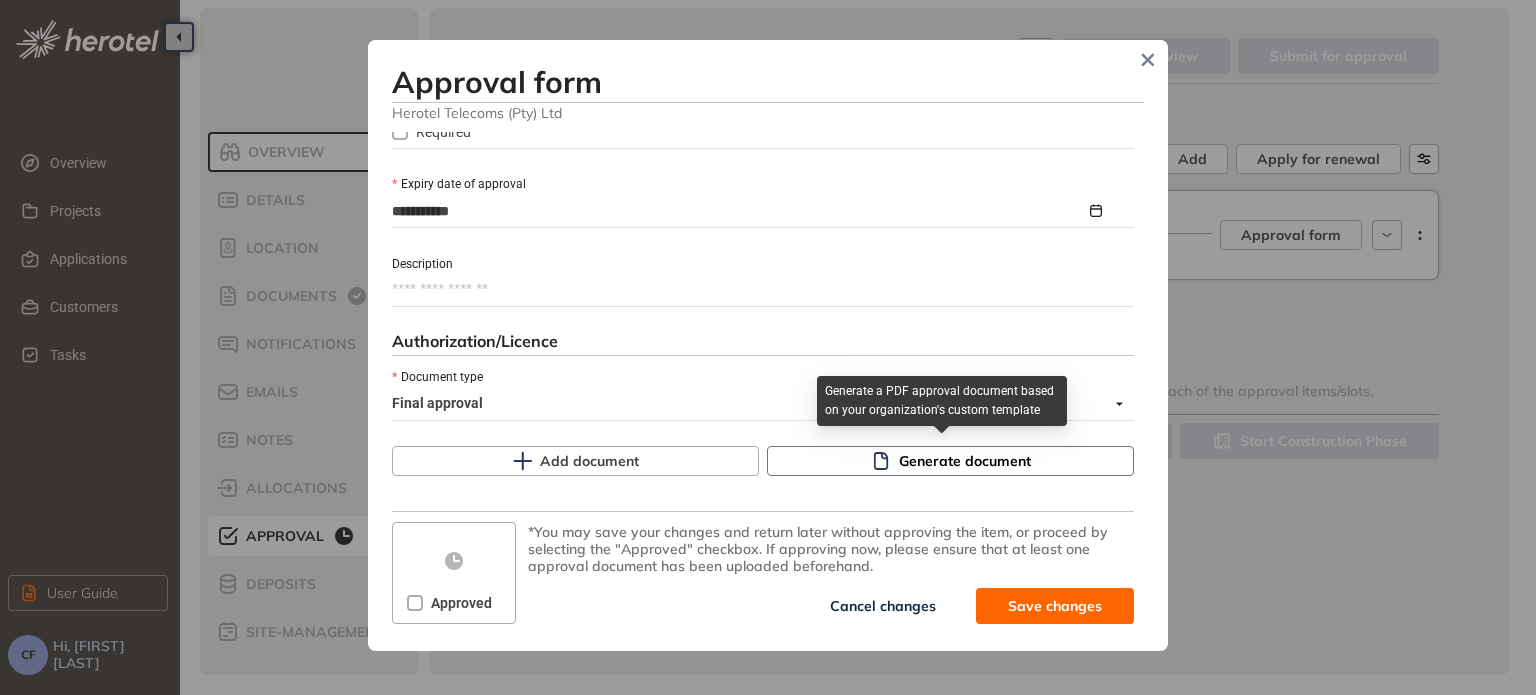 click on "Generate document" at bounding box center [965, 461] 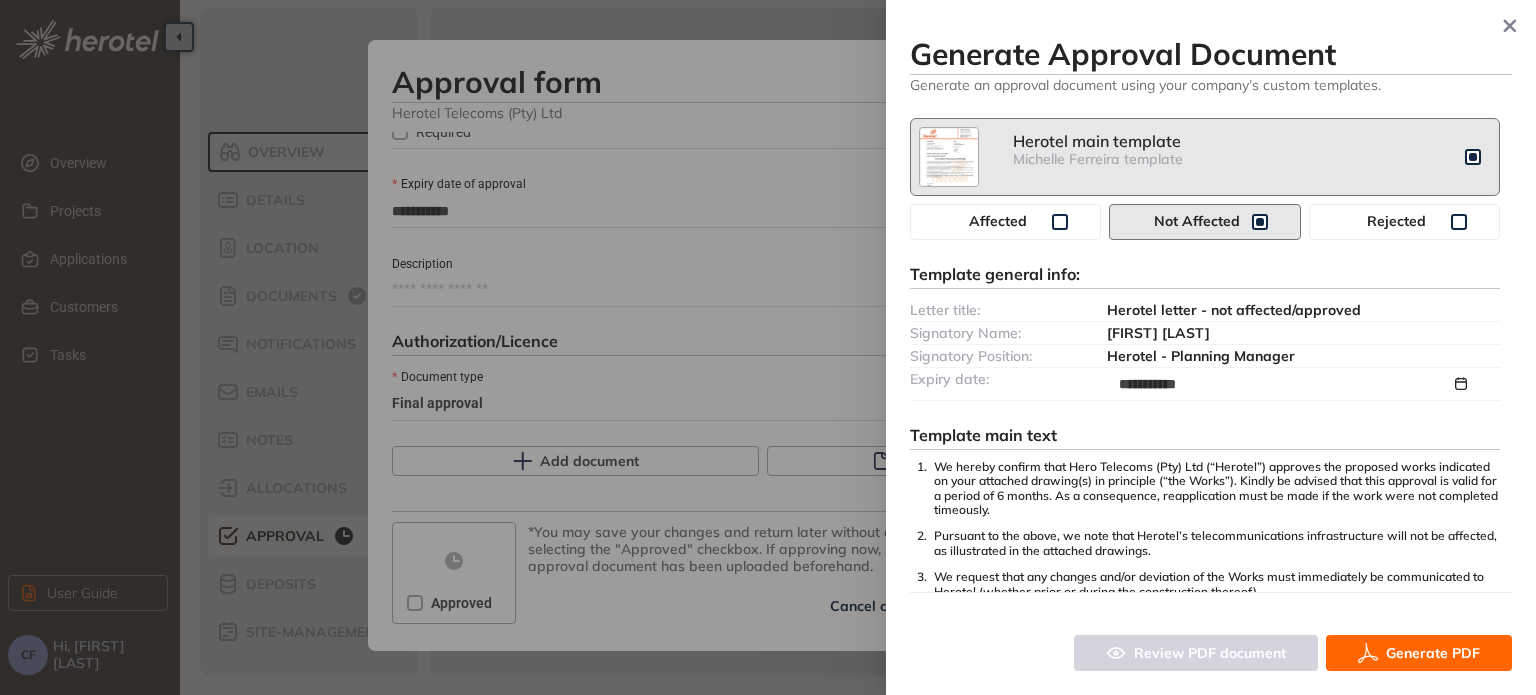 click on "Generate PDF" at bounding box center [1433, 653] 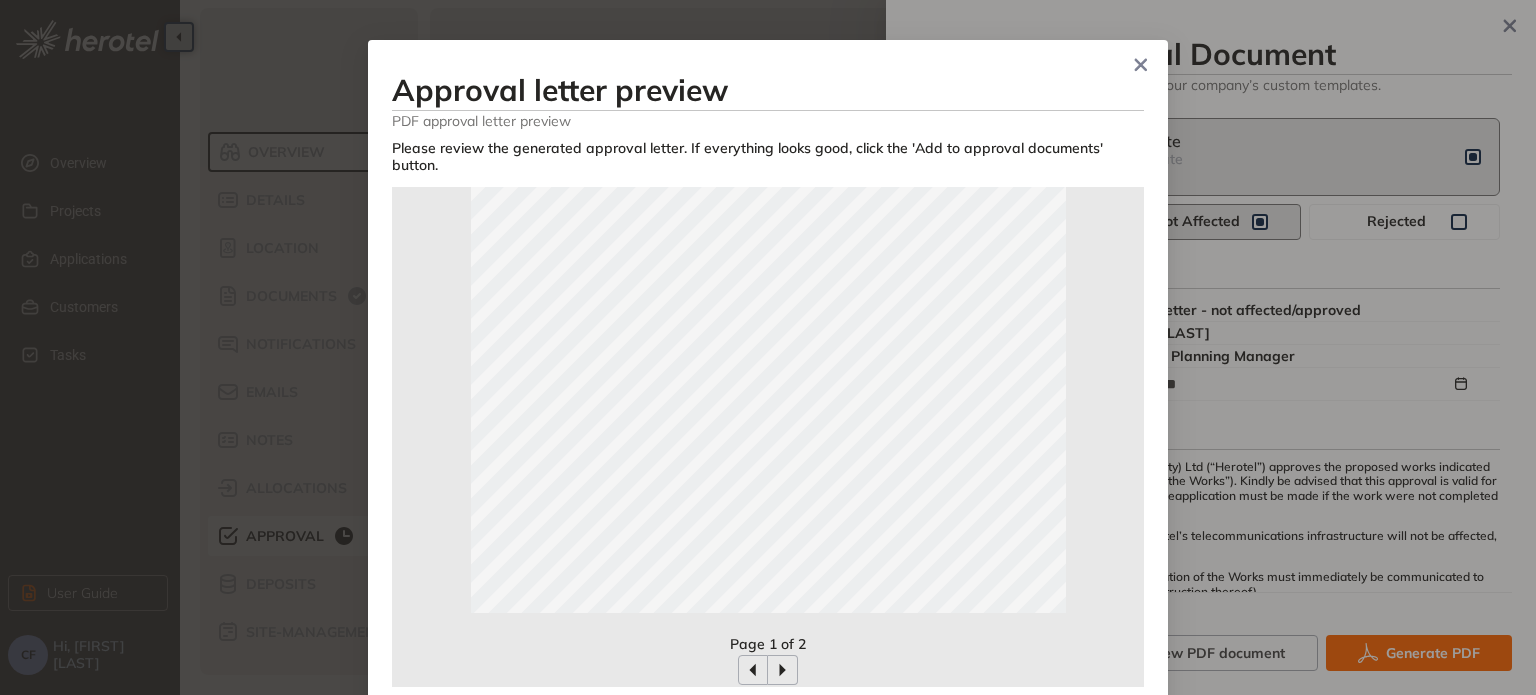 scroll, scrollTop: 444, scrollLeft: 0, axis: vertical 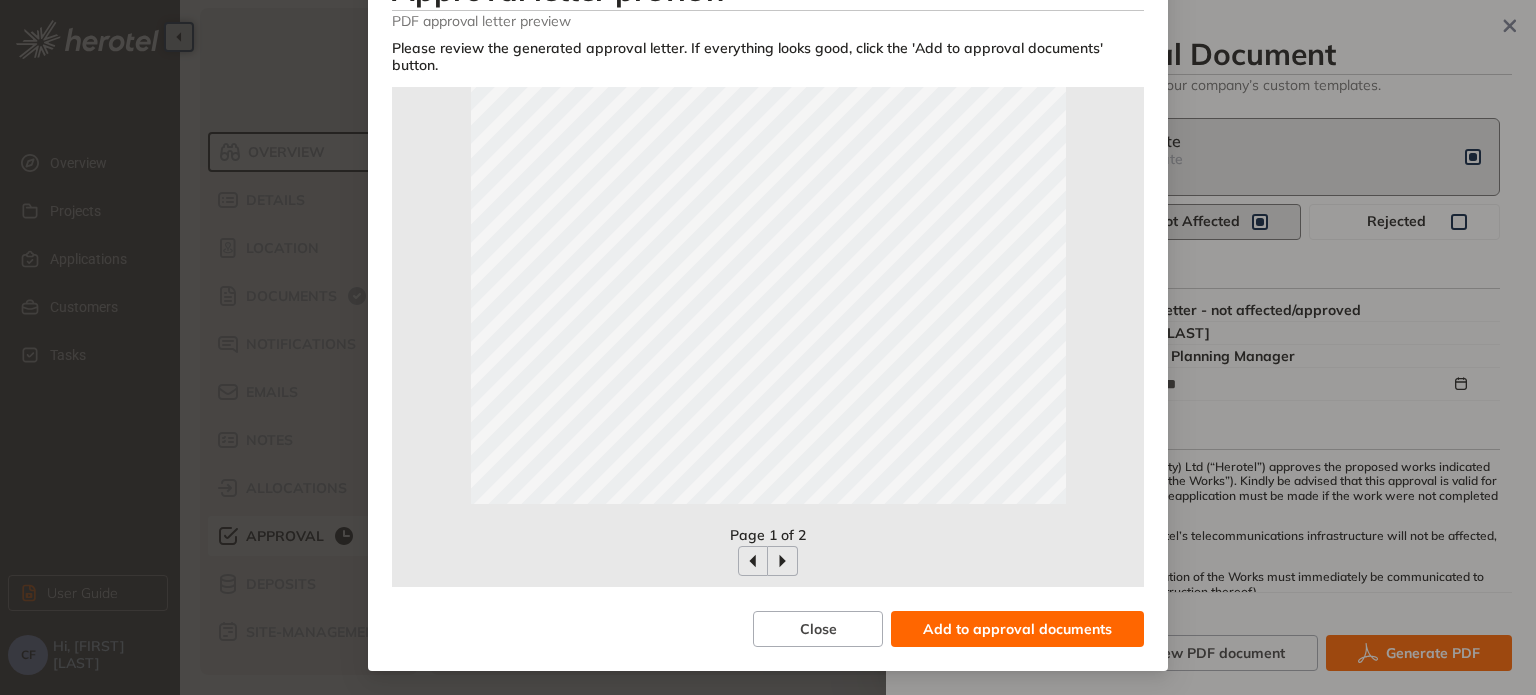 click on "Add to approval documents" at bounding box center (1017, 629) 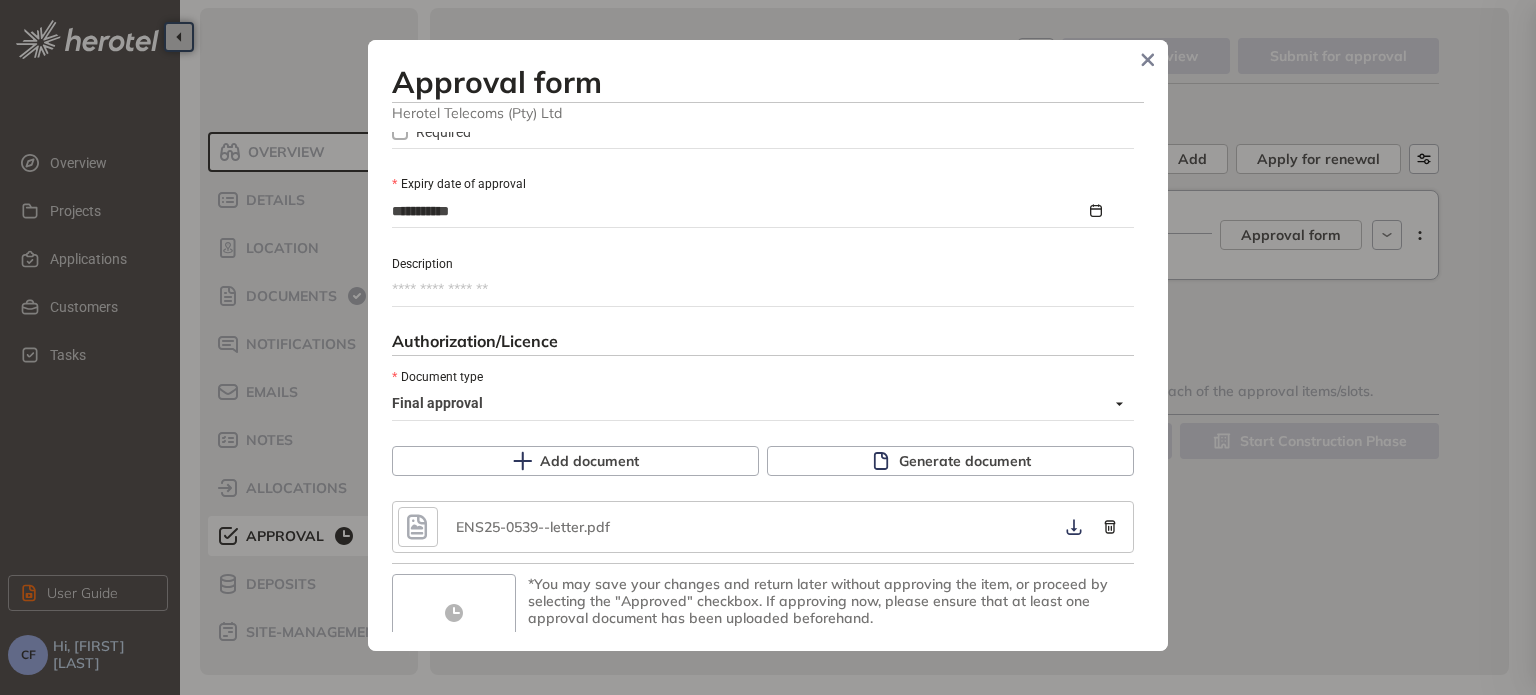 scroll, scrollTop: 60, scrollLeft: 0, axis: vertical 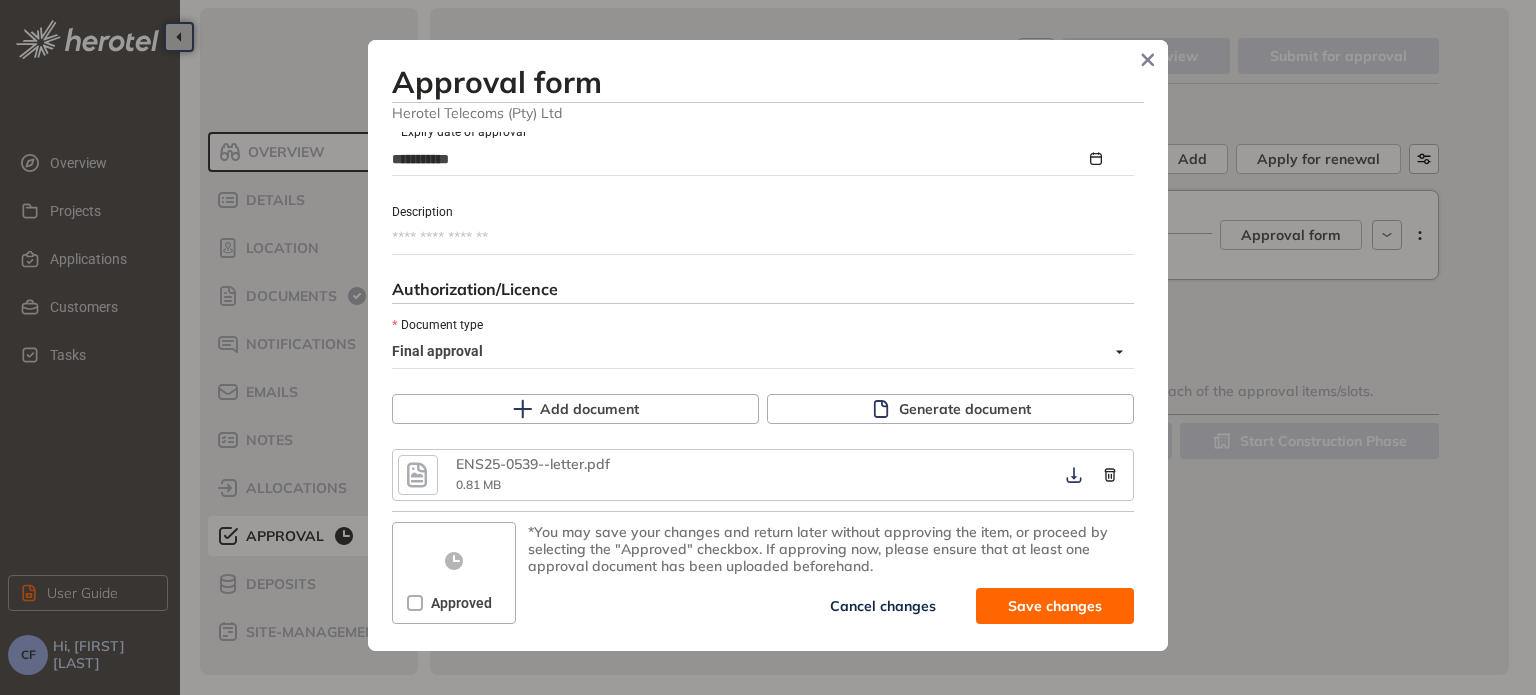 click on "Approved" at bounding box center [454, 603] 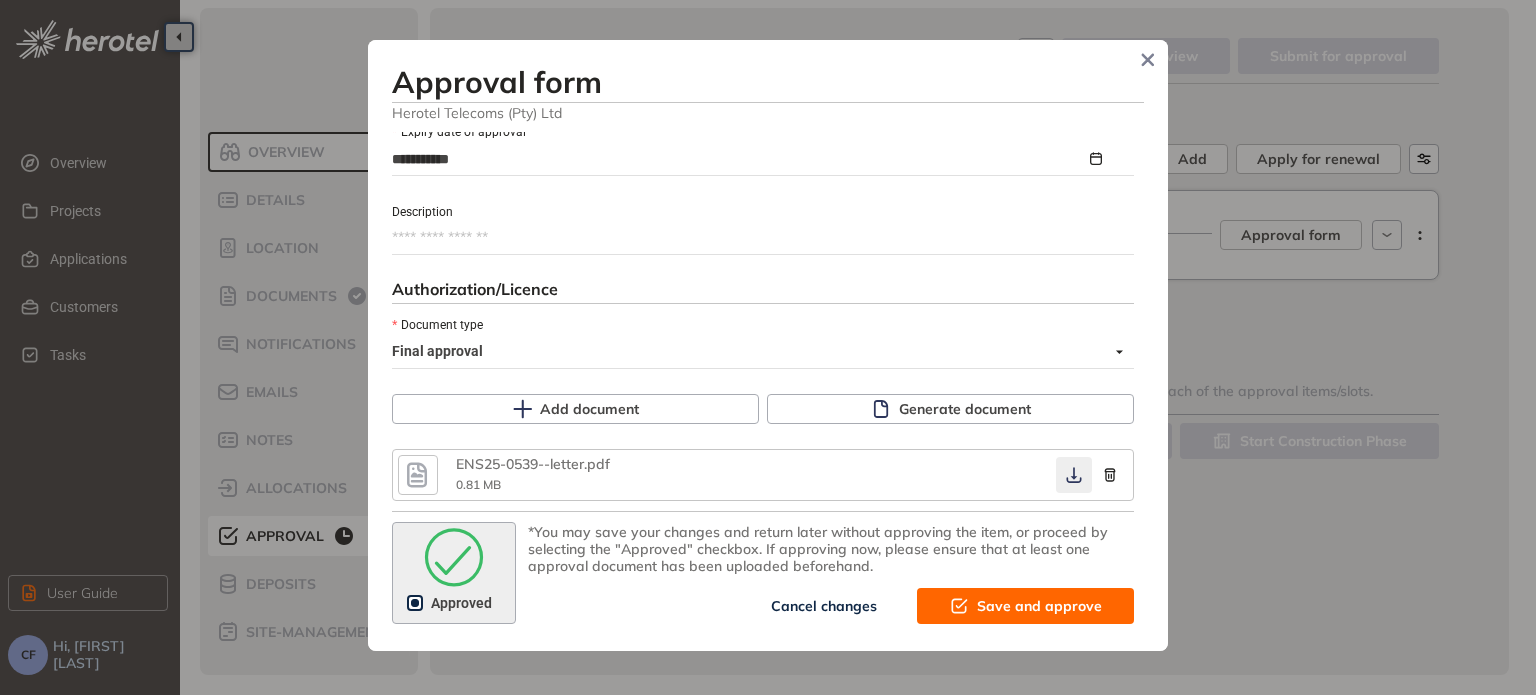 click 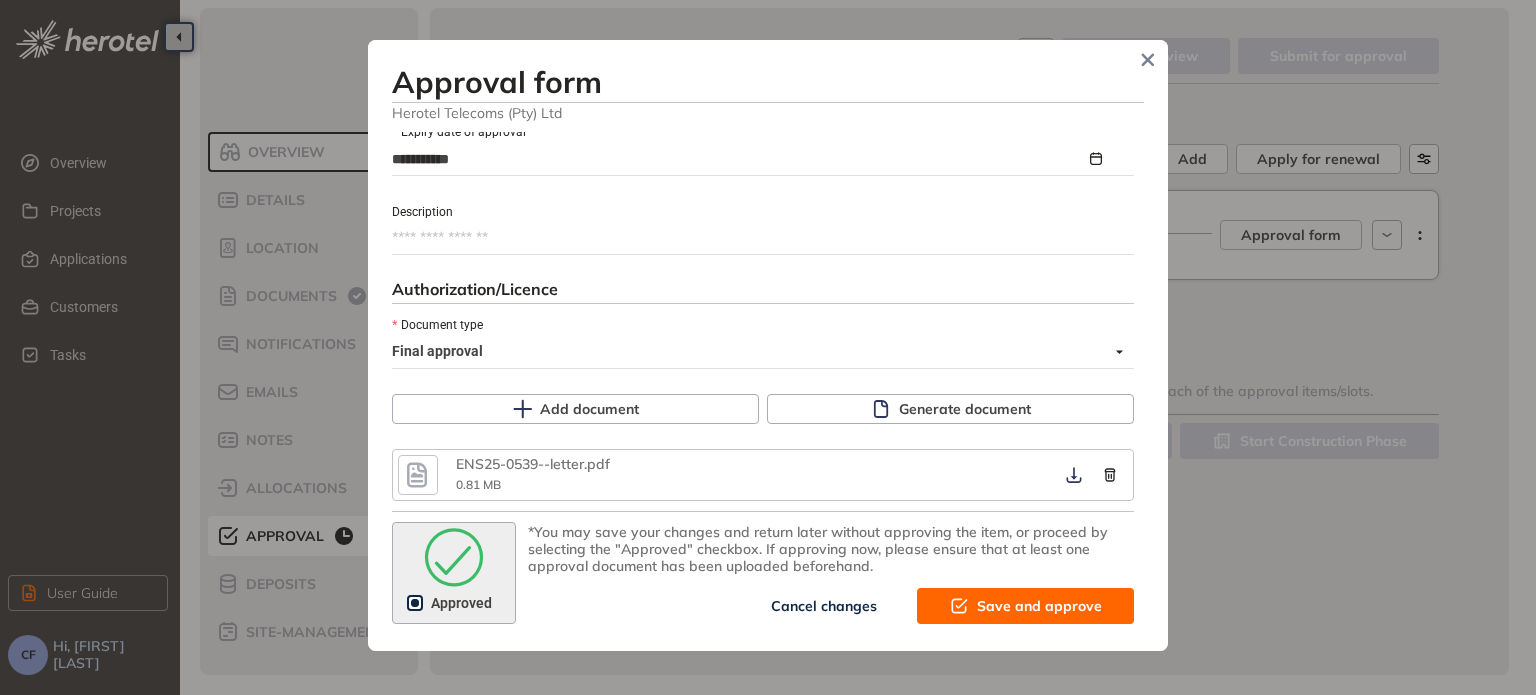 click on "Save and approve" at bounding box center (1039, 606) 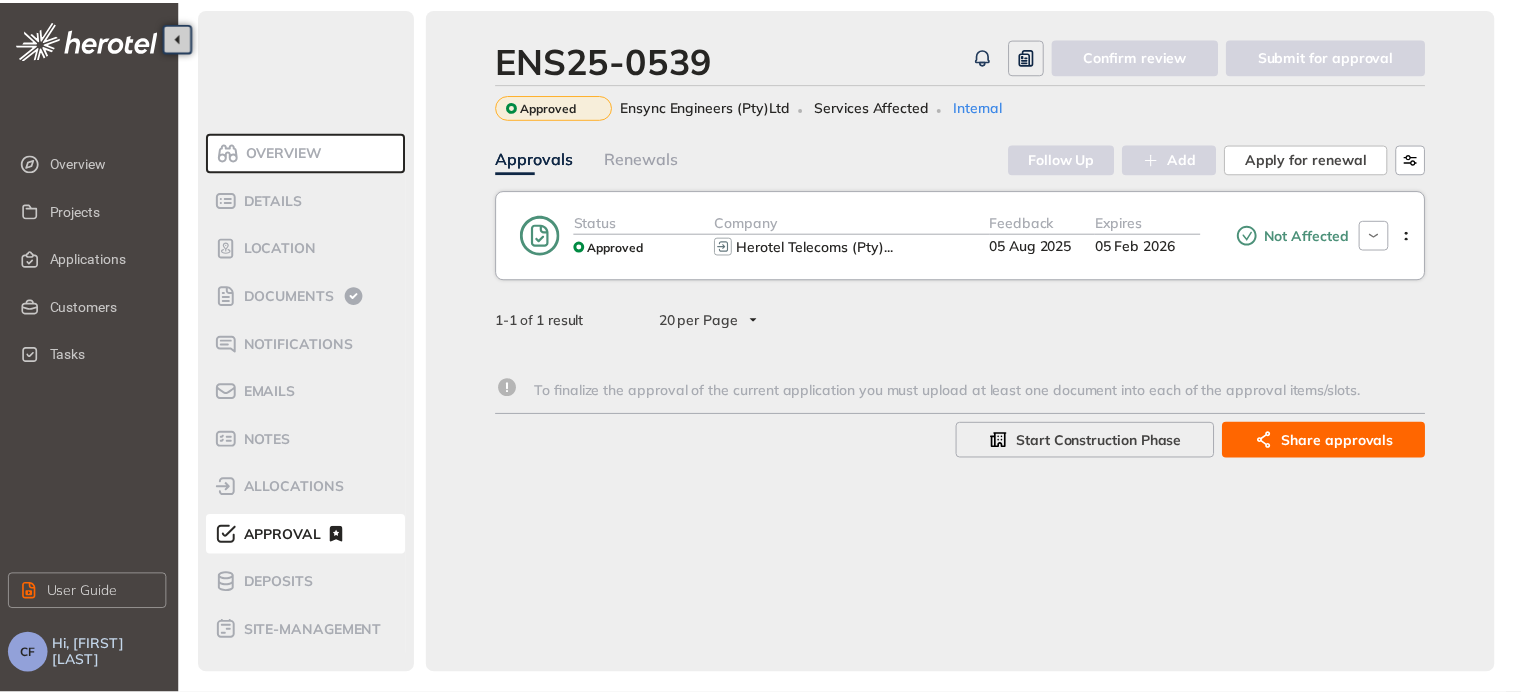 scroll, scrollTop: 1247, scrollLeft: 0, axis: vertical 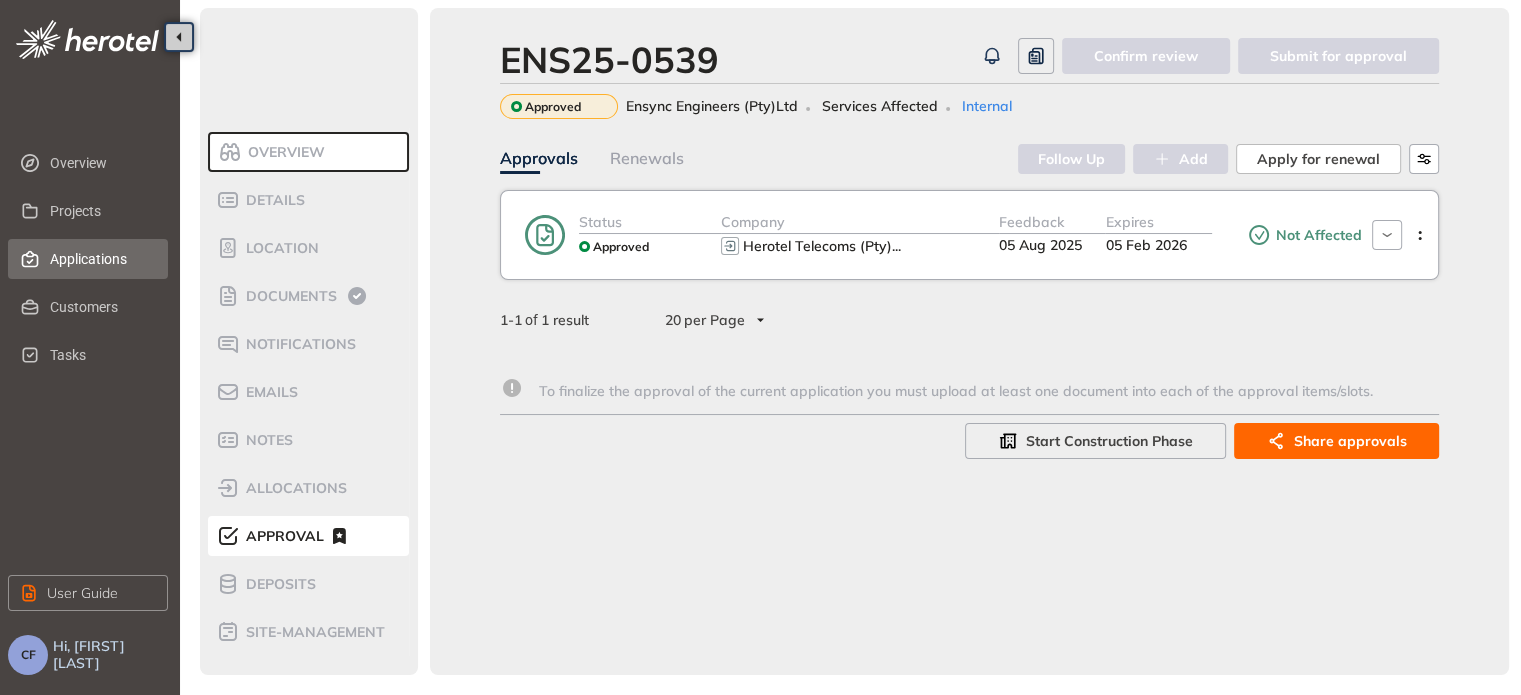 click on "Applications" at bounding box center [101, 259] 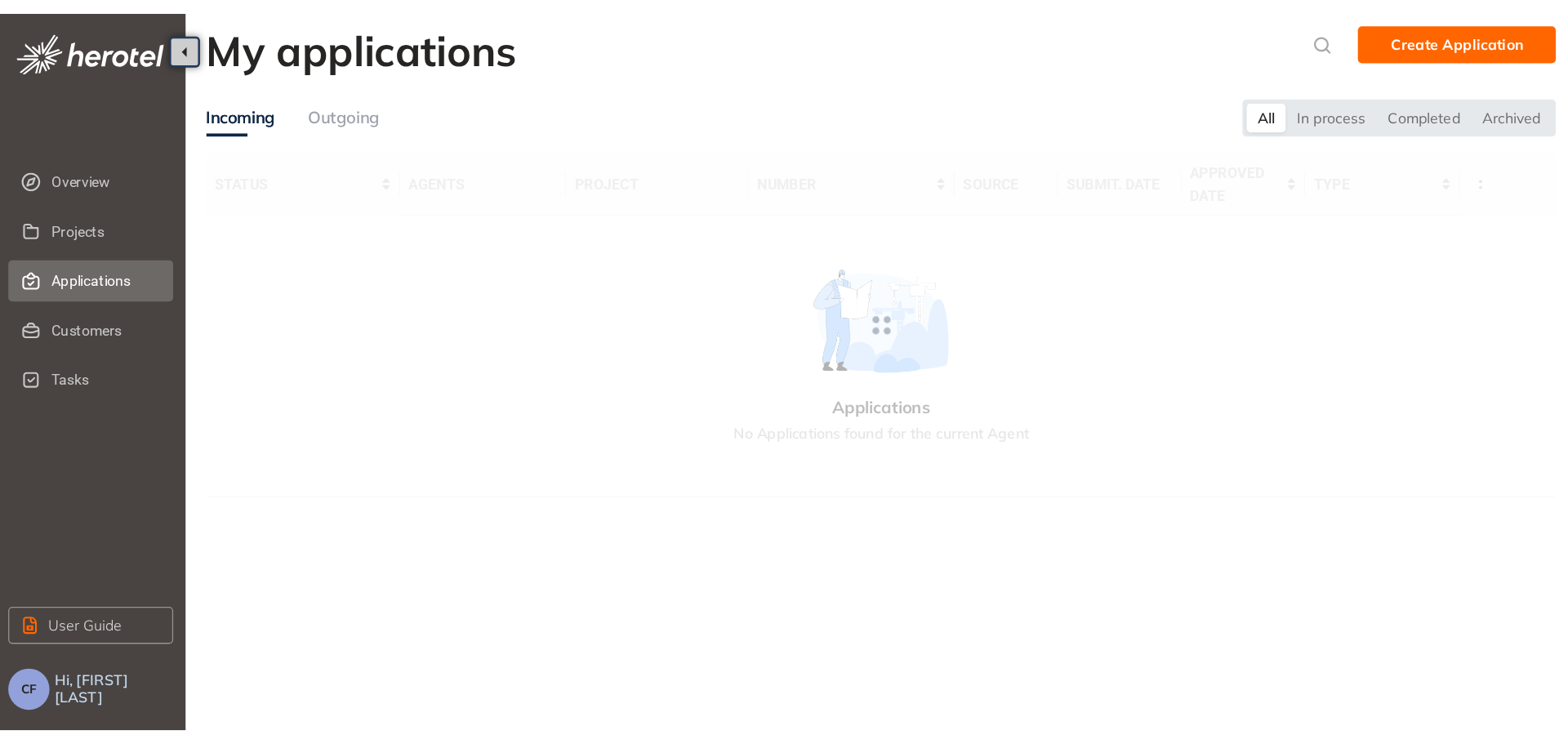 scroll, scrollTop: 0, scrollLeft: 0, axis: both 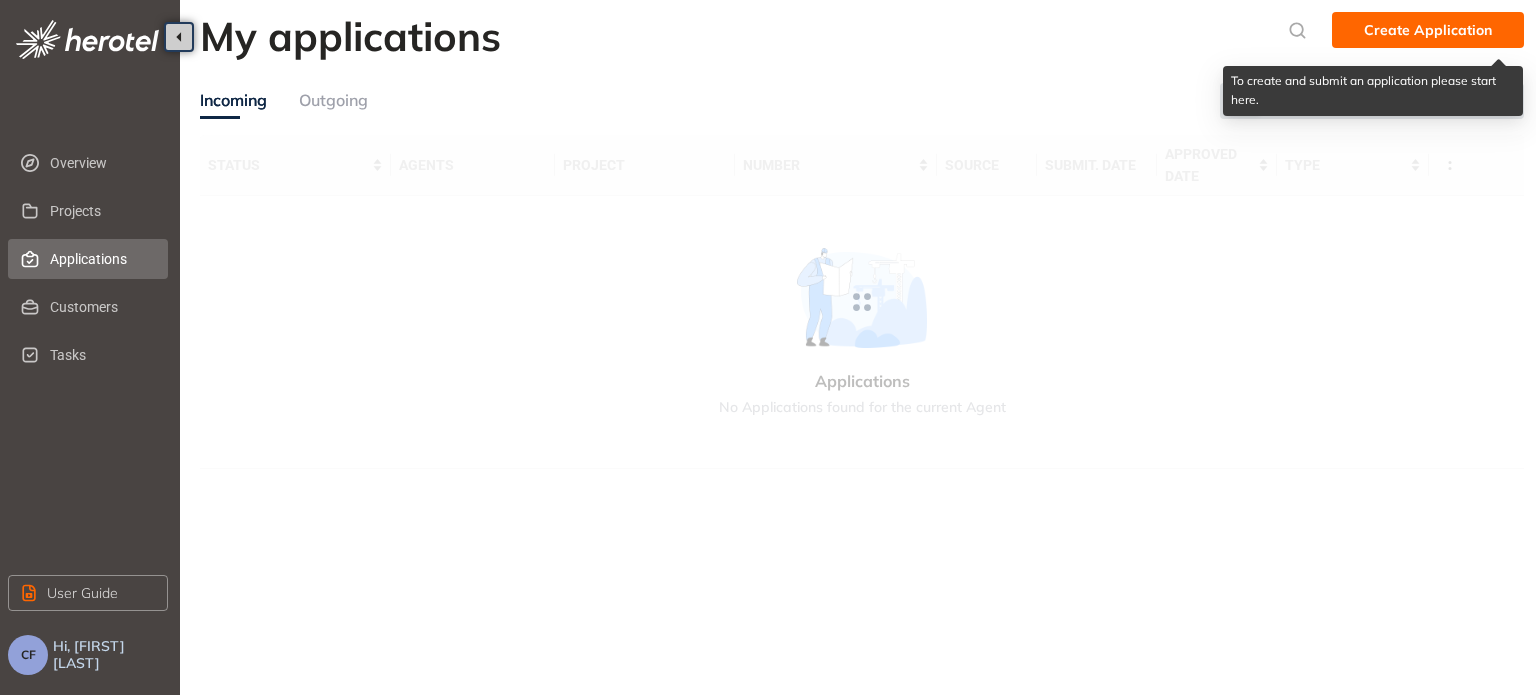 click on "Create Application" at bounding box center [1428, 30] 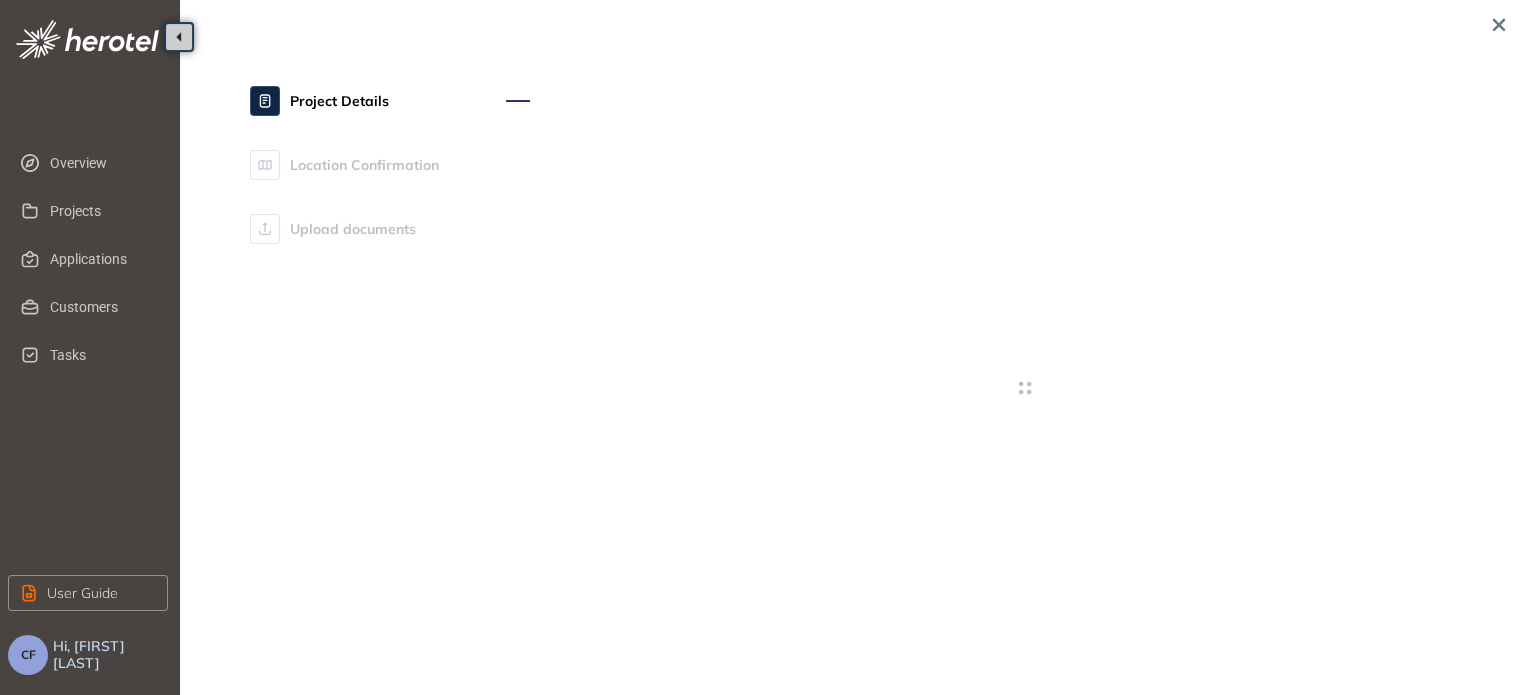 type on "**********" 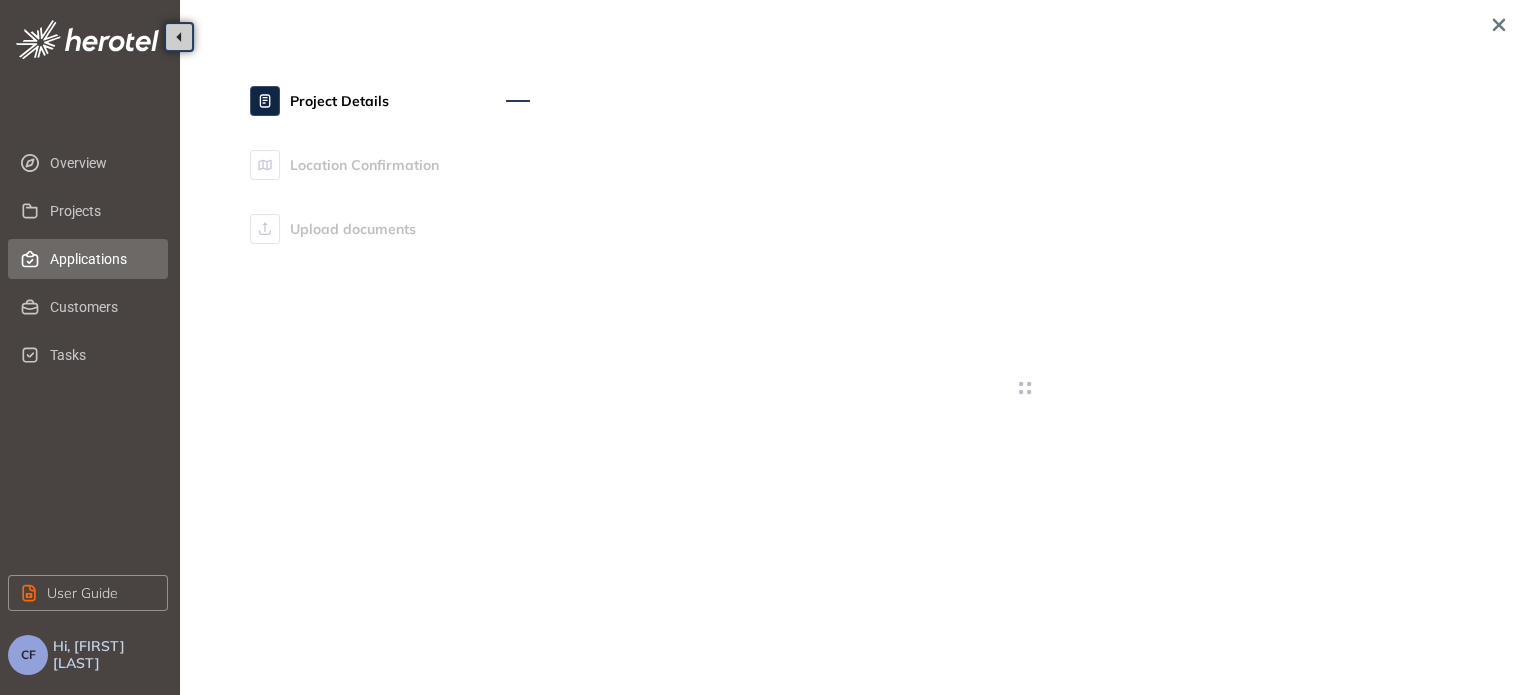 click on "Applications" at bounding box center [101, 259] 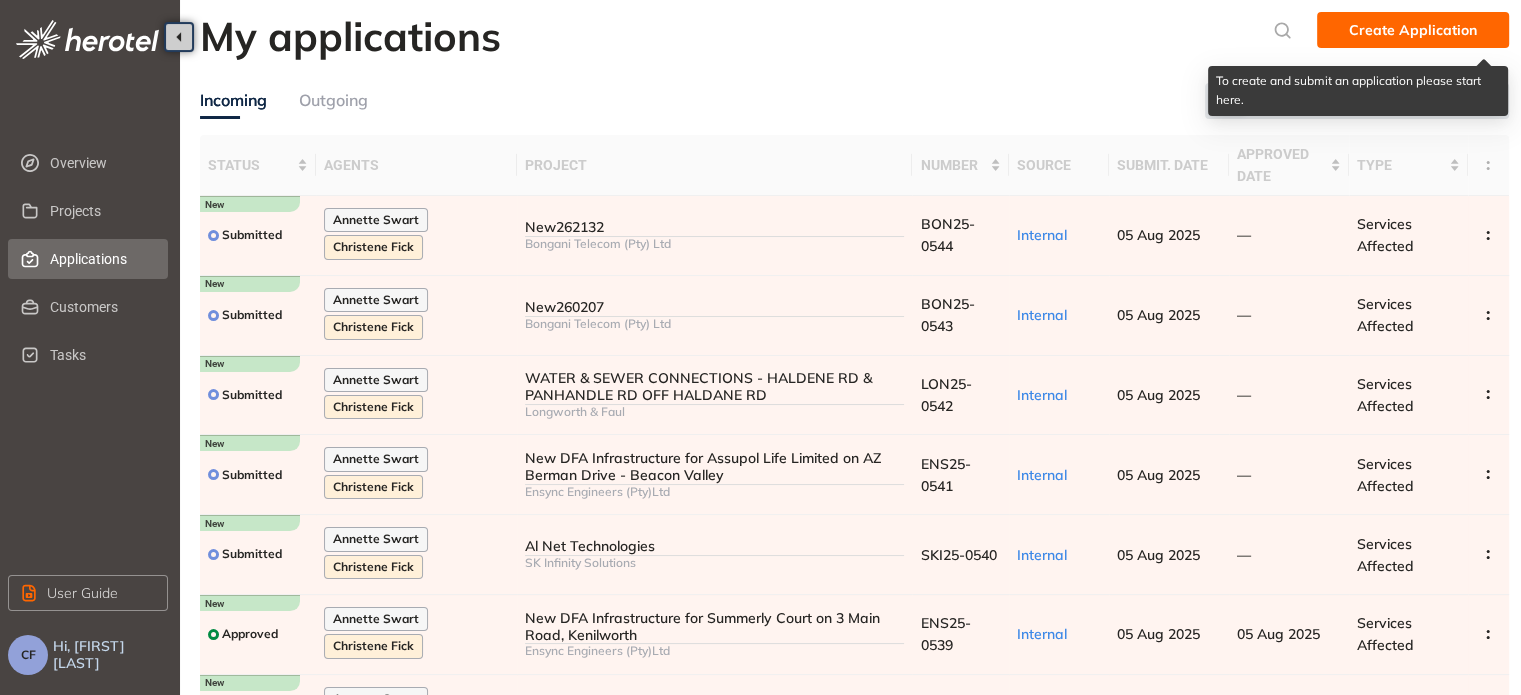 click on "Create Application" at bounding box center (1413, 30) 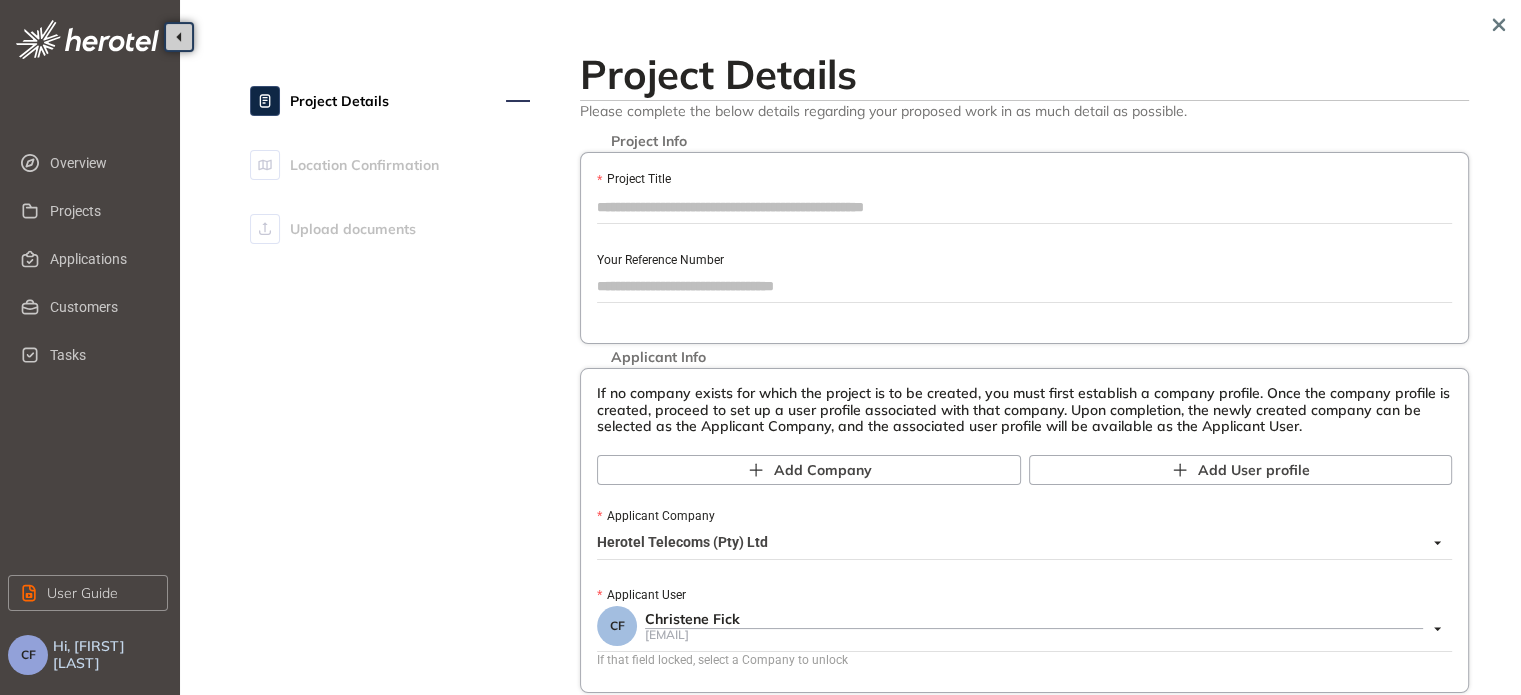 click on "Project Title" at bounding box center [1024, 207] 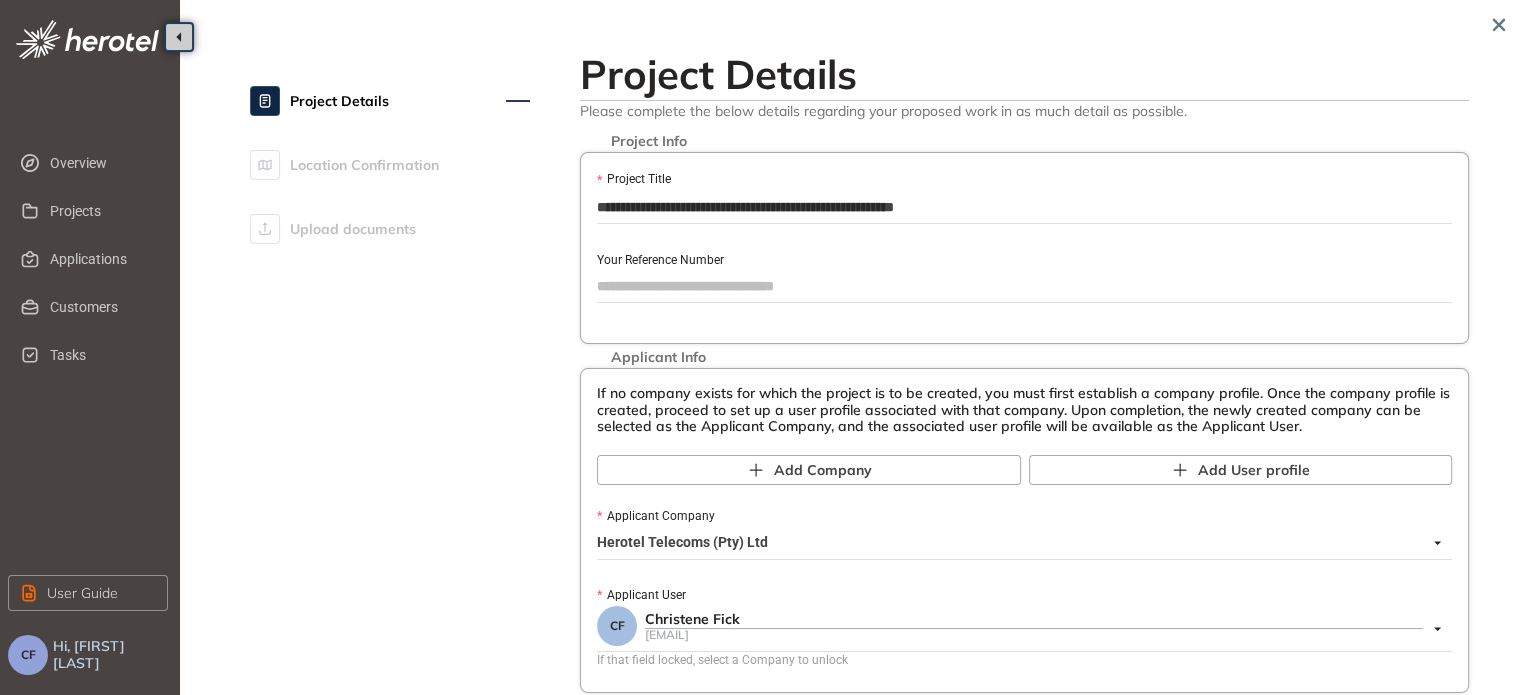 type on "**********" 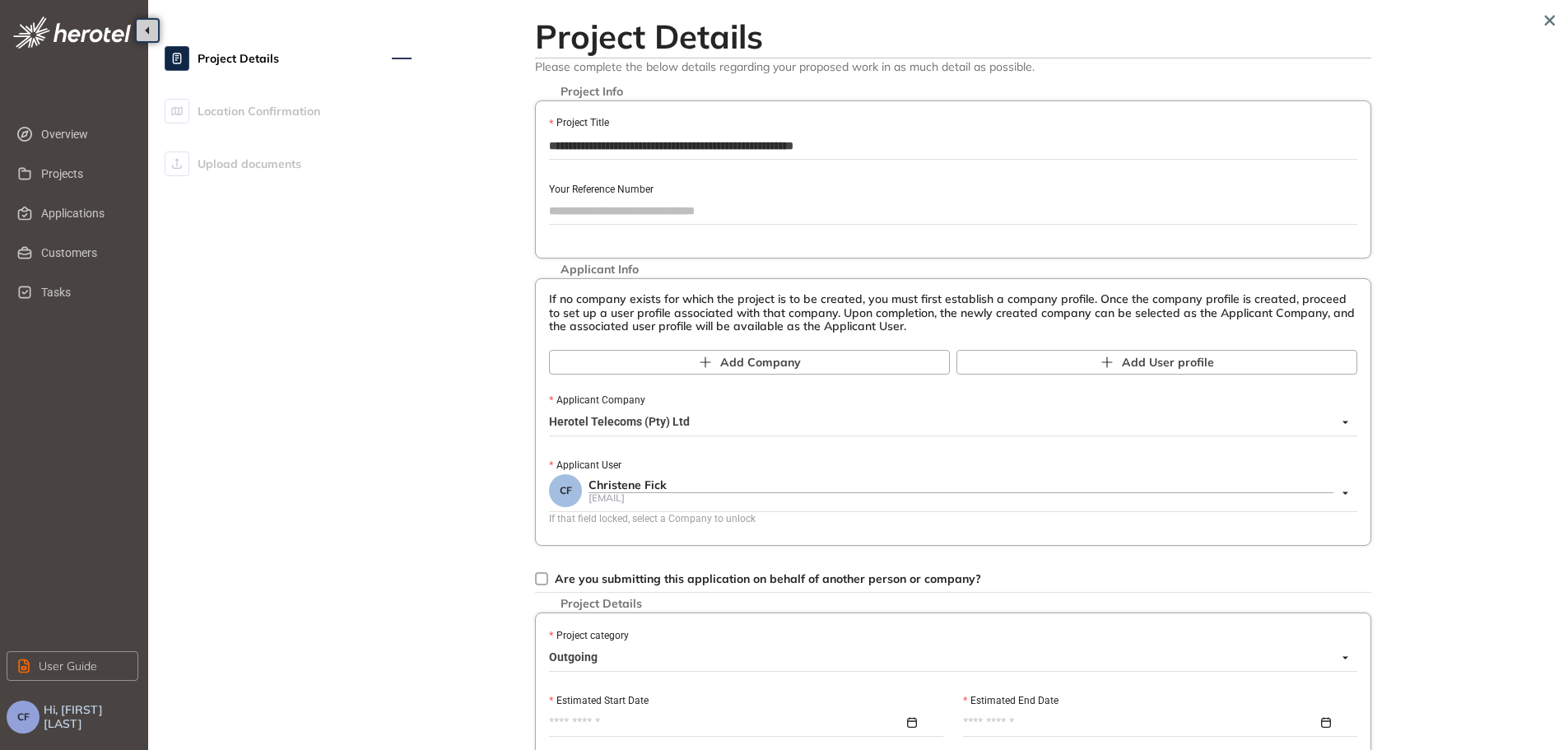 click on "Your Reference Number" at bounding box center (953, 211) 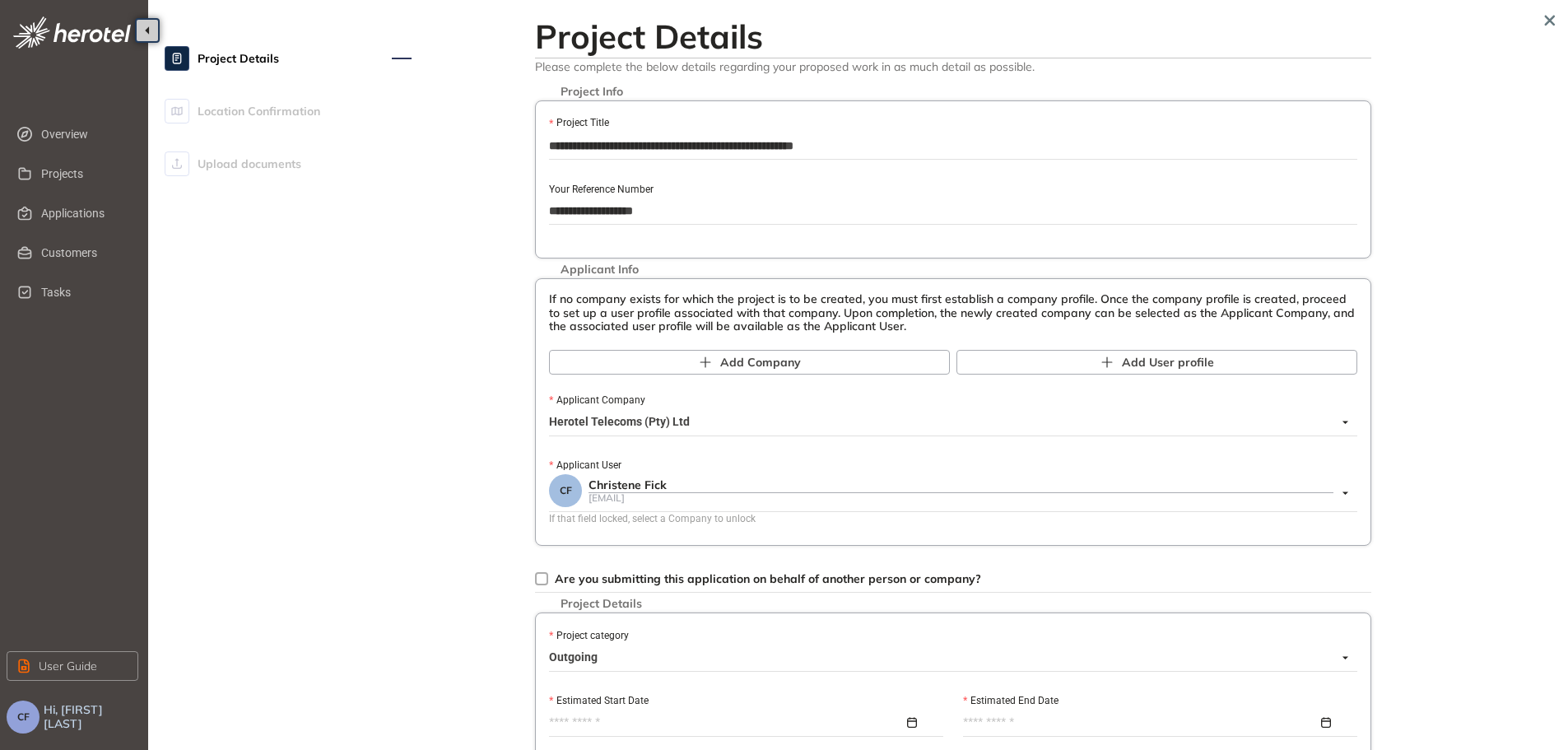click on "Outgoing" at bounding box center [948, 658] 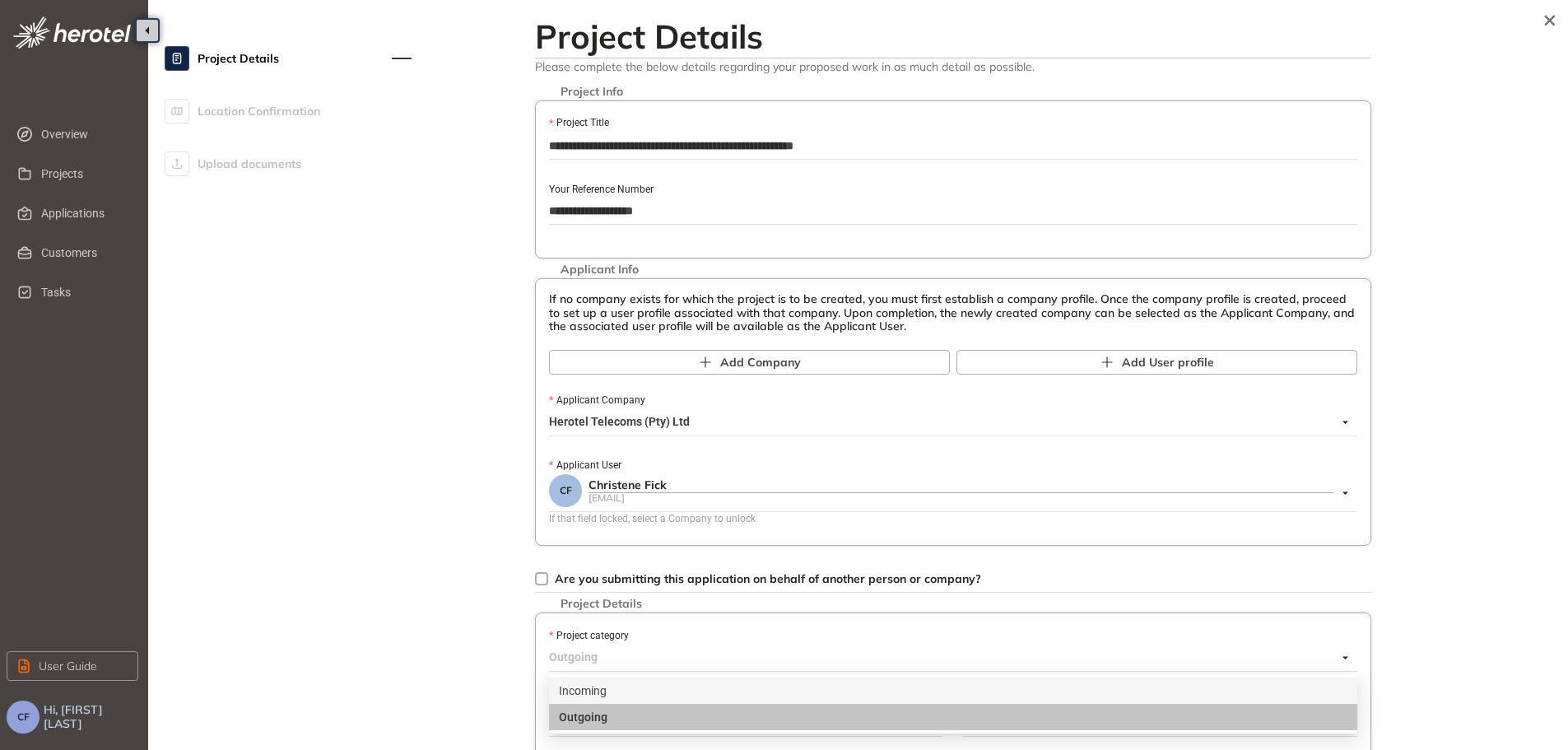 click on "Incoming" at bounding box center [953, 691] 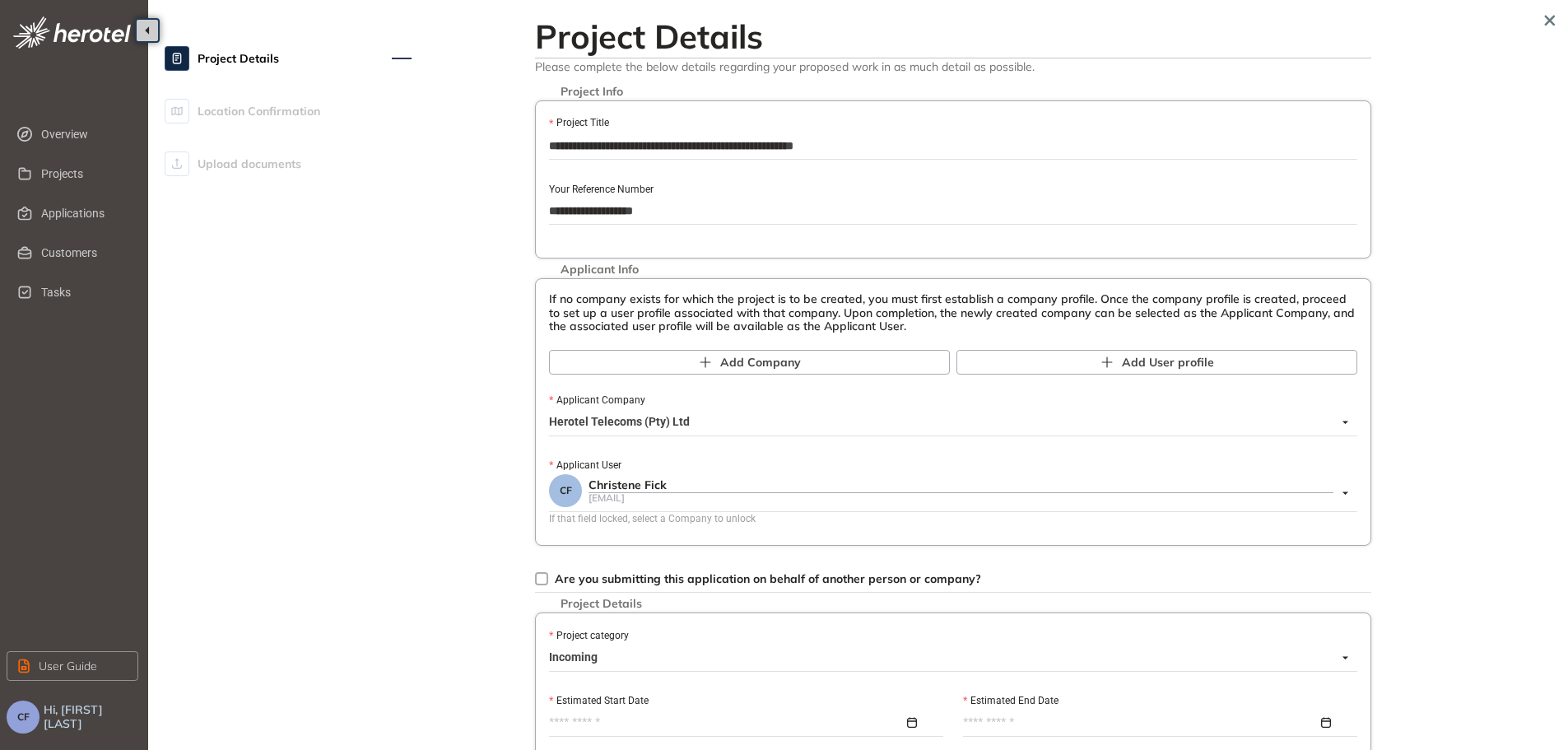 click on "Add Company Add User profile" at bounding box center (953, 362) 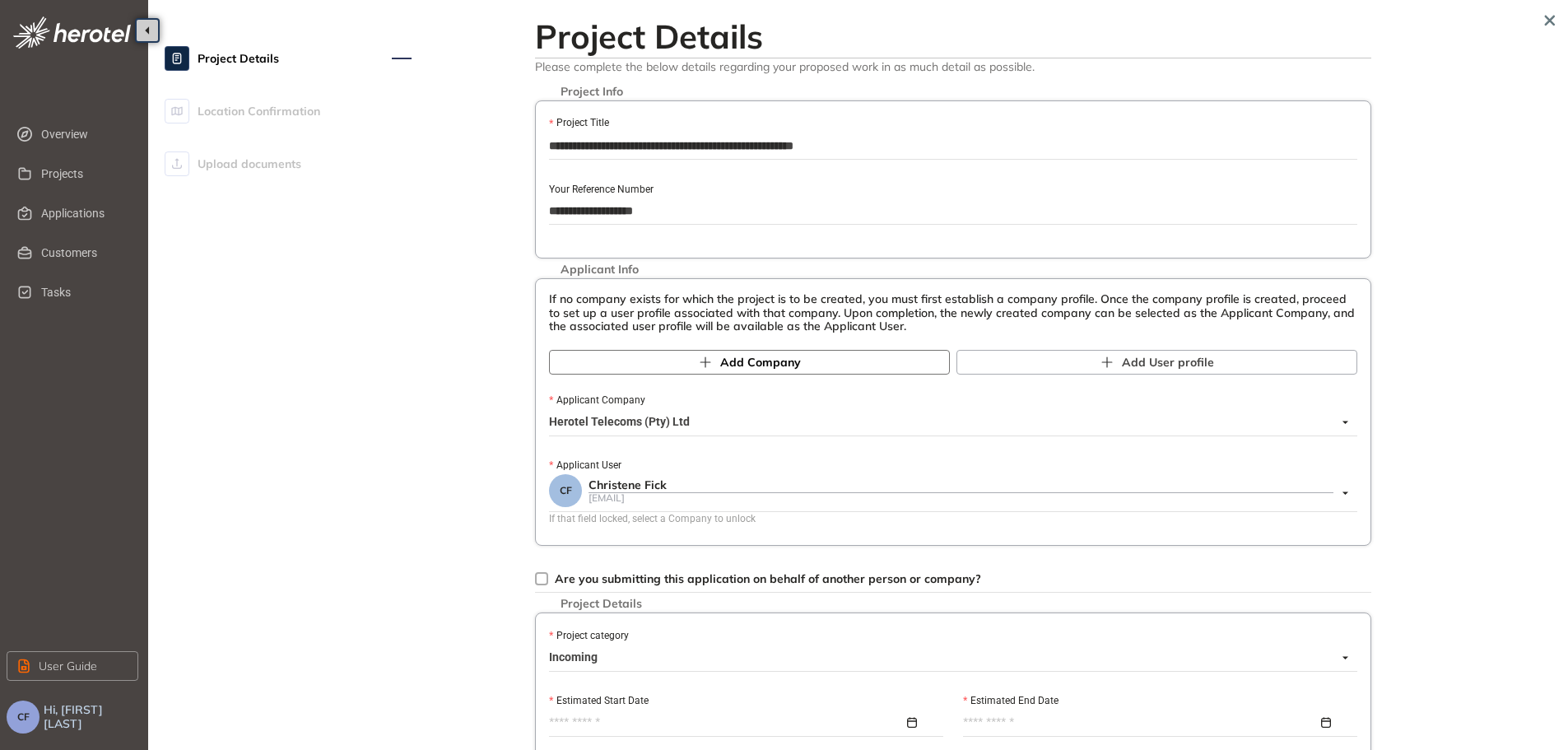 click on "Add Company" at bounding box center (749, 362) 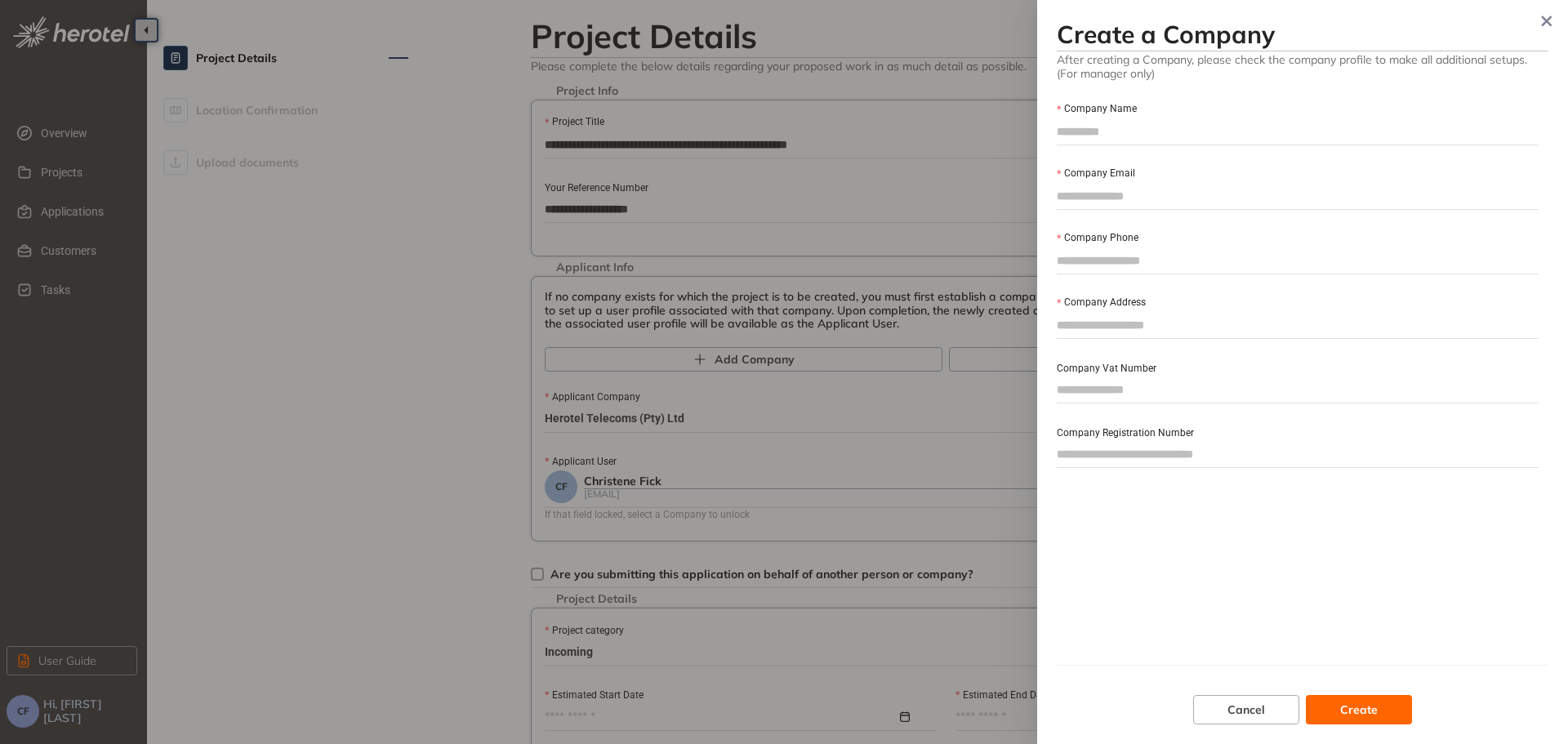 click on "Company Name" at bounding box center [1298, 131] 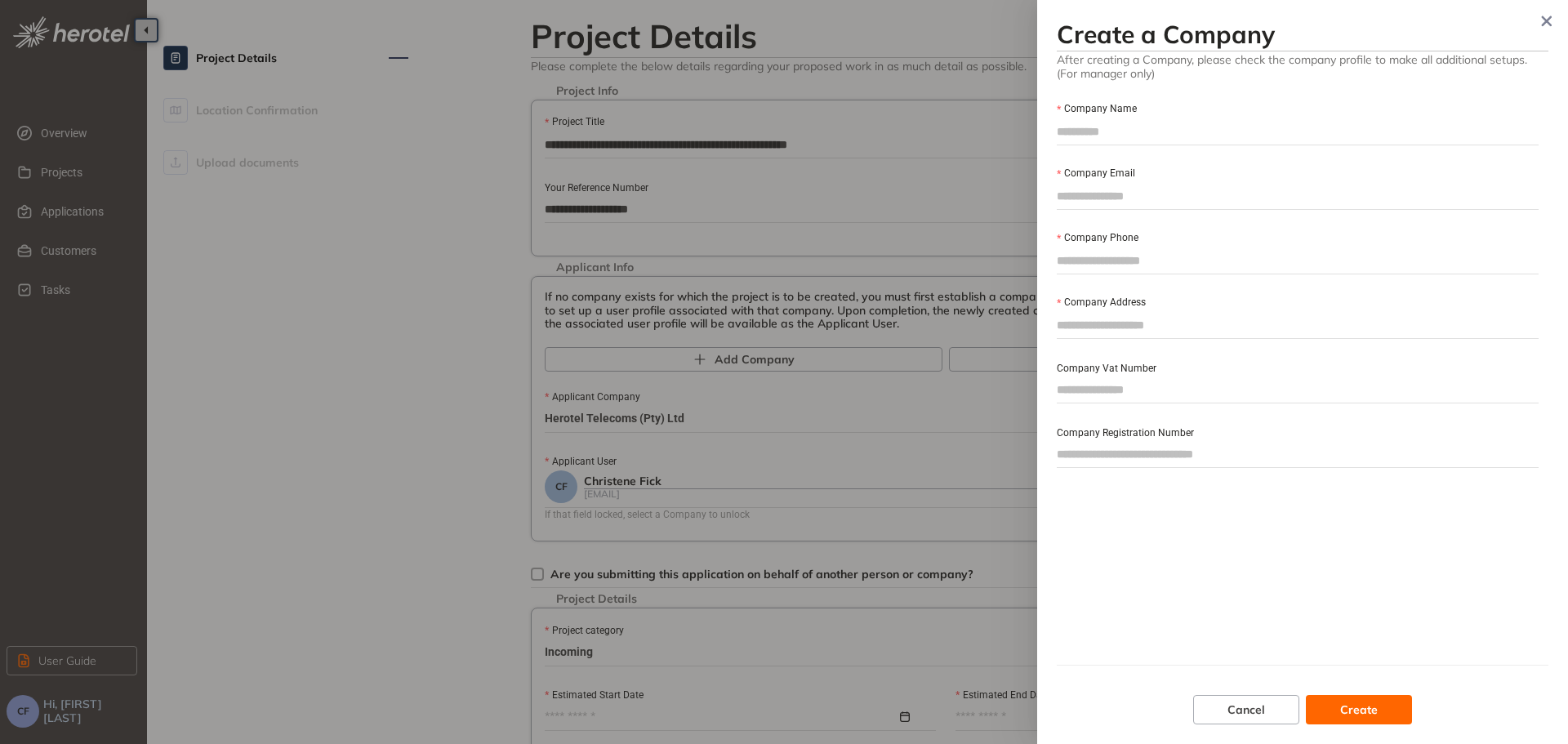 paste on "**********" 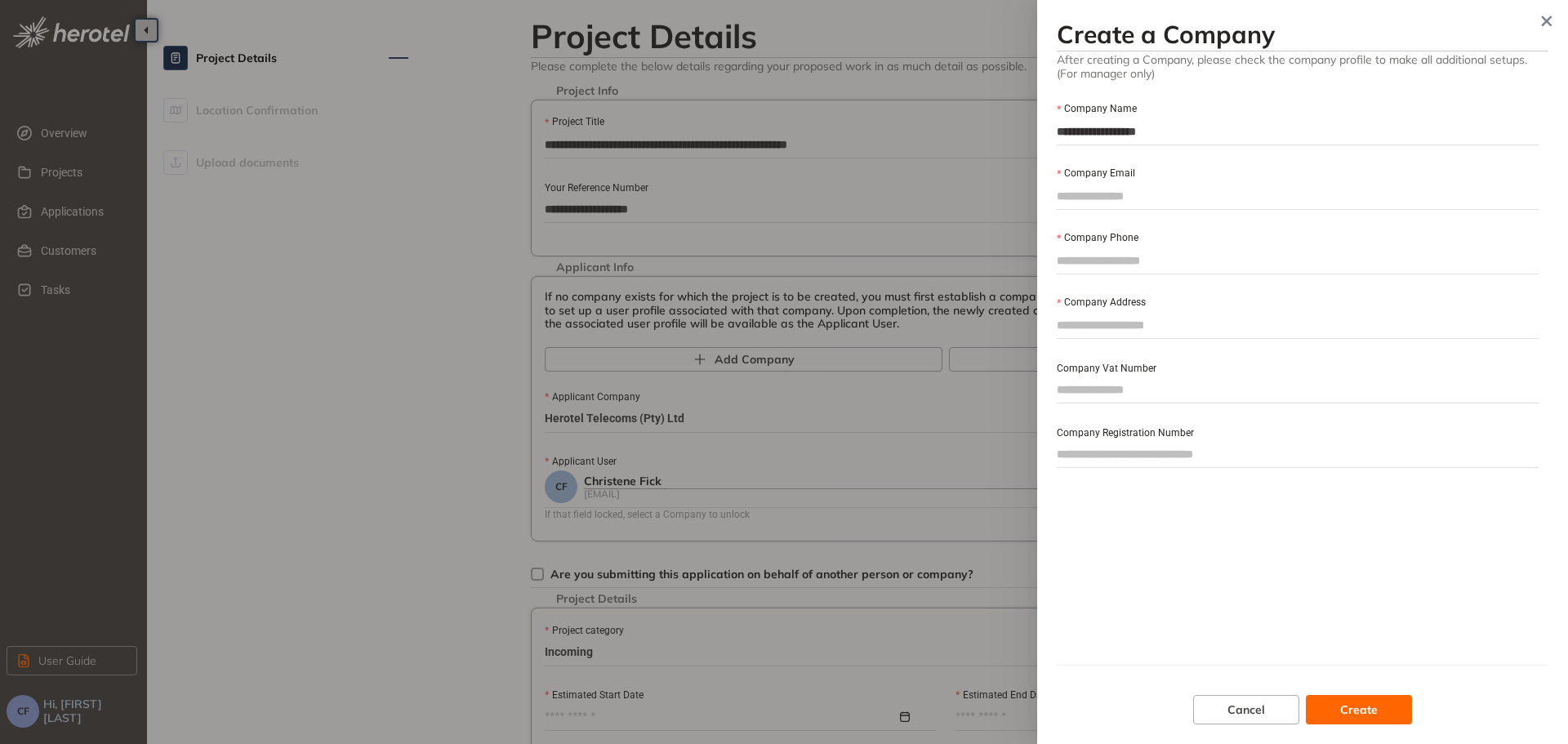 type on "**********" 